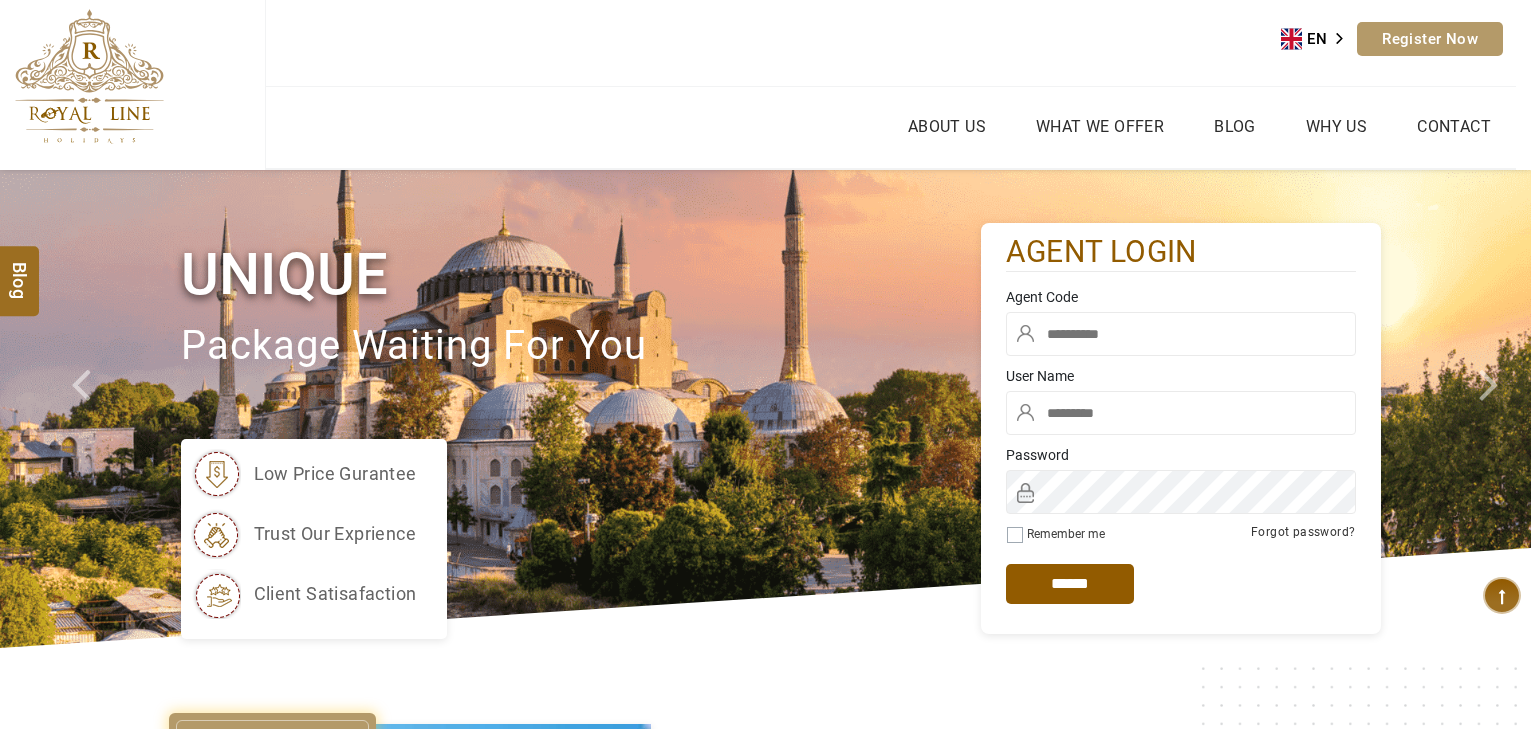 scroll, scrollTop: 0, scrollLeft: 0, axis: both 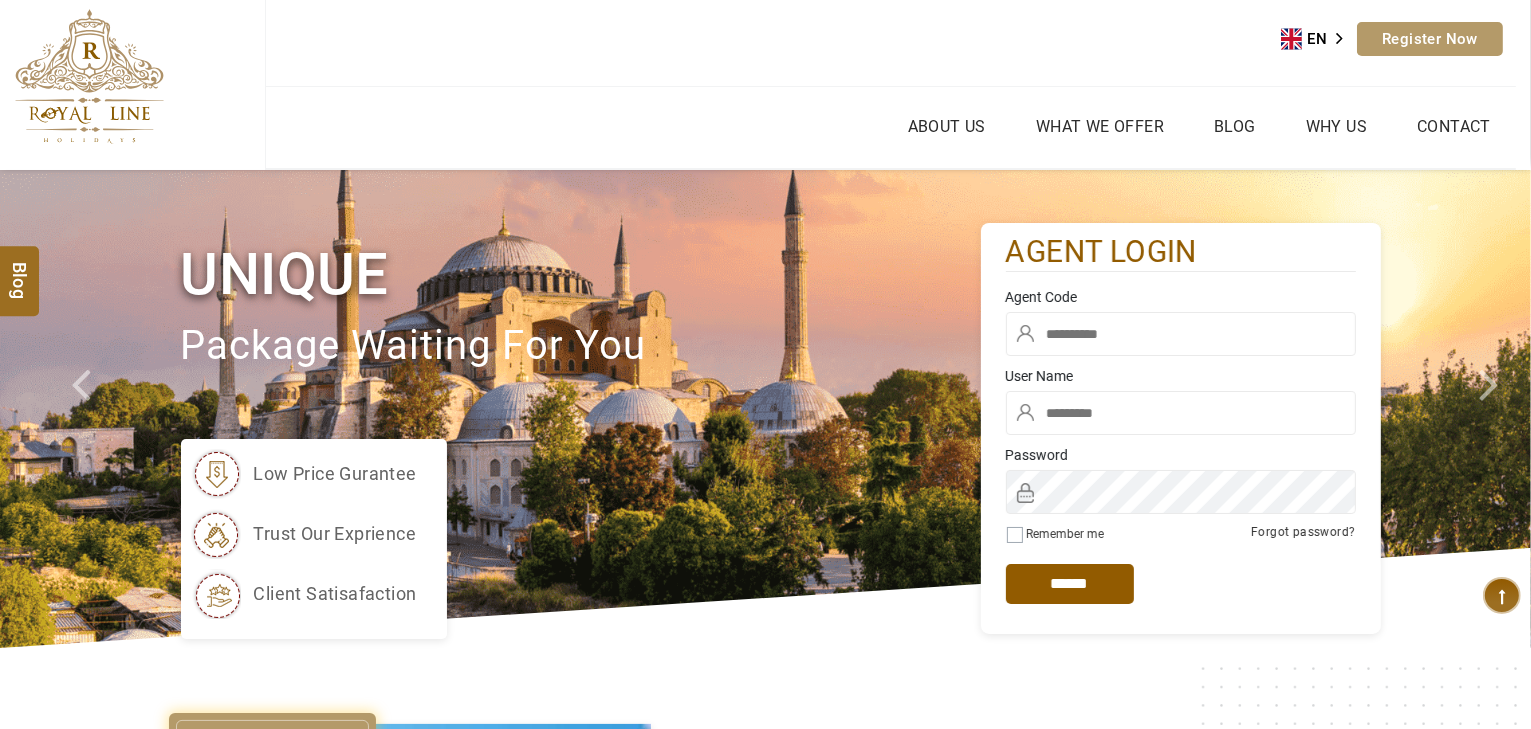 type on "*****" 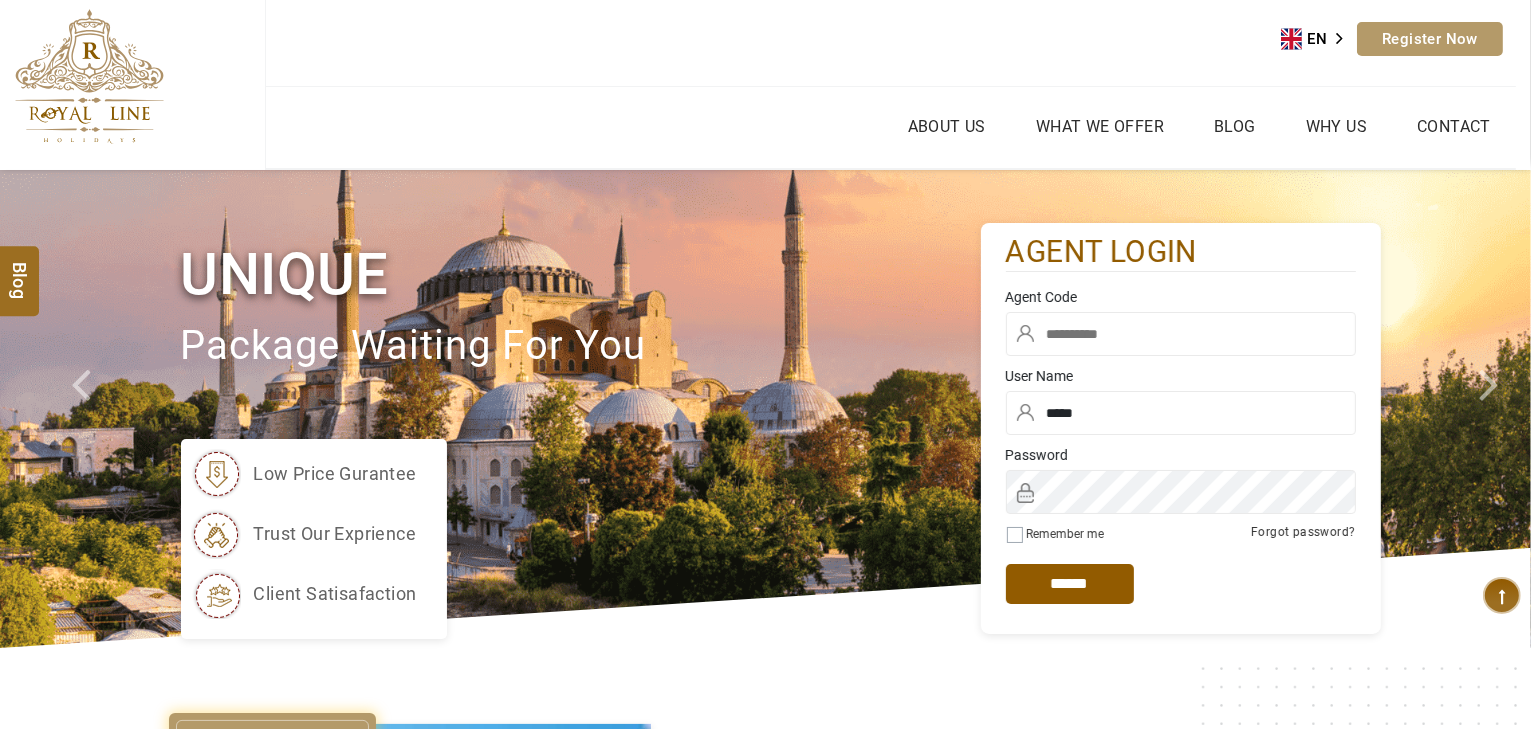 click at bounding box center [1181, 334] 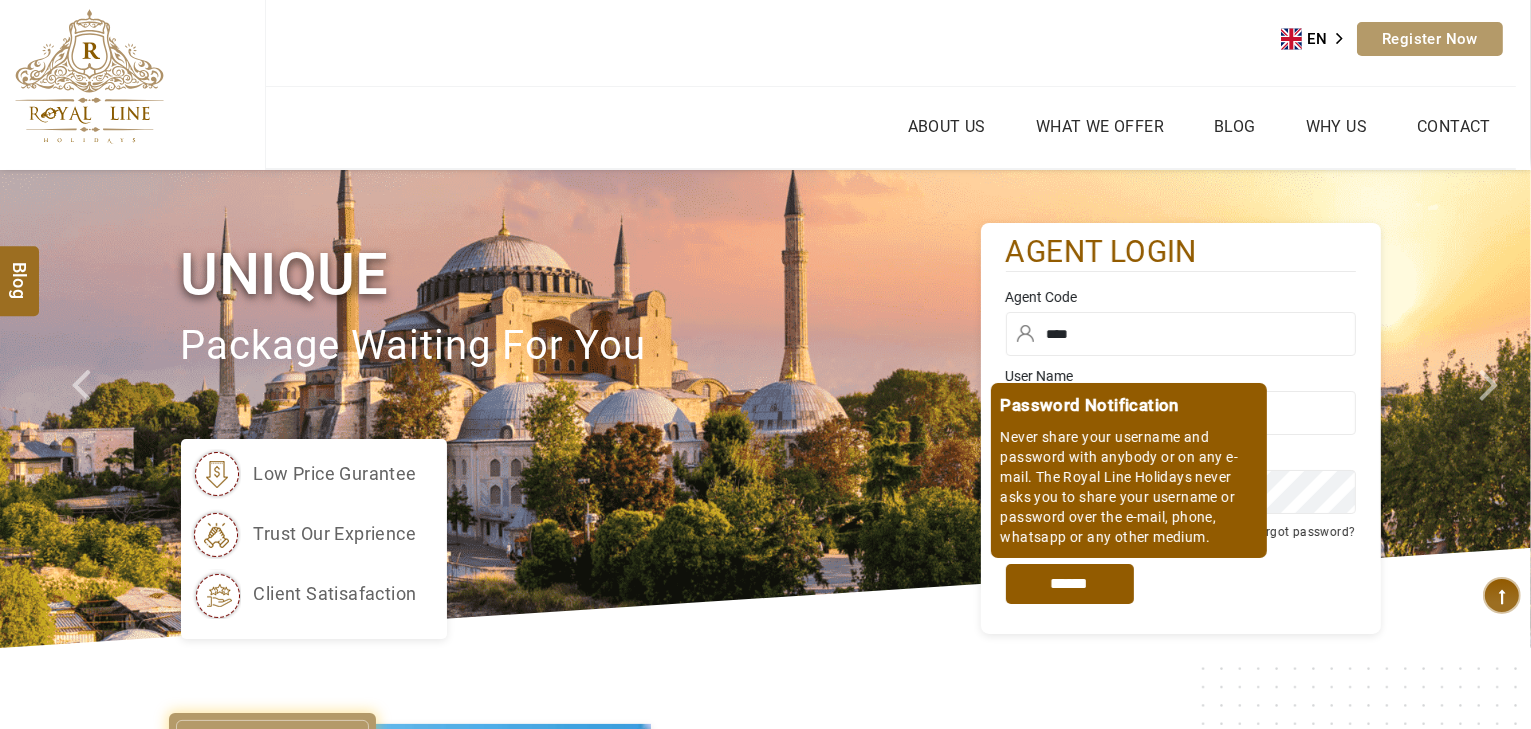 type on "****" 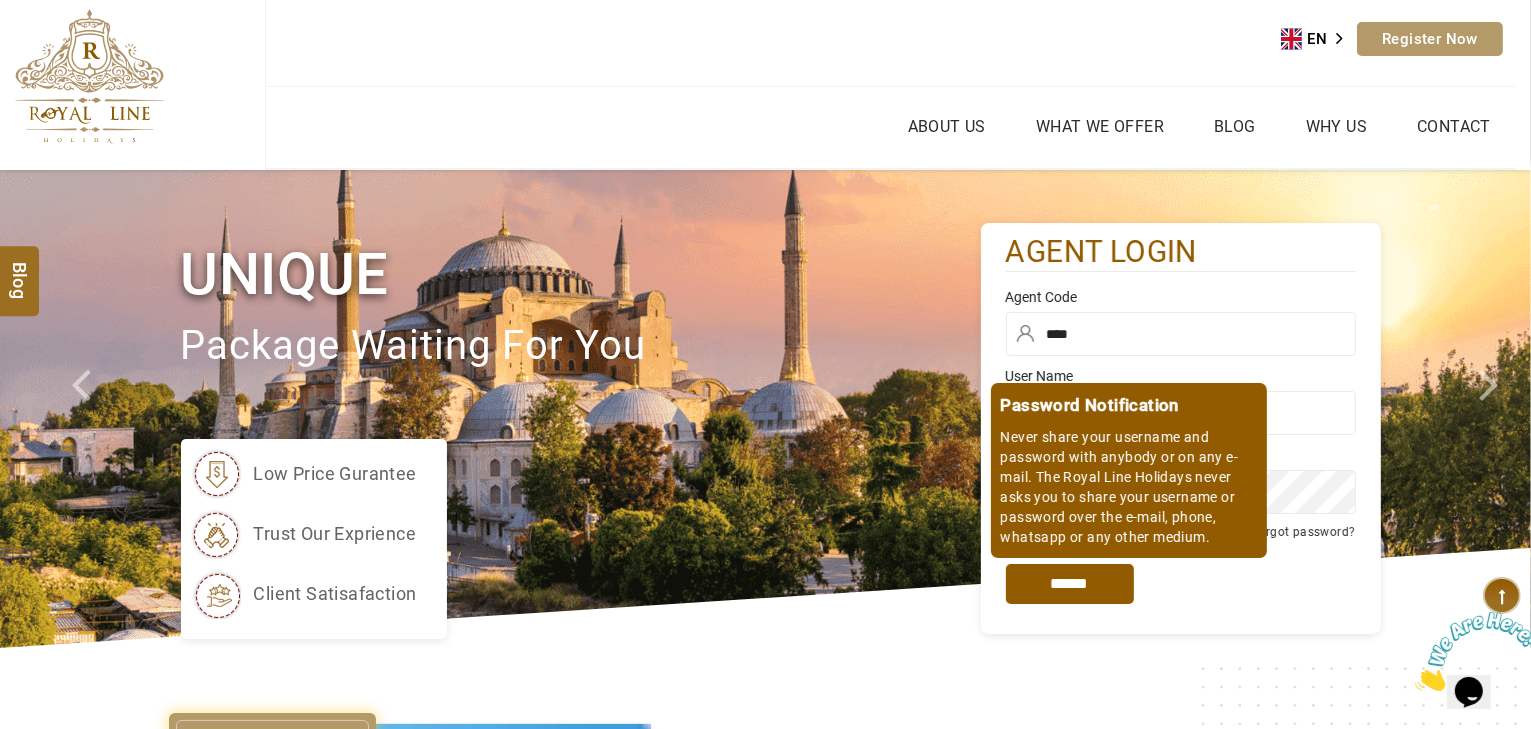 scroll, scrollTop: 0, scrollLeft: 0, axis: both 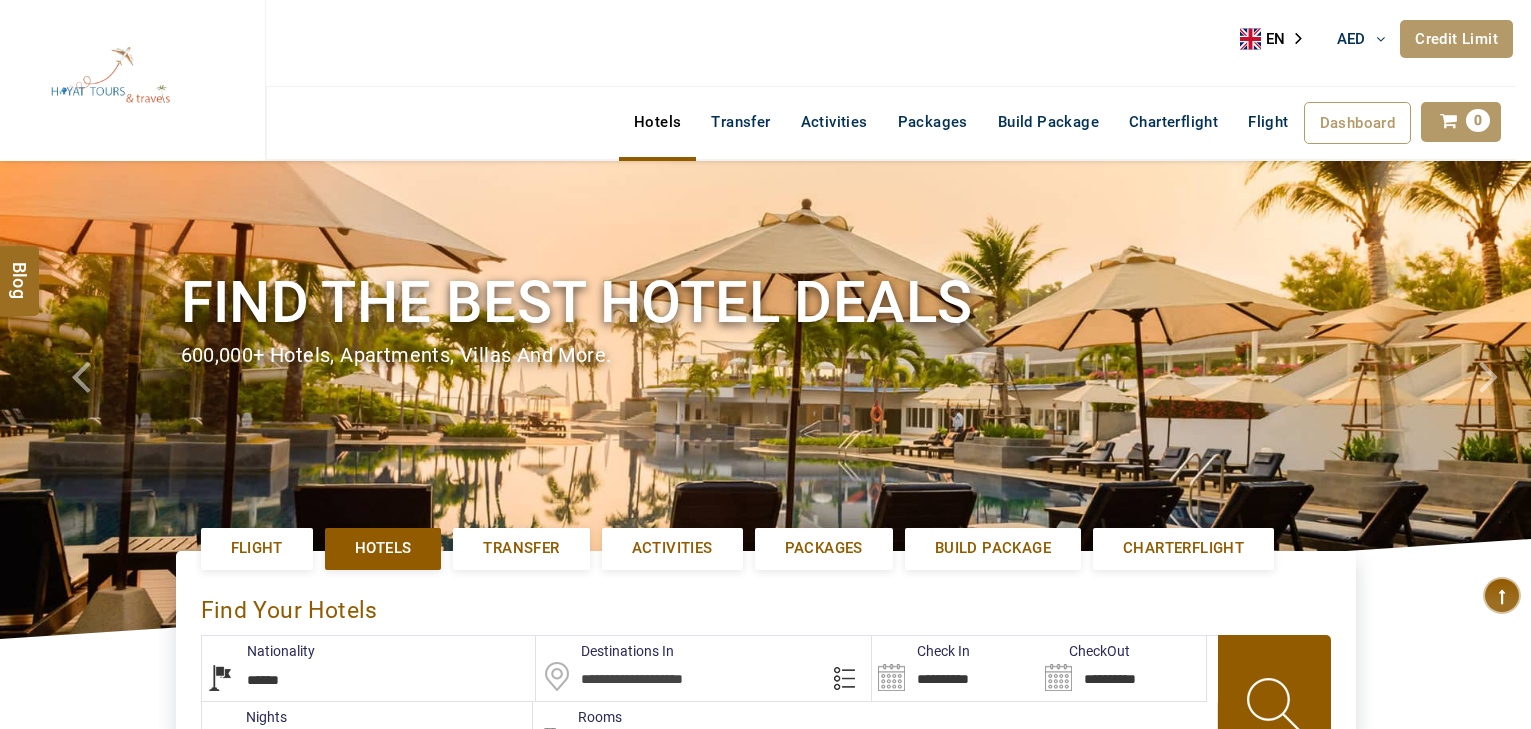select on "******" 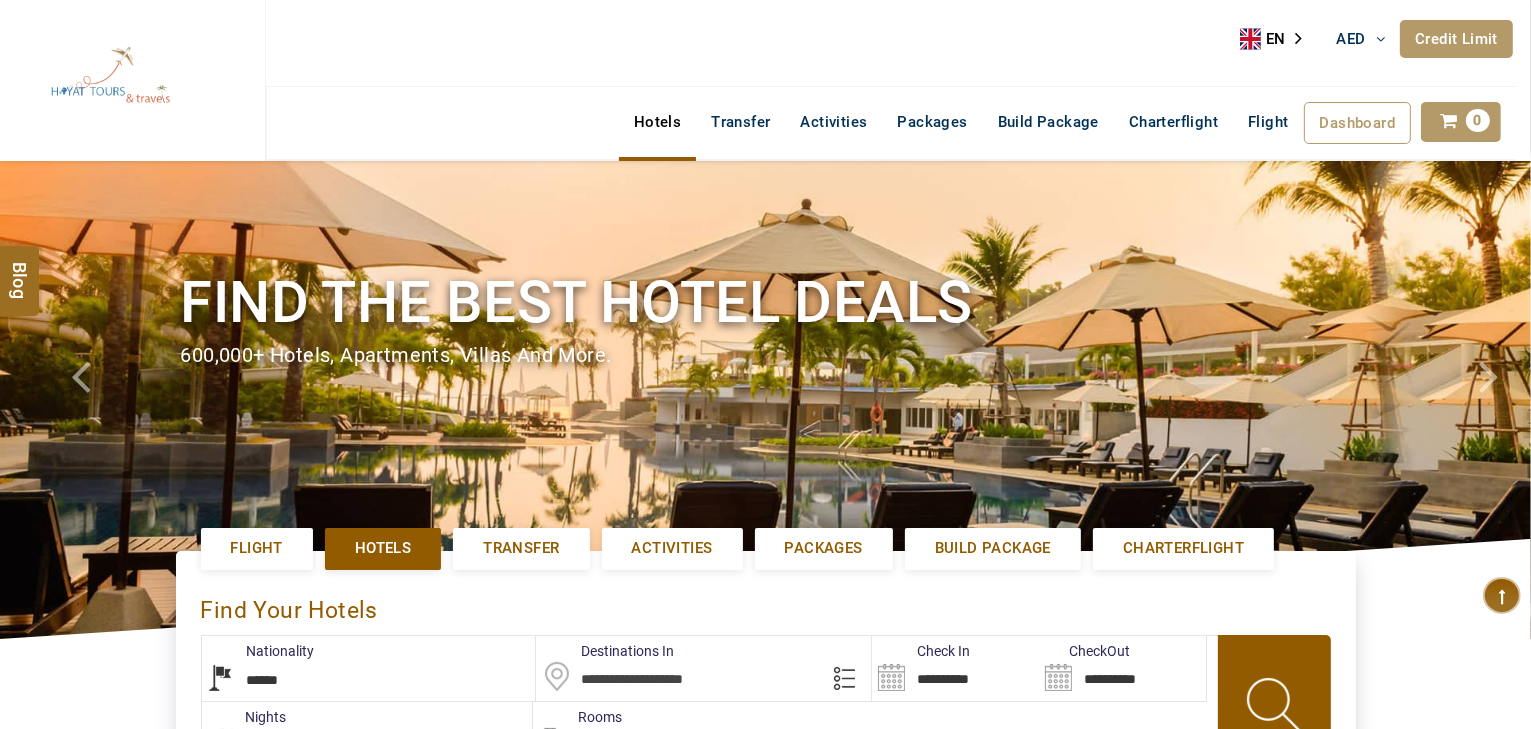 type on "**********" 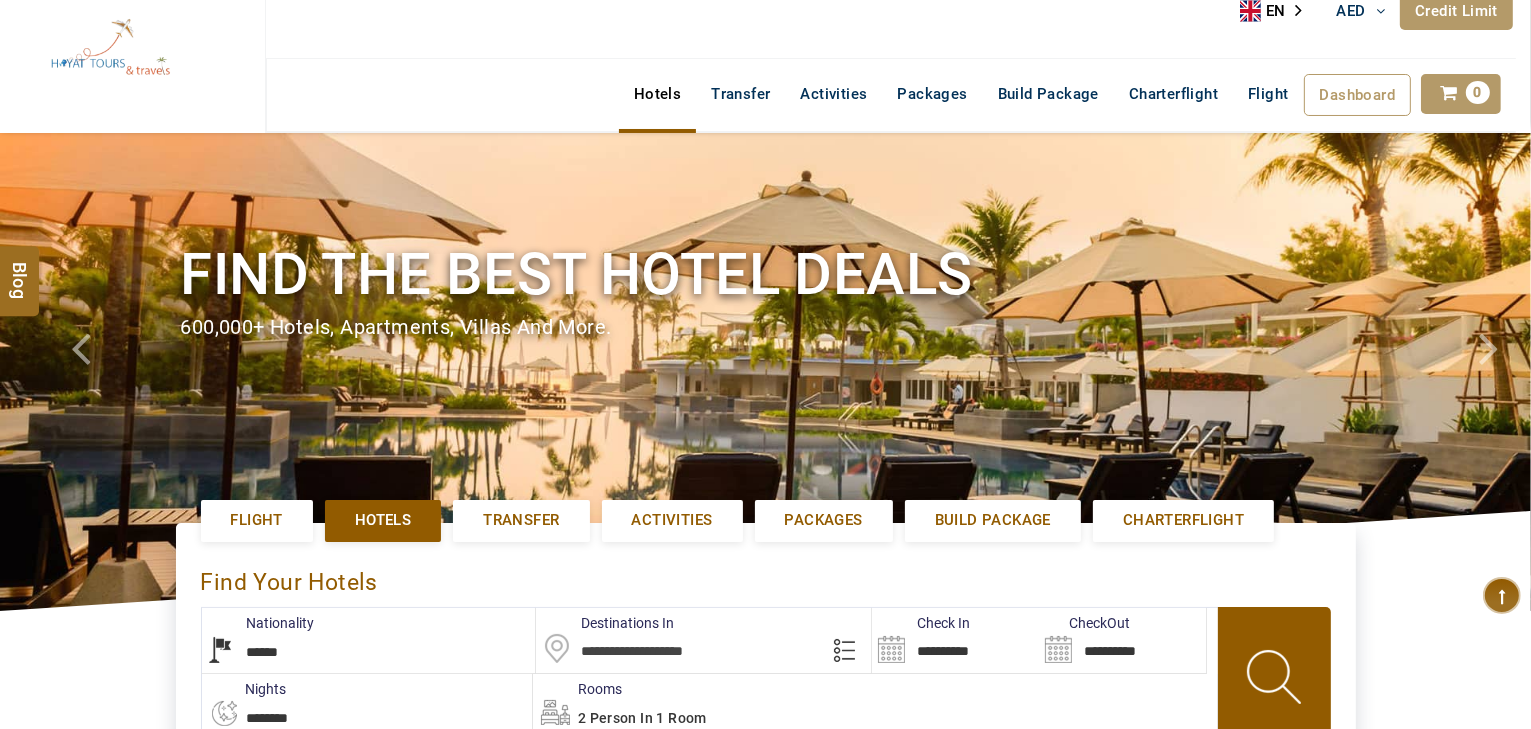 scroll, scrollTop: 0, scrollLeft: 0, axis: both 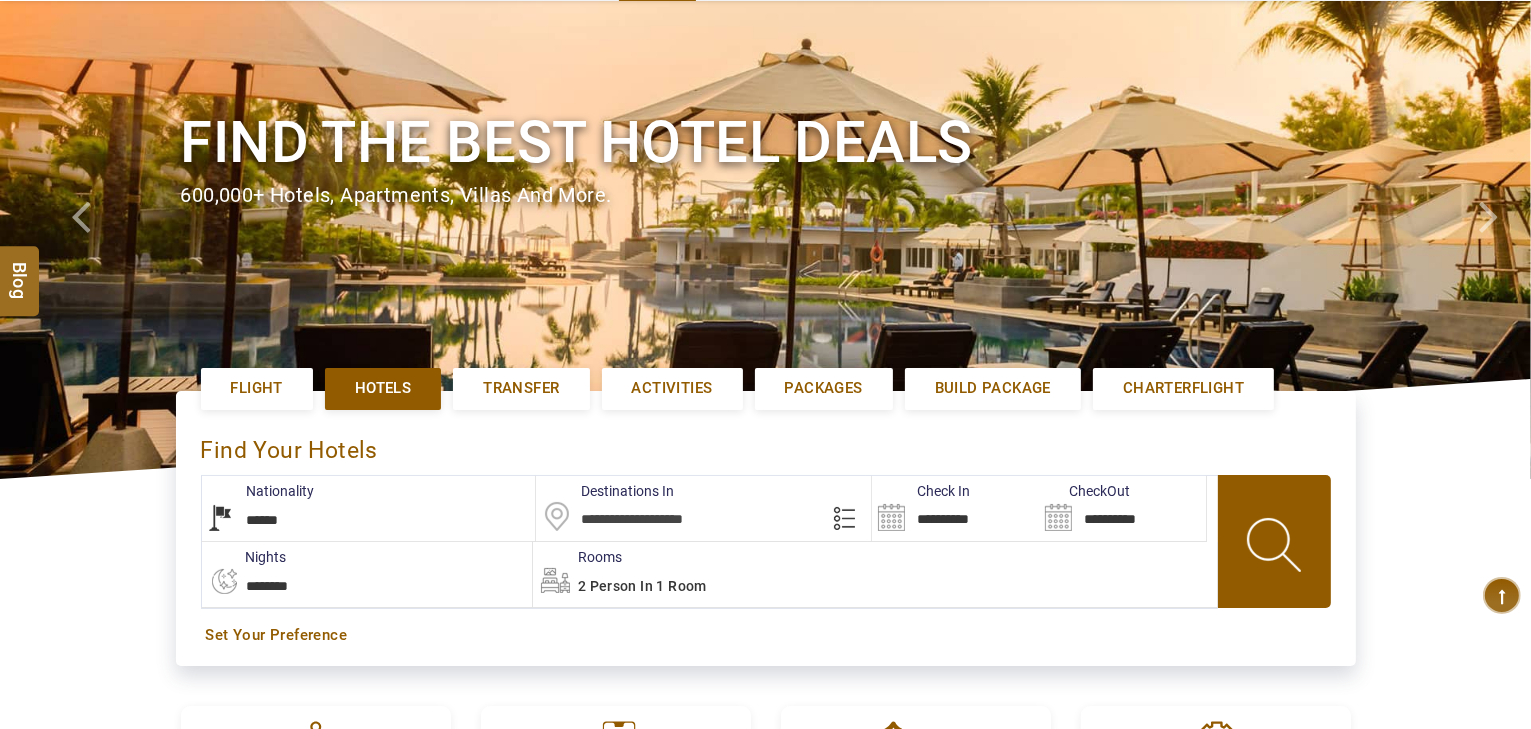 click at bounding box center [703, 508] 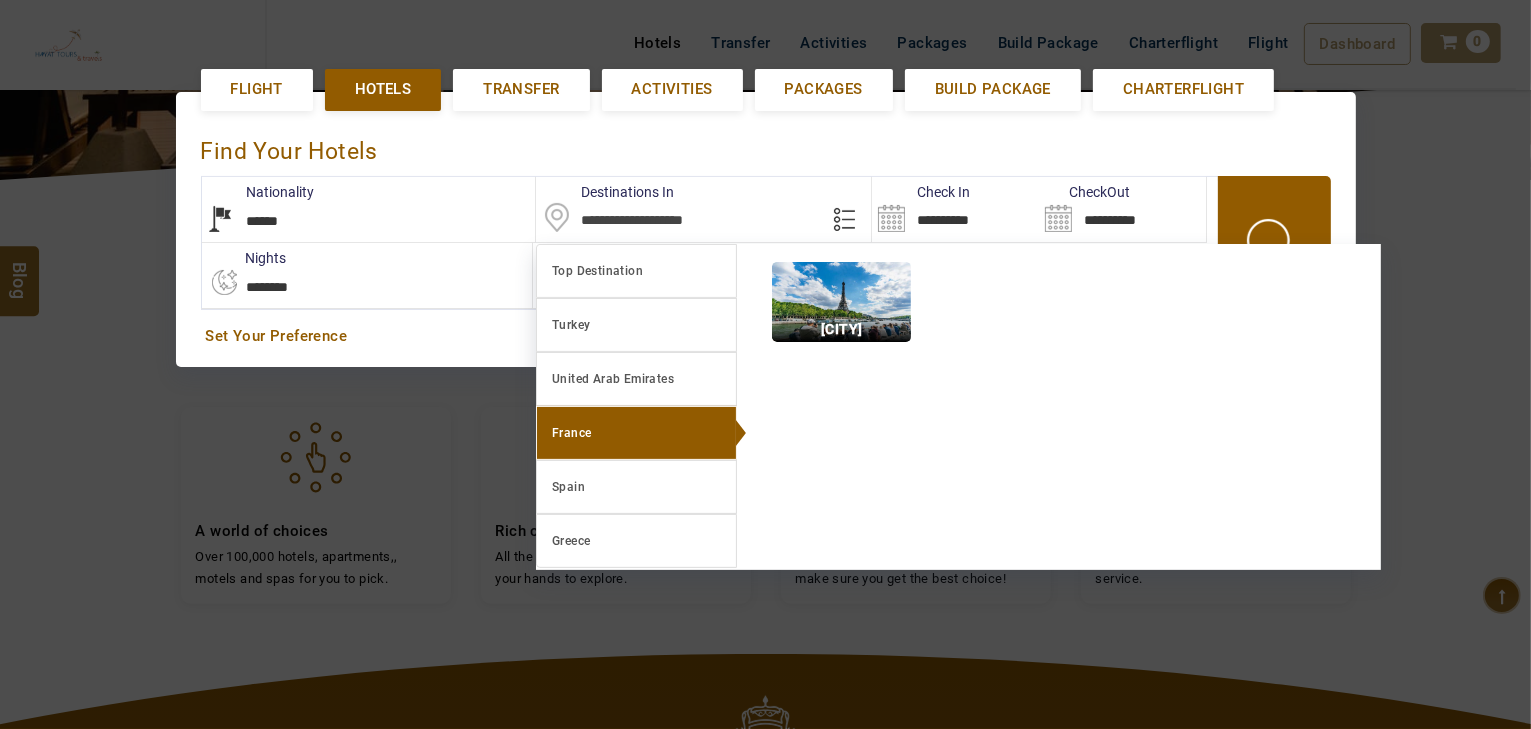 scroll, scrollTop: 460, scrollLeft: 0, axis: vertical 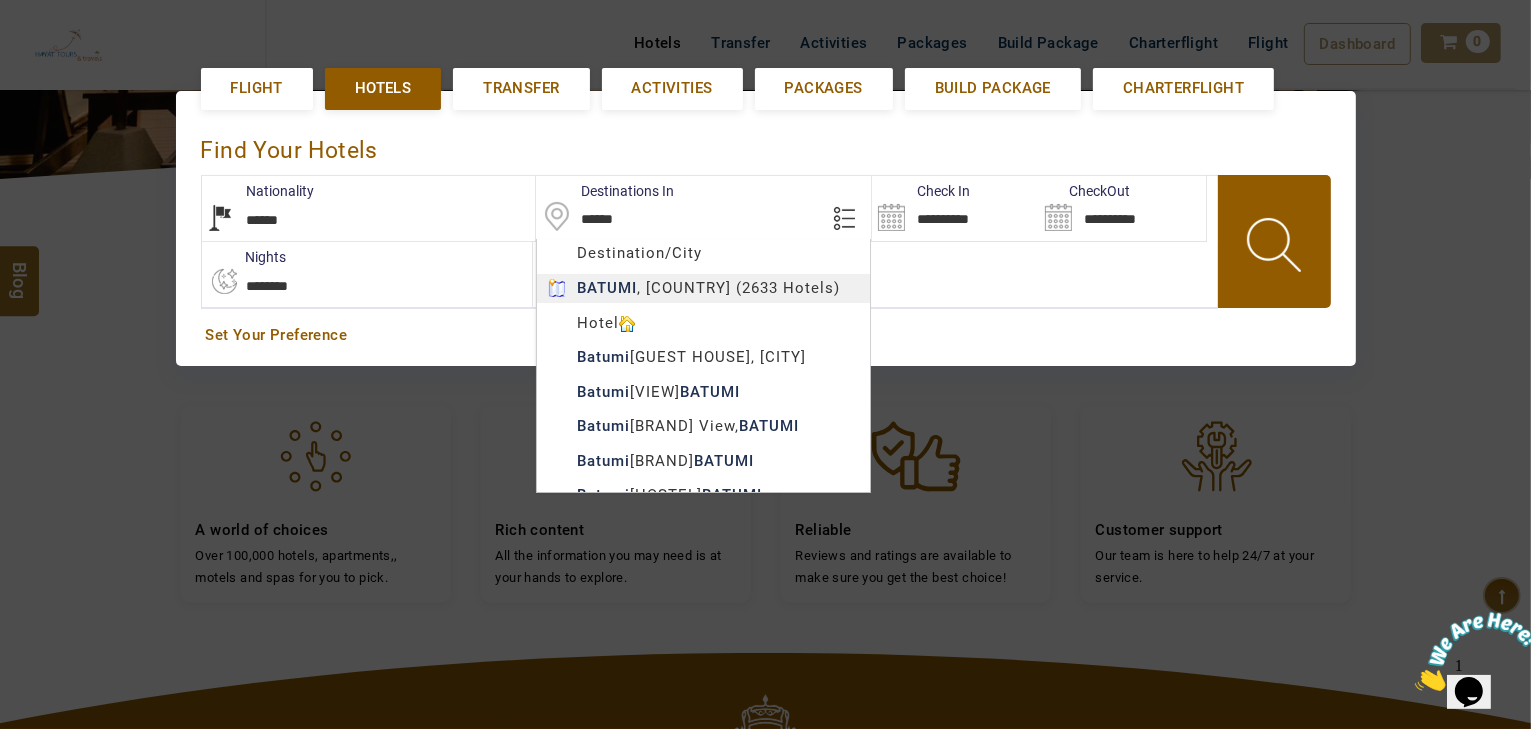 type on "******" 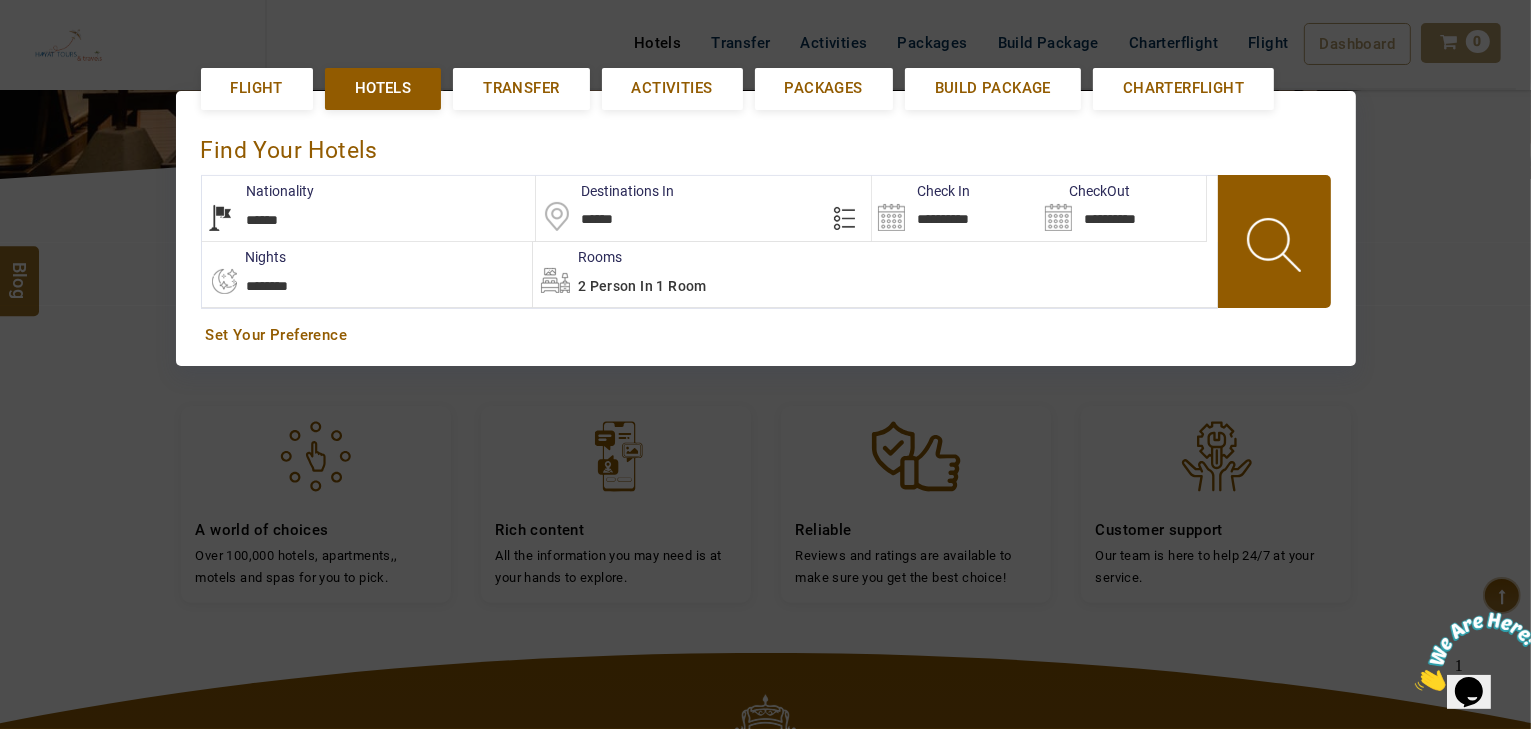 click on "HAYAYT TOURS AED AED  AED EUR  € USD  $ INR  ₹ THB  ฿ IDR  Rp BHD  BHD TRY  ₺ Credit Limit EN HE AR ES PT ZH Helpline
+971 55 344 0168 Register Now +971 55 344 0168 info@royallineholidays.com About Us What we Offer Blog Why Us Contact Hotels  Transfer Activities Packages Build Package Charterflight Flight Dashboard My Profile My Booking My Reports My Quotation Sign Out 0 Points Redeem Now To Redeem 58318 Points Future Points  1074   Points Credit Limit Credit Limit USD 30000.00 70% Complete Used USD 22169.36 Available USD 7830.64 Setting  Looks like you haven't added anything to your cart yet Countinue Shopping ***** ****** Please Wait.. Blog demo
Remember me Forgot
password? LOG IN Don't have an account?   Register Now My Booking View/ Print/Cancel Your Booking without Signing in Submit demo
In A Few Moment, You Will Be Celebrating Best Hotel options galore ! Check In   CheckOut Rooms Rooms Please Wait Find the best hotel deals Flight Hotels  Transfer Packages" at bounding box center [765, 358] 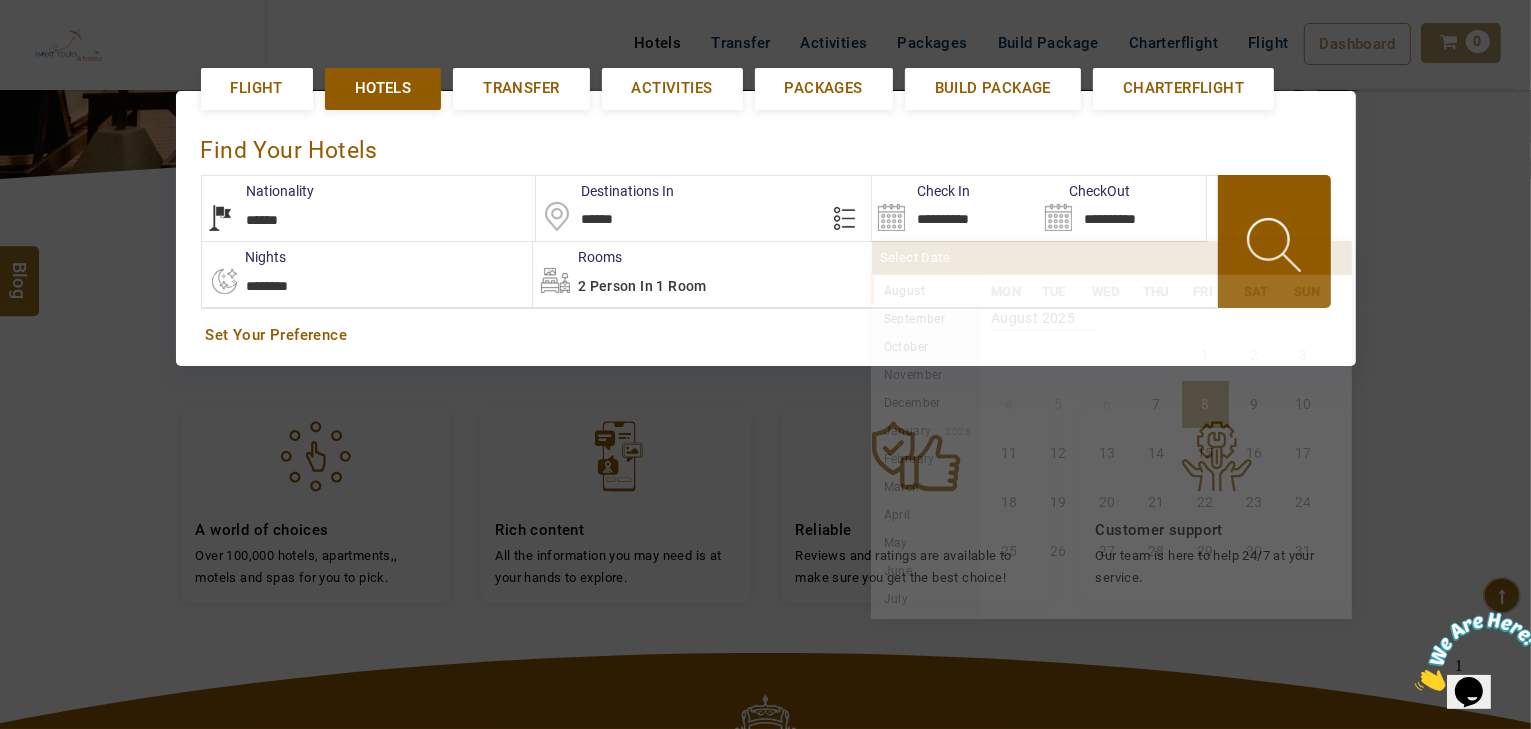 click on "**********" at bounding box center (955, 208) 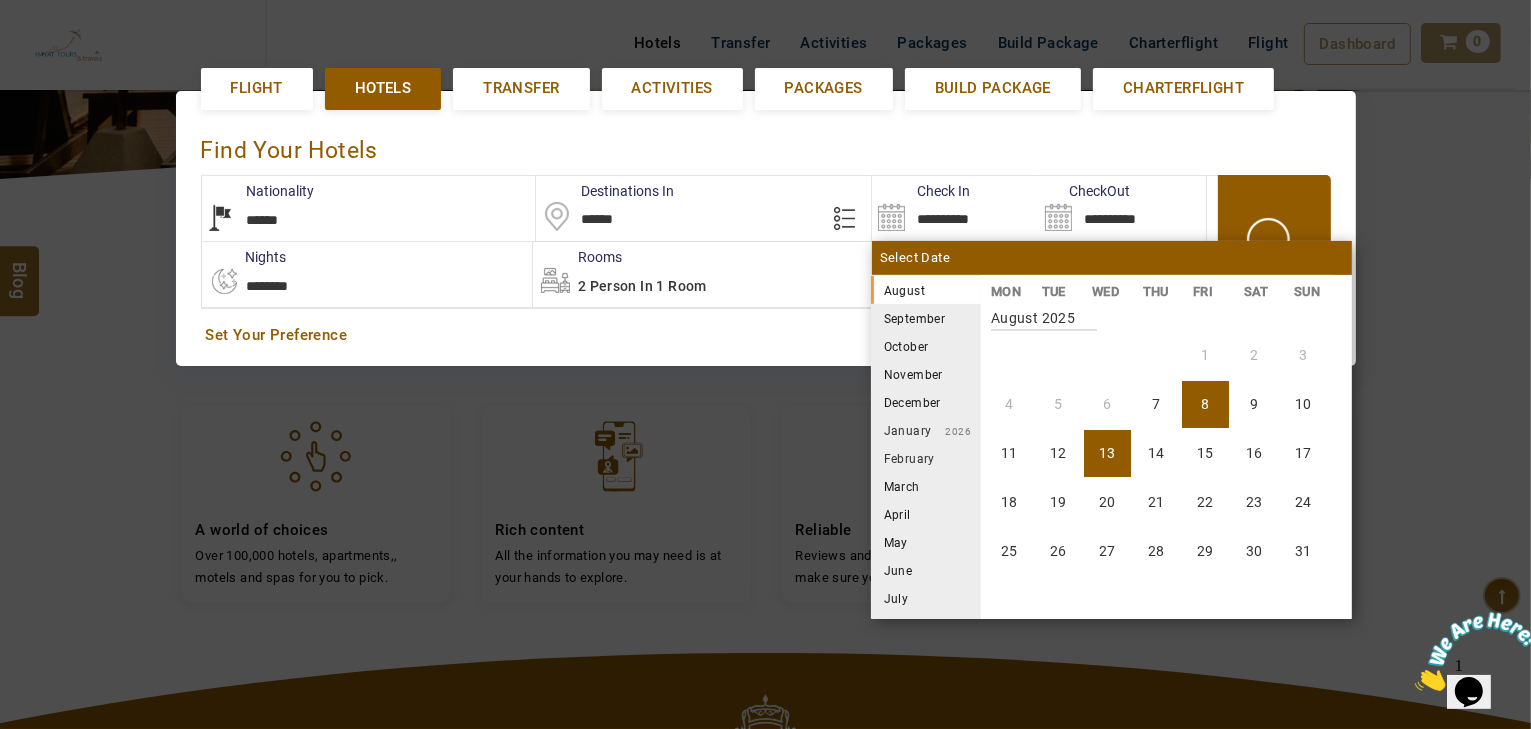 click on "13" at bounding box center [1107, 453] 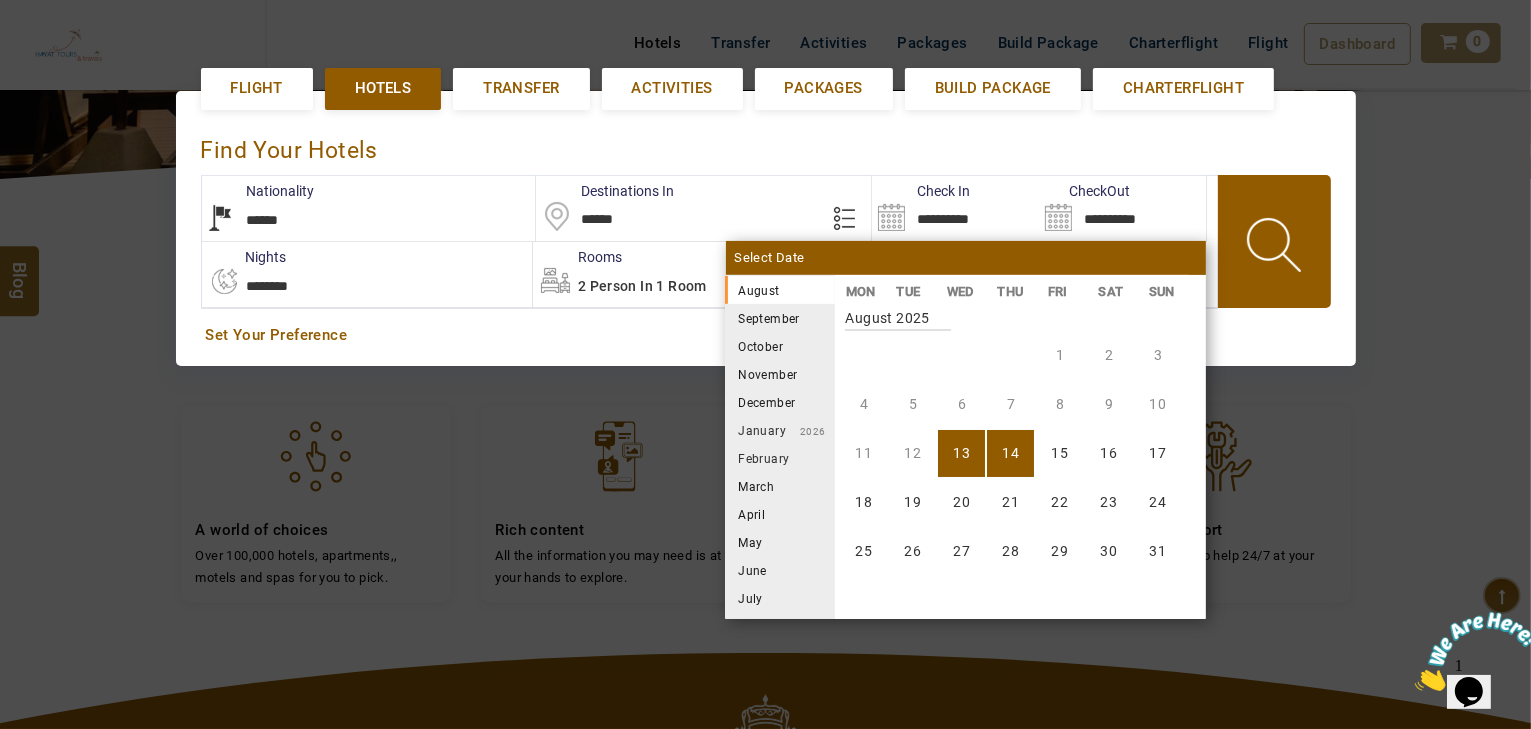 click on "Destinations In" at bounding box center (605, 191) 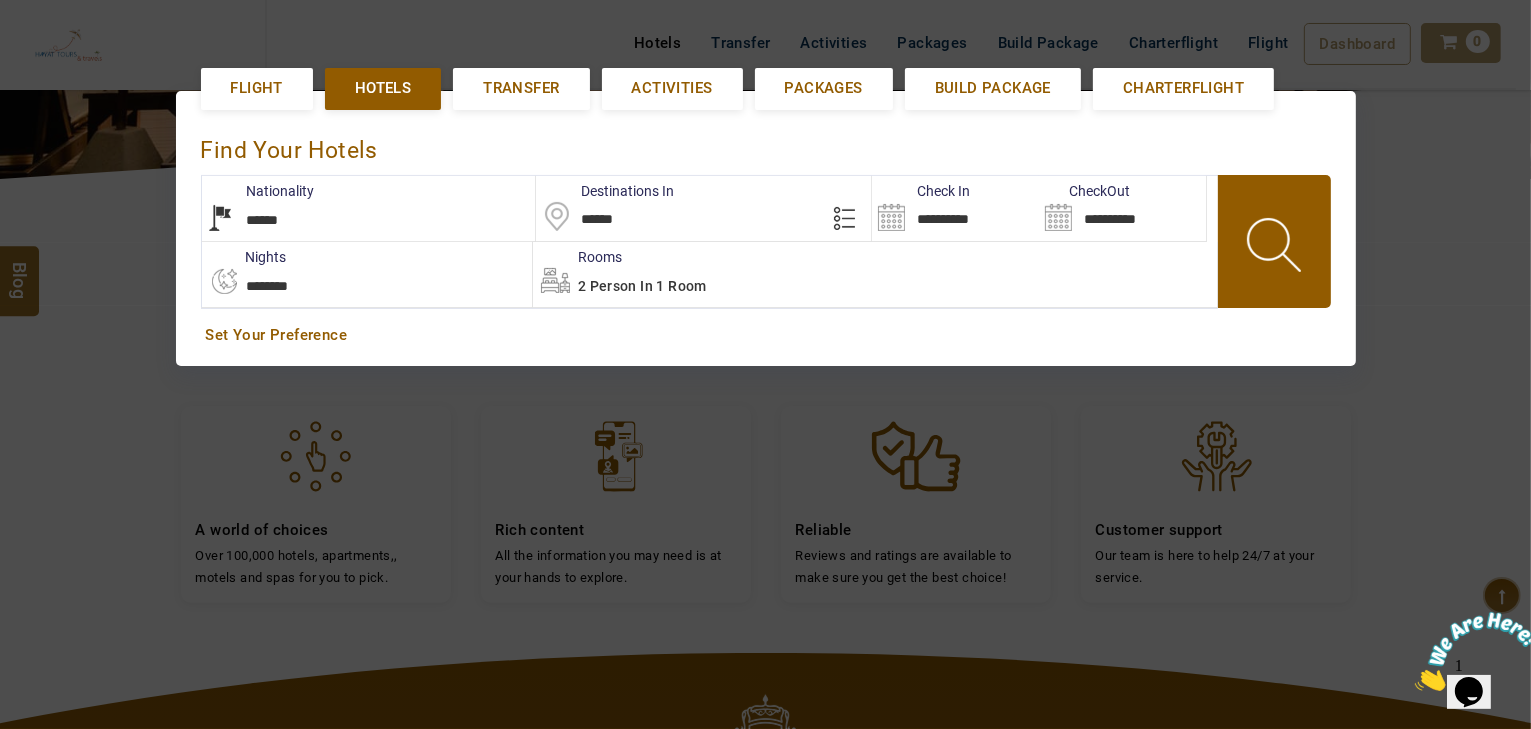 click on "******" at bounding box center [703, 208] 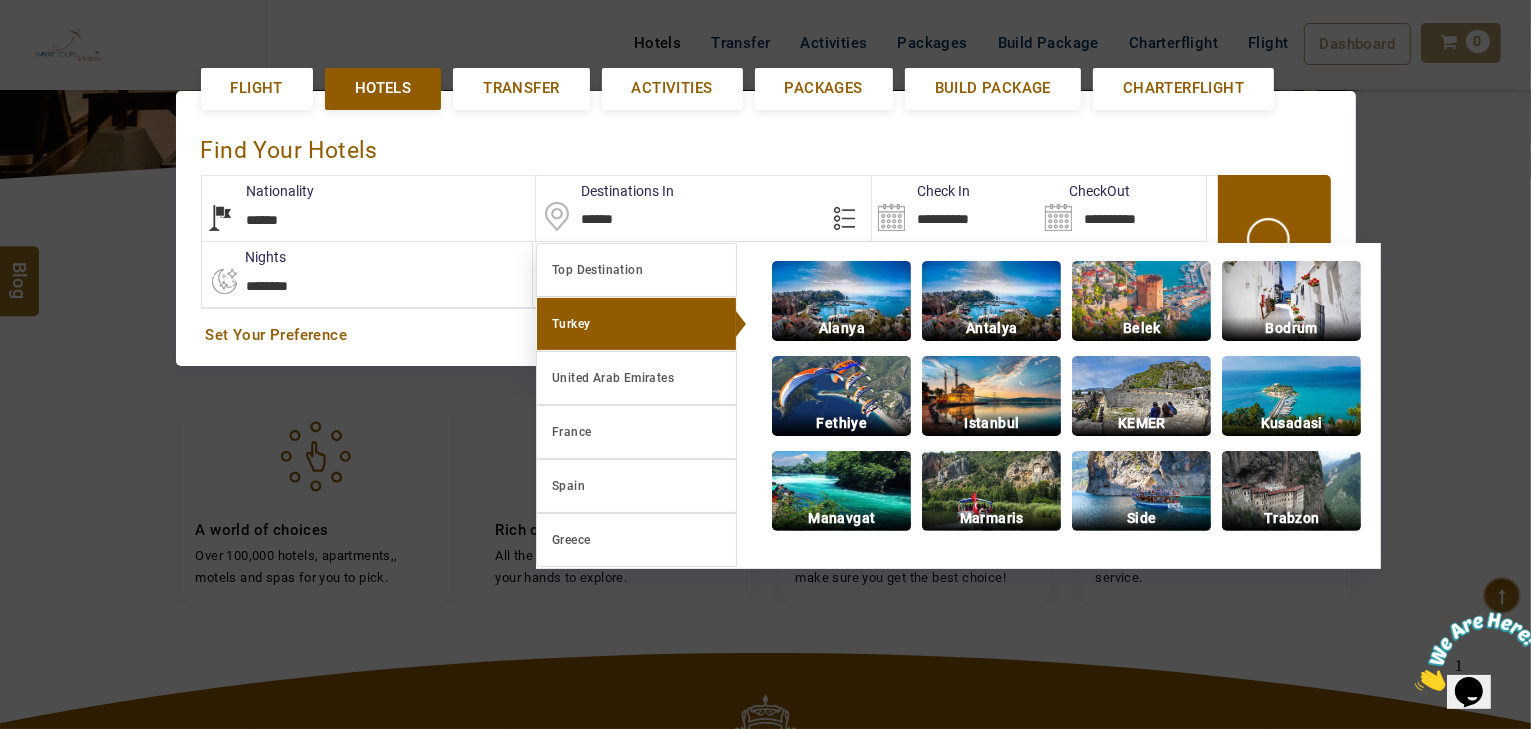 click on "**********" at bounding box center [955, 208] 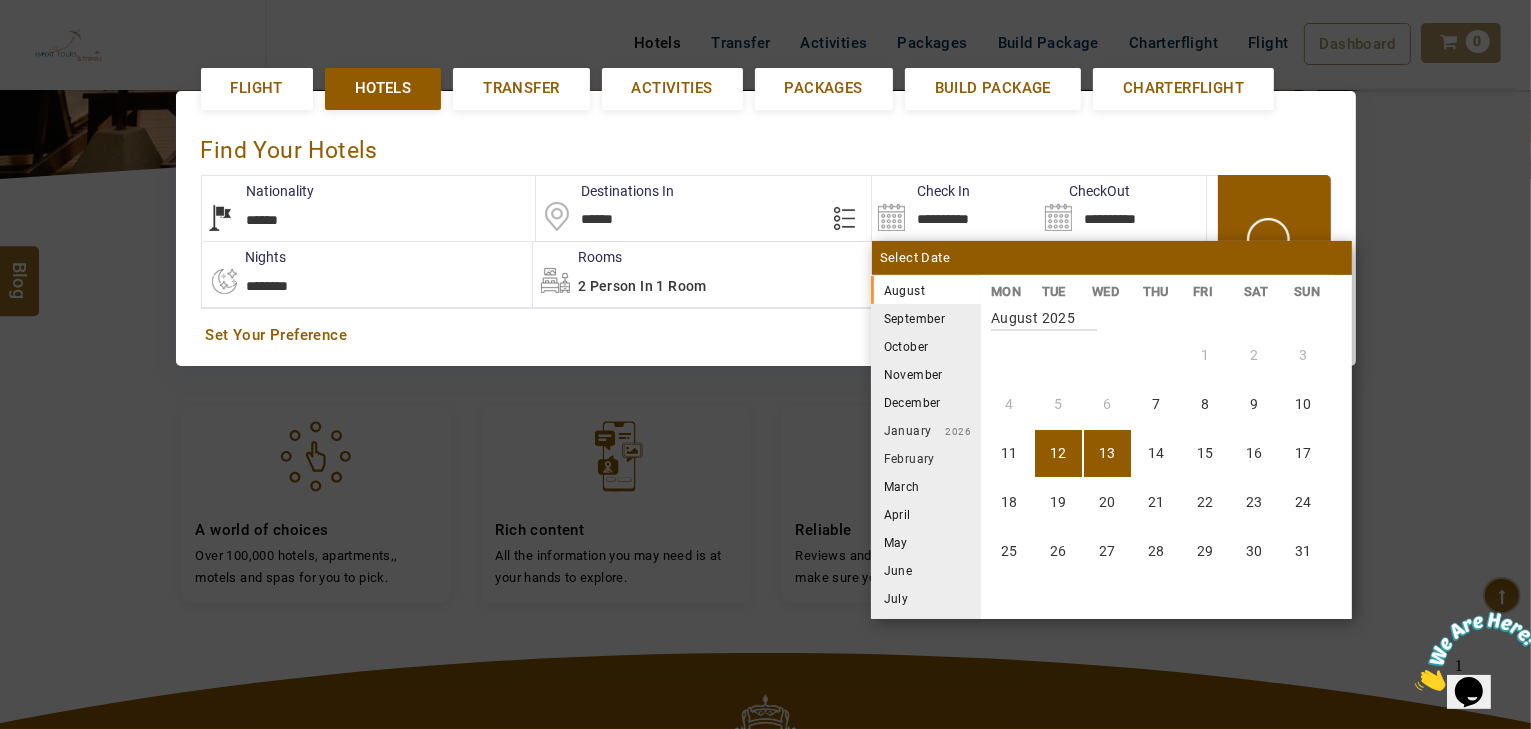 click on "12" at bounding box center [1058, 453] 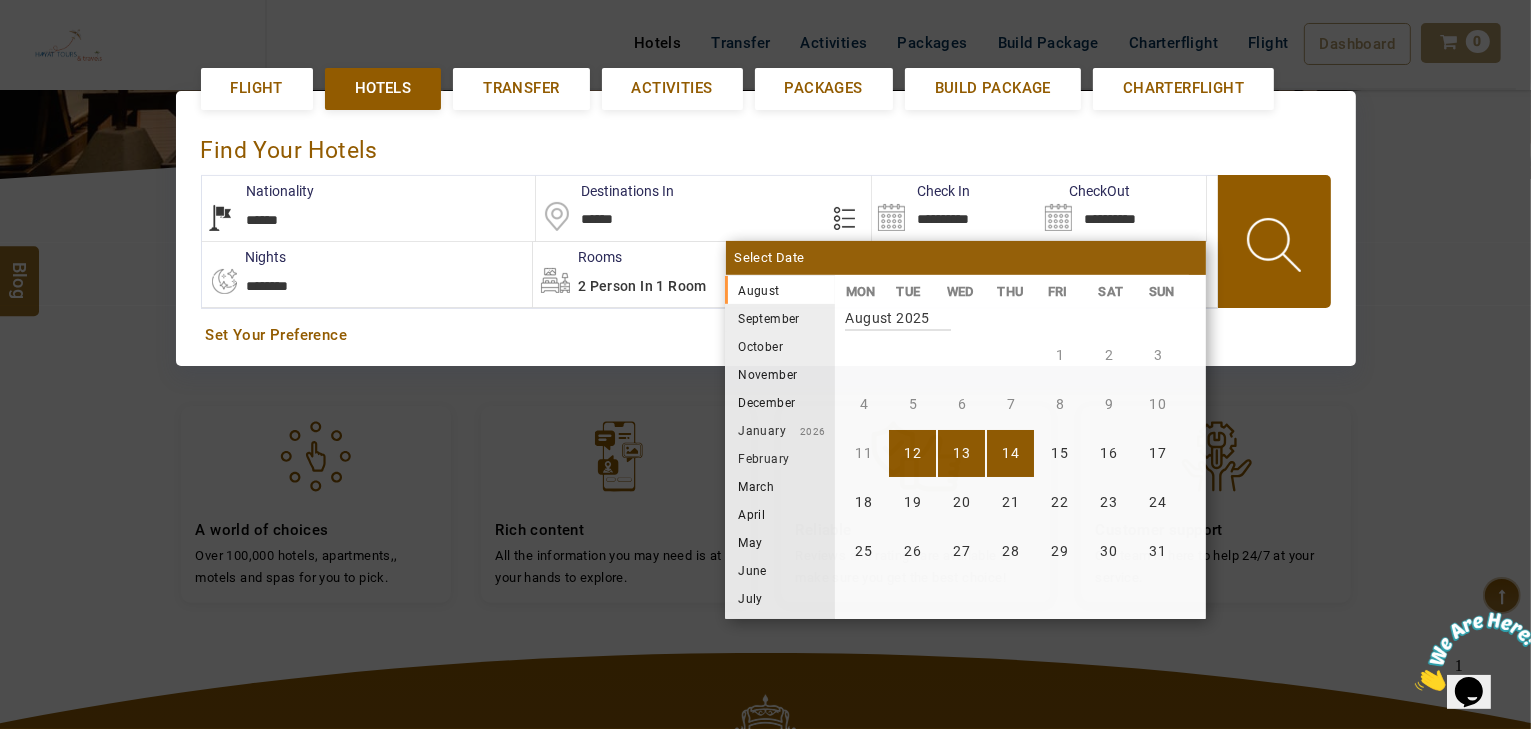 click on "14" at bounding box center [1010, 453] 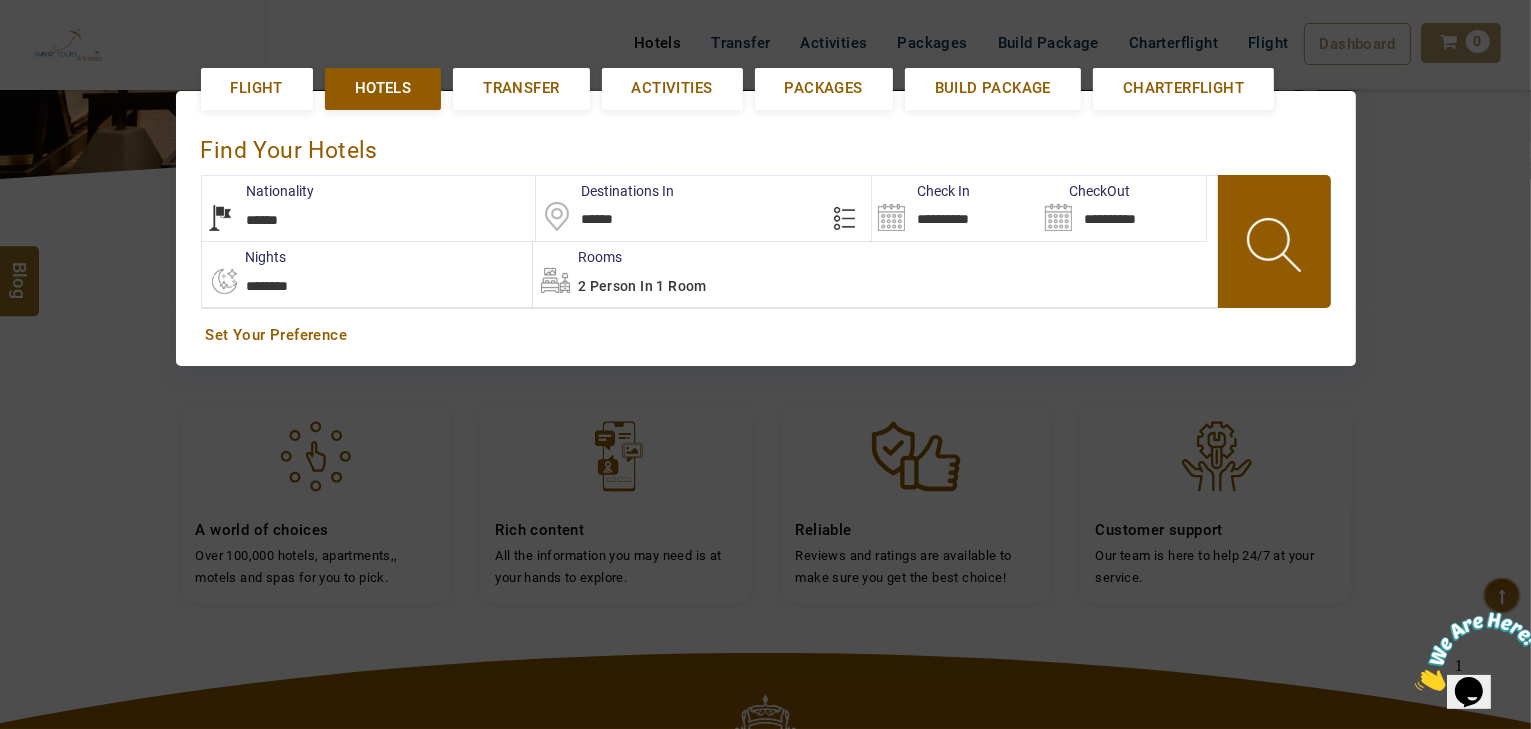 click at bounding box center (1276, 248) 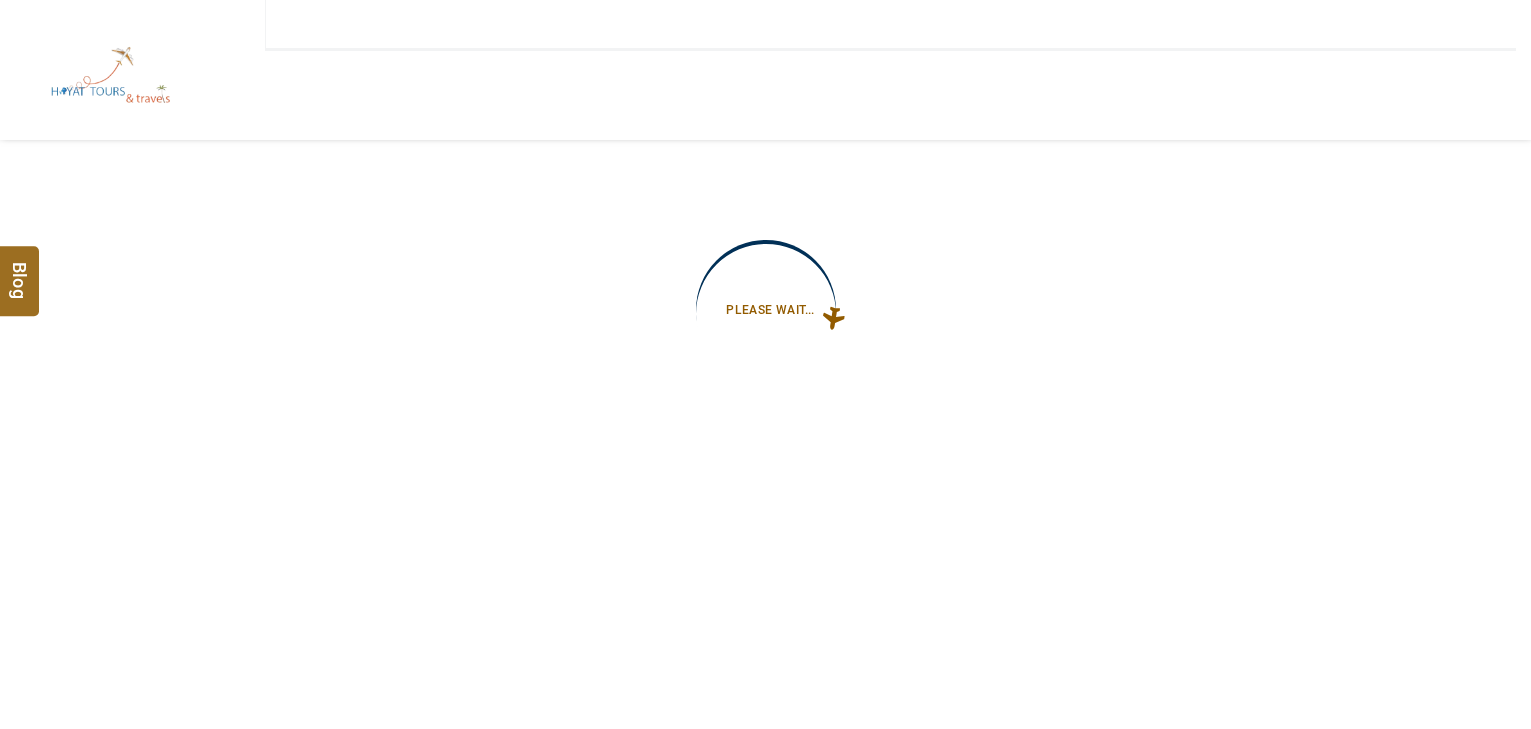 scroll, scrollTop: 0, scrollLeft: 0, axis: both 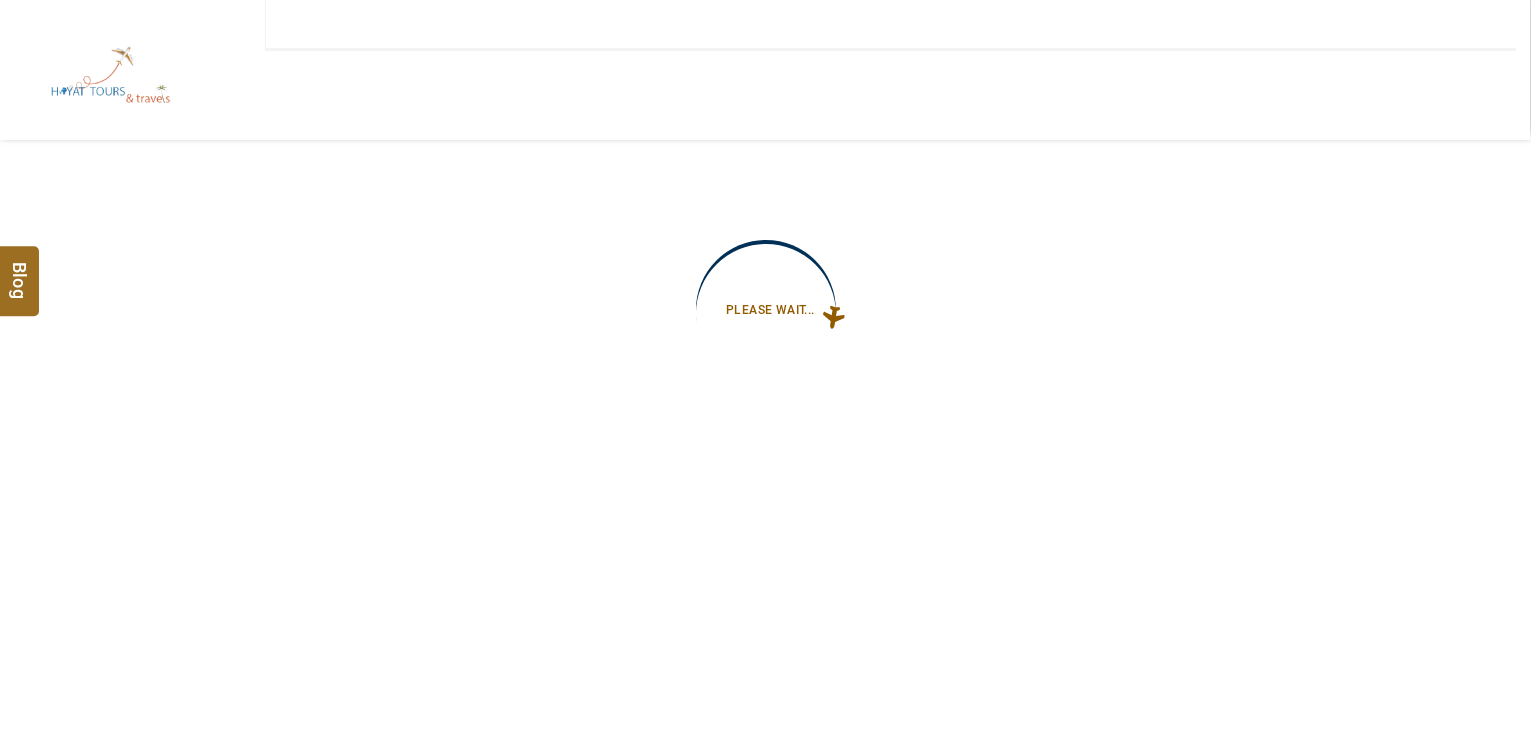 type on "**********" 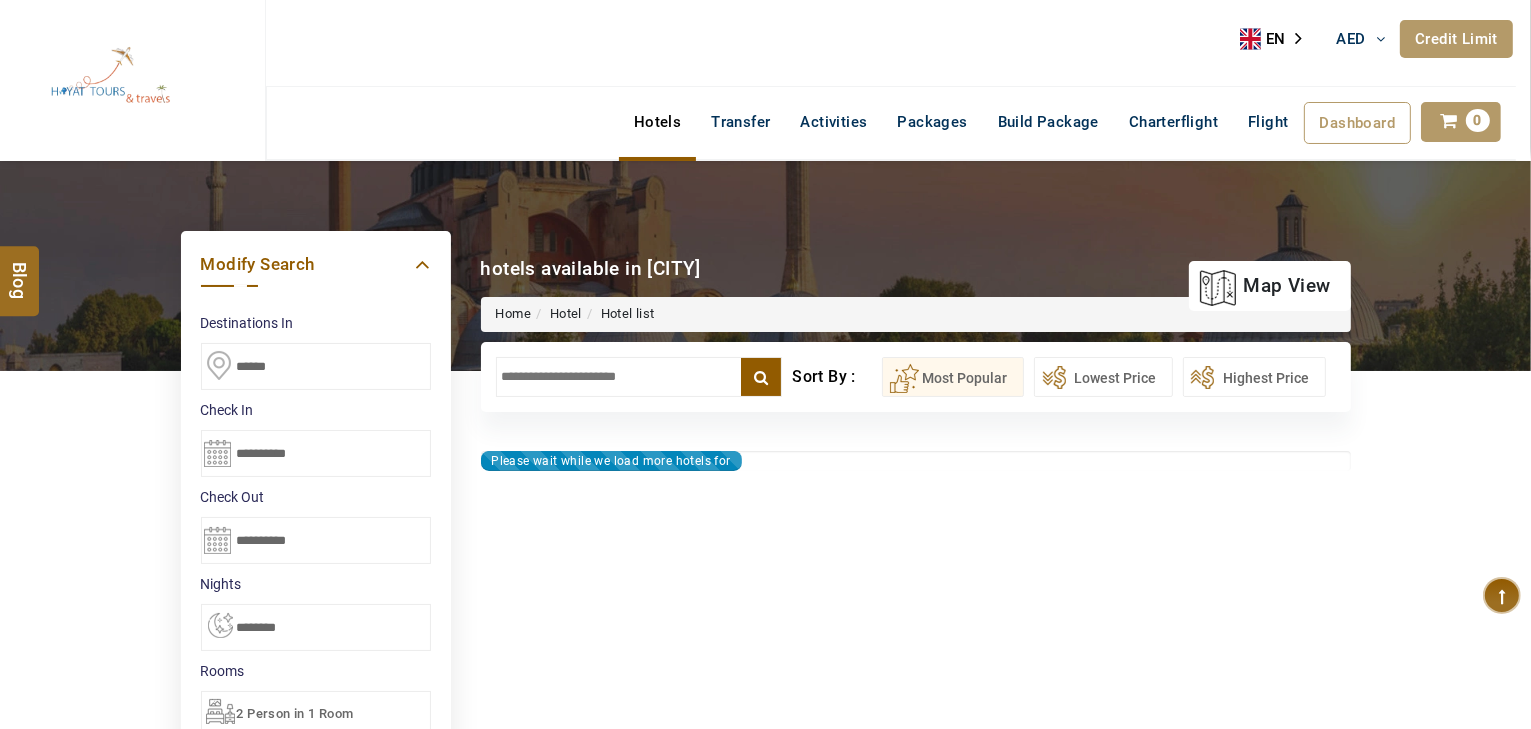 type on "**********" 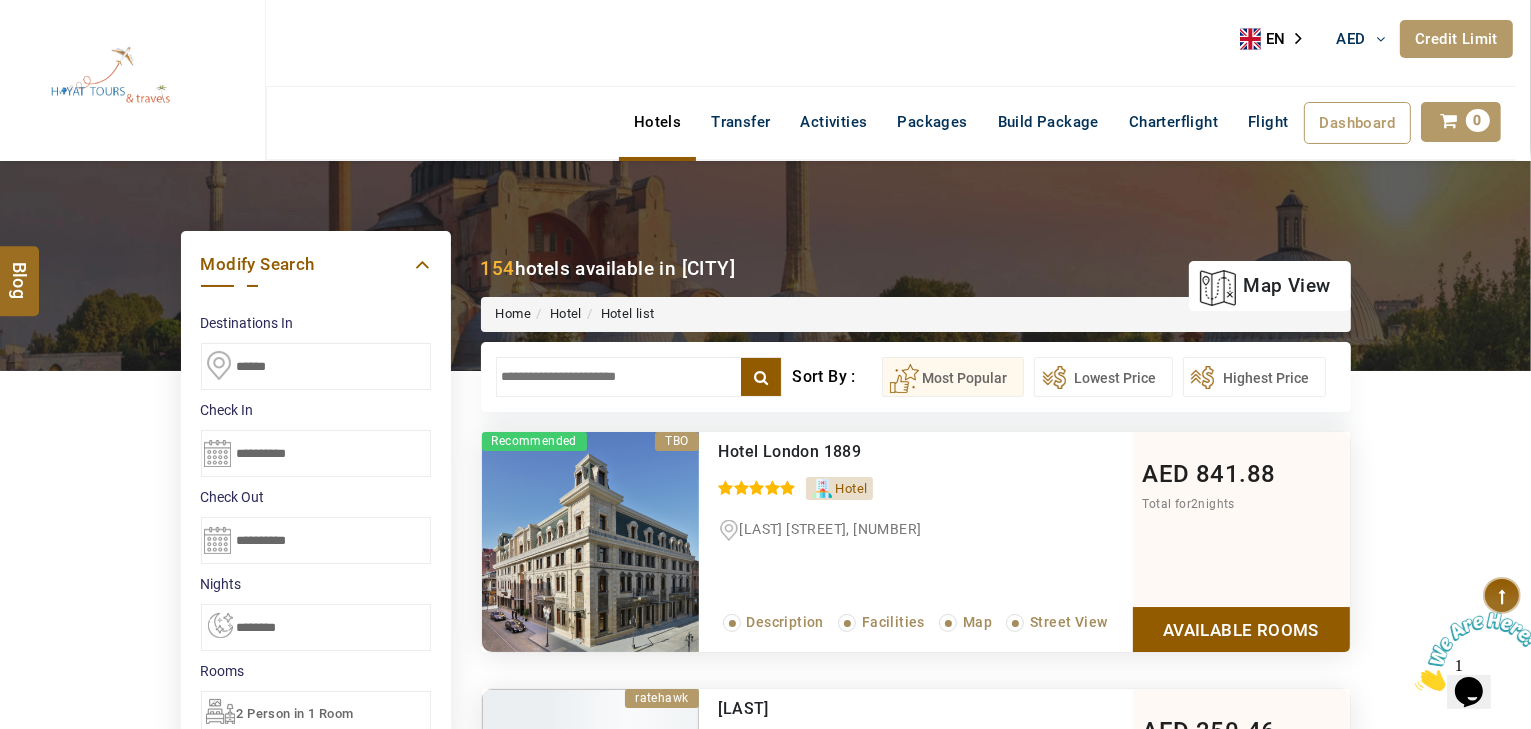 scroll, scrollTop: 0, scrollLeft: 0, axis: both 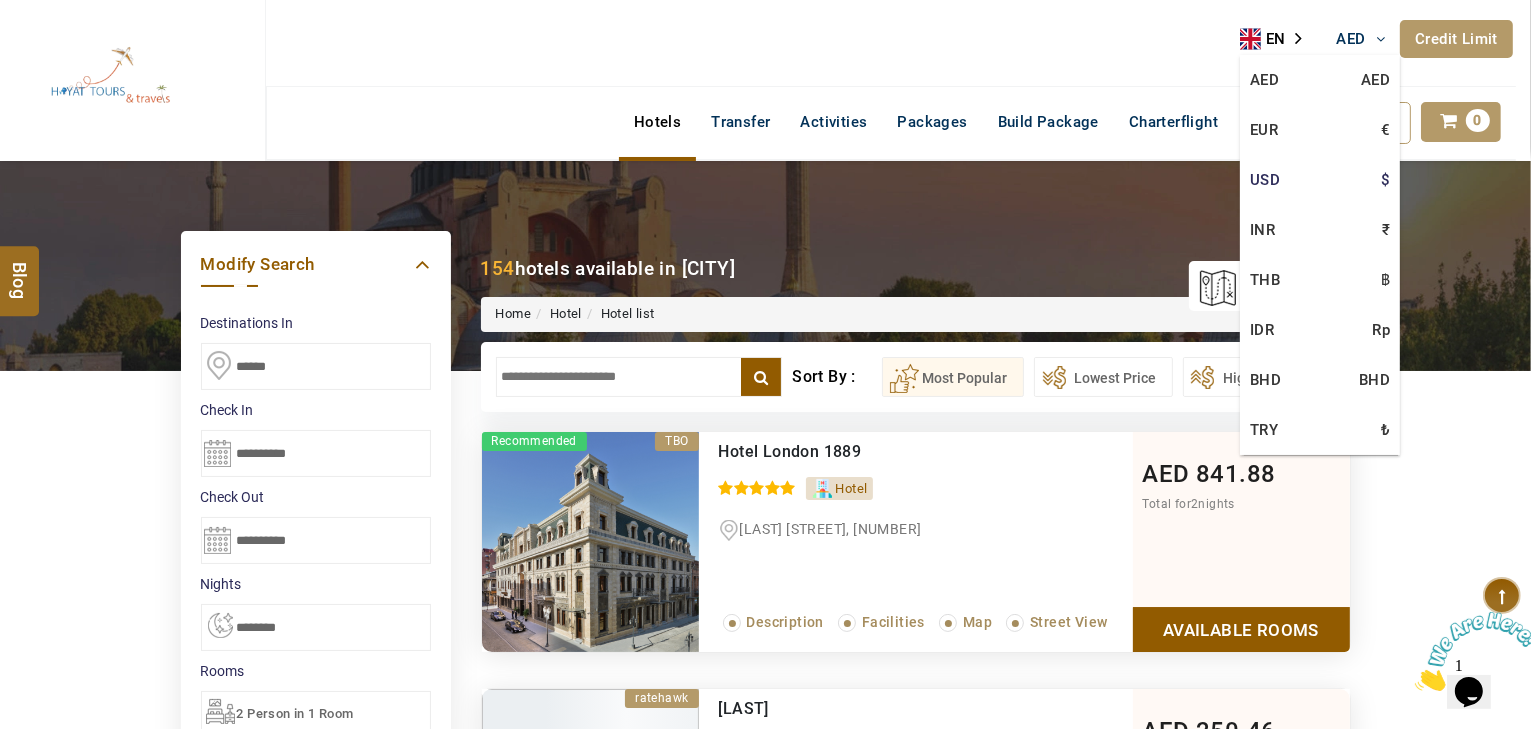 click on "USD  $" at bounding box center (1320, 180) 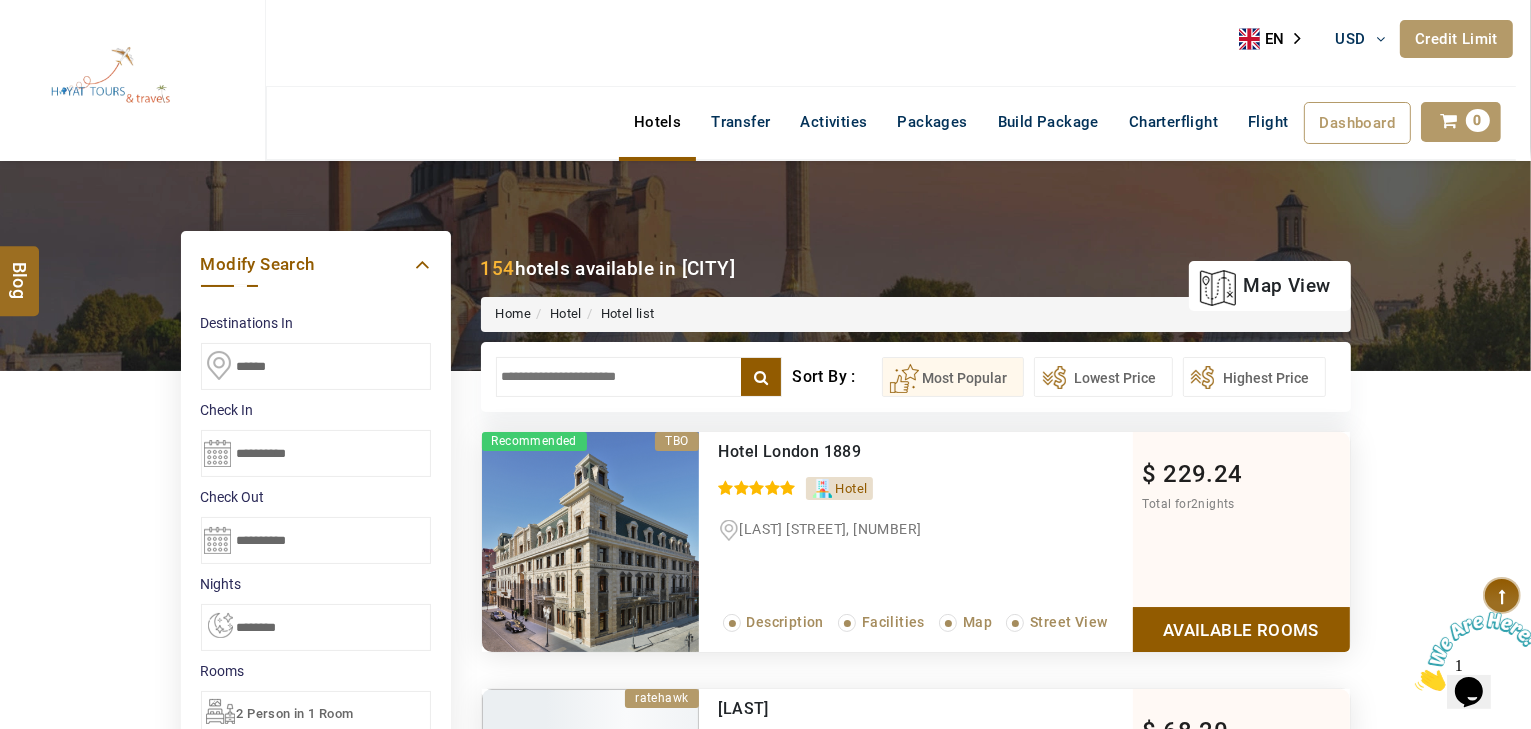 click on "Available Rooms" at bounding box center (1241, 629) 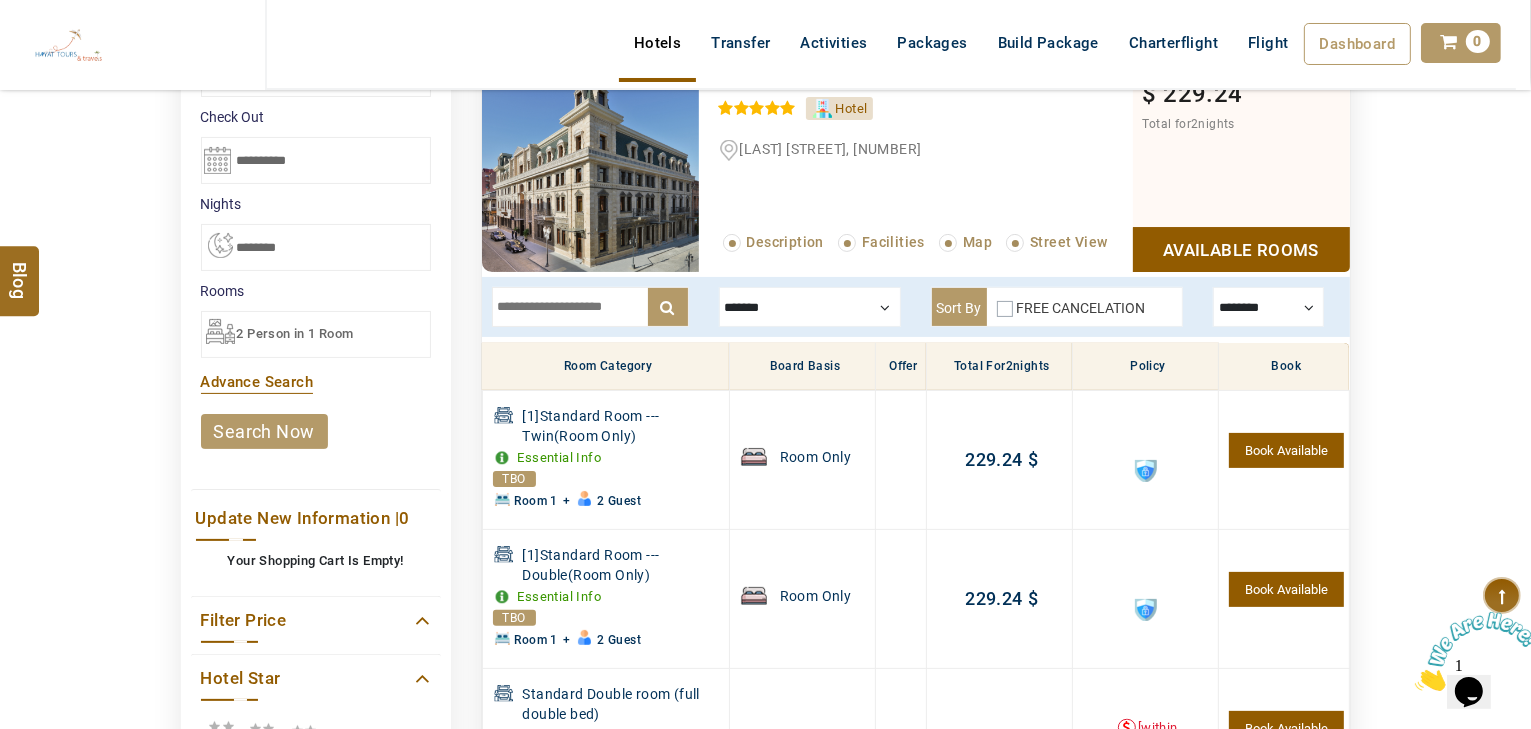 click at bounding box center [810, 307] 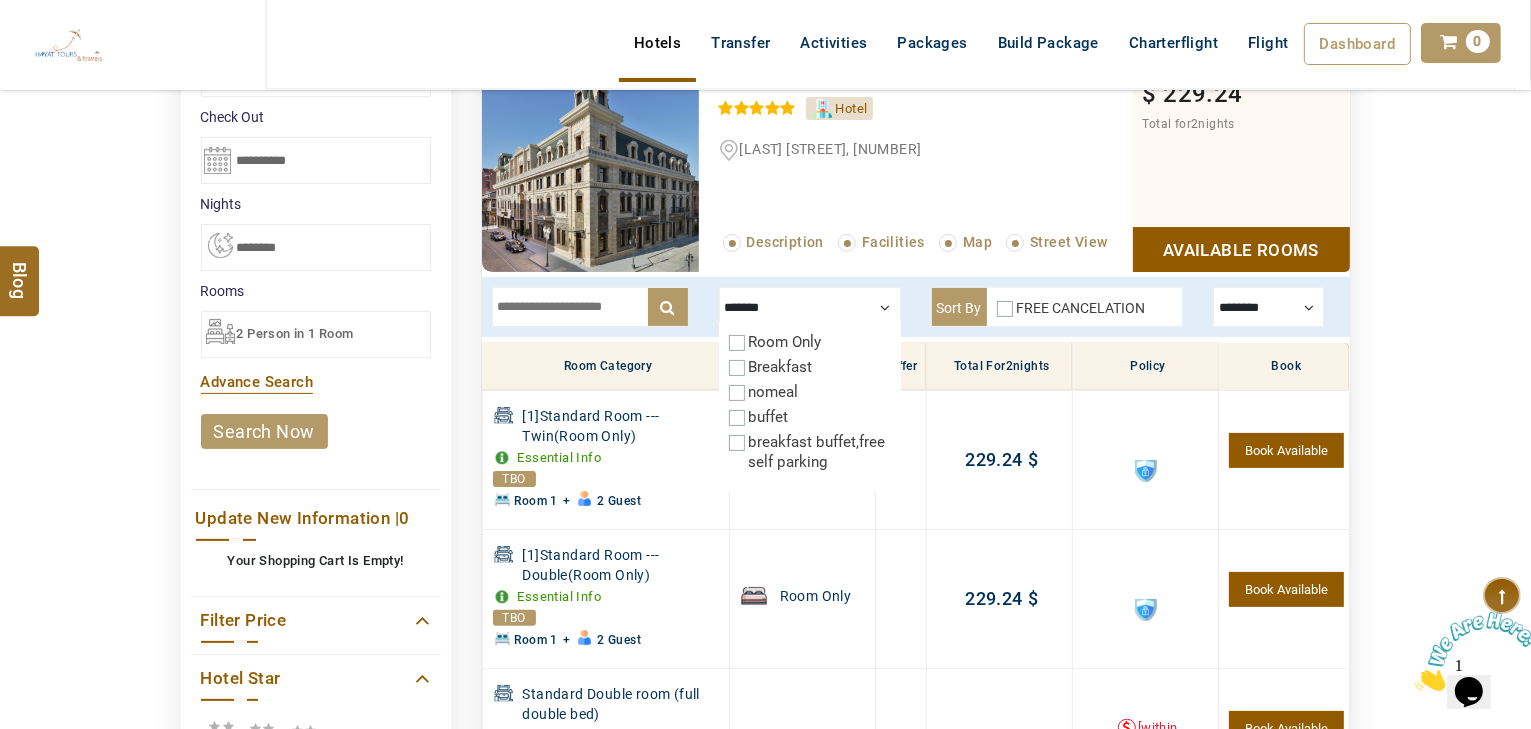 click on "Breakfast" at bounding box center [781, 367] 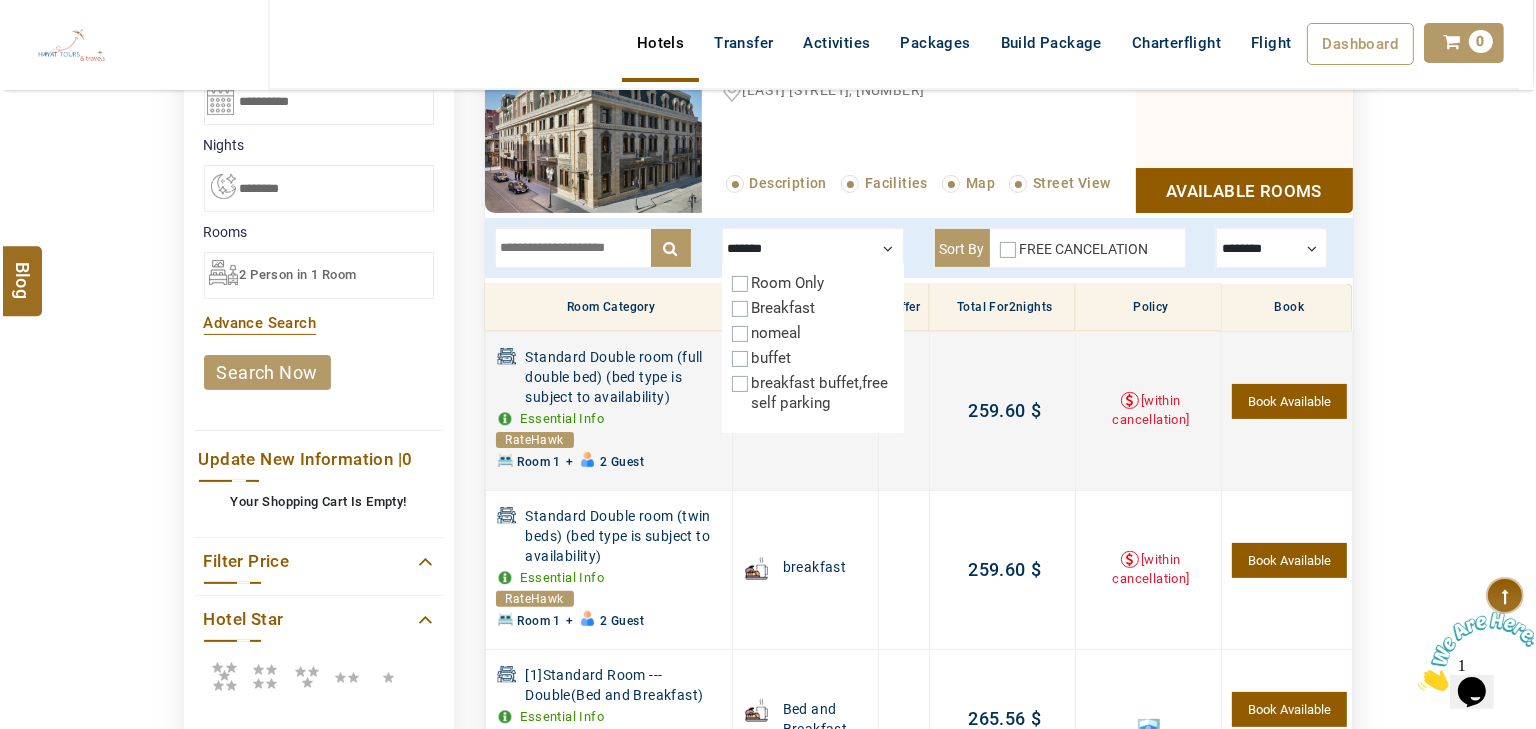scroll, scrollTop: 300, scrollLeft: 0, axis: vertical 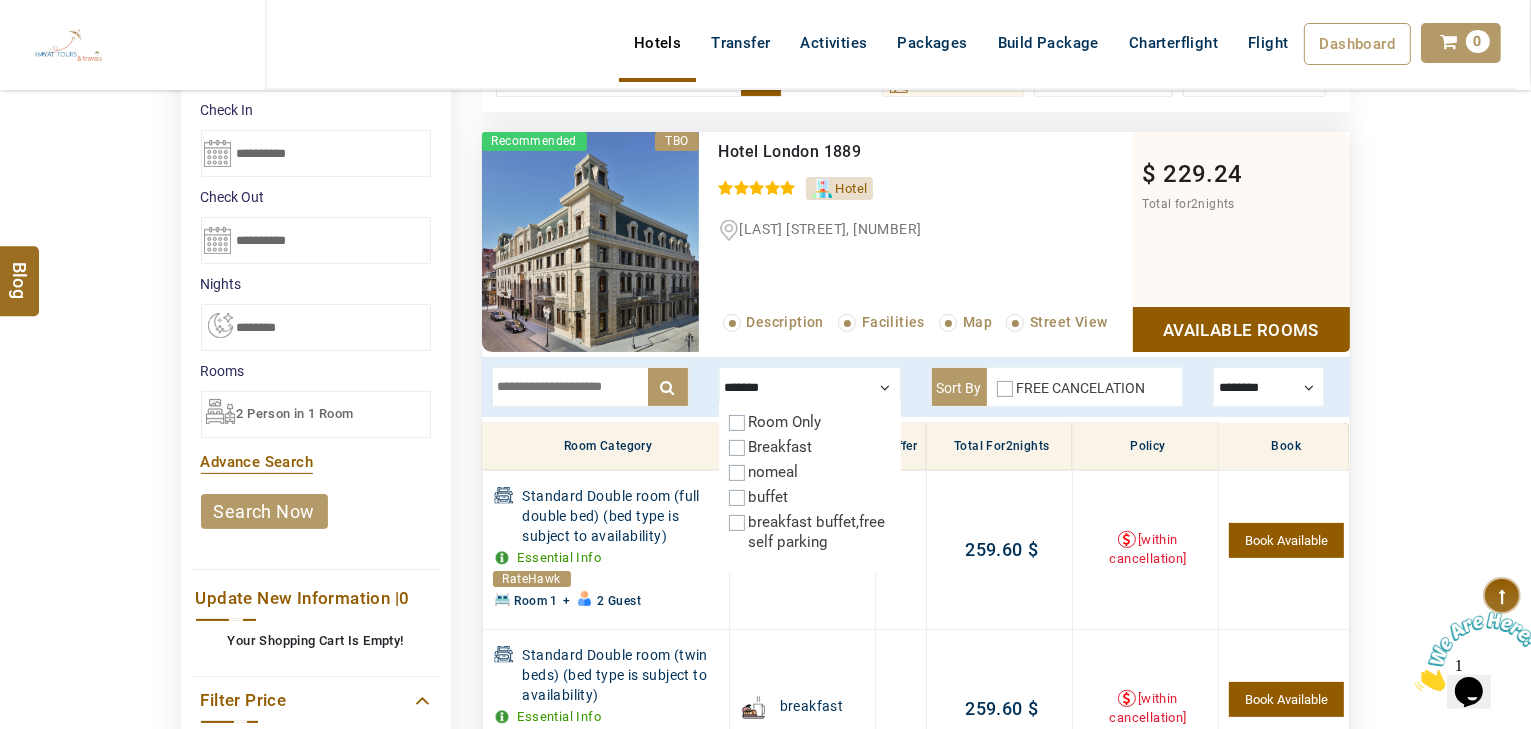 click on "Book Available" at bounding box center (1286, 540) 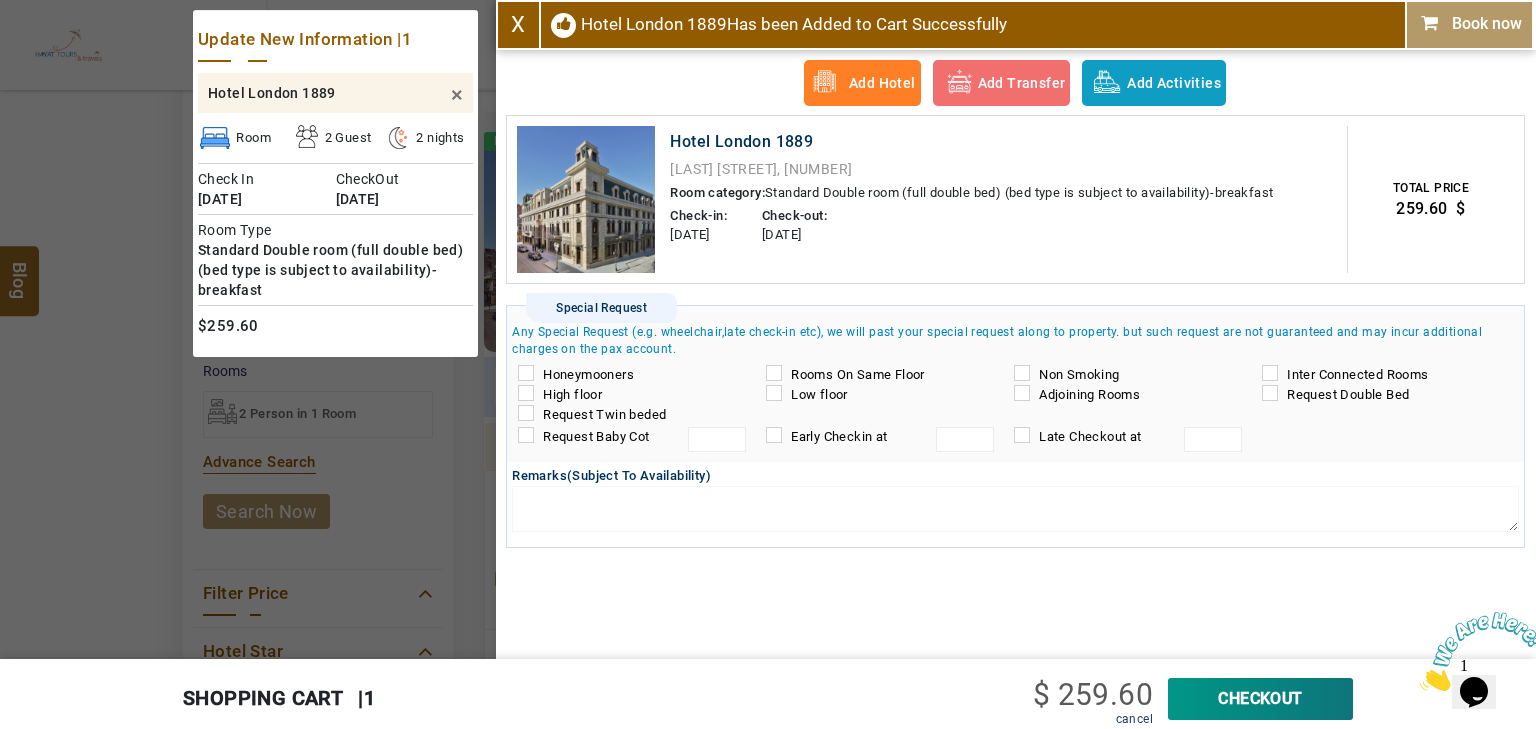 click on "CheckOut" at bounding box center [1260, 699] 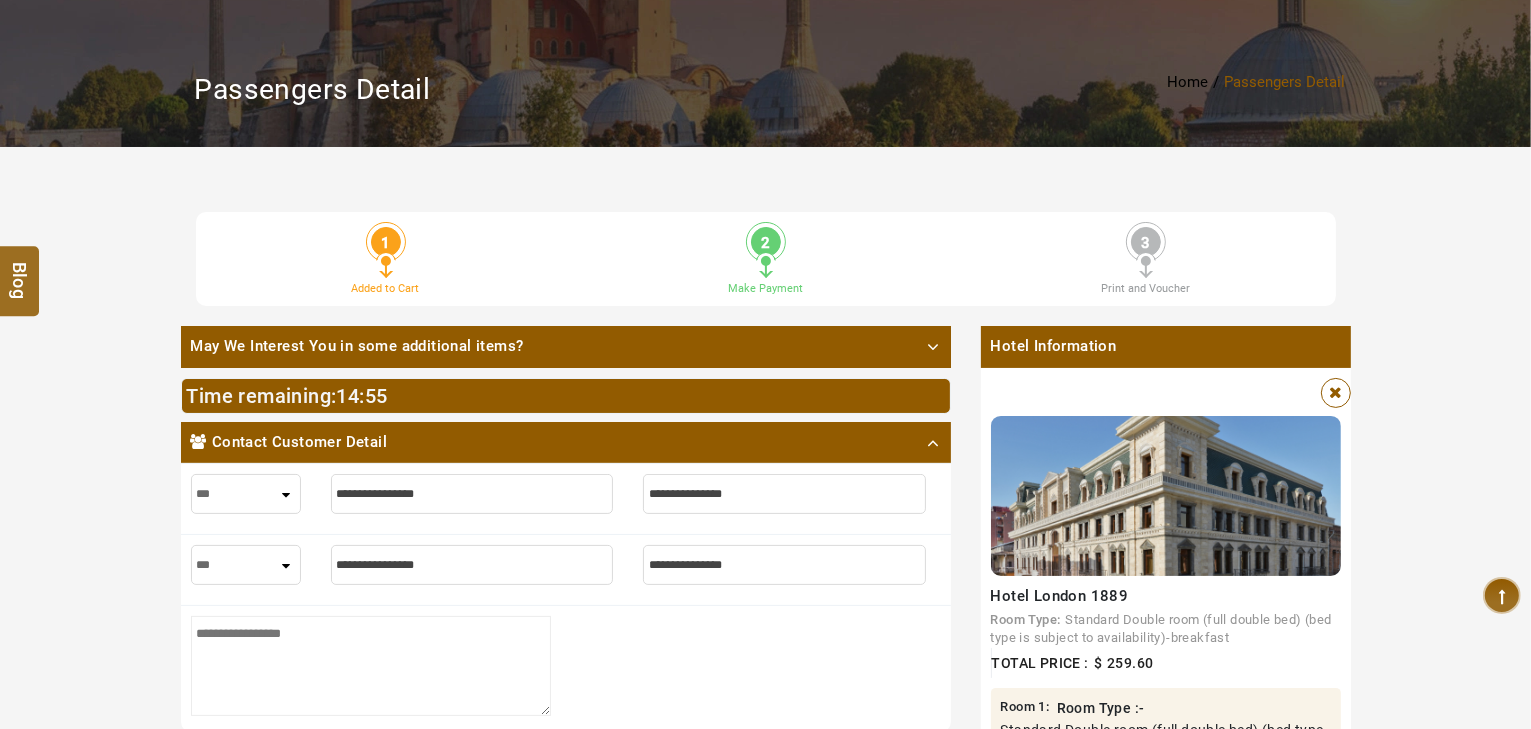 scroll, scrollTop: 160, scrollLeft: 0, axis: vertical 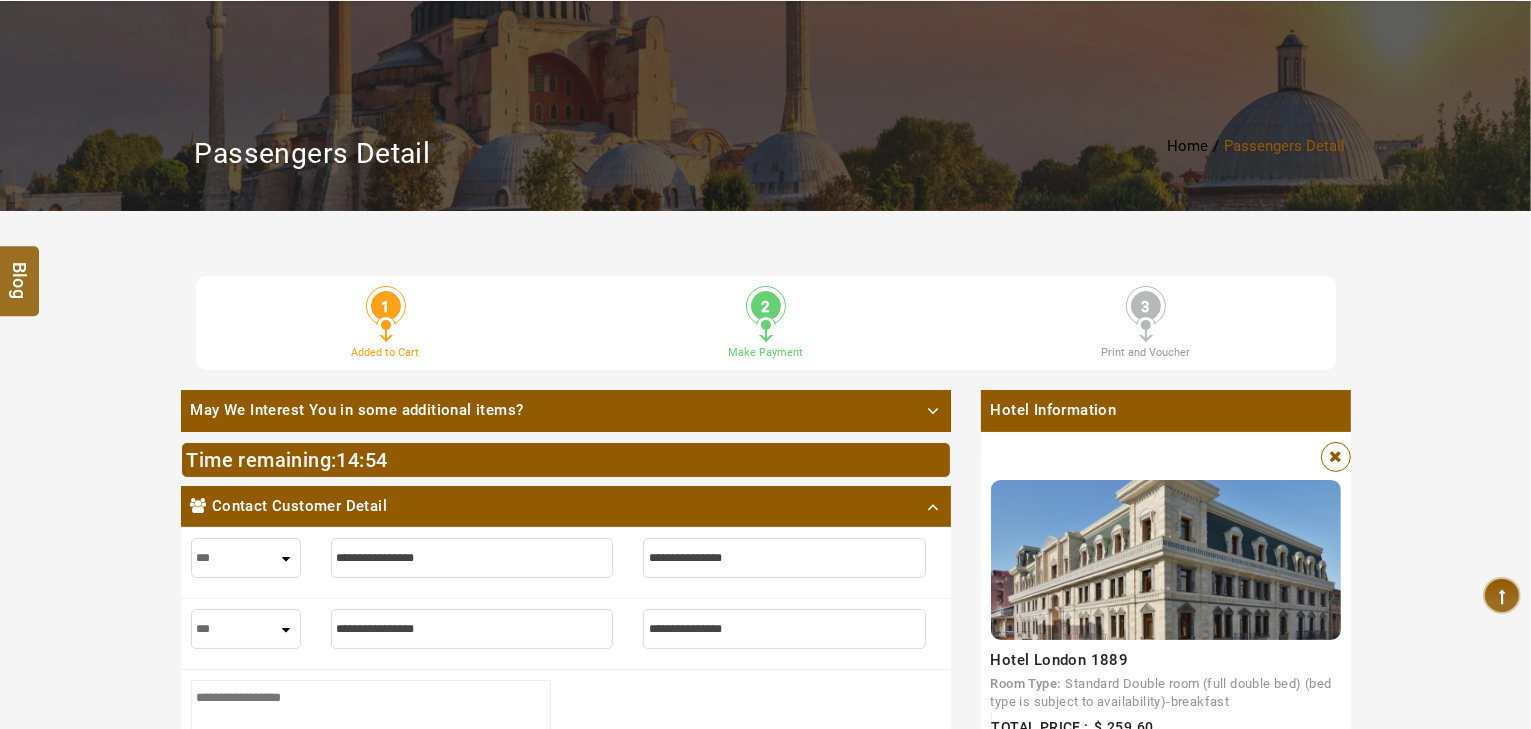 click at bounding box center (472, 558) 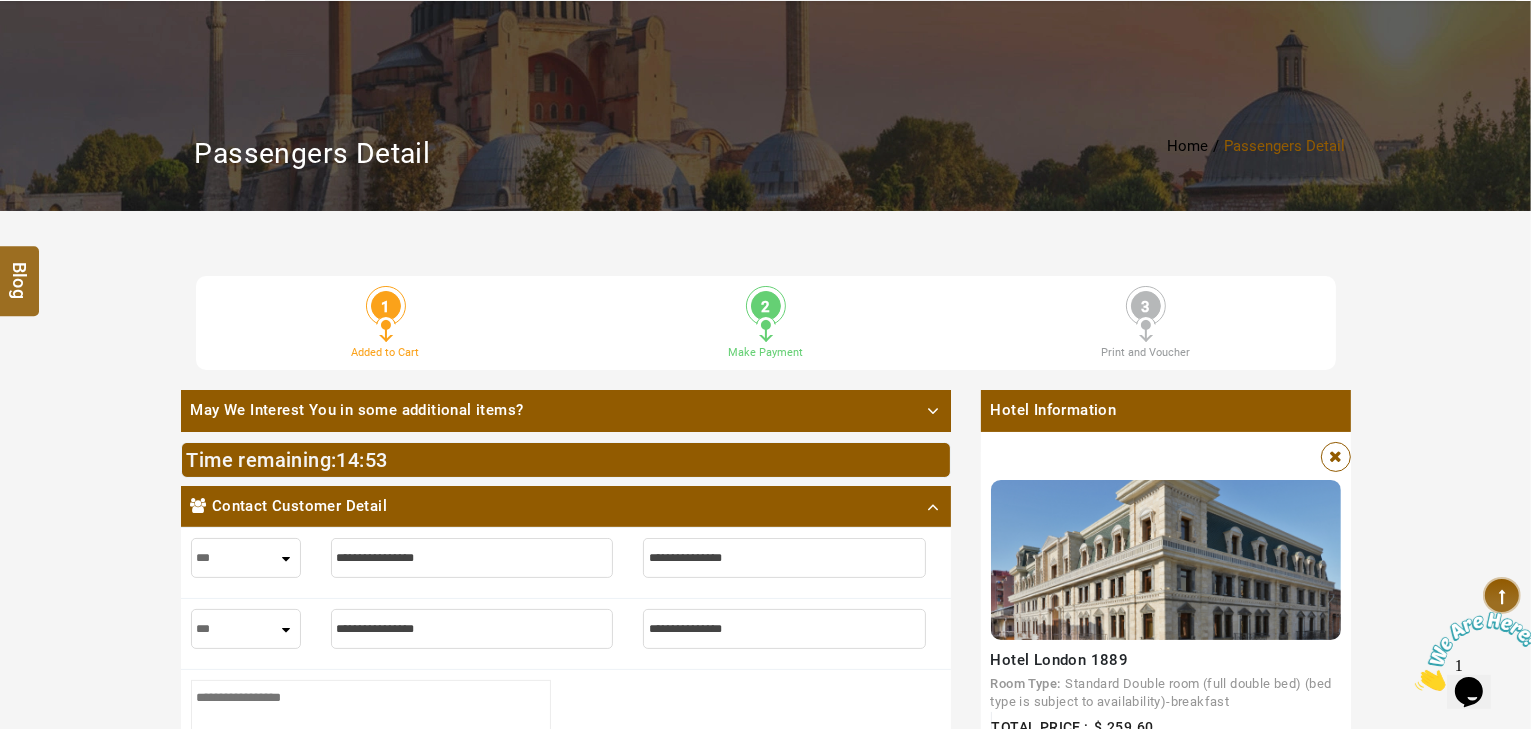 scroll, scrollTop: 0, scrollLeft: 0, axis: both 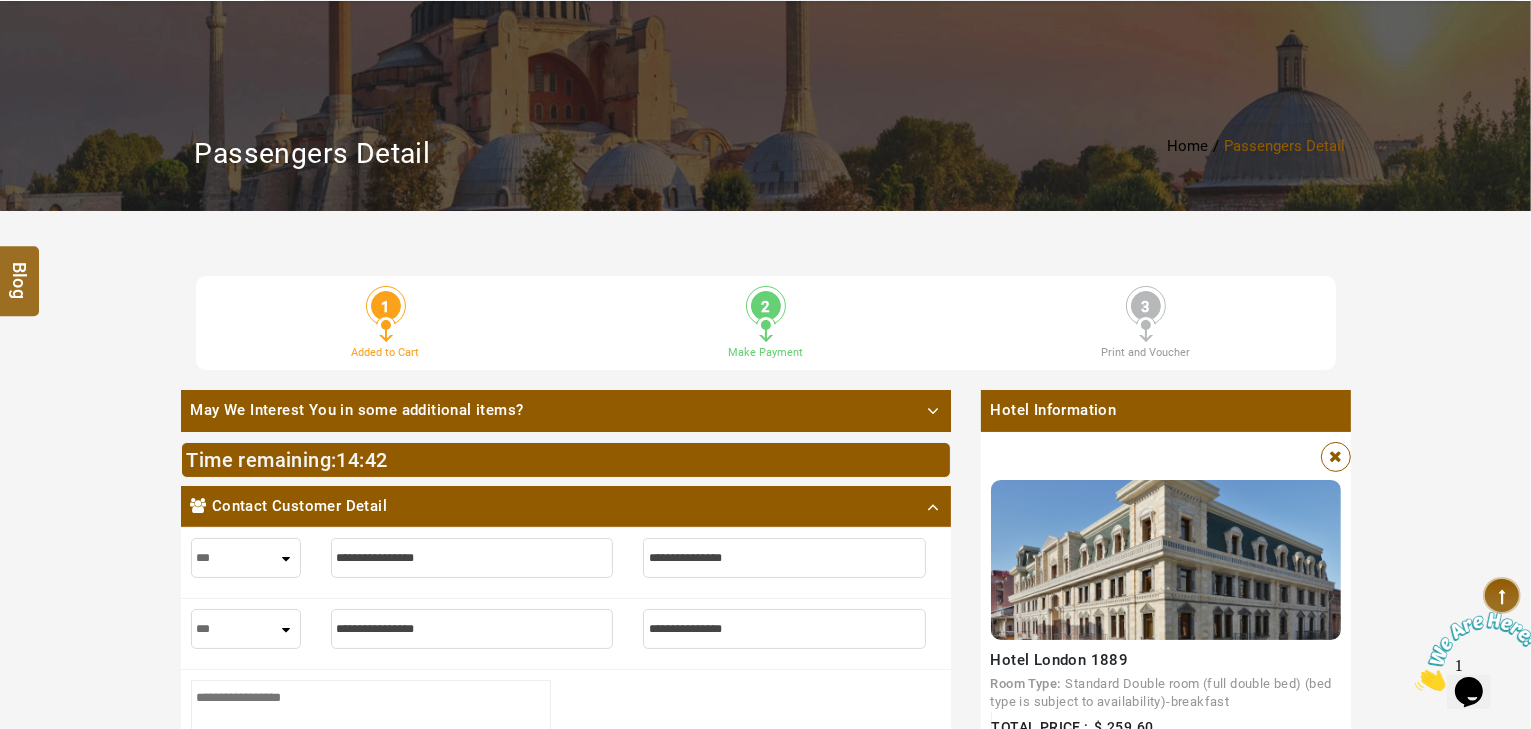 click at bounding box center (472, 558) 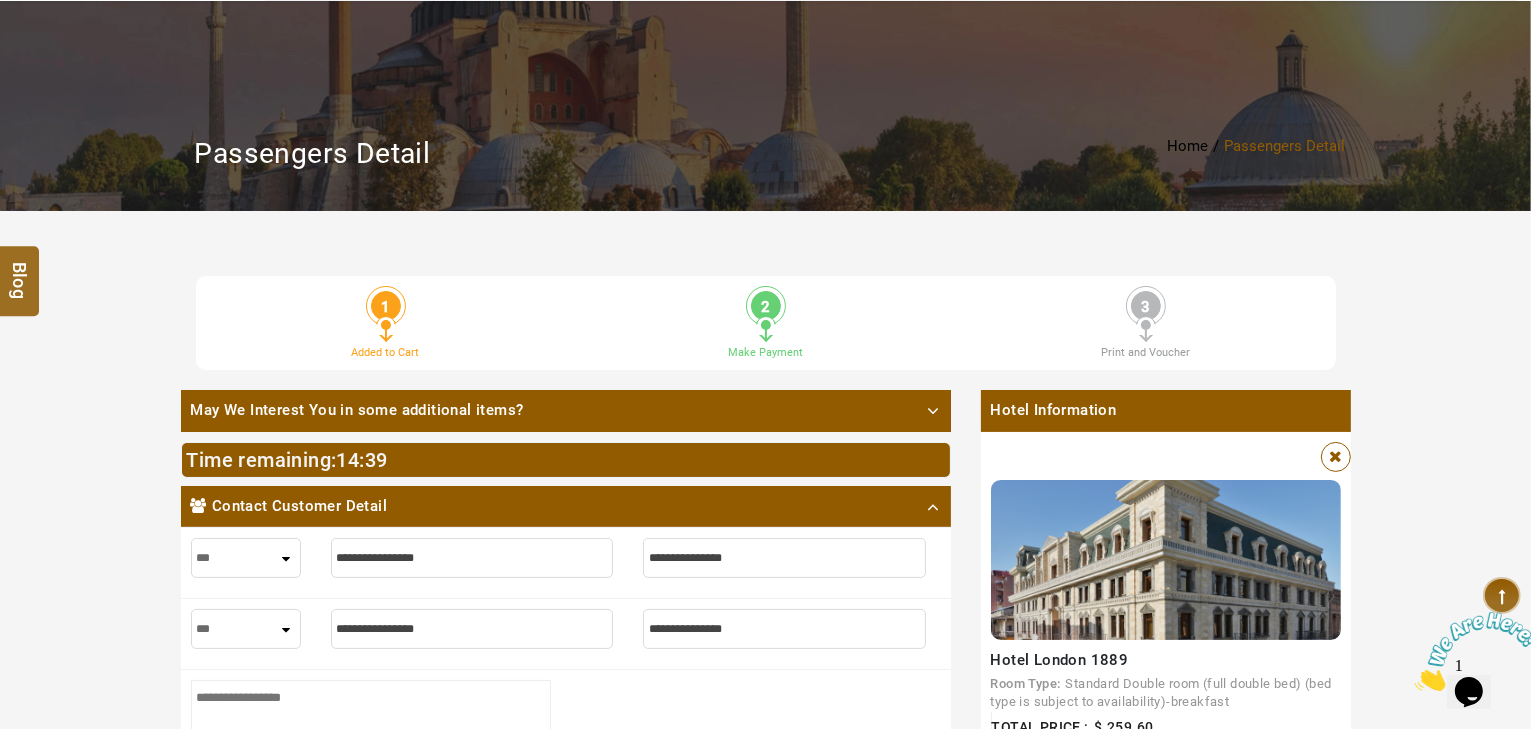 type on "*" 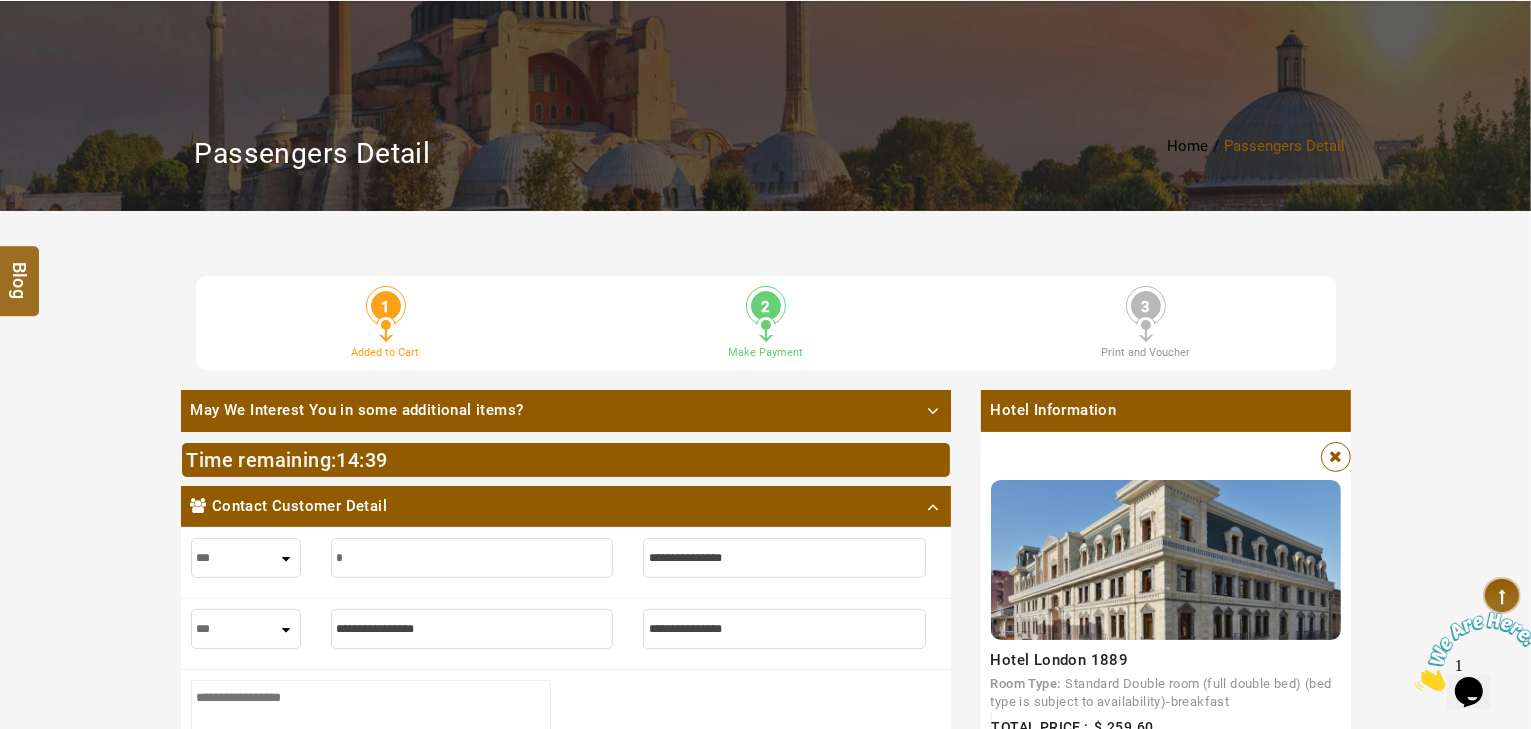 type on "*" 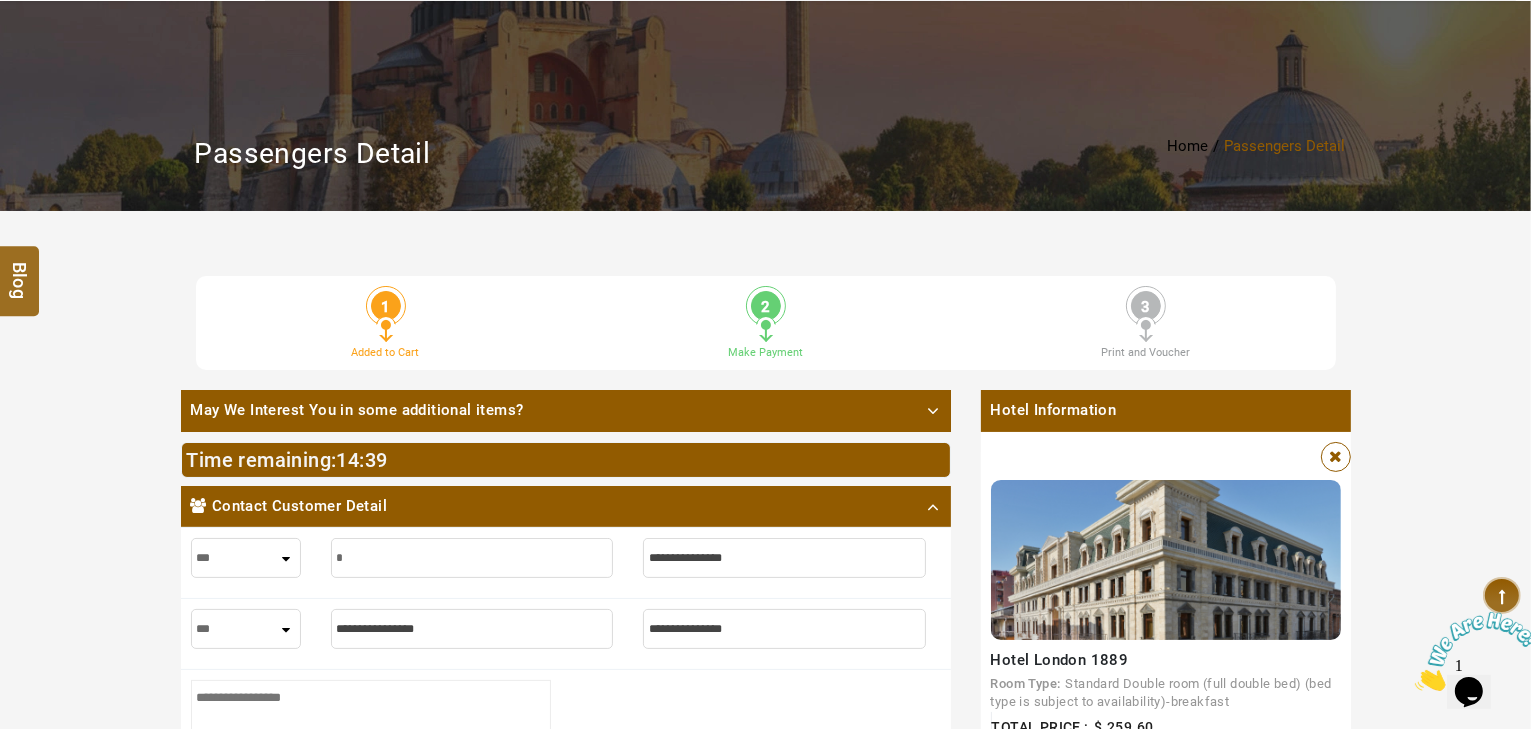 type on "**" 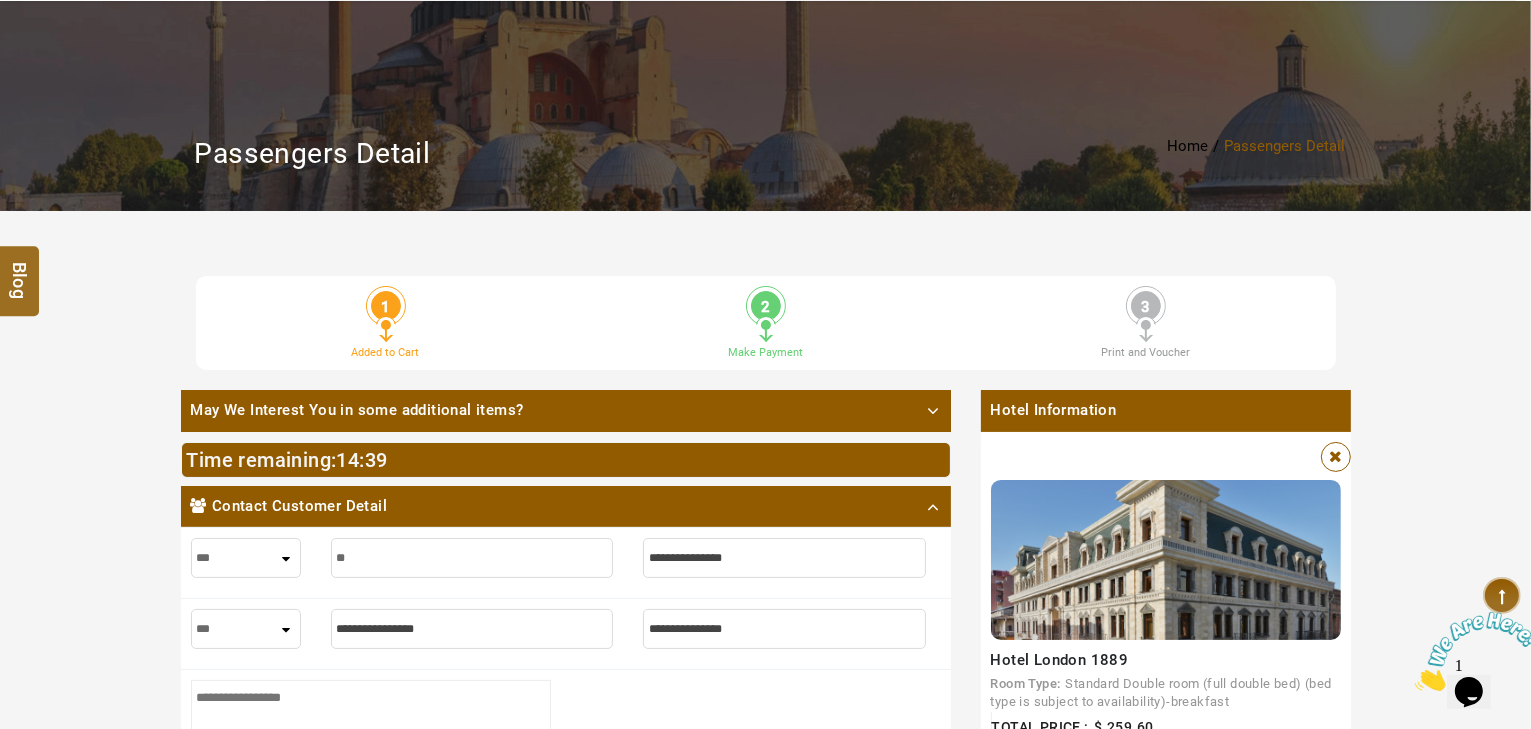 type on "**" 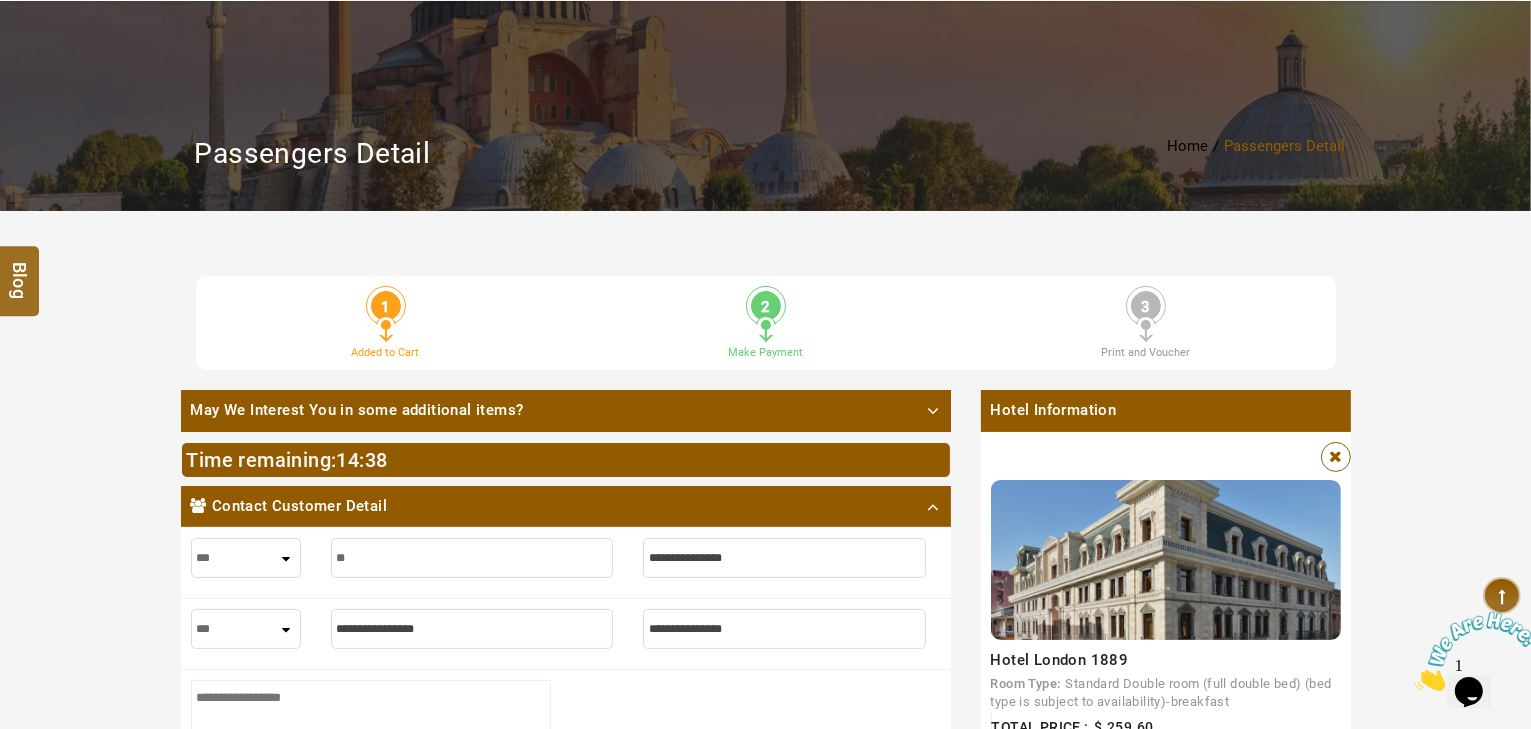 type on "***" 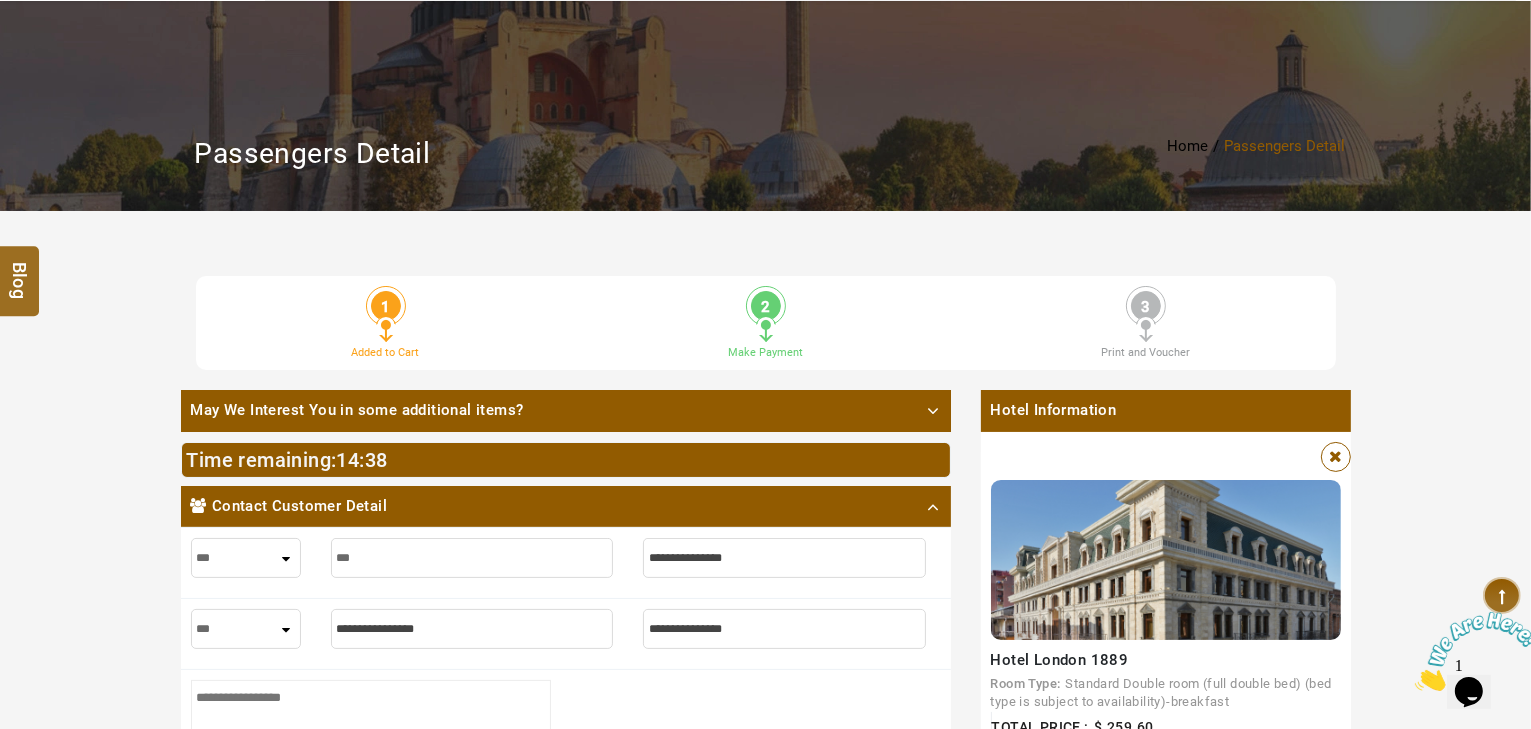 type on "***" 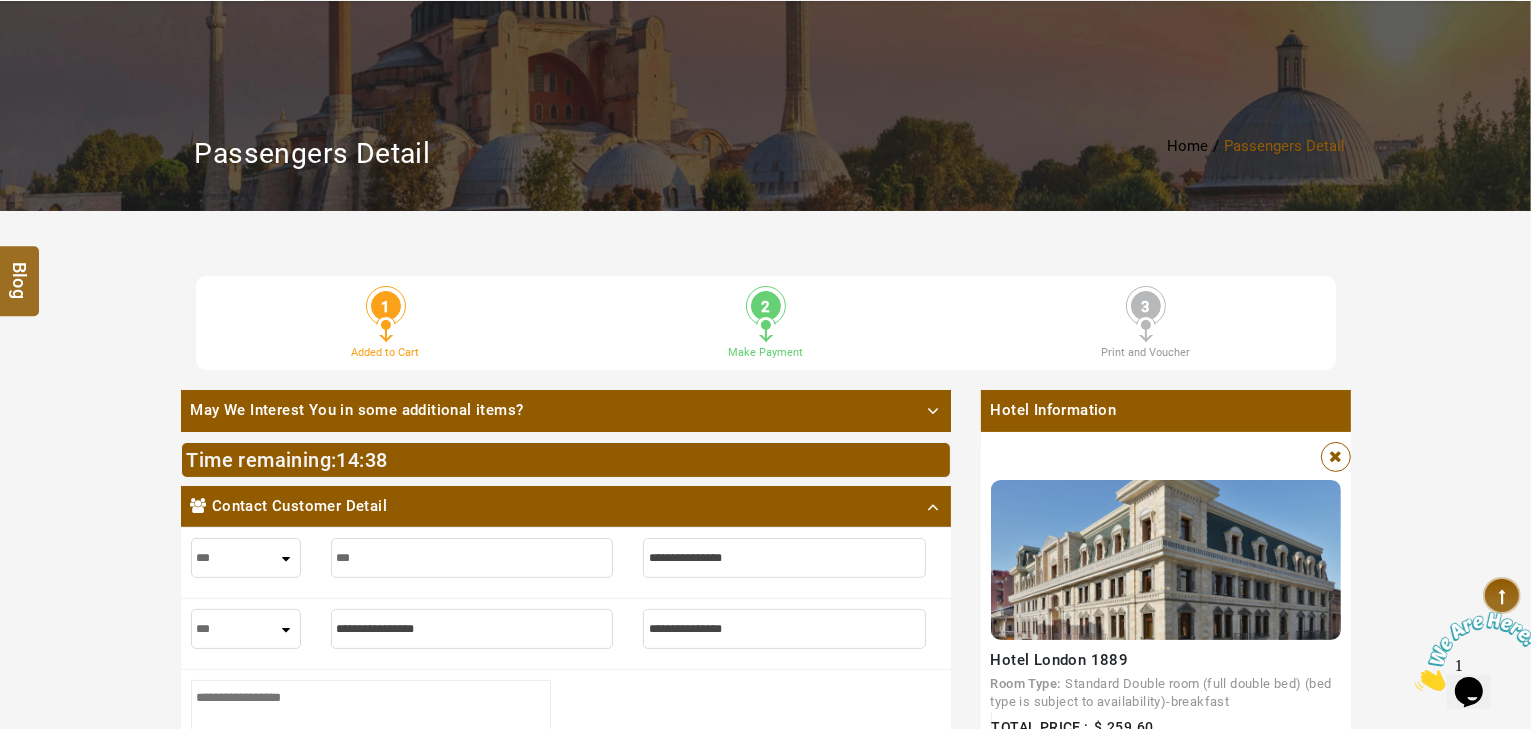 type on "****" 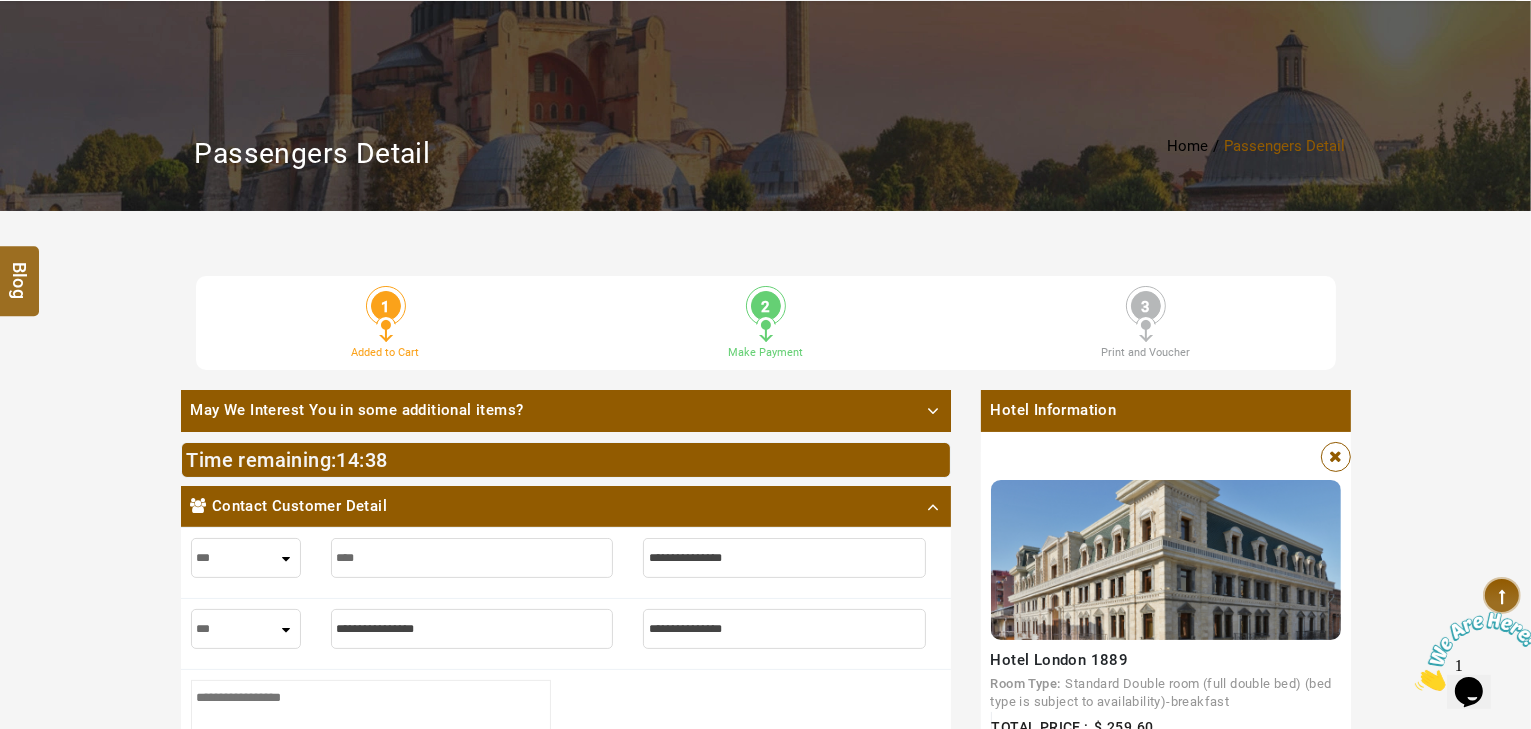 type on "****" 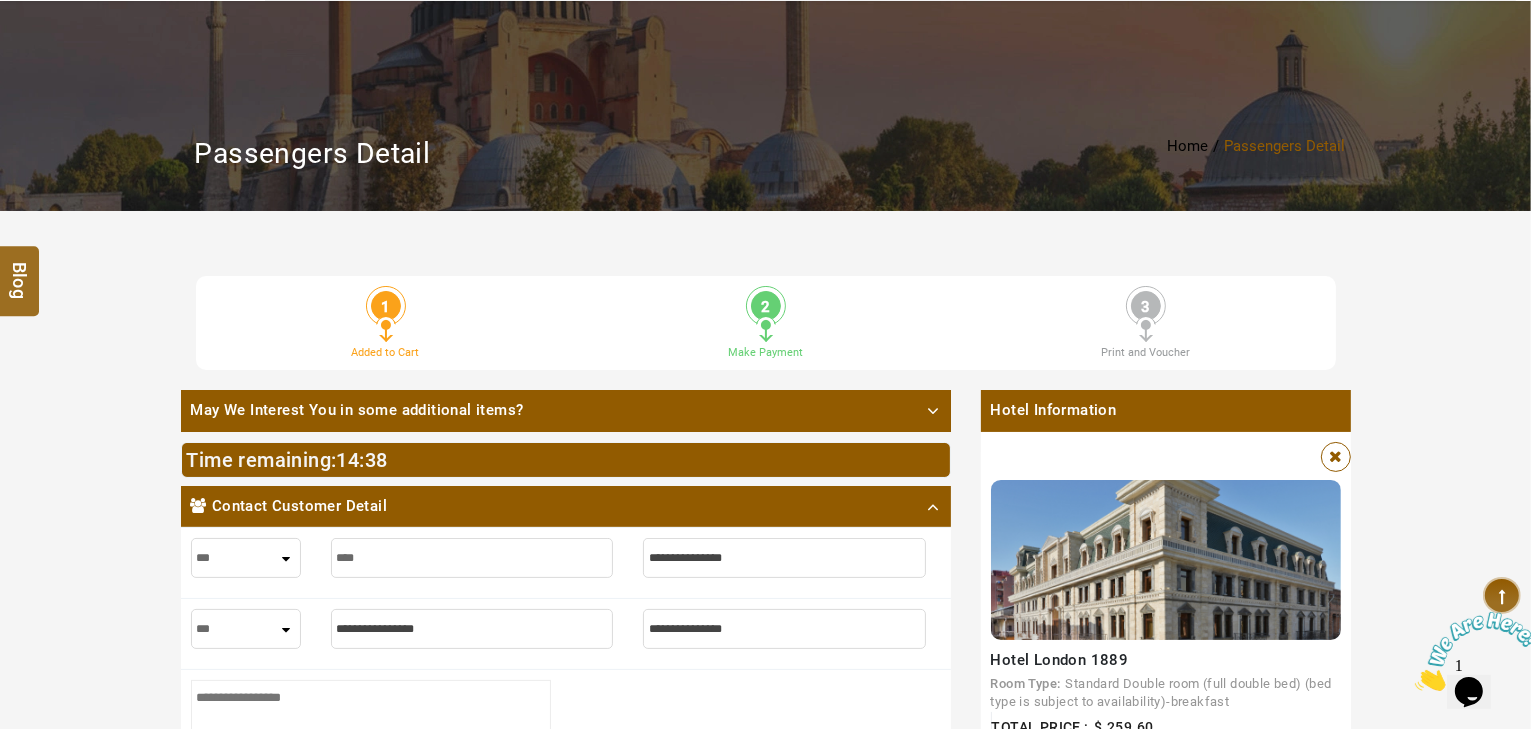 type on "*****" 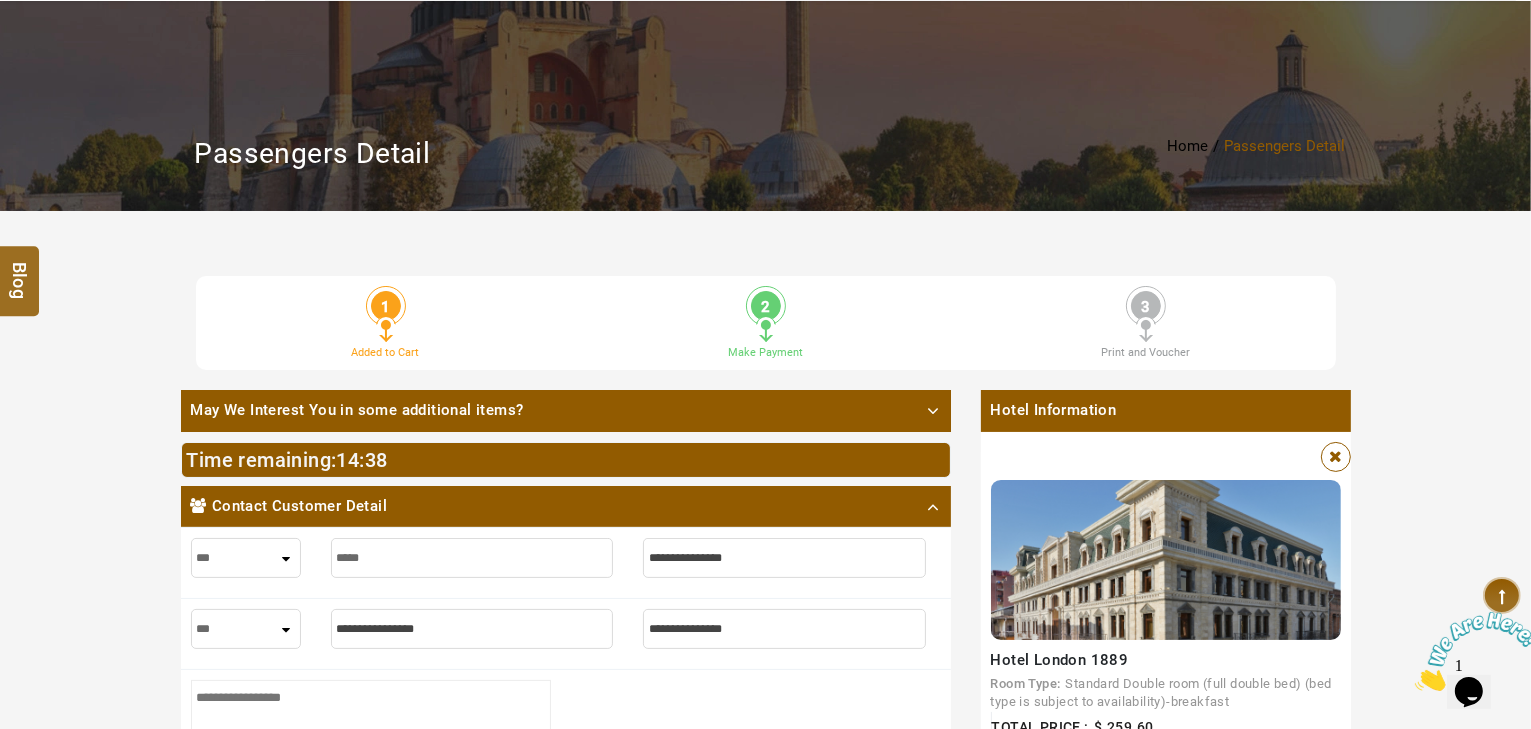 type on "*****" 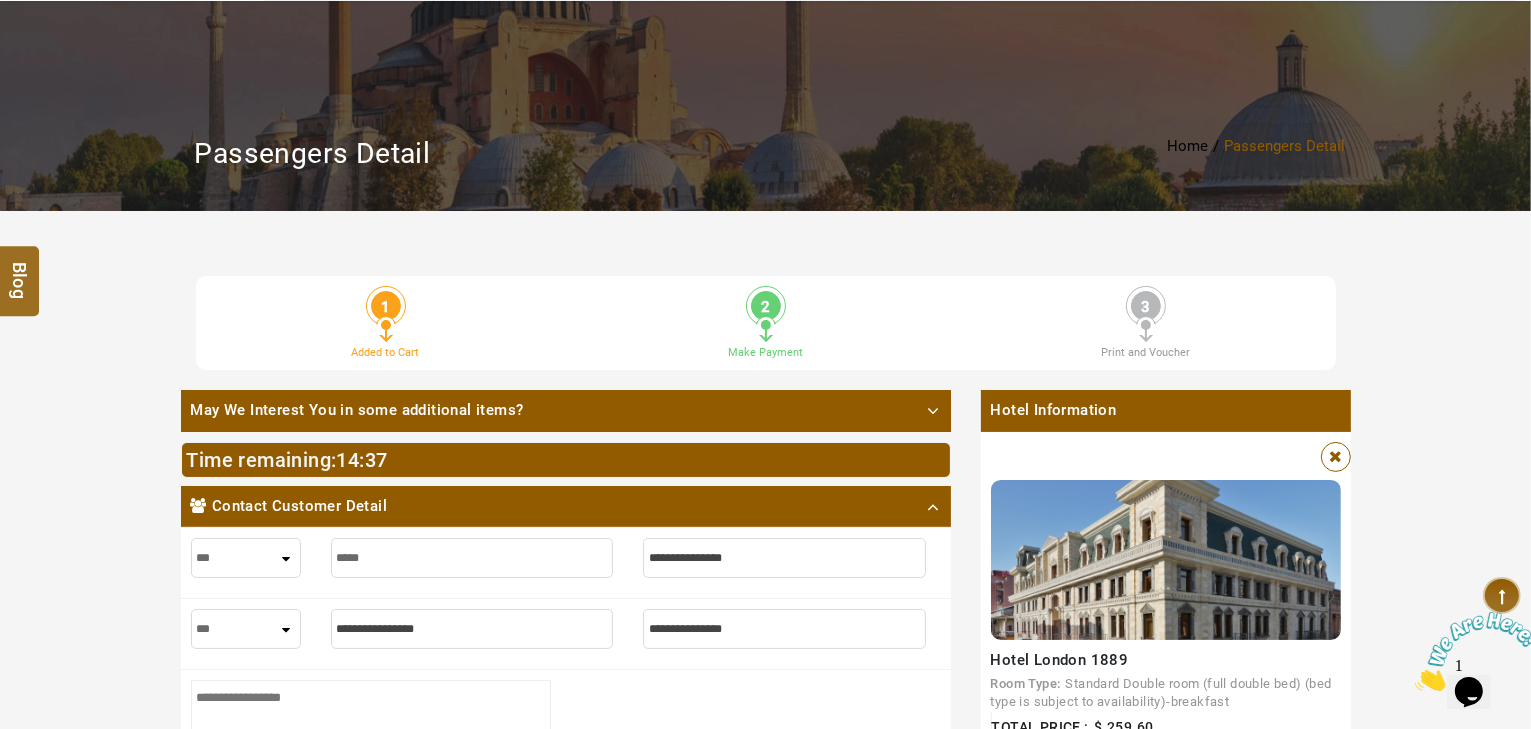 type on "*****" 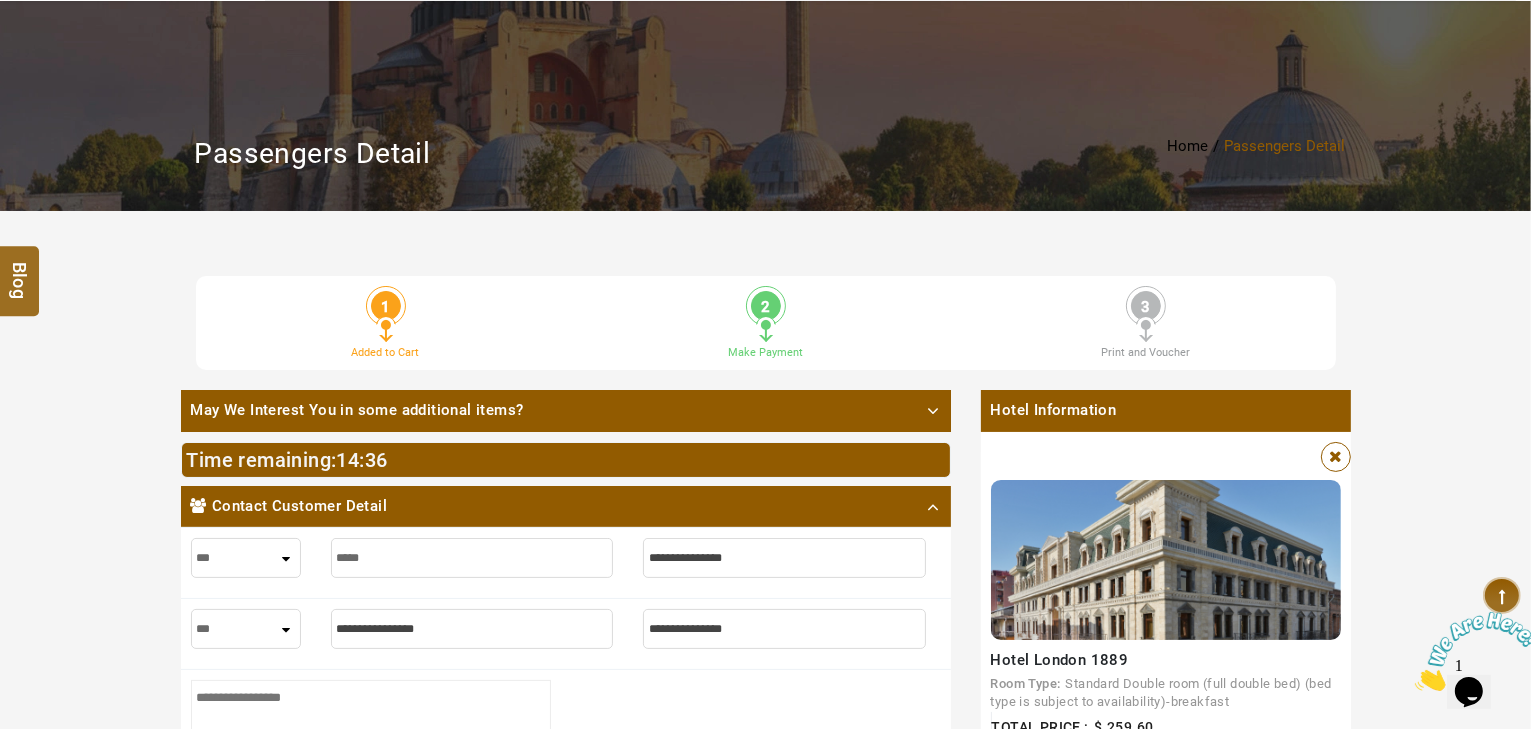 click at bounding box center (784, 558) 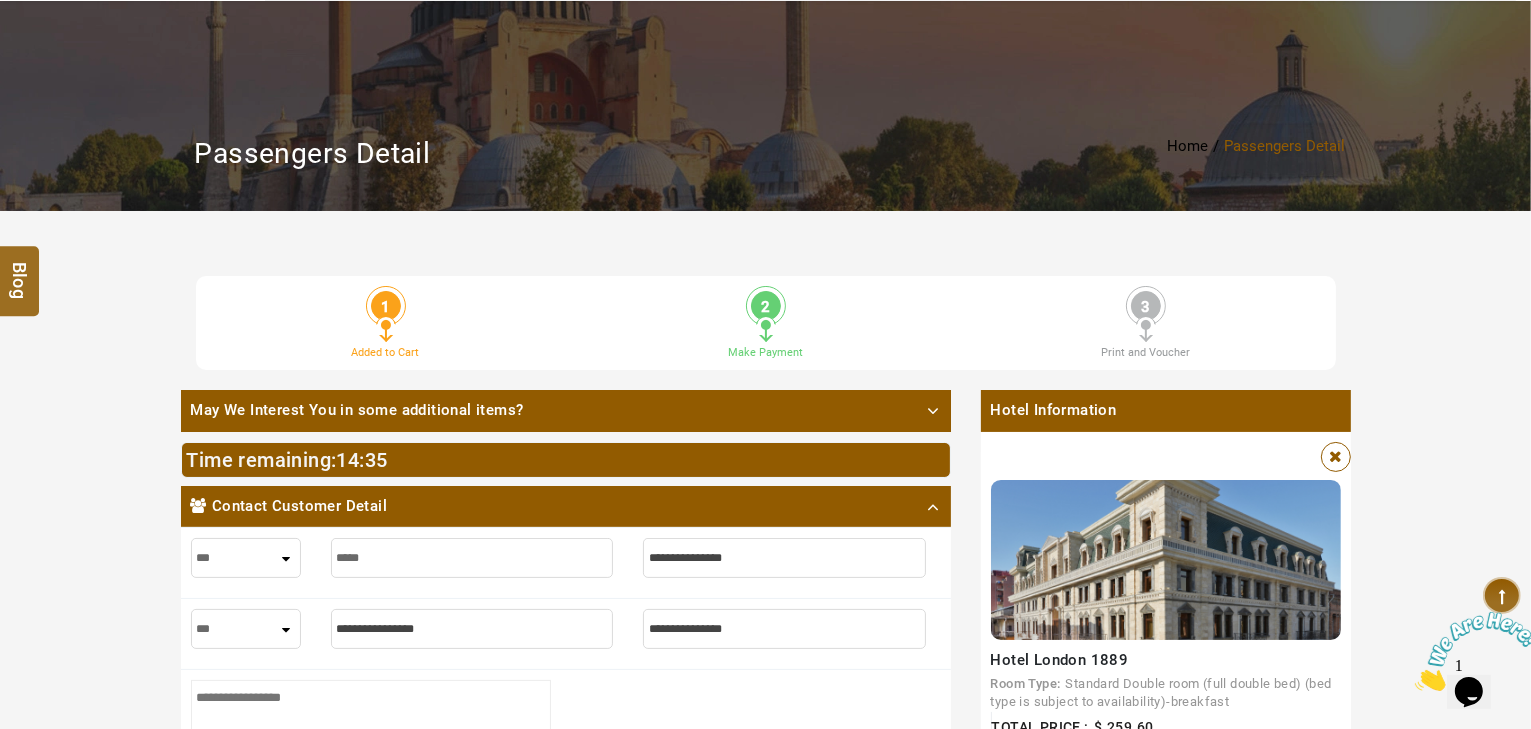 type on "*" 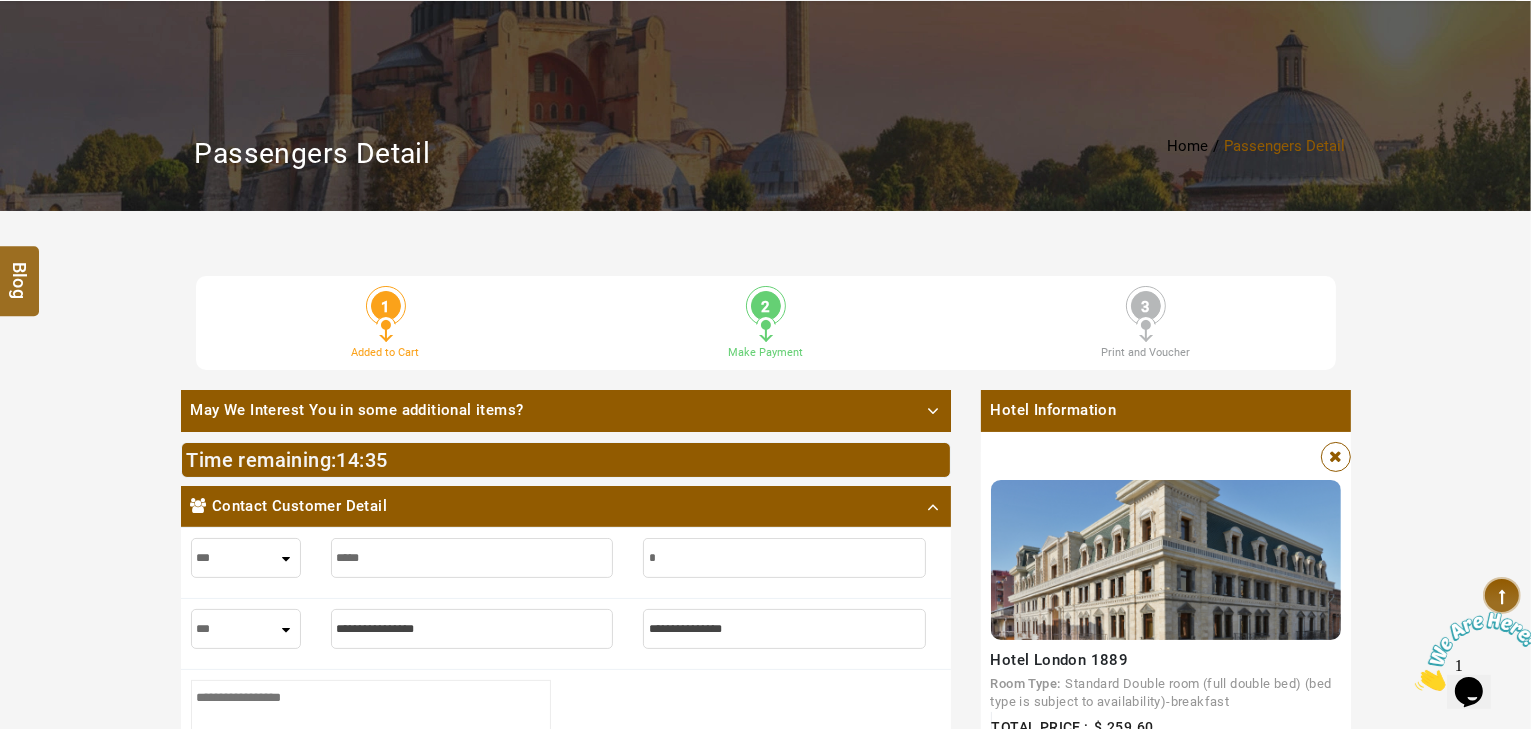 type on "*" 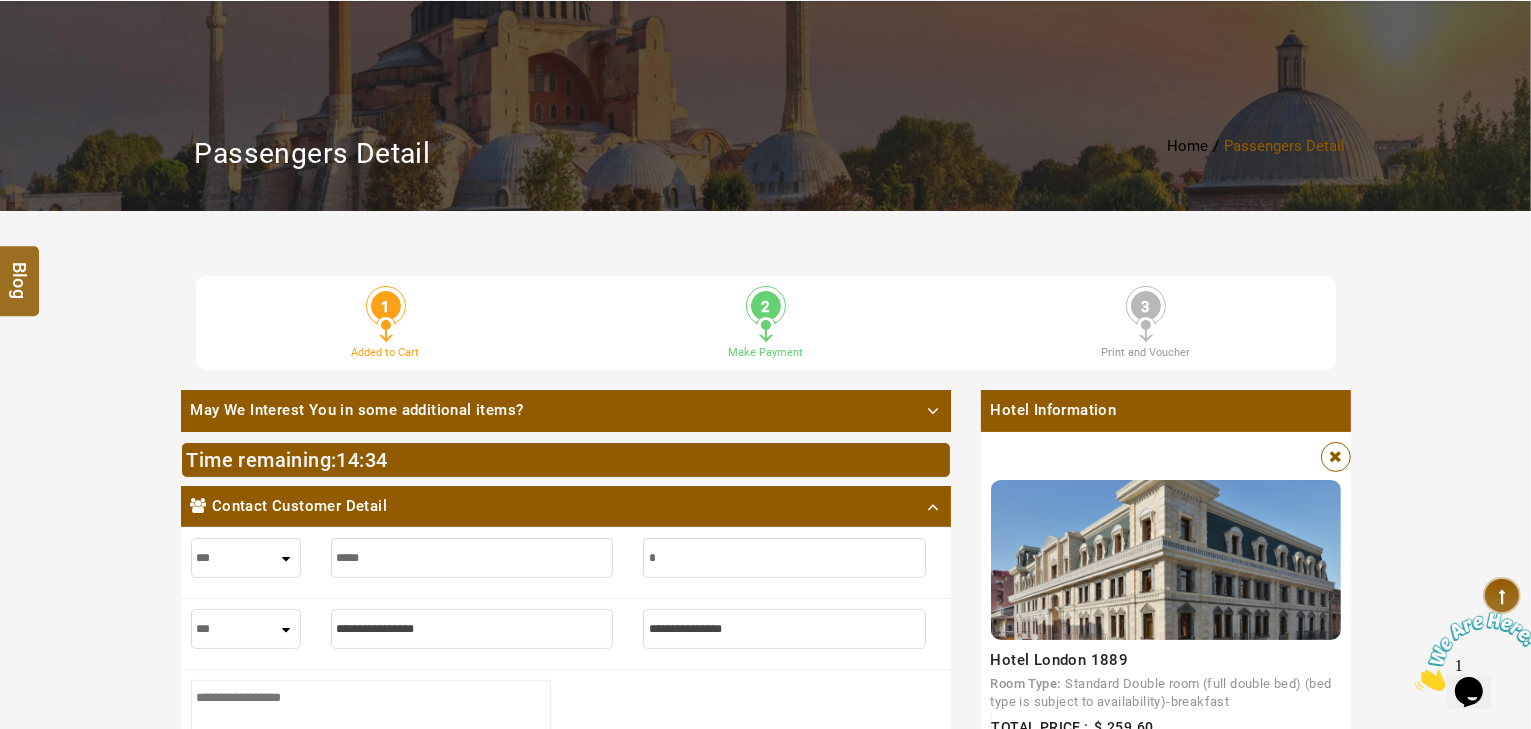 type on "**" 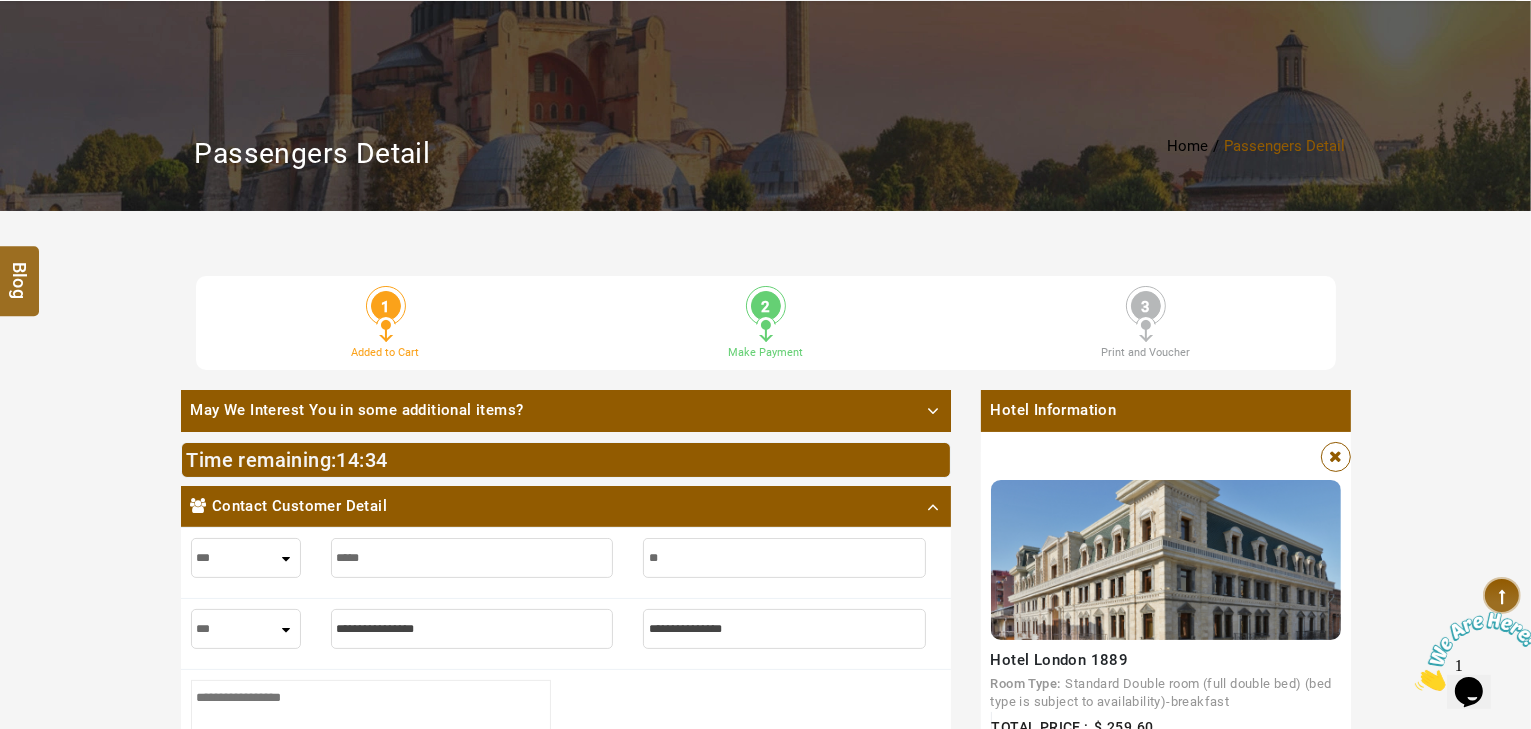 type on "**" 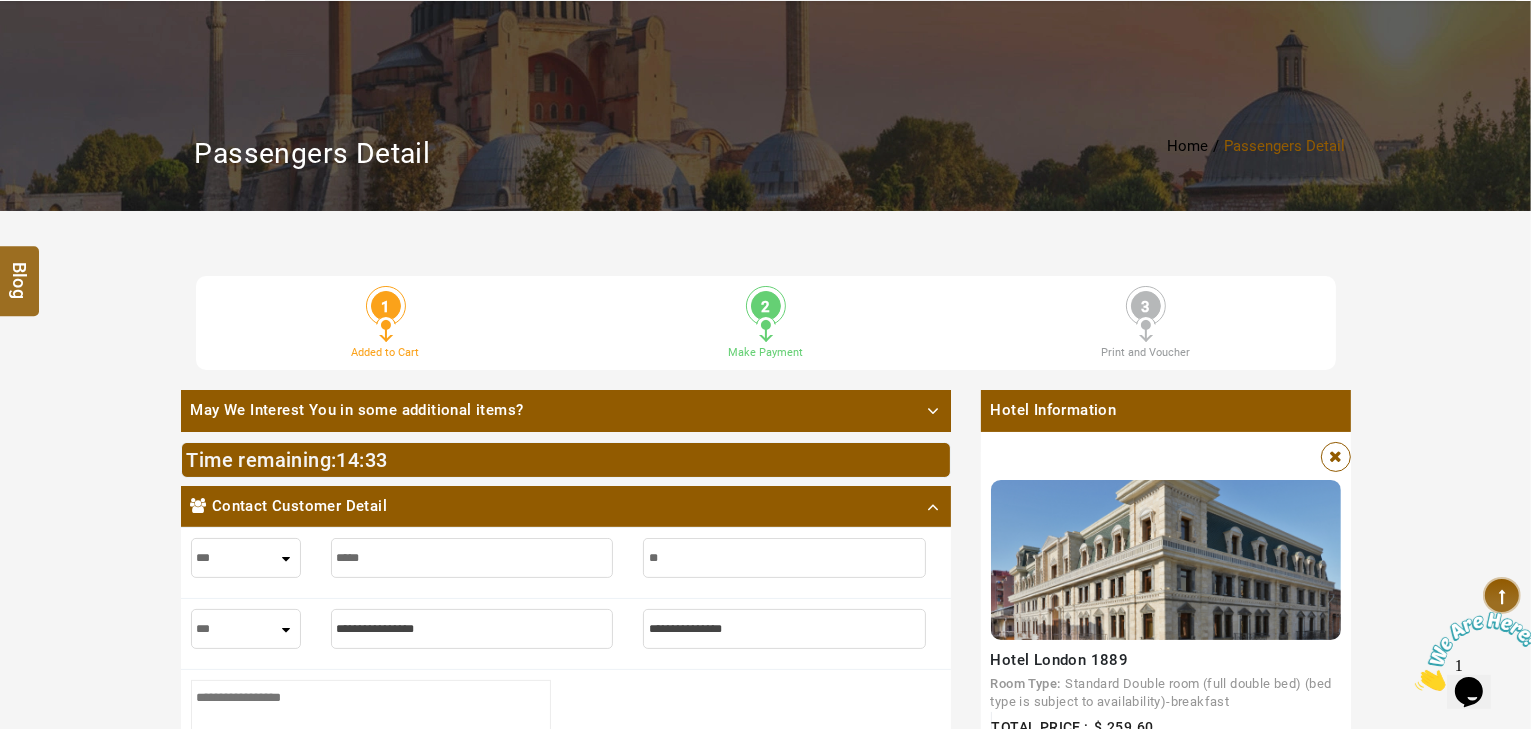 type on "***" 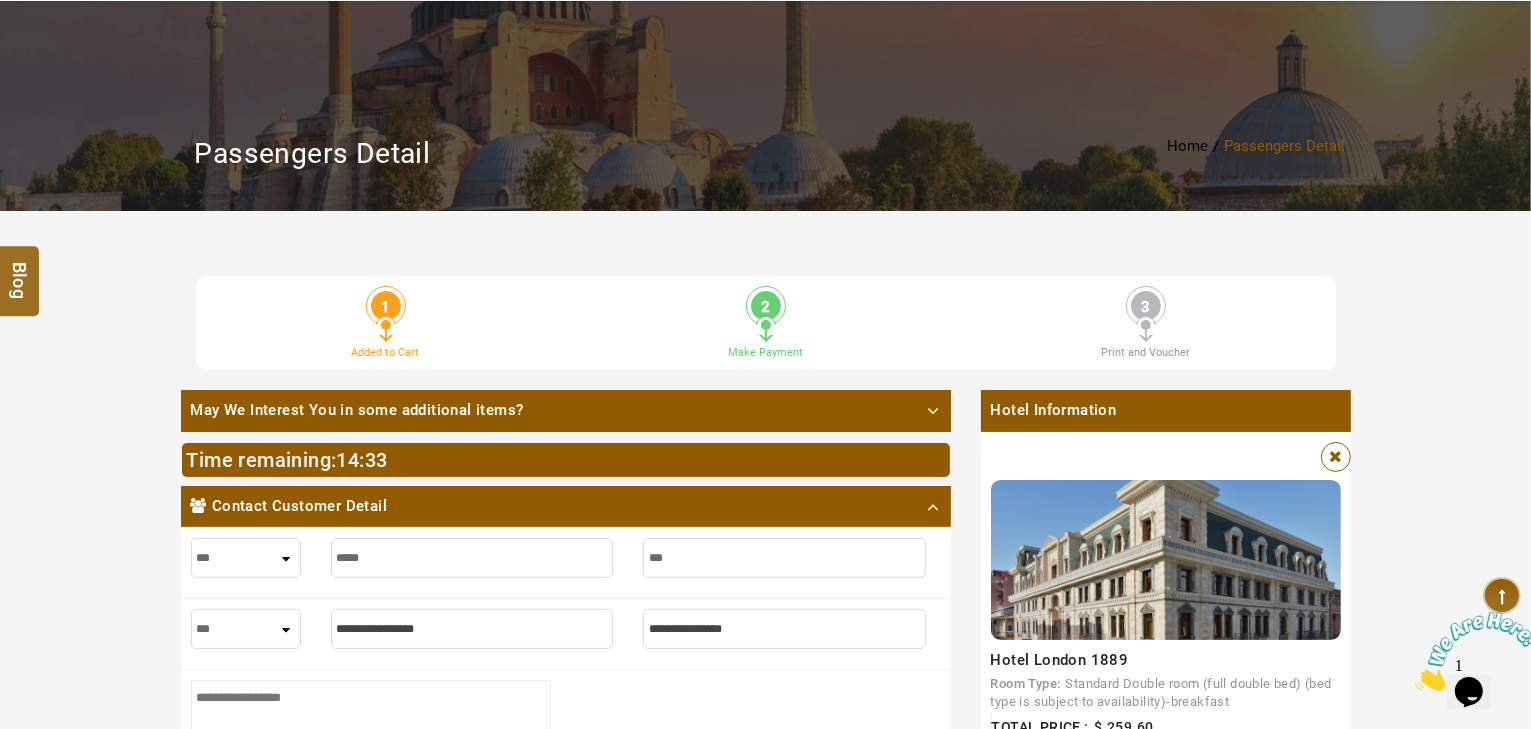 type on "***" 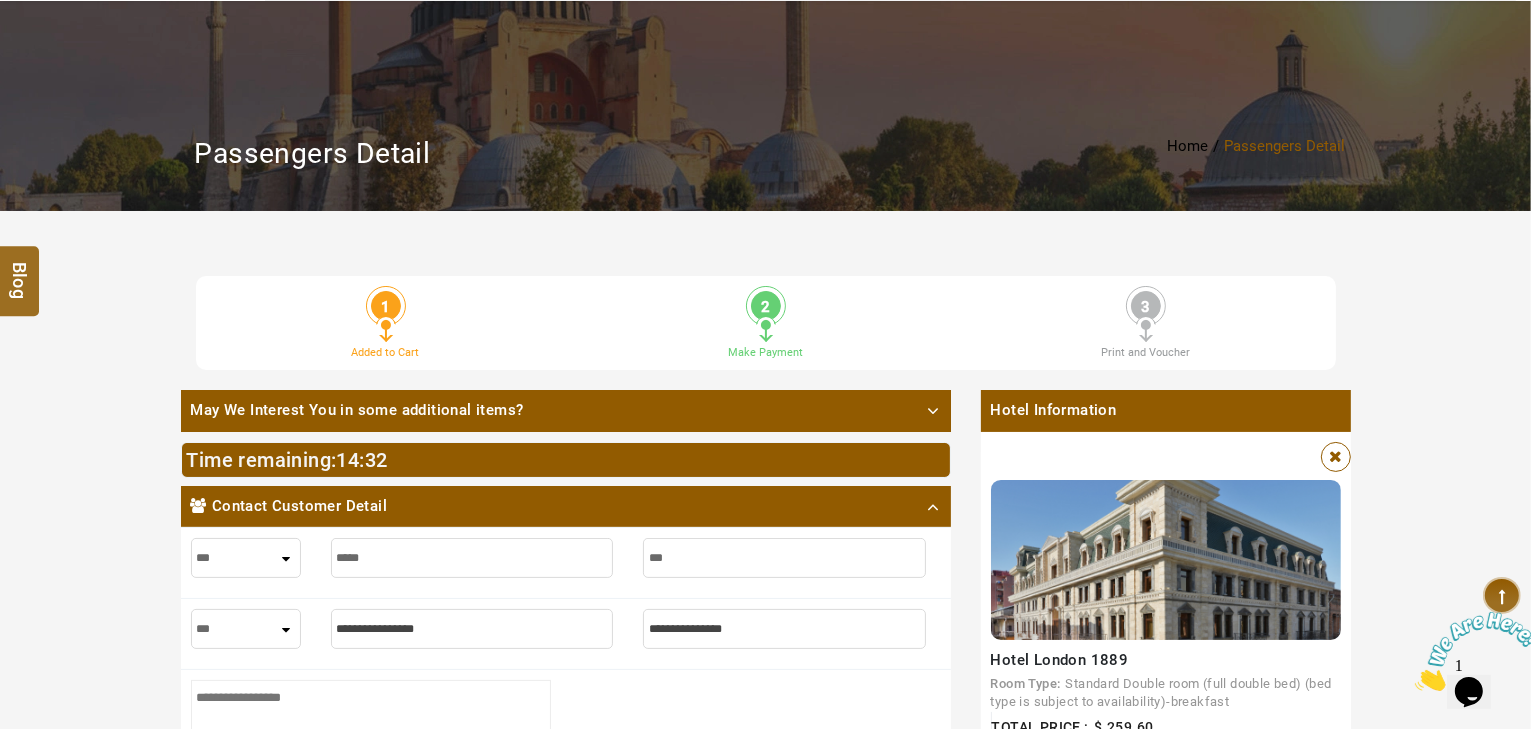 type on "***" 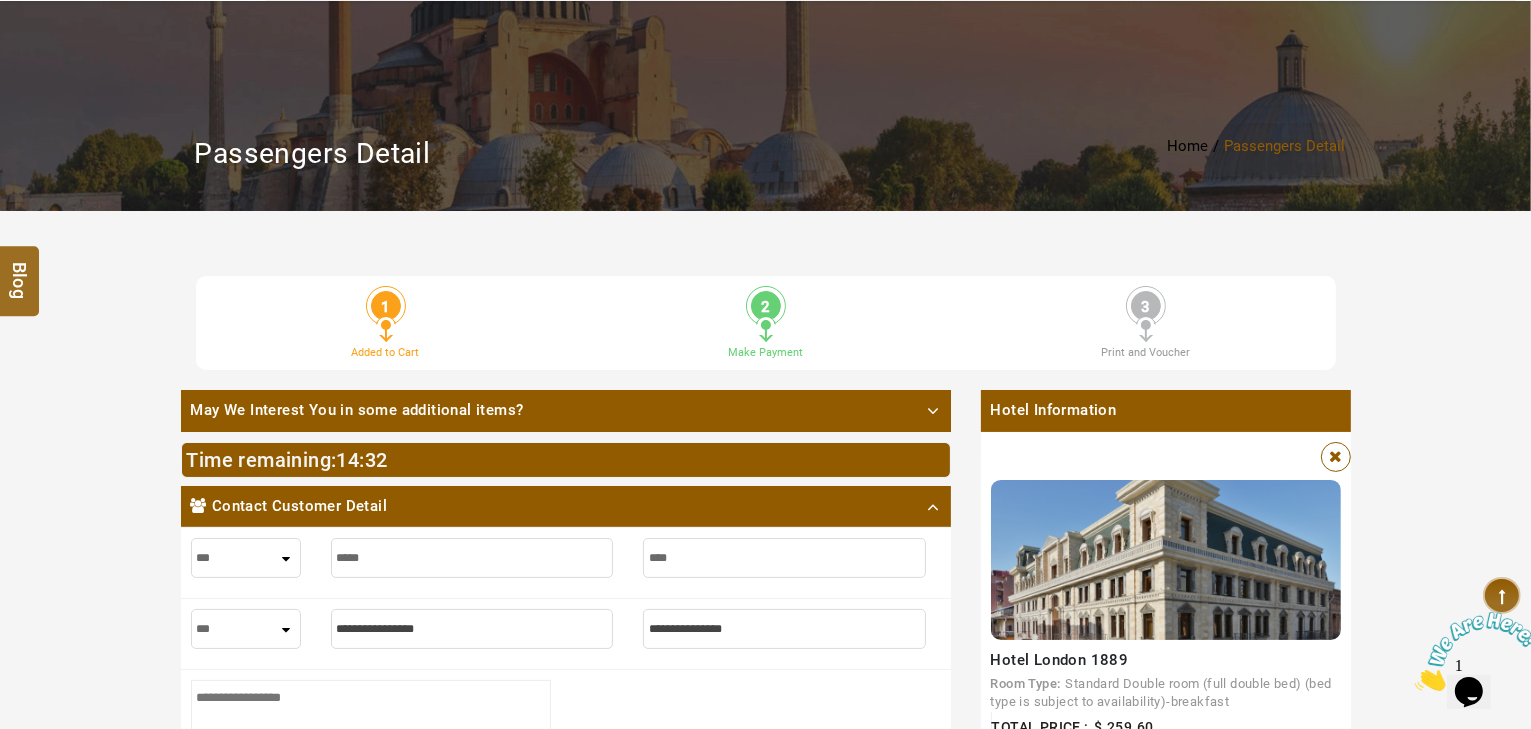 type on "***" 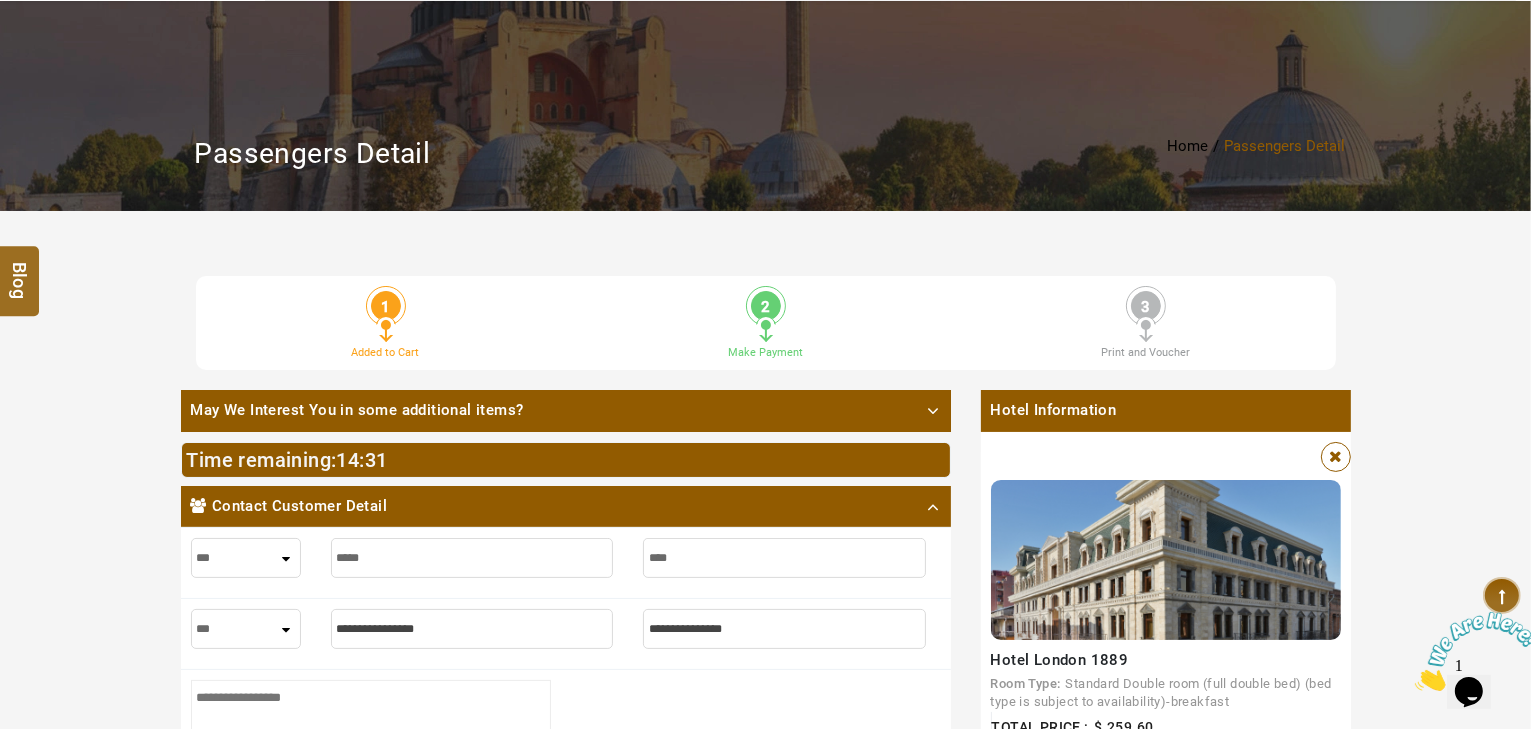 type on "*****" 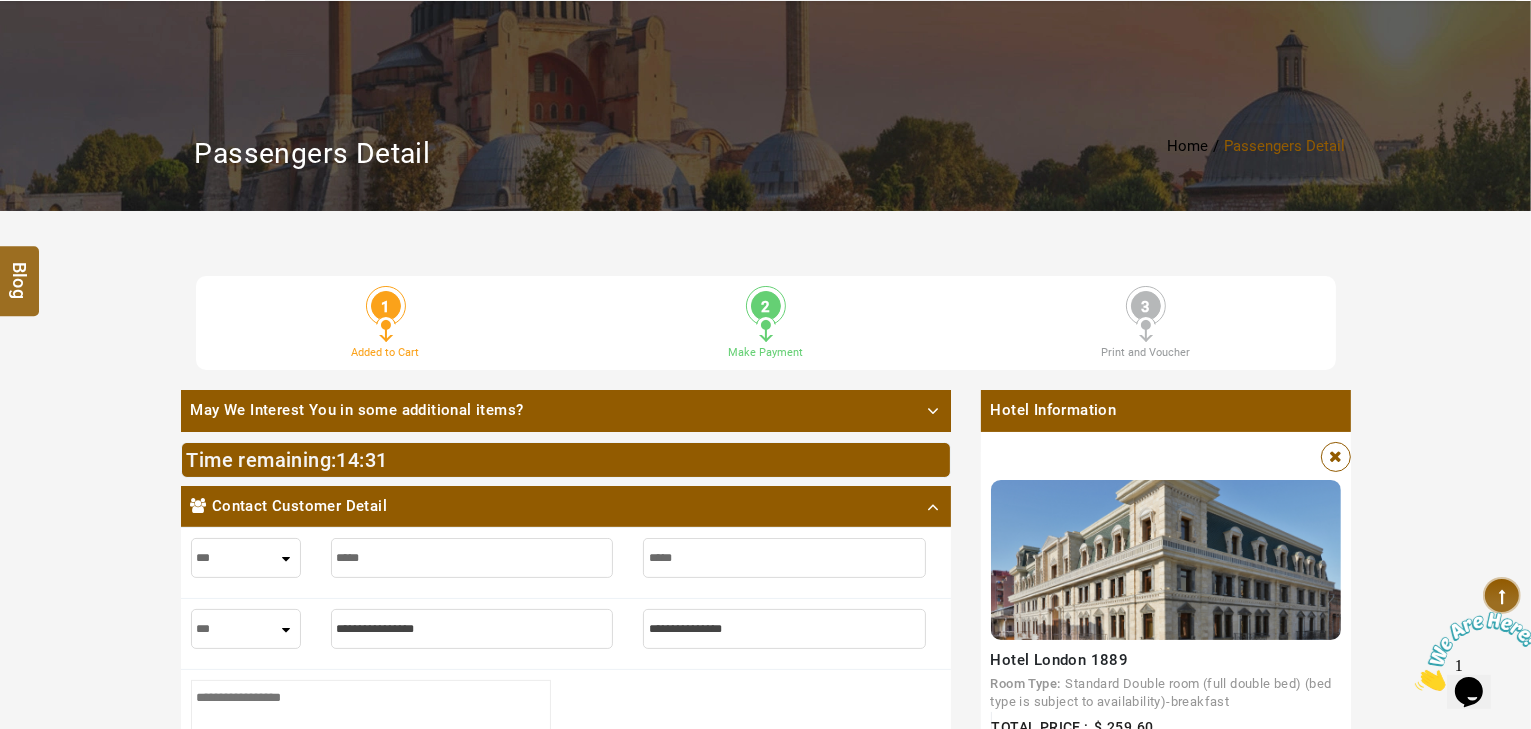 type on "*****" 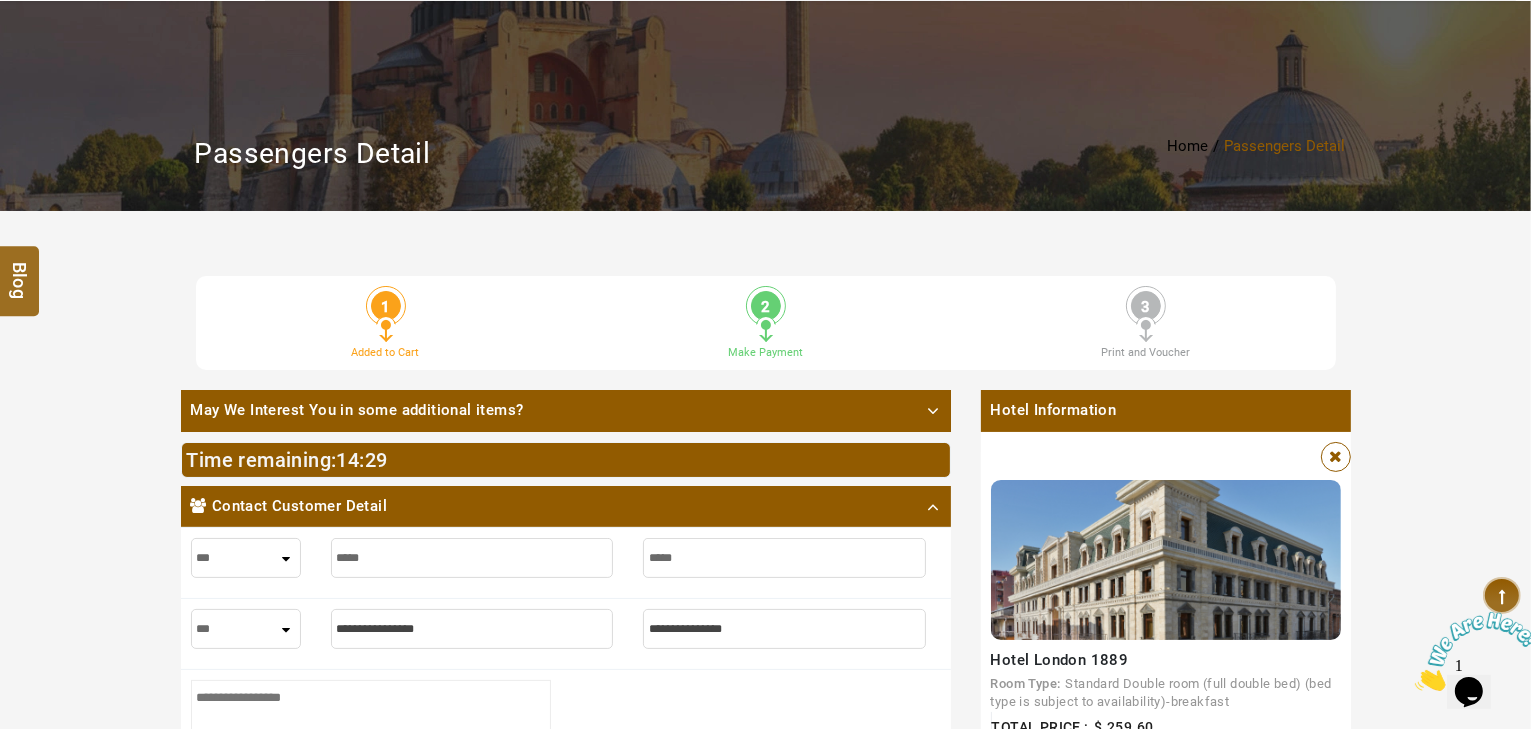 type on "******" 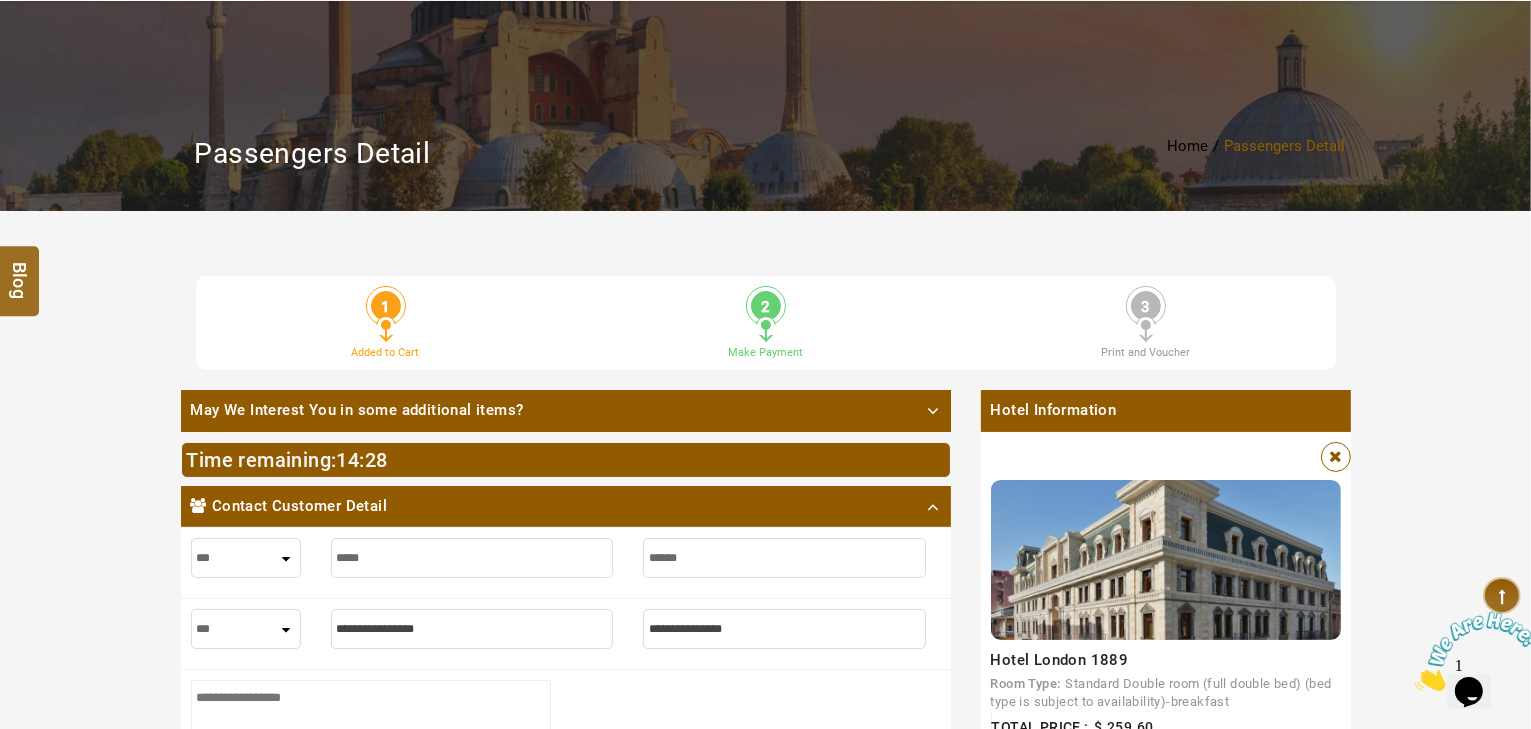 type on "******" 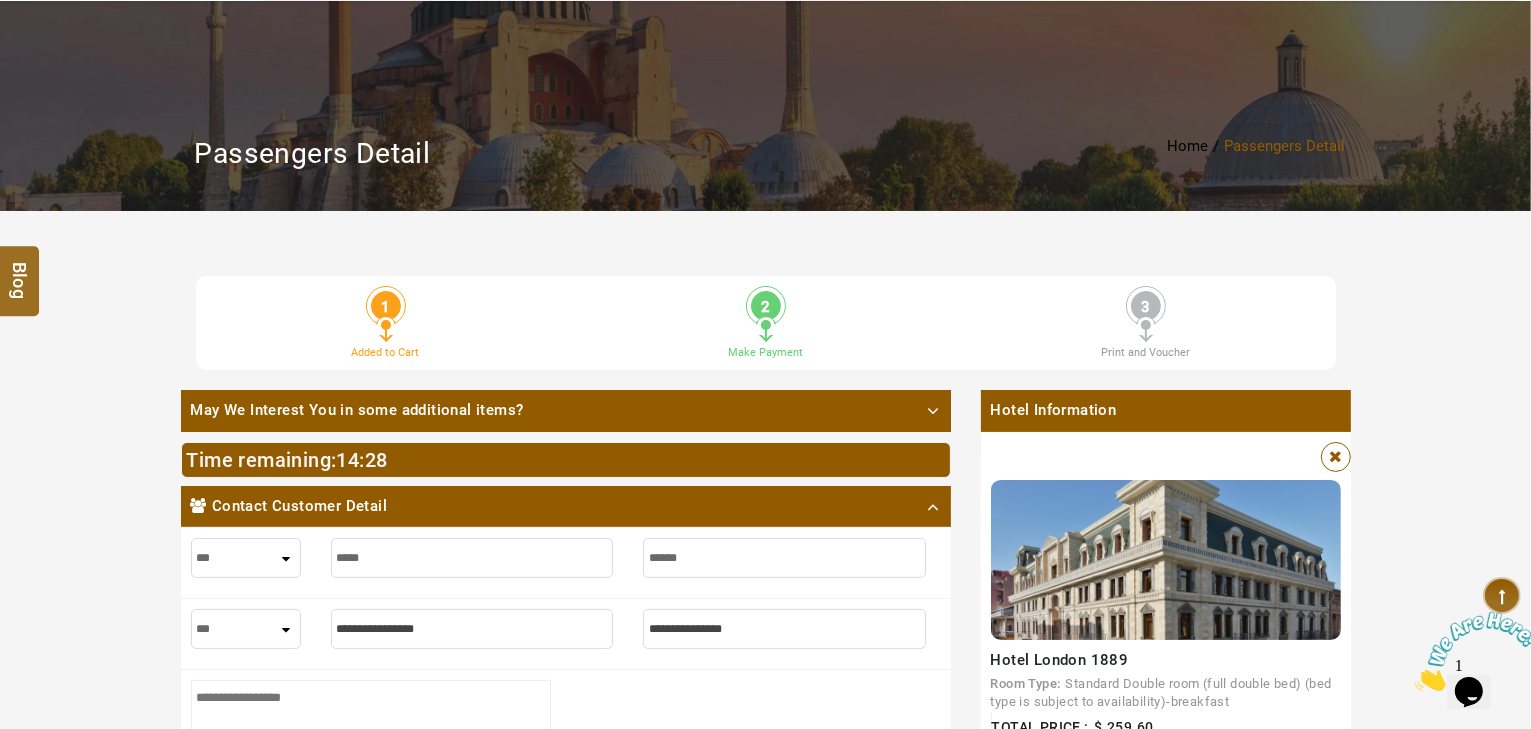 type on "*******" 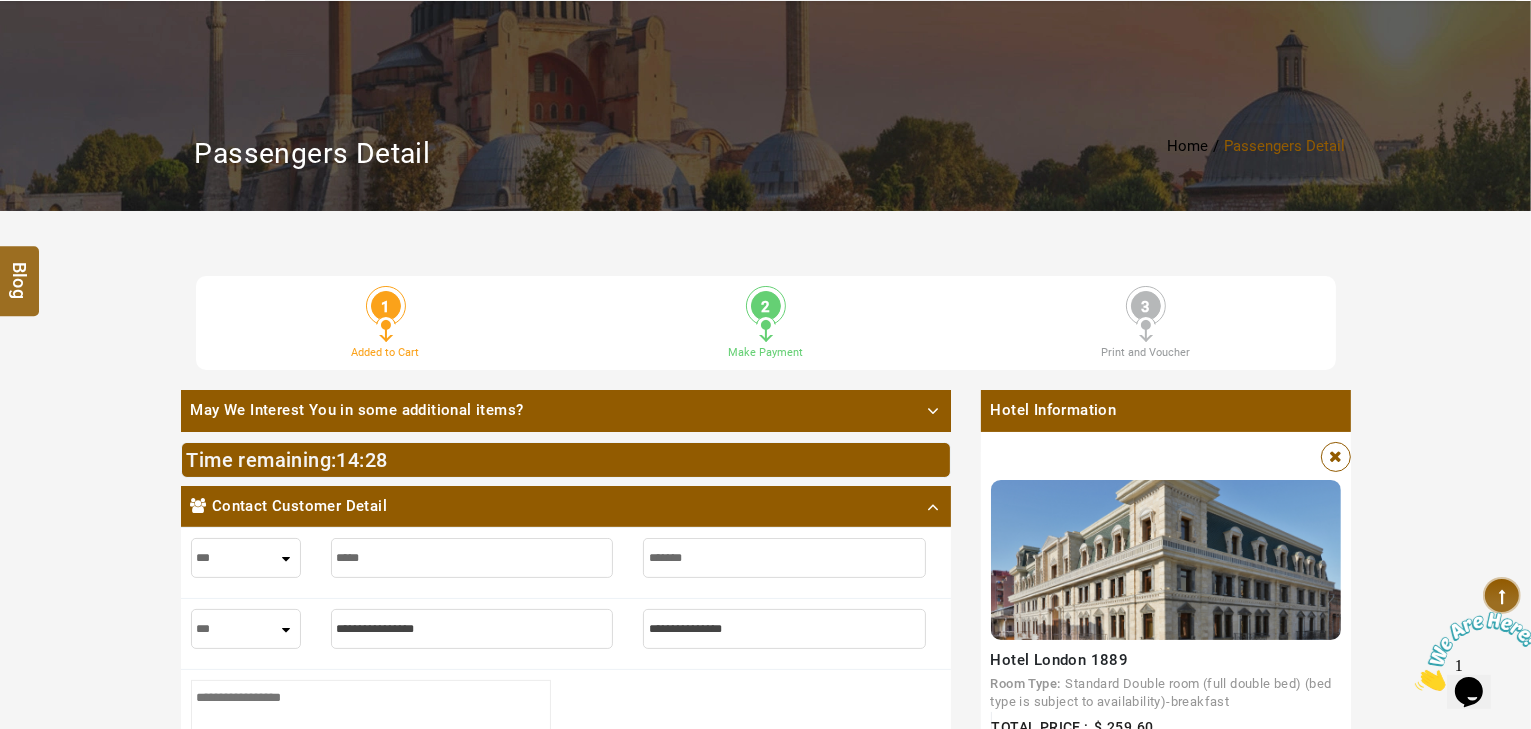 type on "*******" 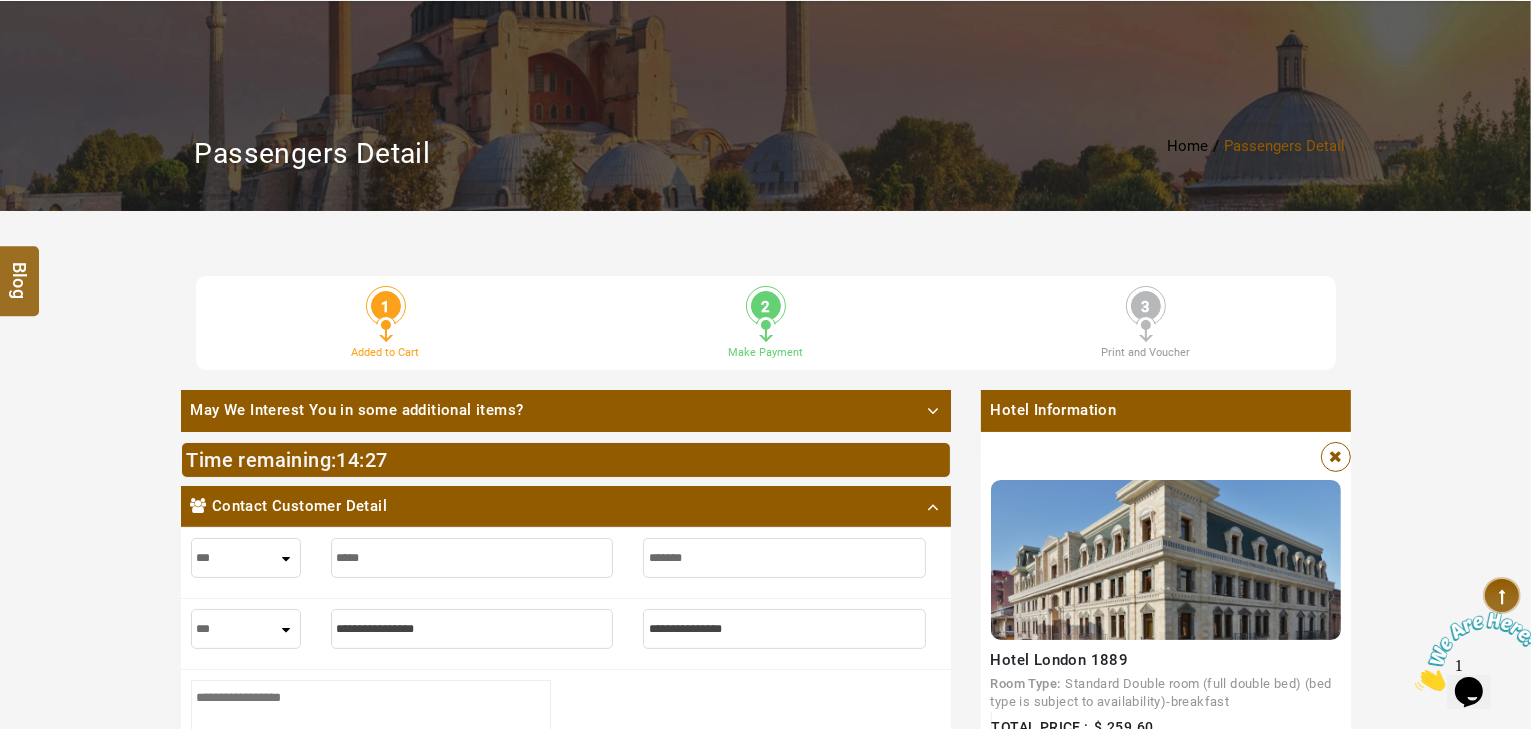 type on "********" 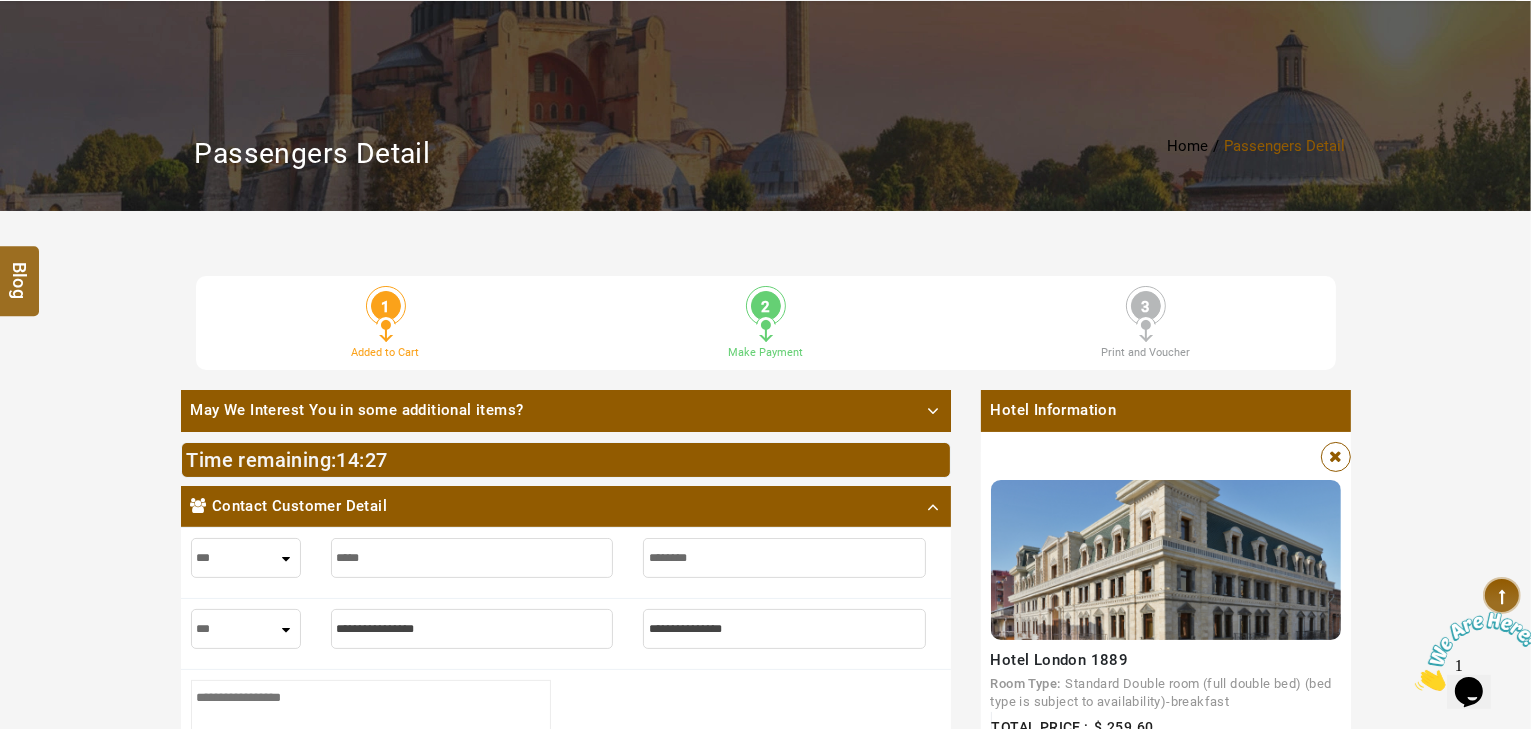 type on "********" 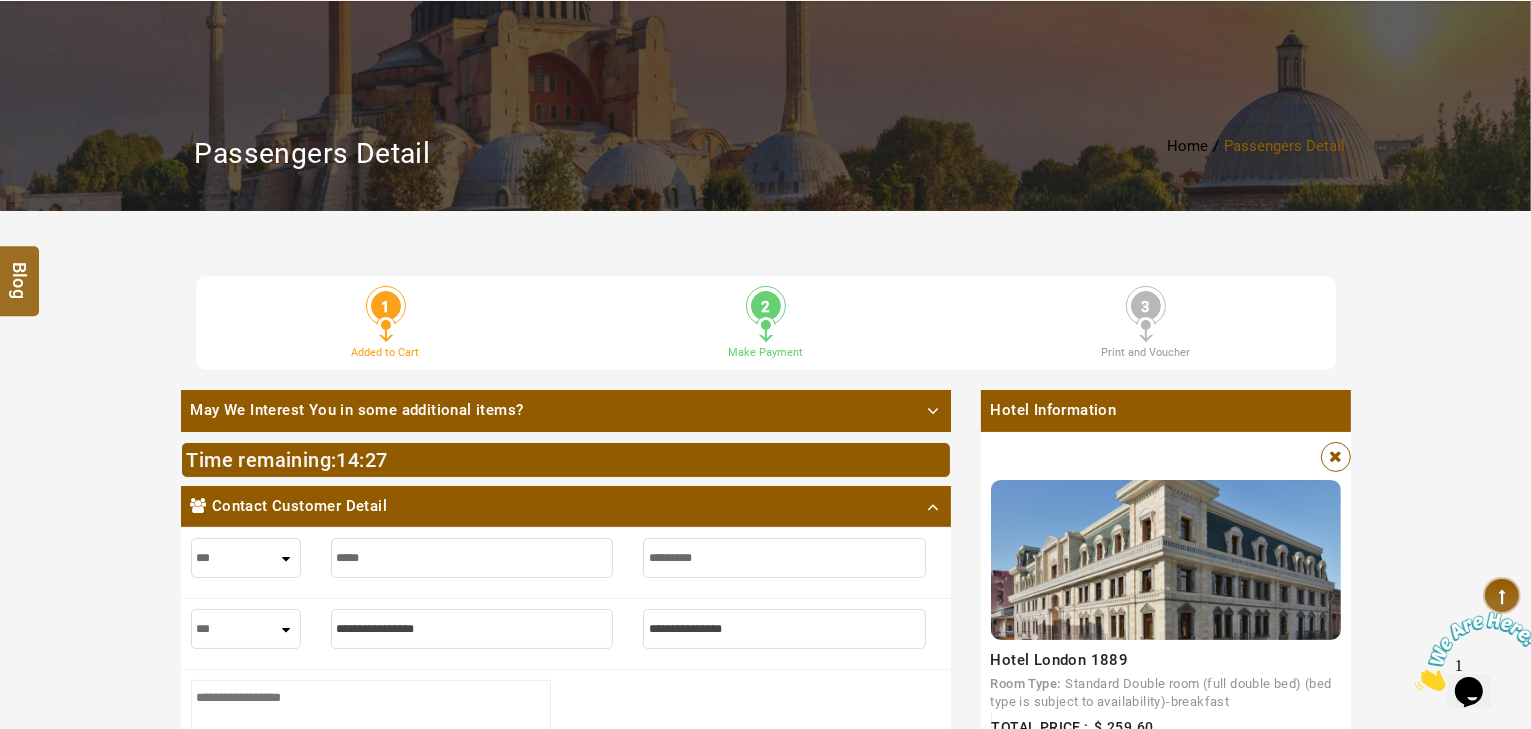 type on "*********" 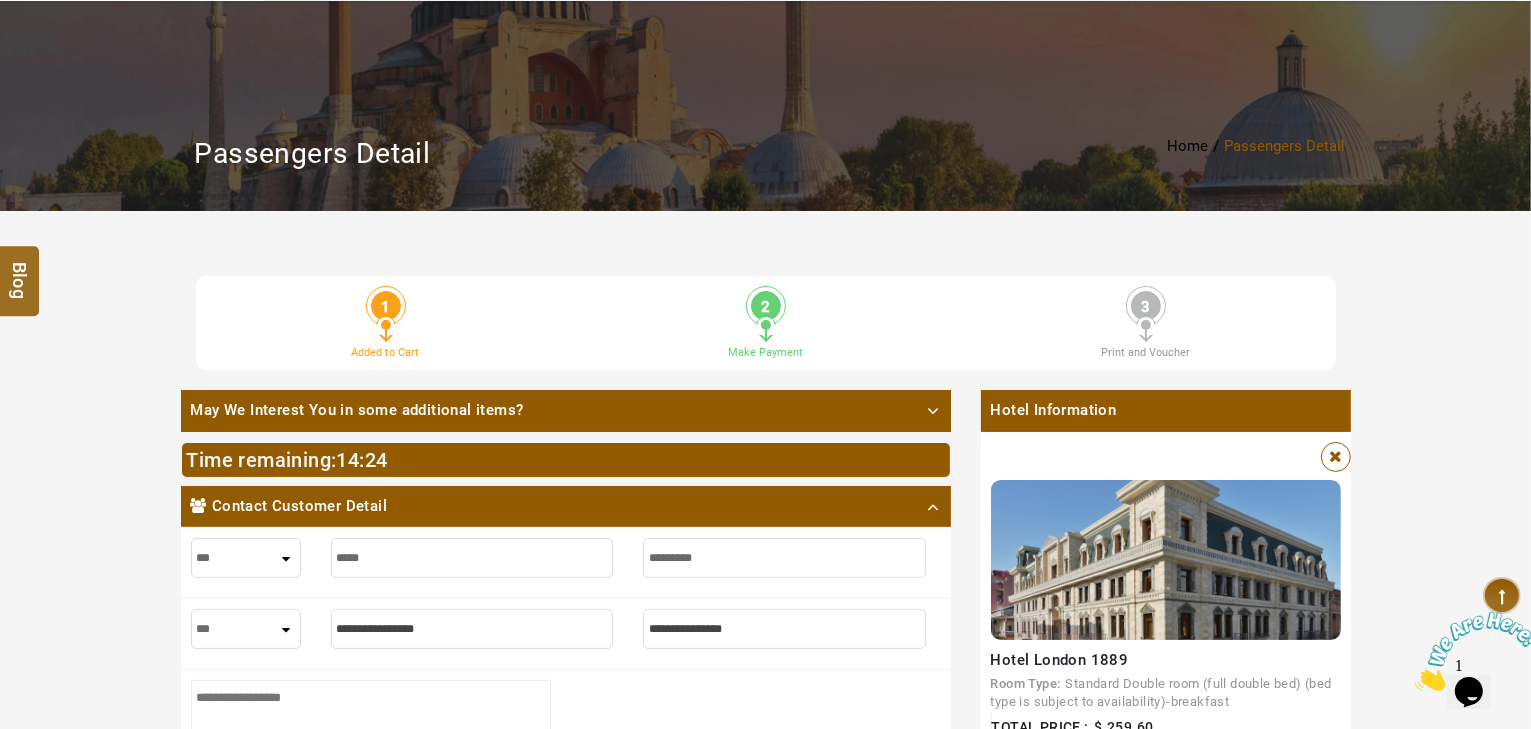 scroll, scrollTop: 240, scrollLeft: 0, axis: vertical 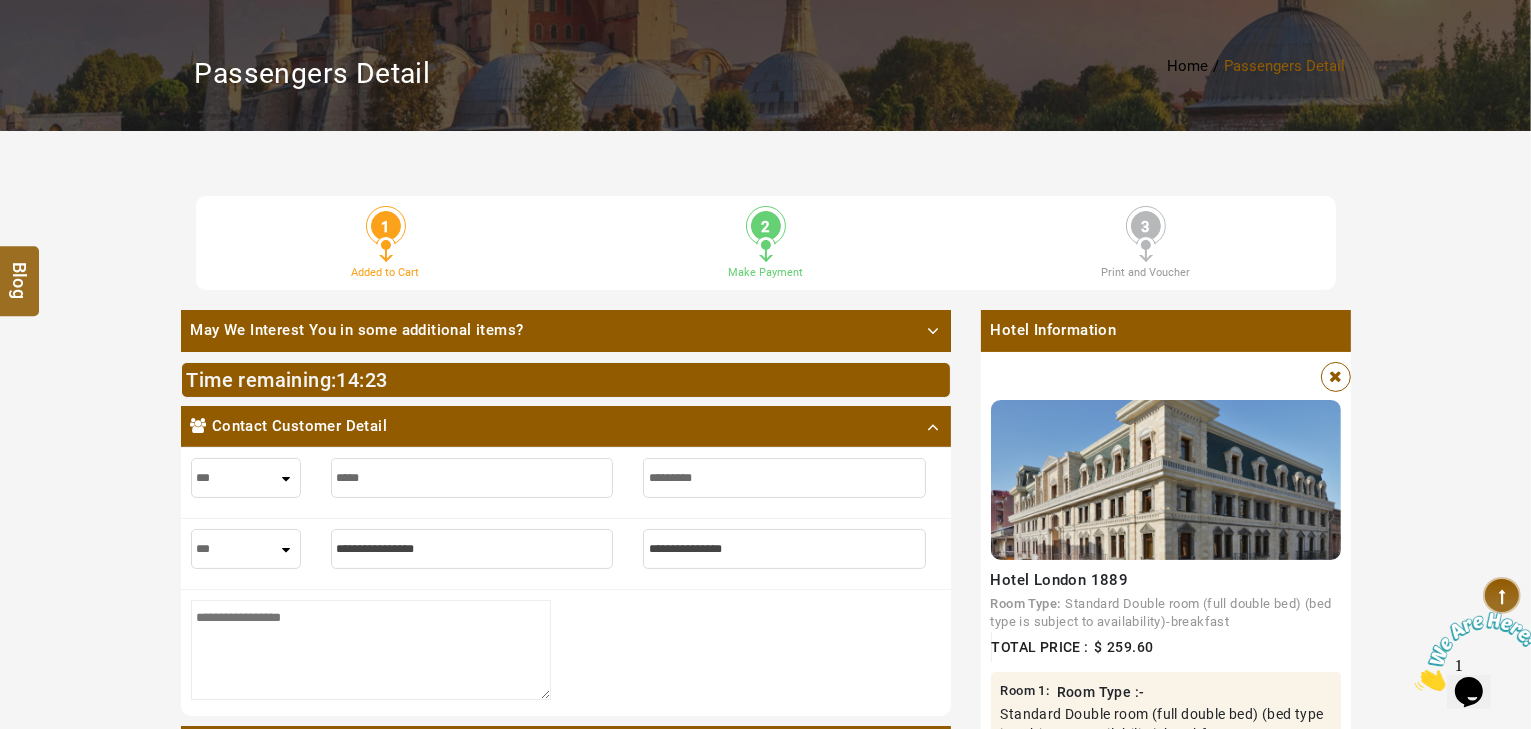 type on "*********" 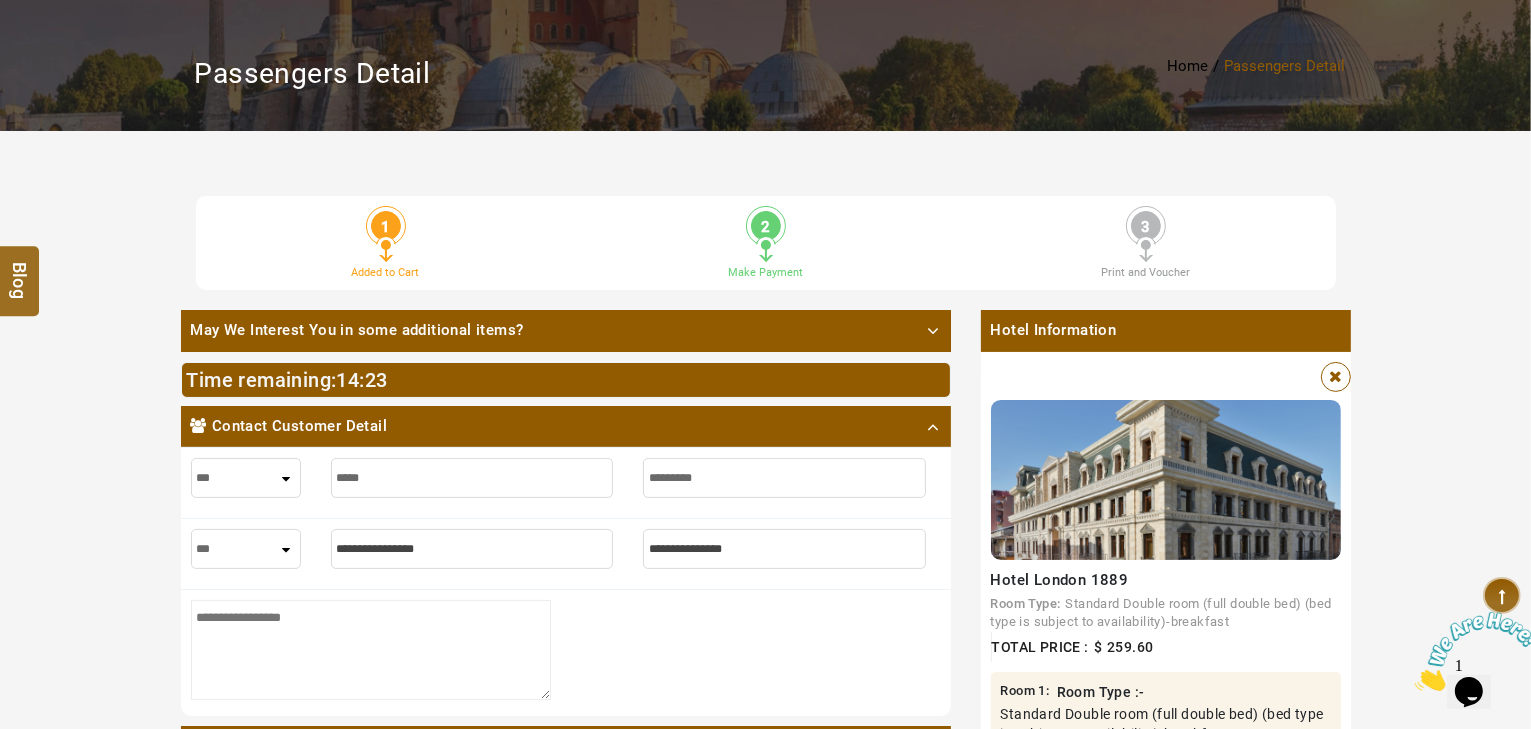 drag, startPoint x: 220, startPoint y: 568, endPoint x: 224, endPoint y: 558, distance: 10.770329 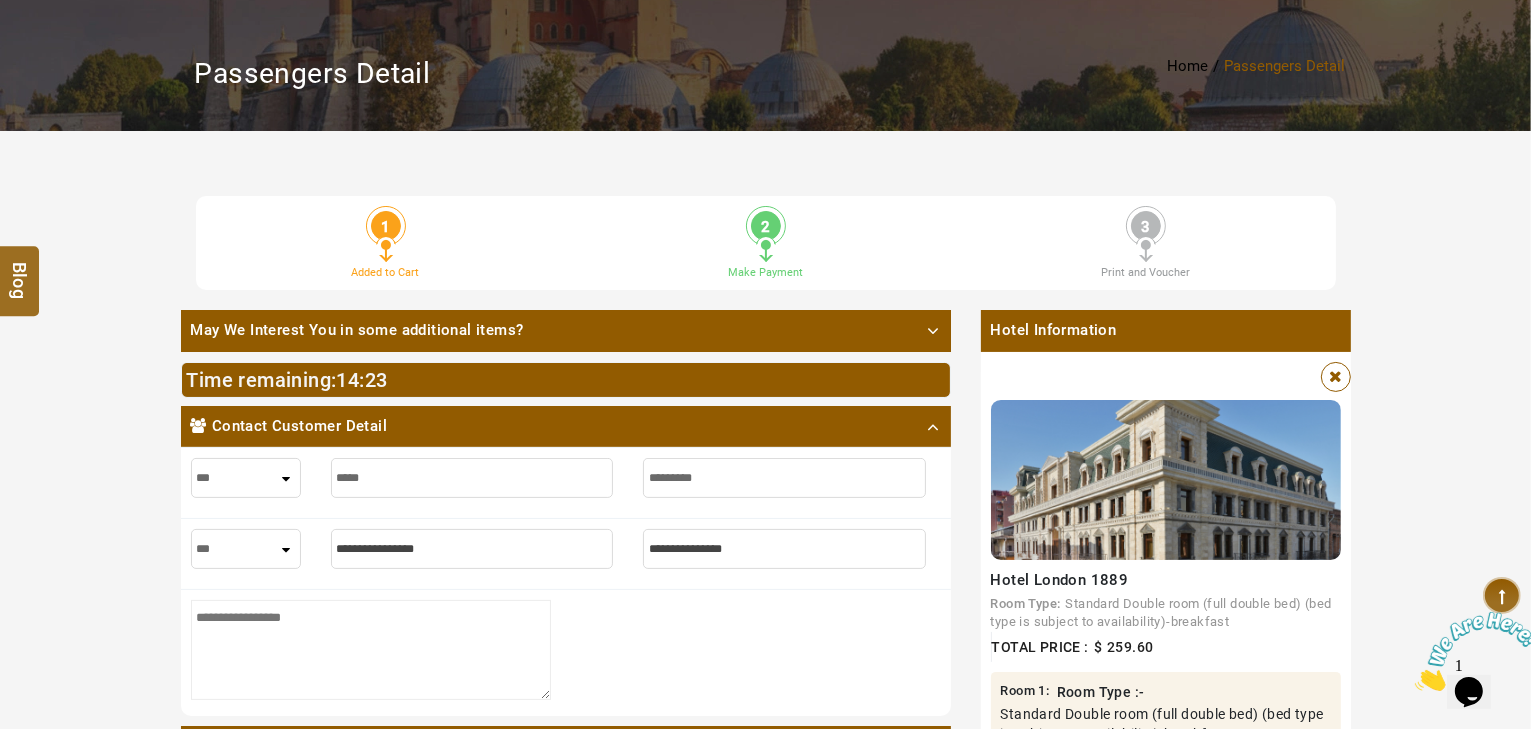click on "*** **** ***" at bounding box center (253, 554) 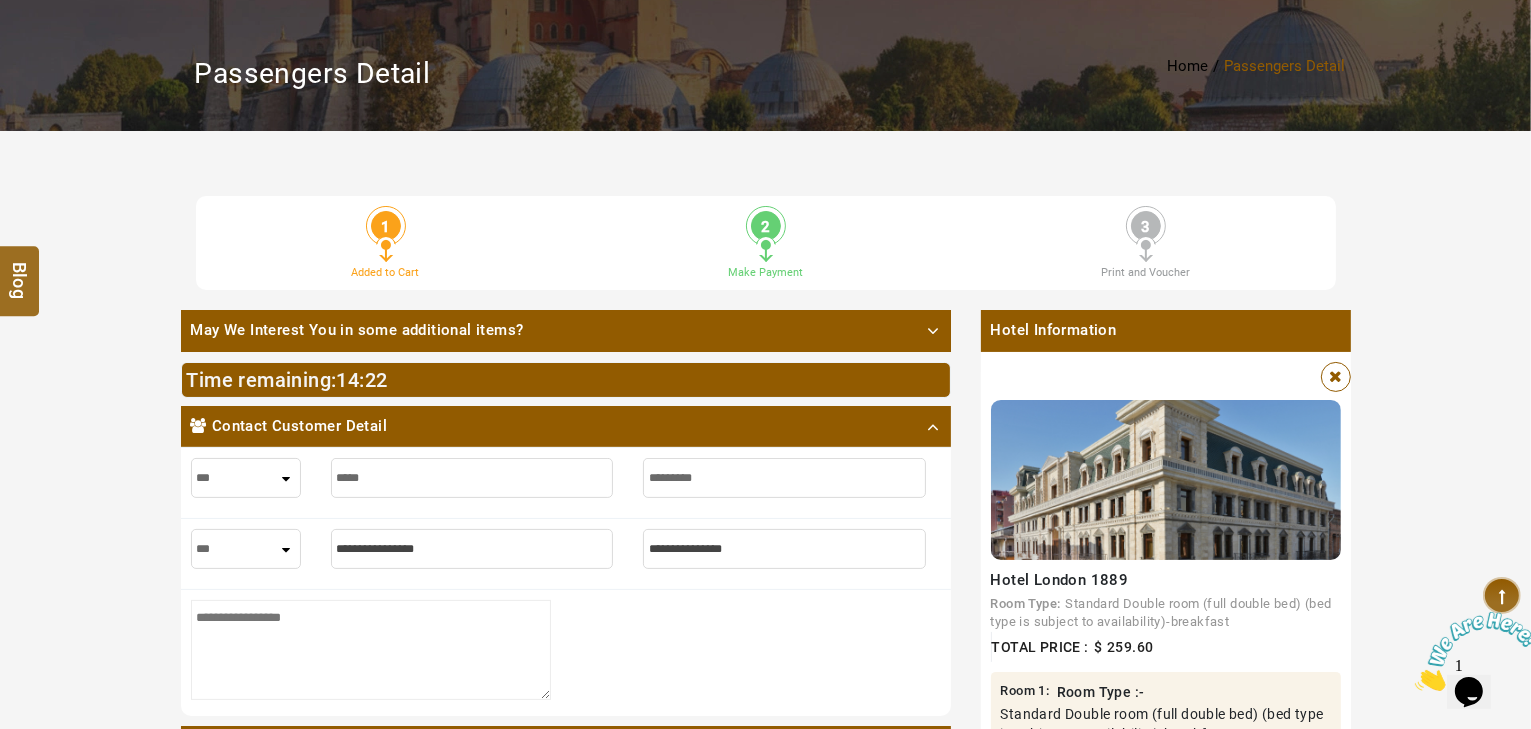 select on "***" 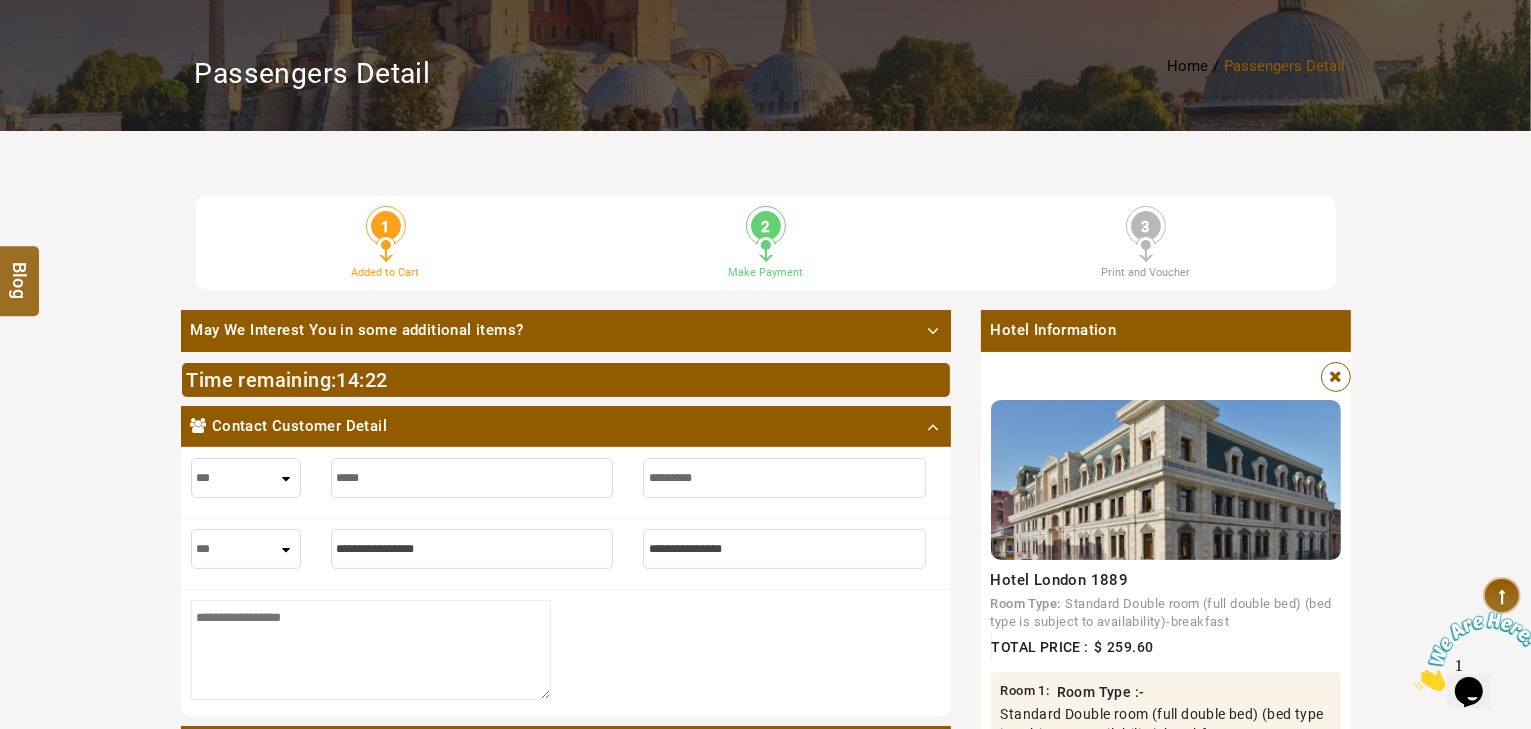 click on "*** **** ***" at bounding box center (246, 549) 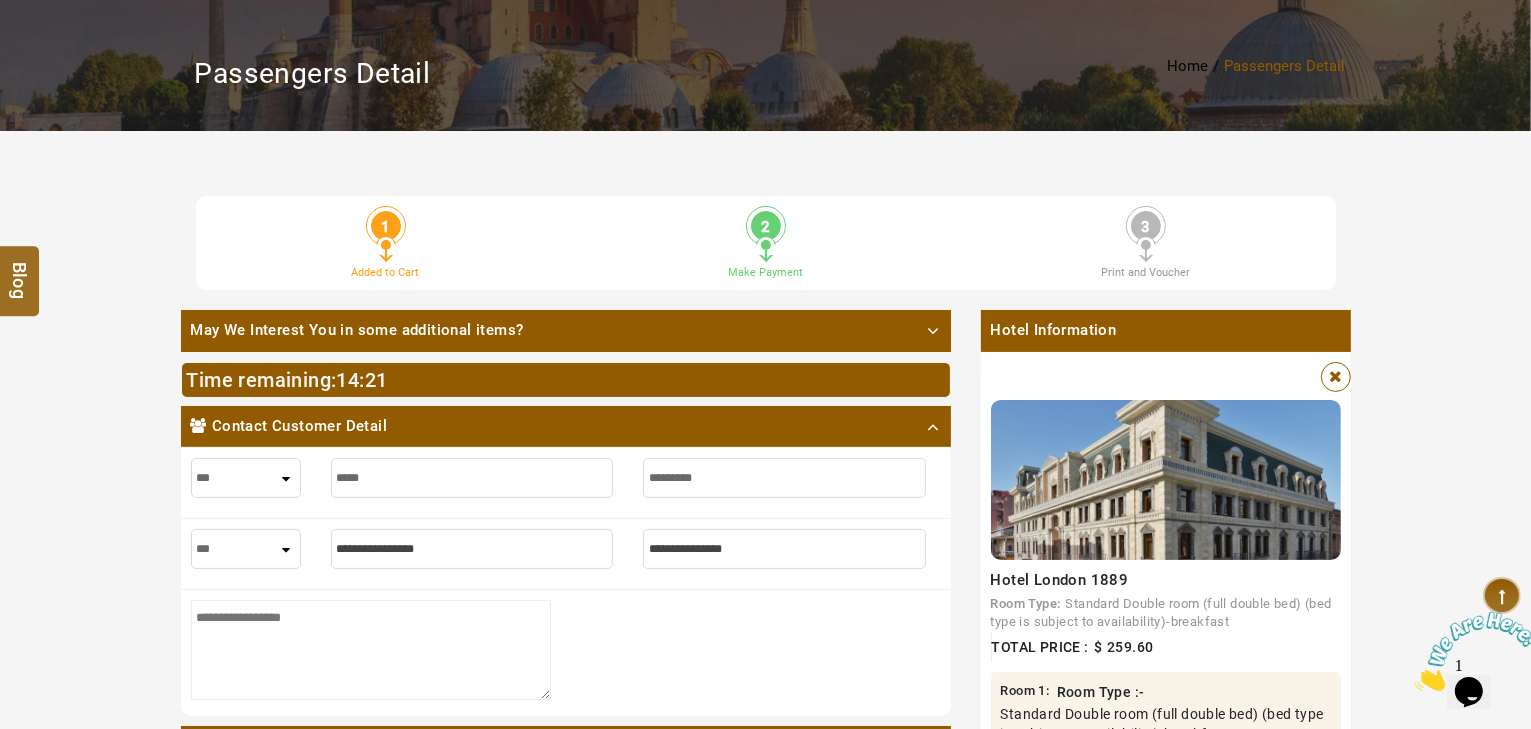 click at bounding box center (472, 549) 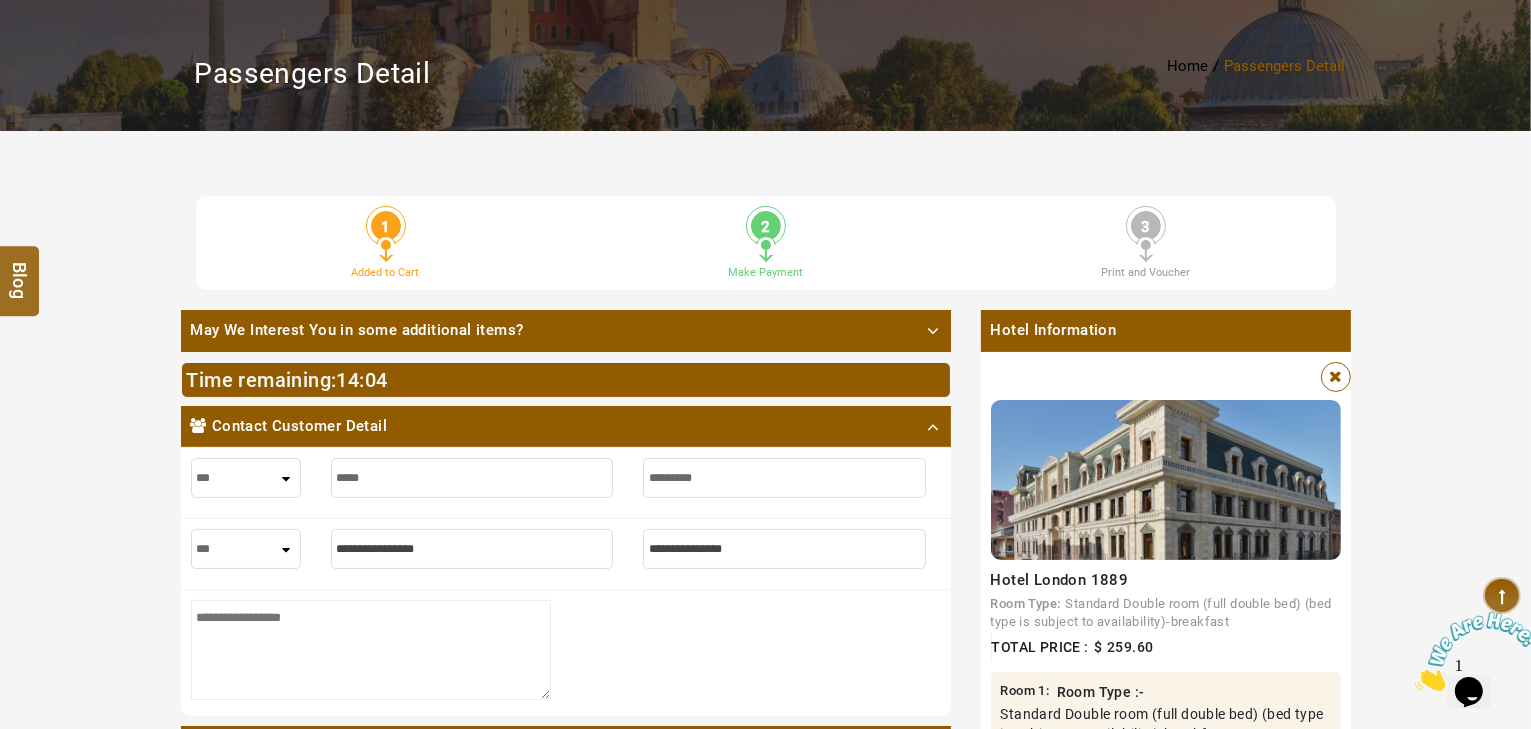 type on "*" 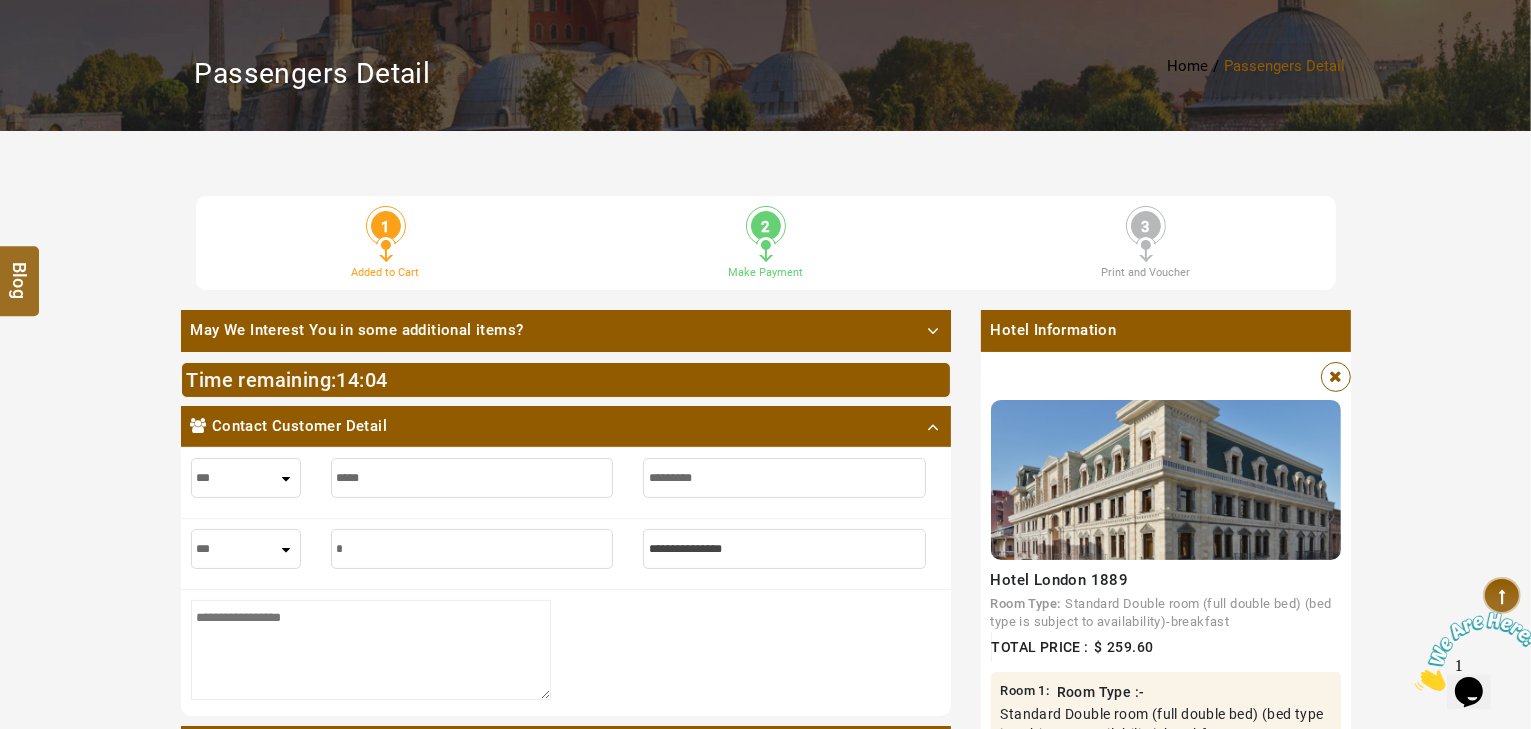 type on "*" 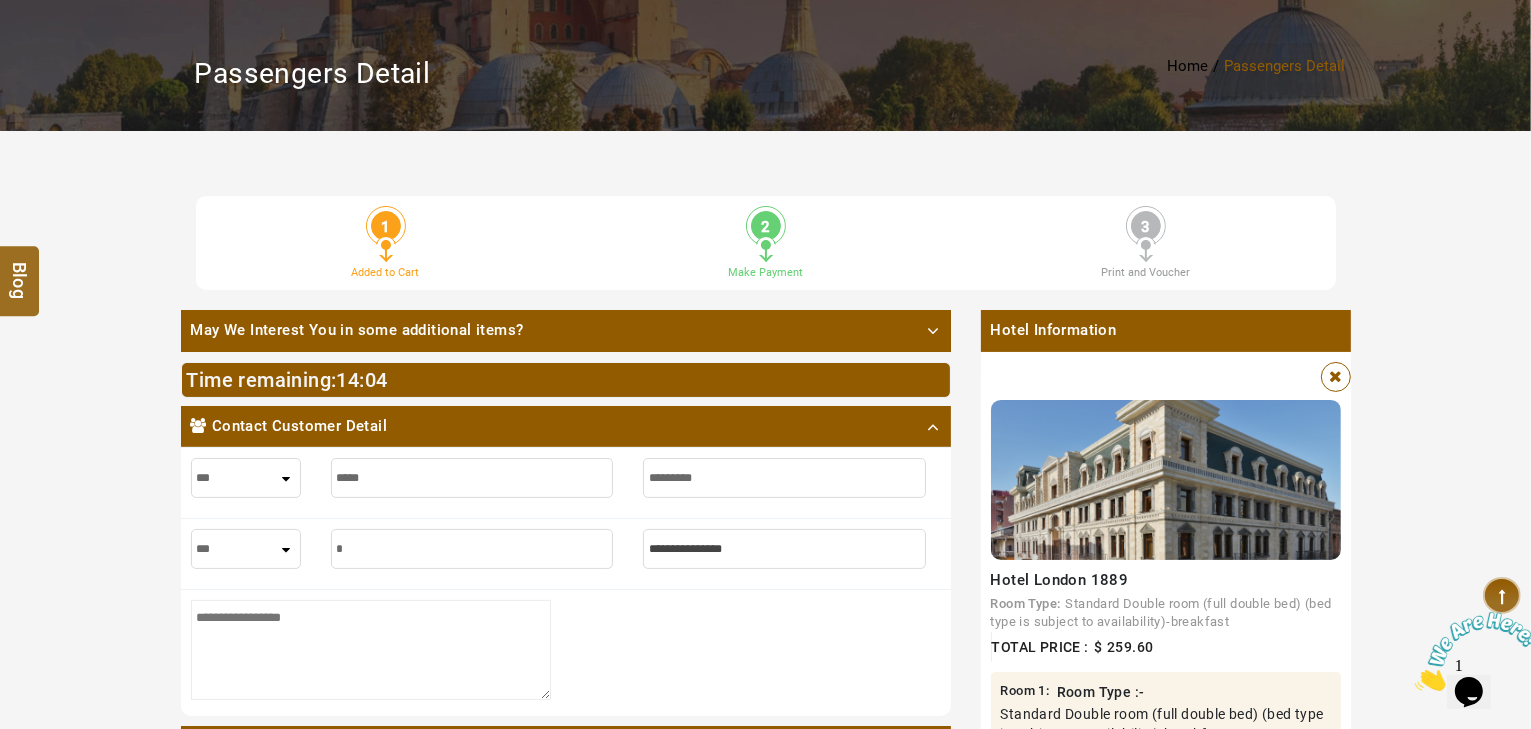 type on "**" 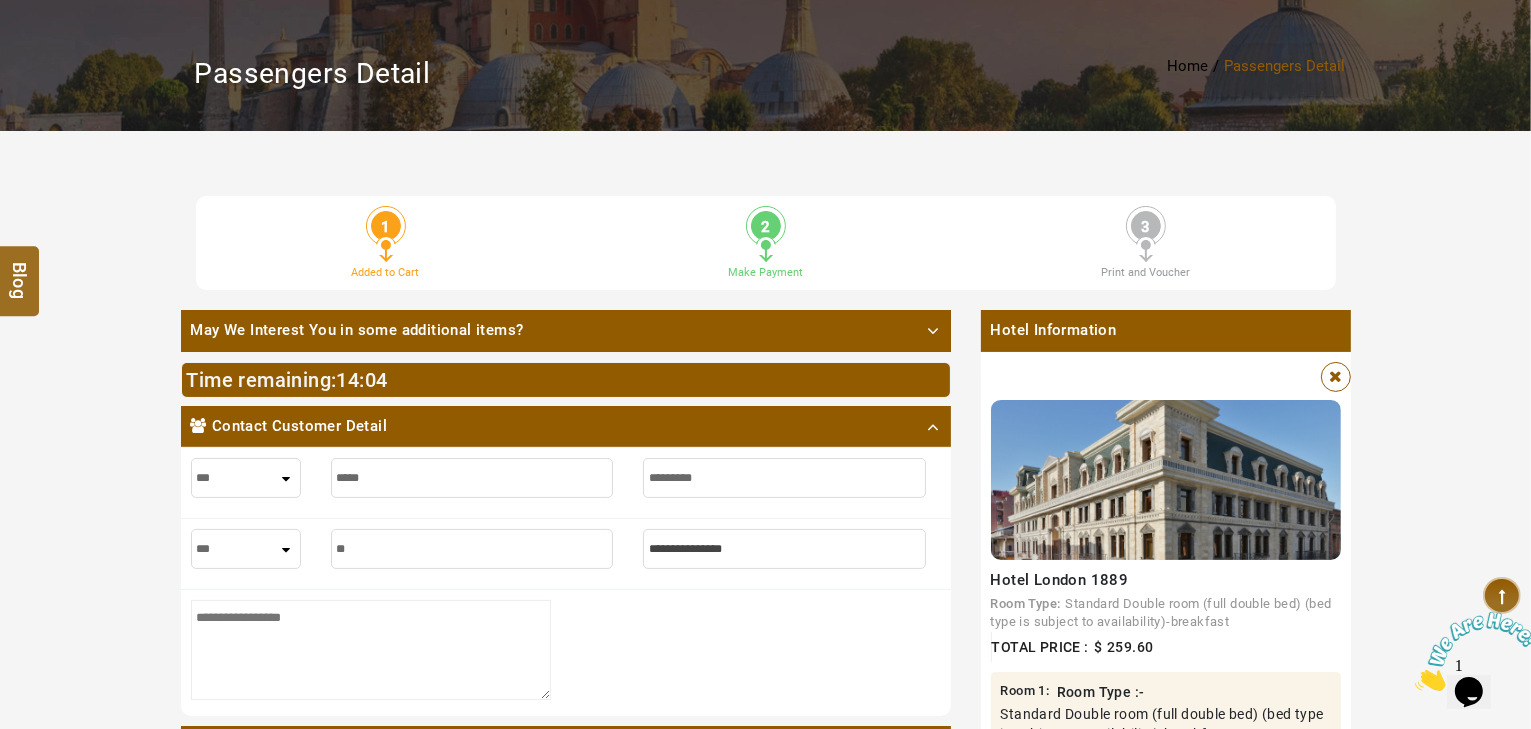 type on "**" 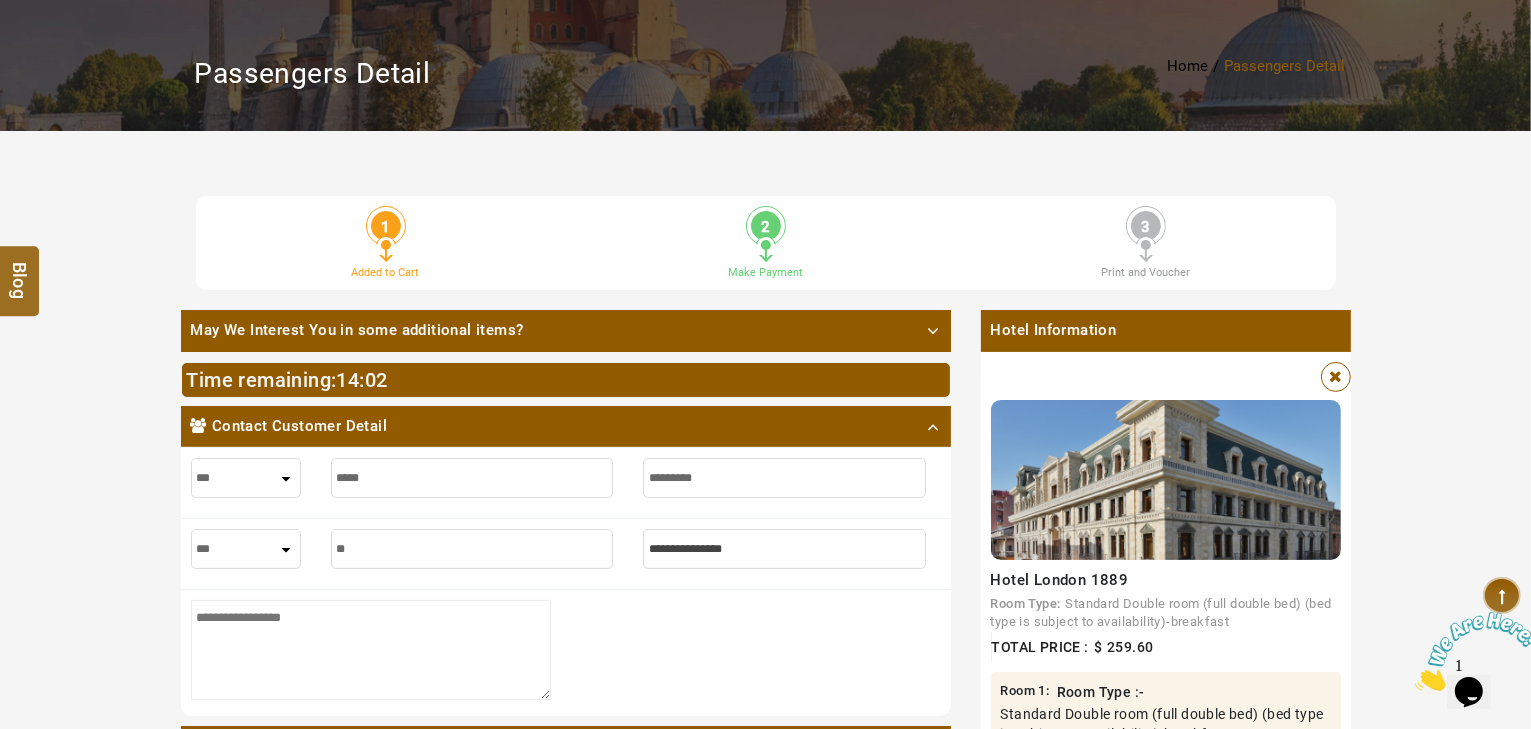 type on "***" 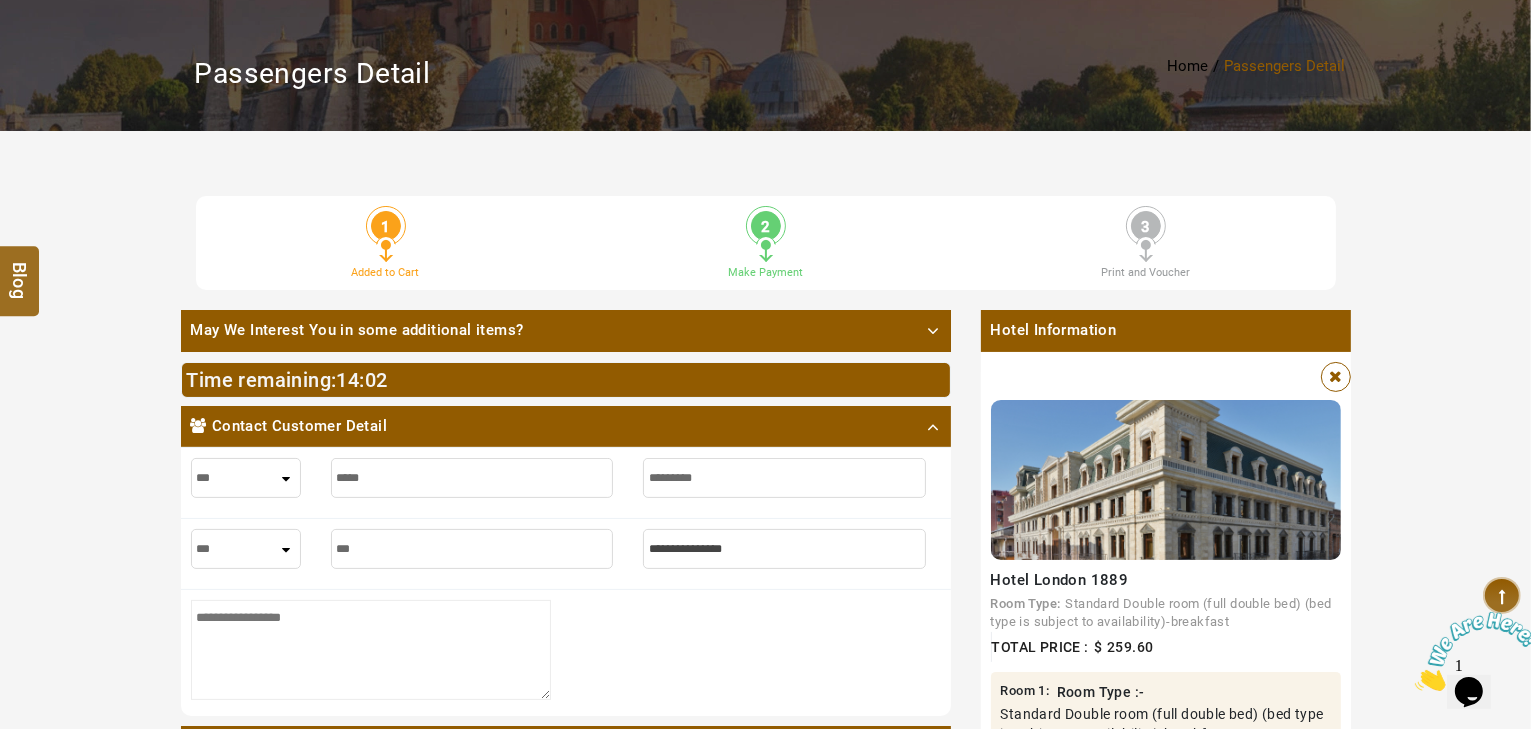 type on "***" 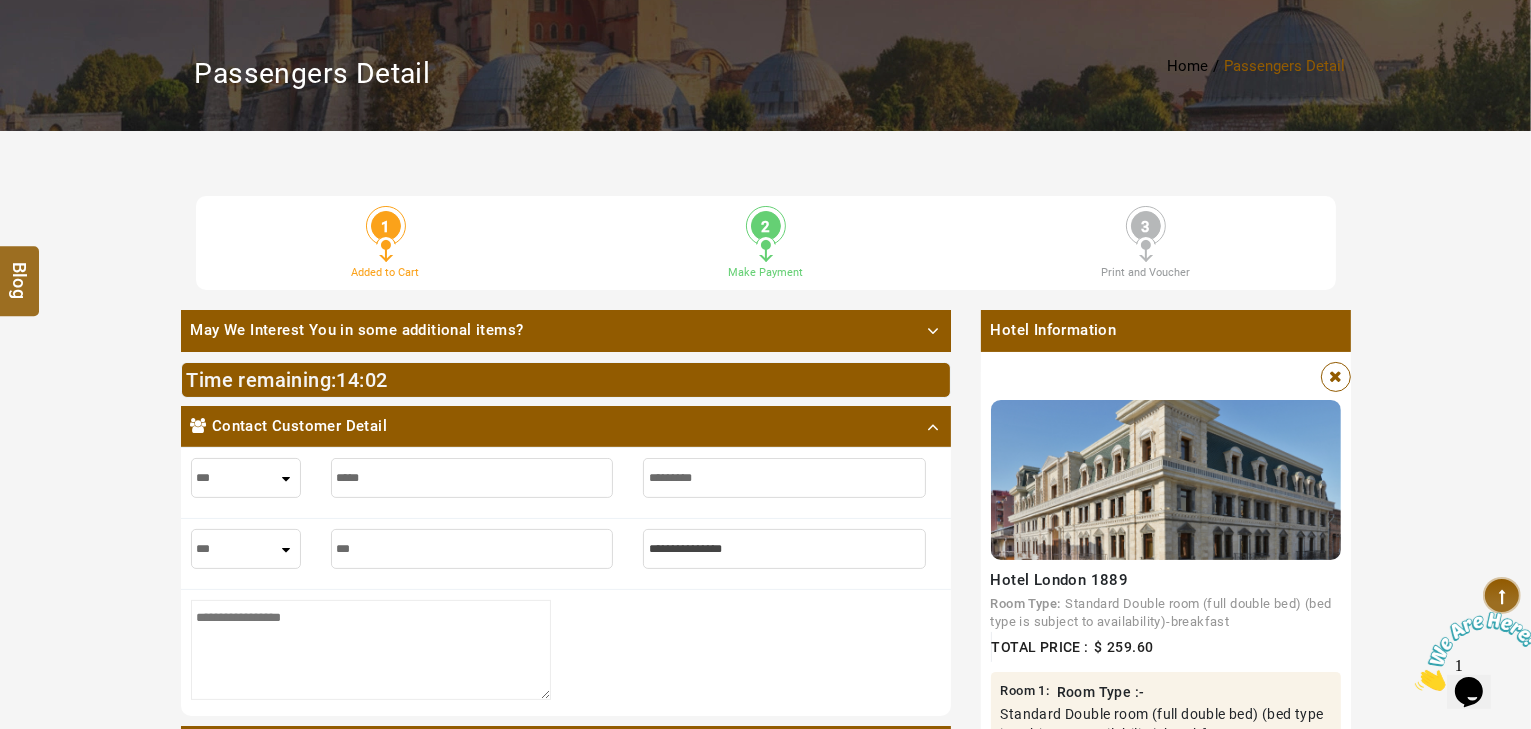 type on "****" 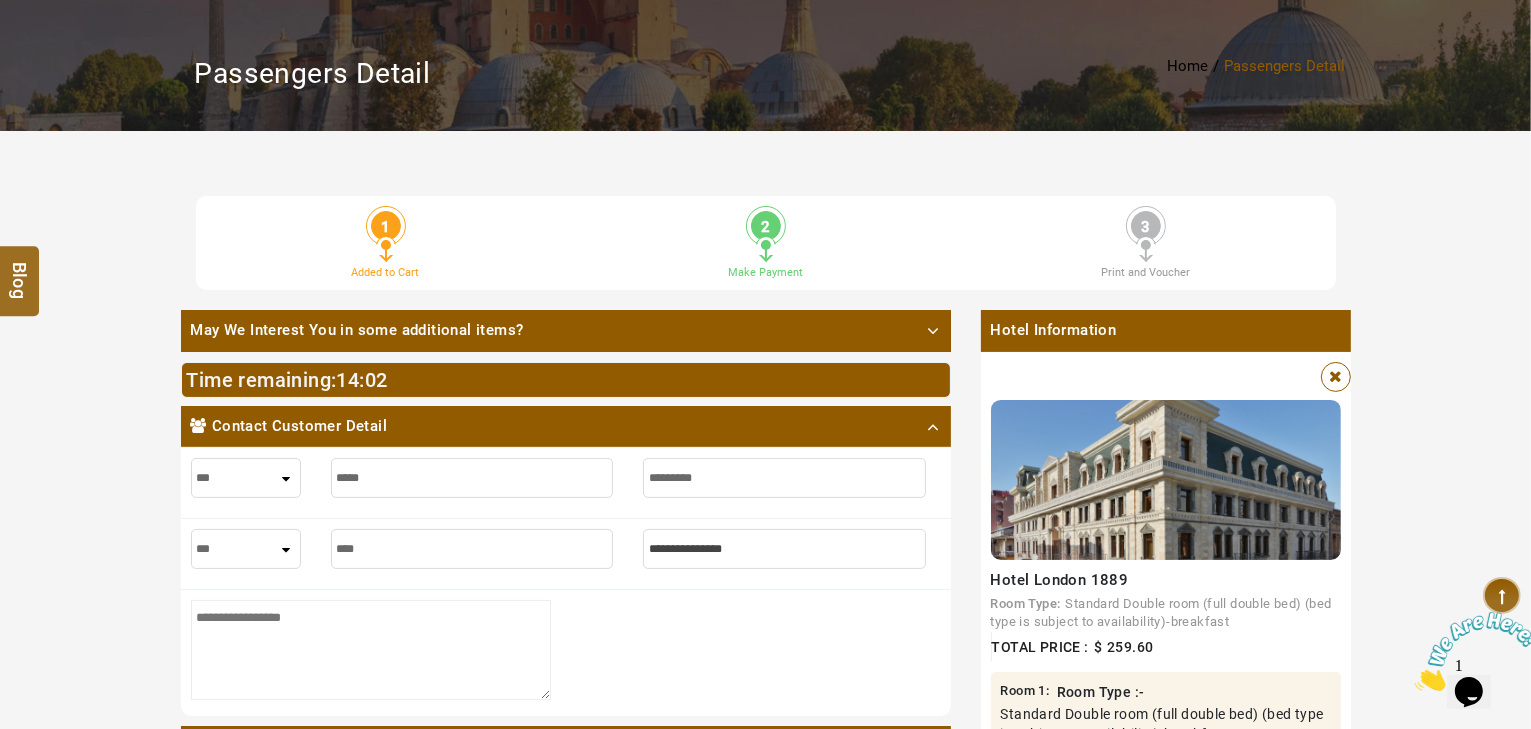 type on "****" 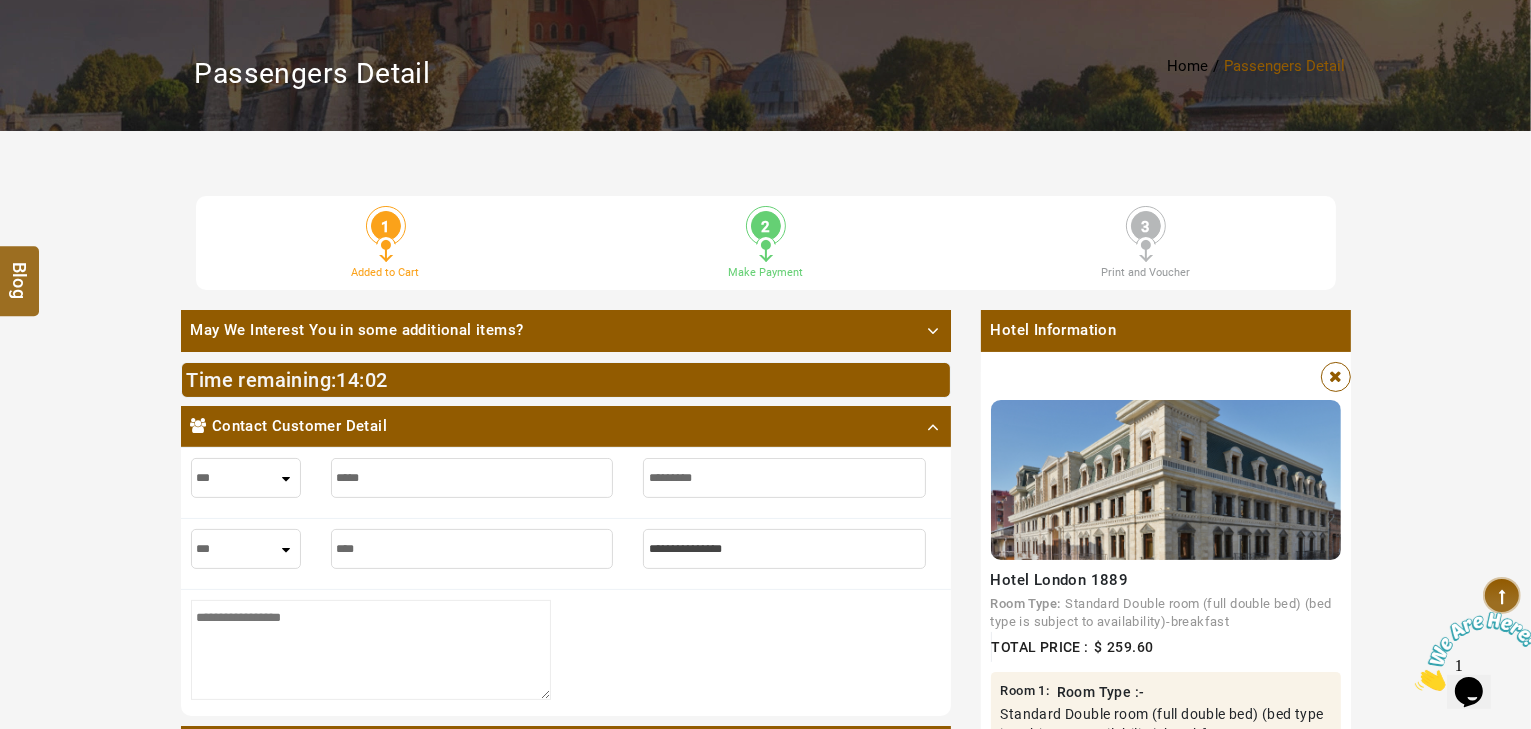 type on "*****" 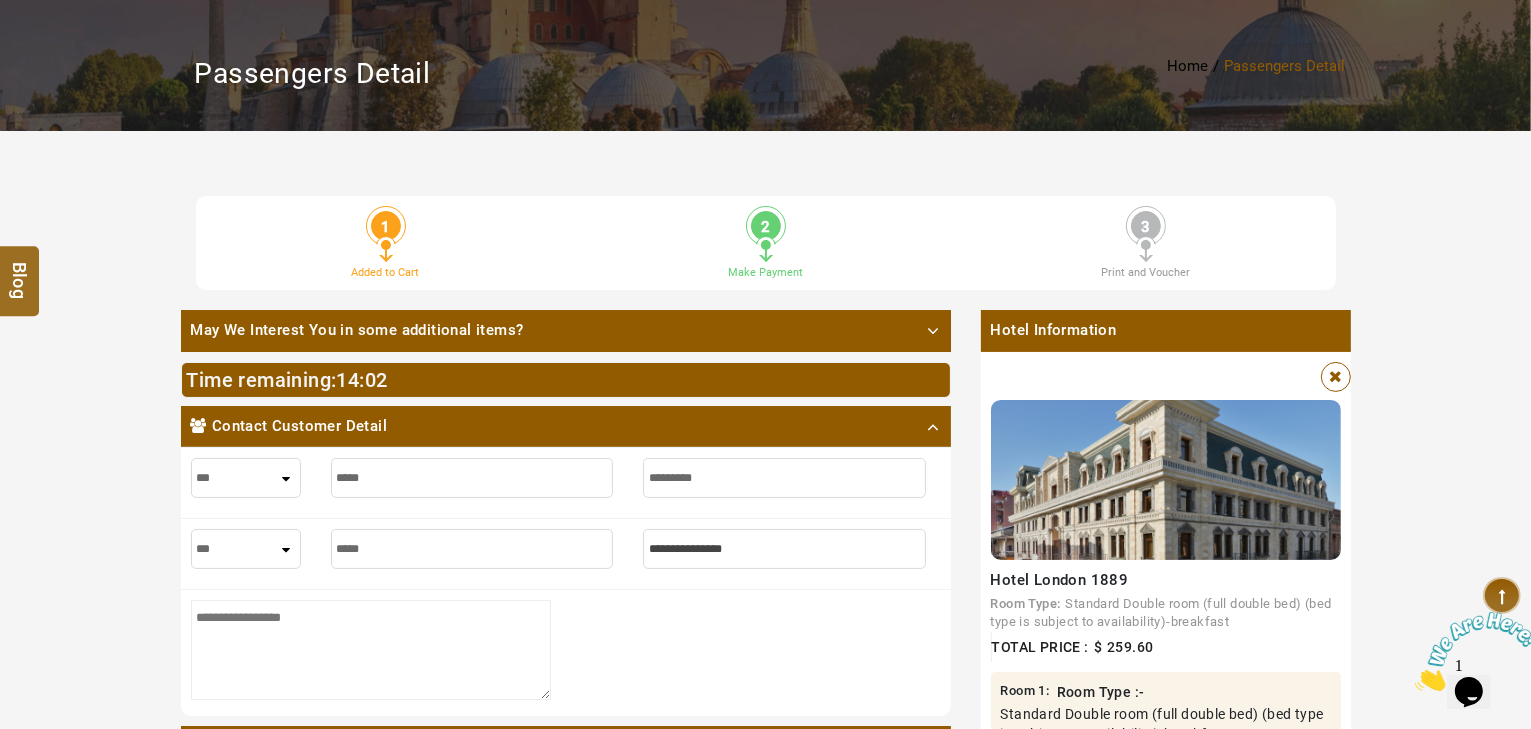 type on "*****" 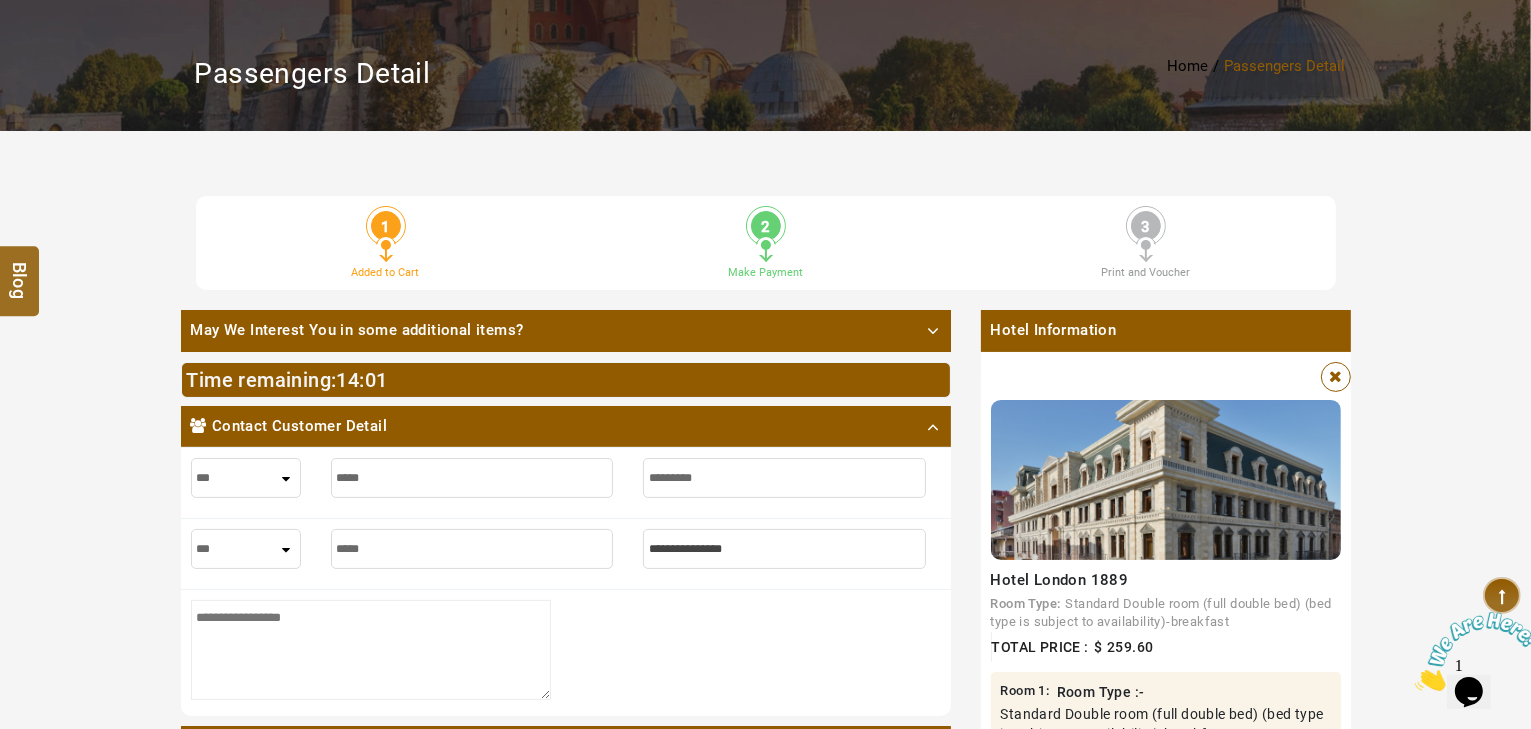 type on "******" 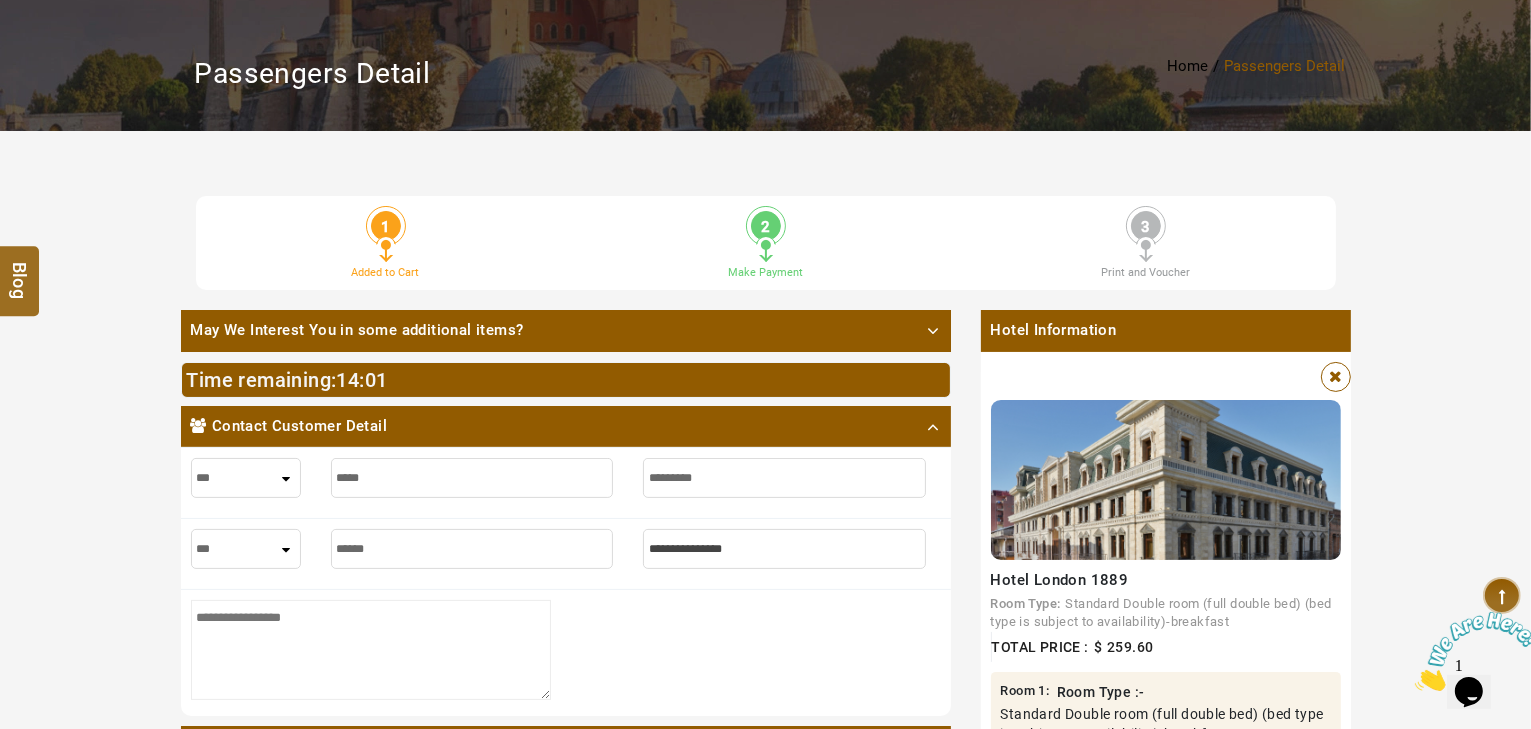 type on "******" 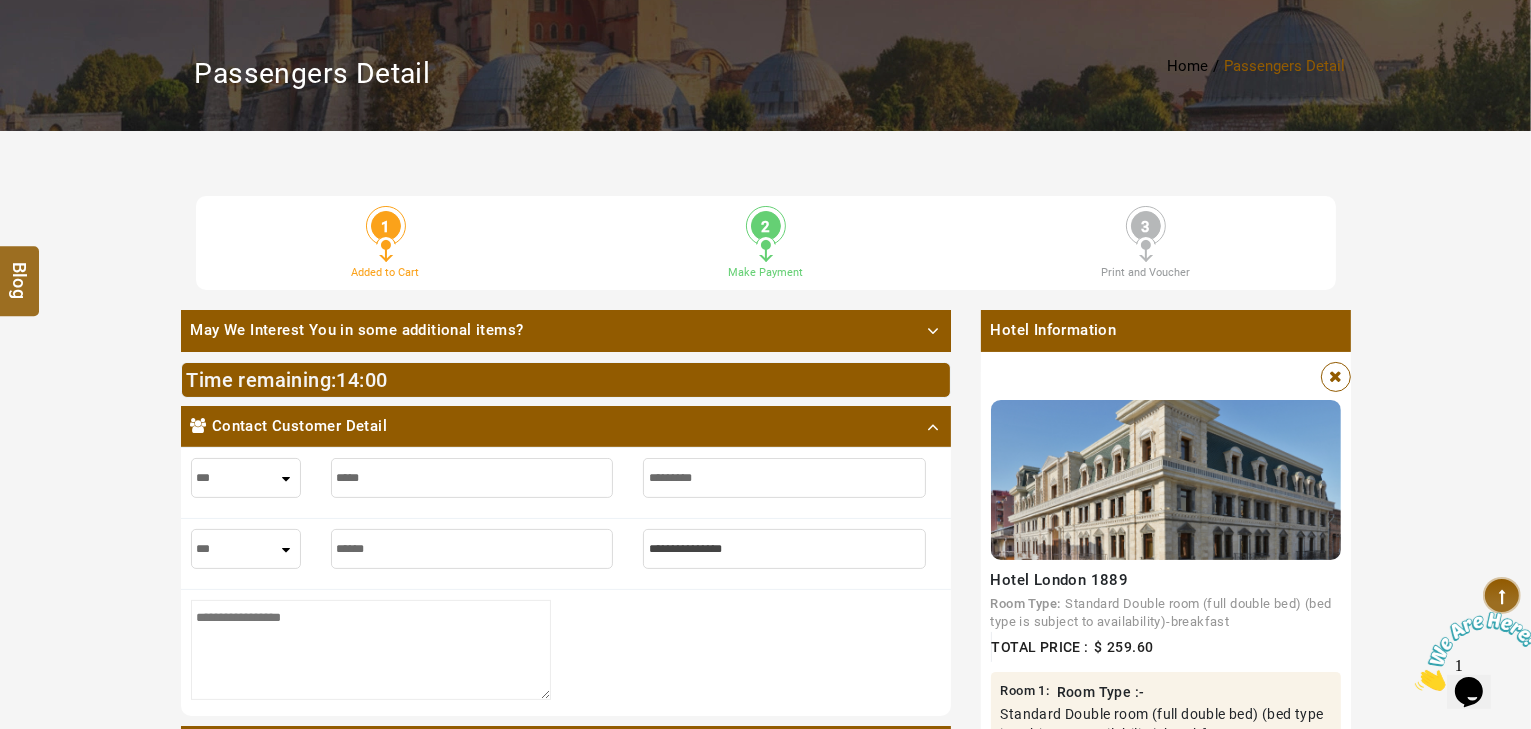type on "******" 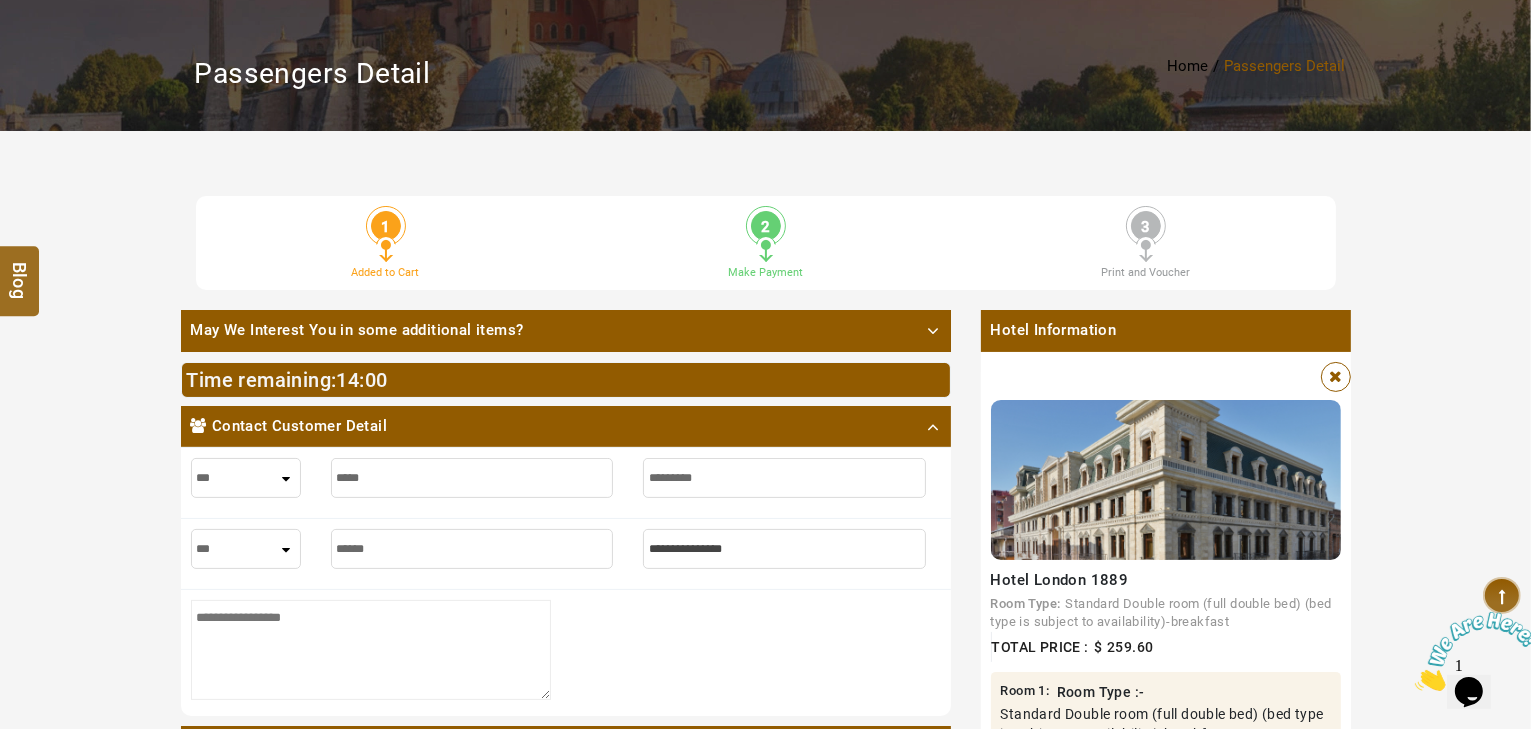 click at bounding box center [784, 549] 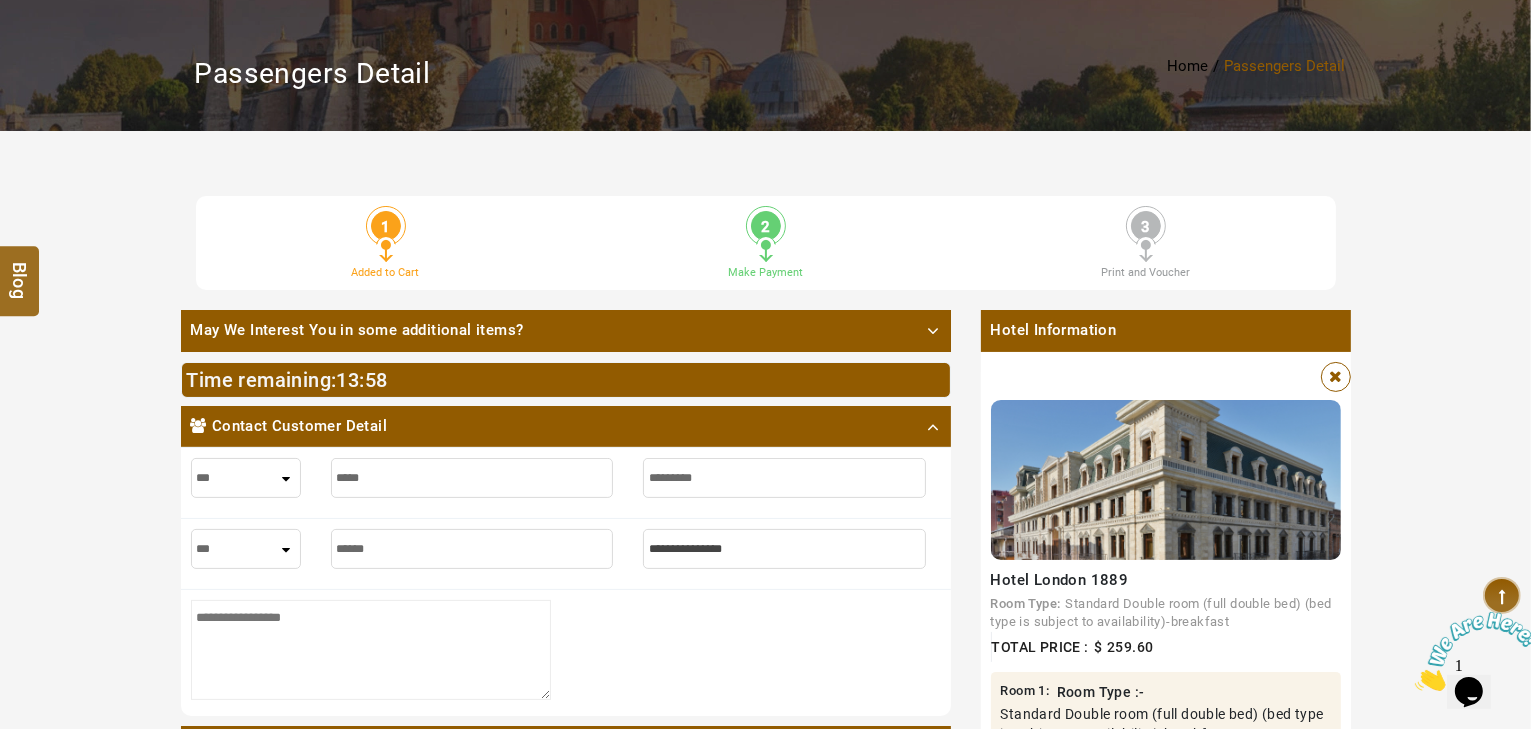 click at bounding box center (784, 549) 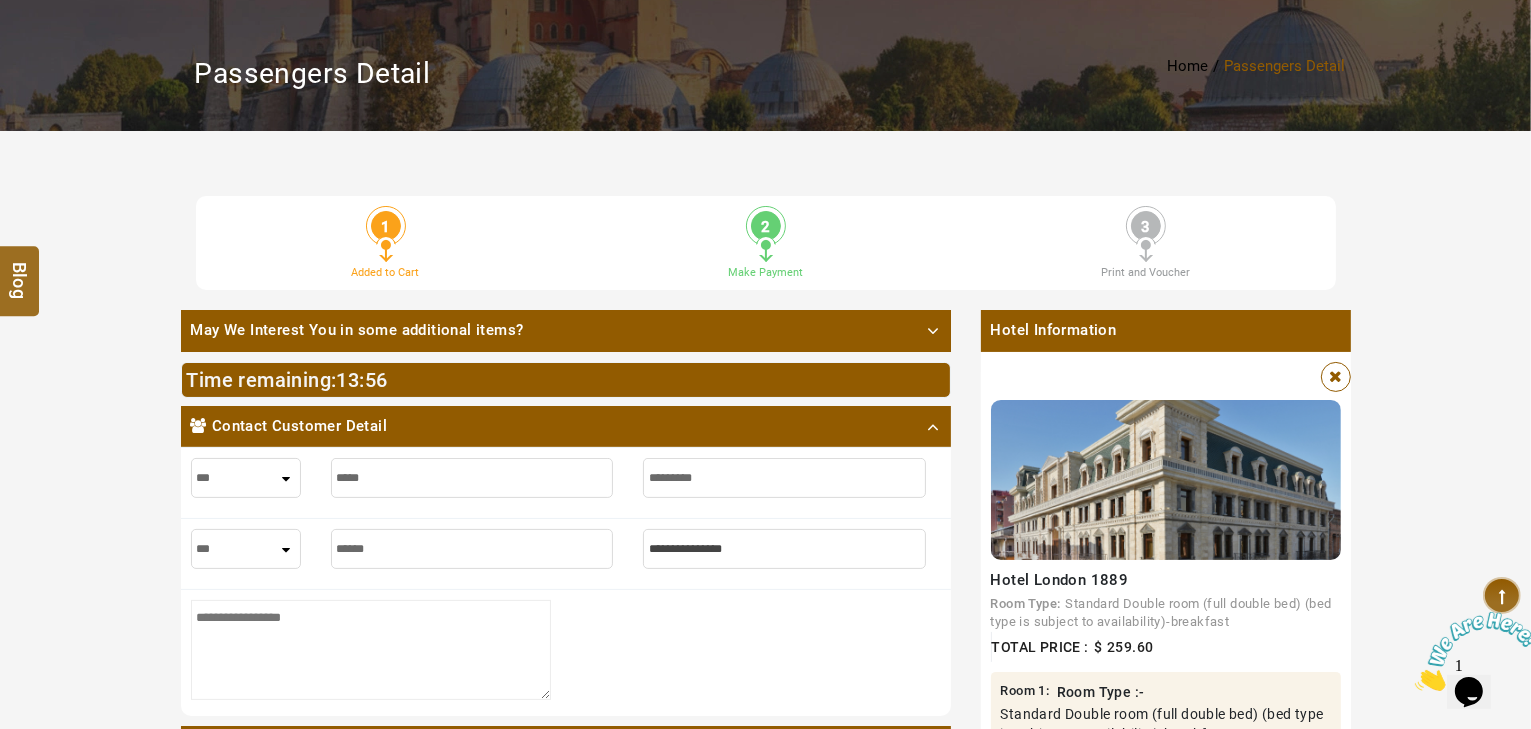 click at bounding box center [784, 549] 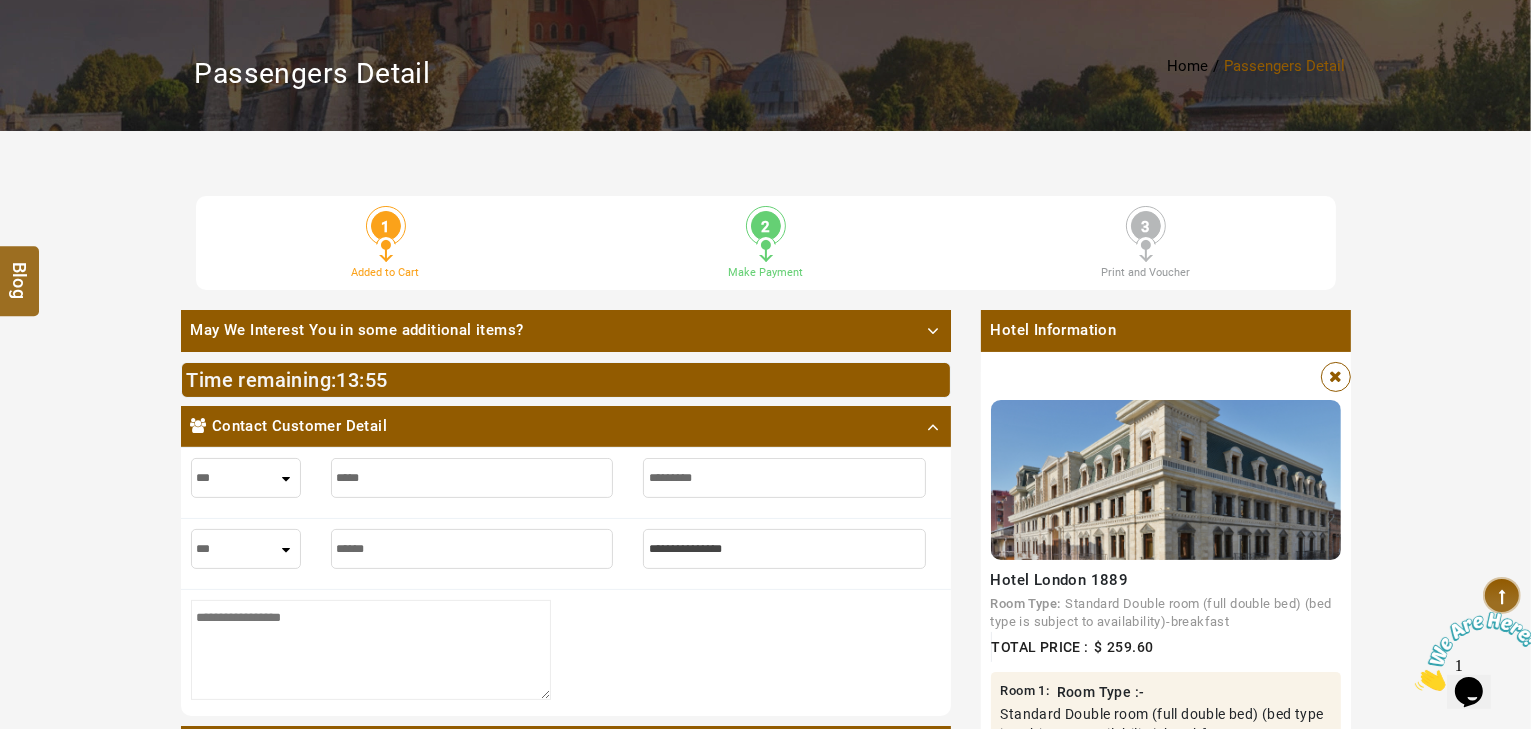 type on "*" 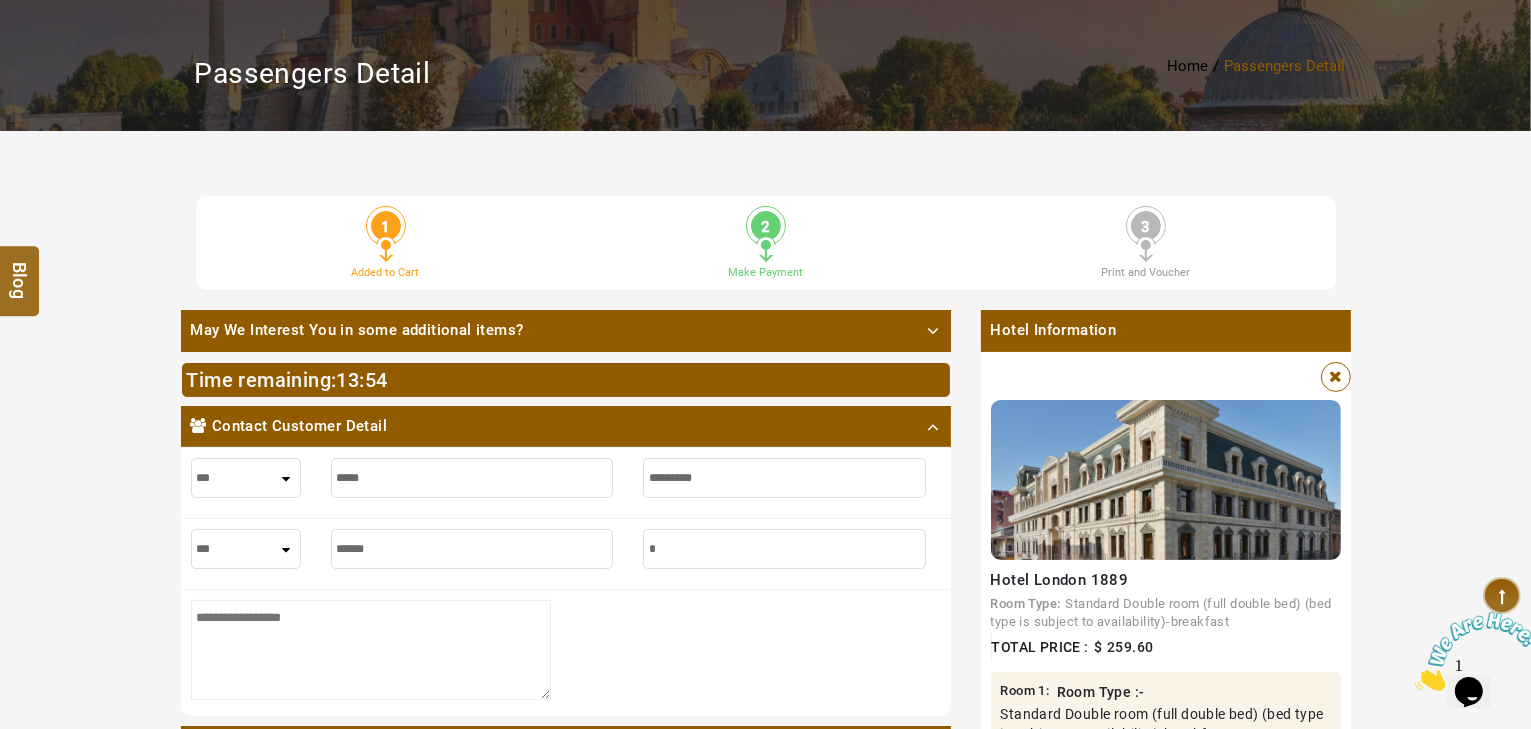 type on "*" 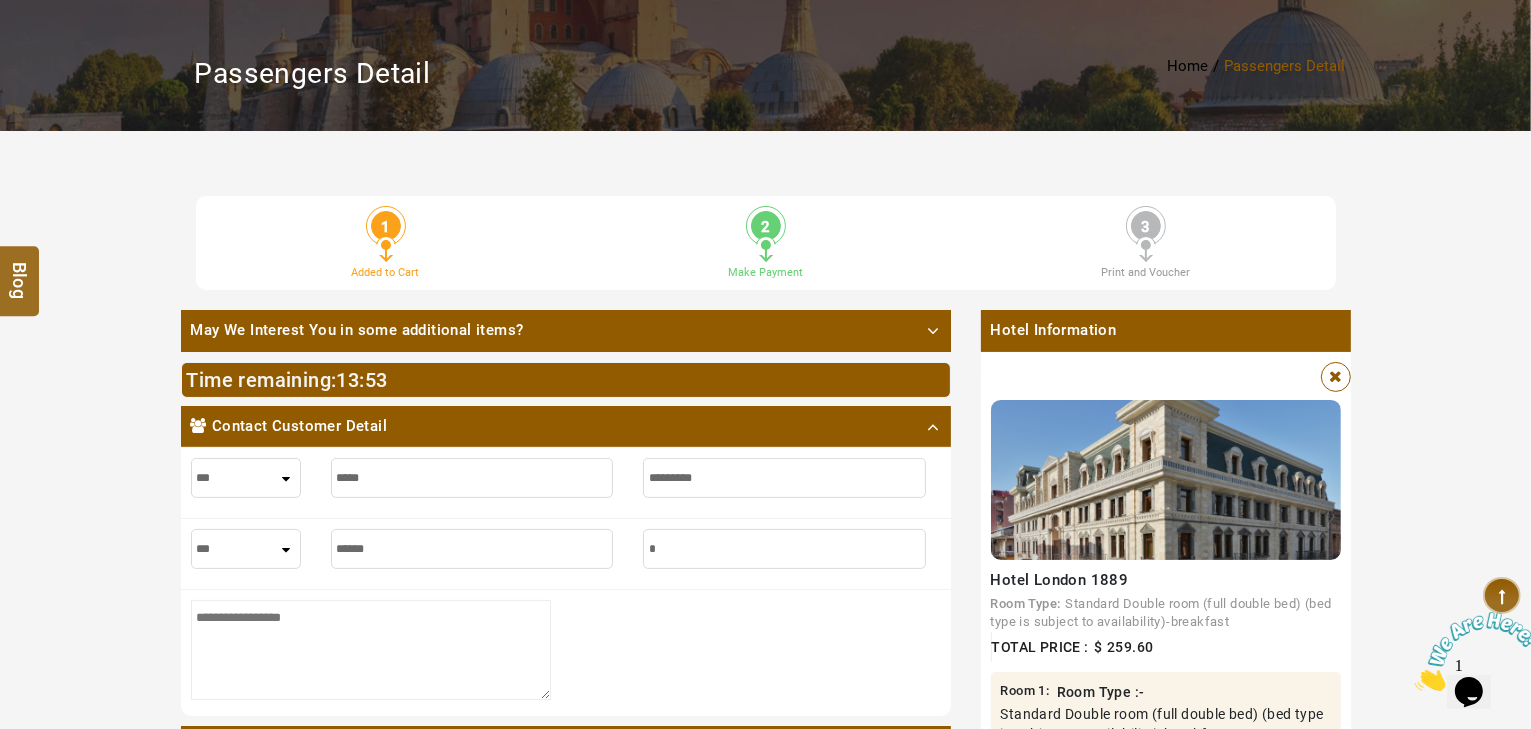 type on "**" 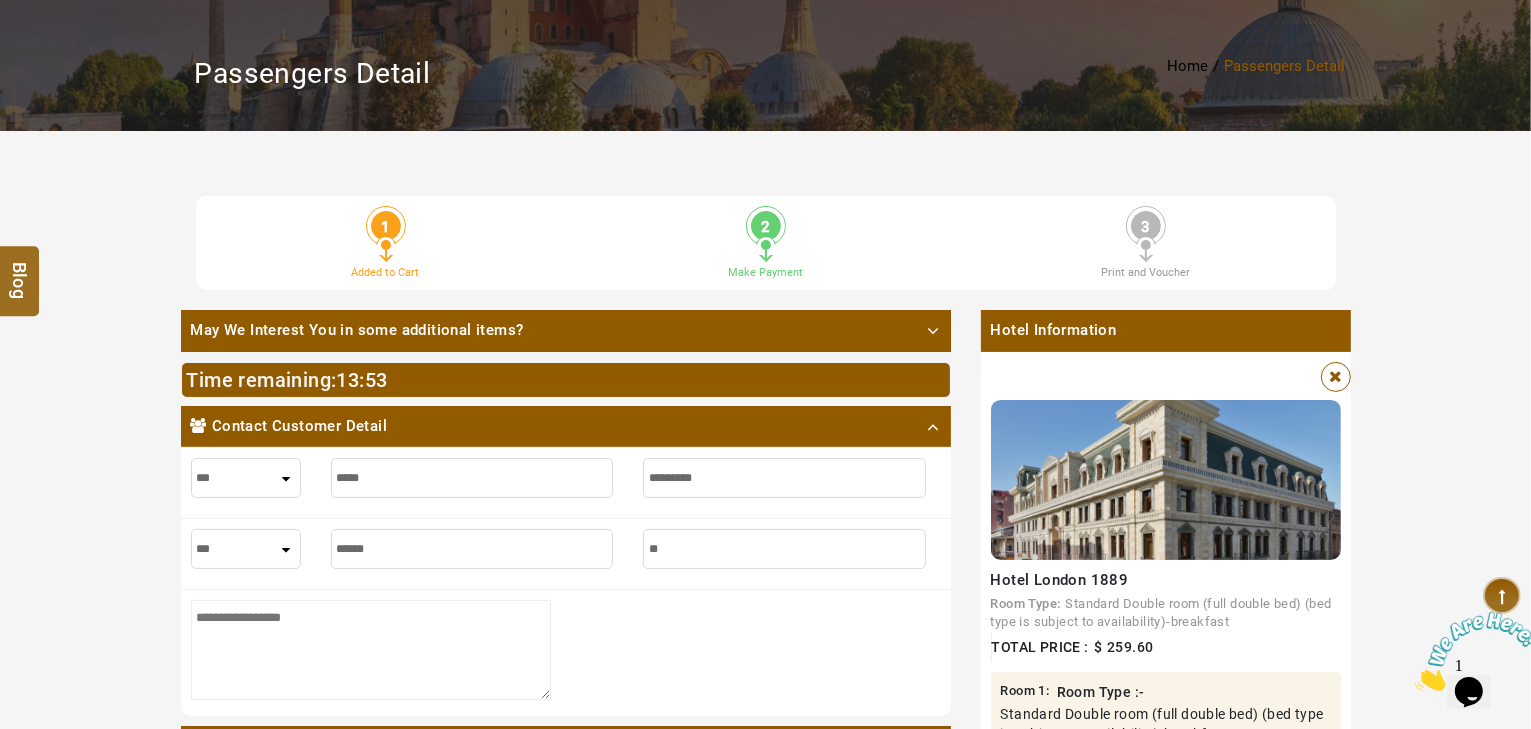 type on "**" 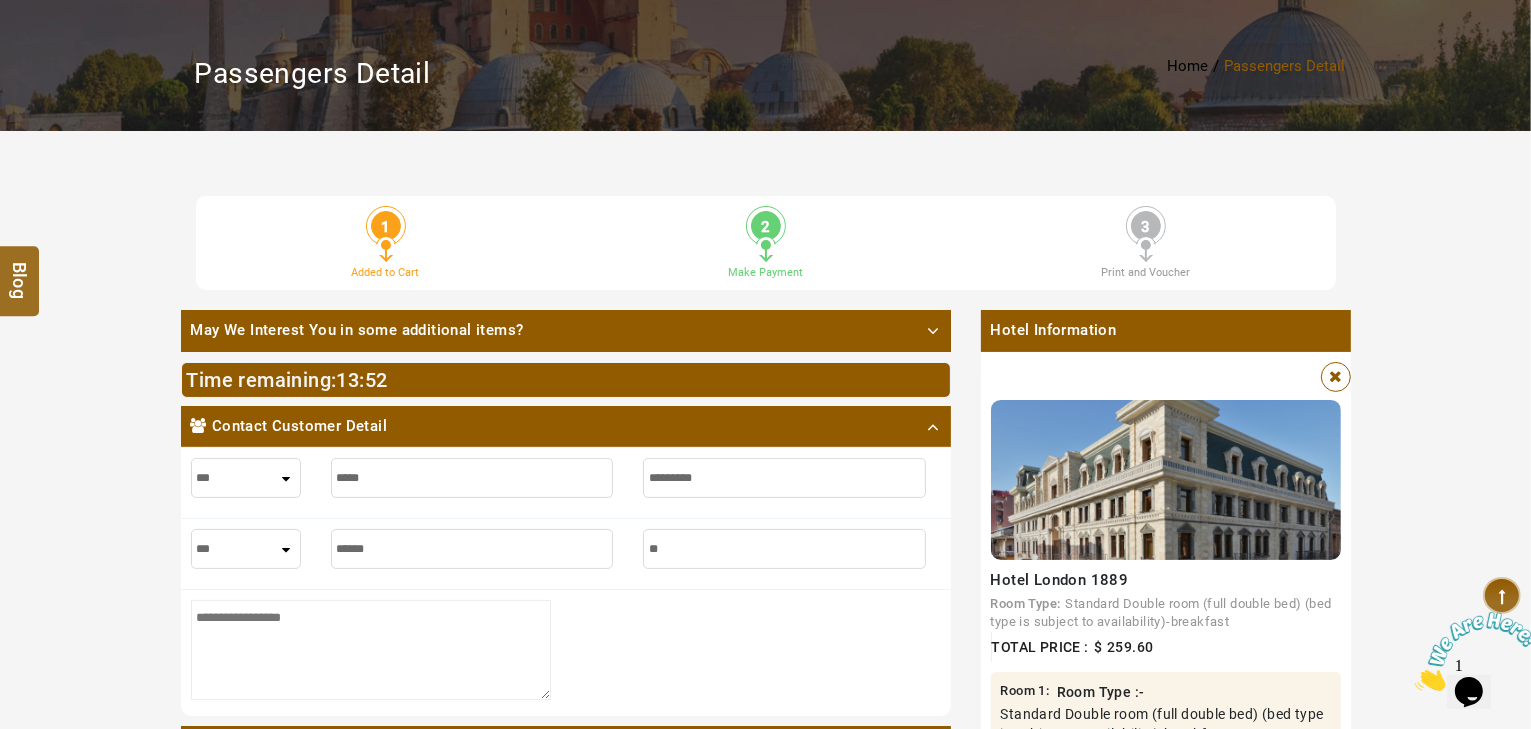 type on "***" 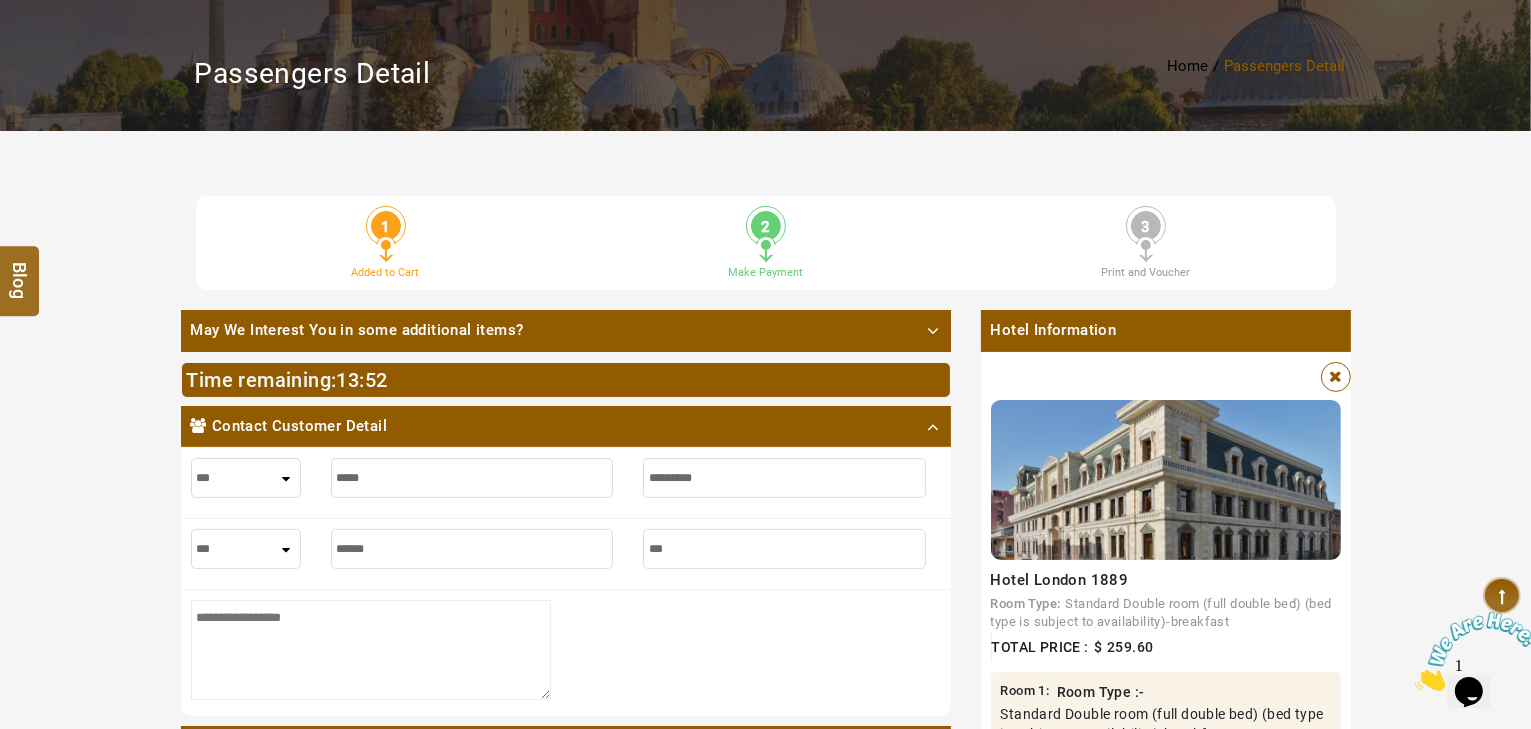 type on "***" 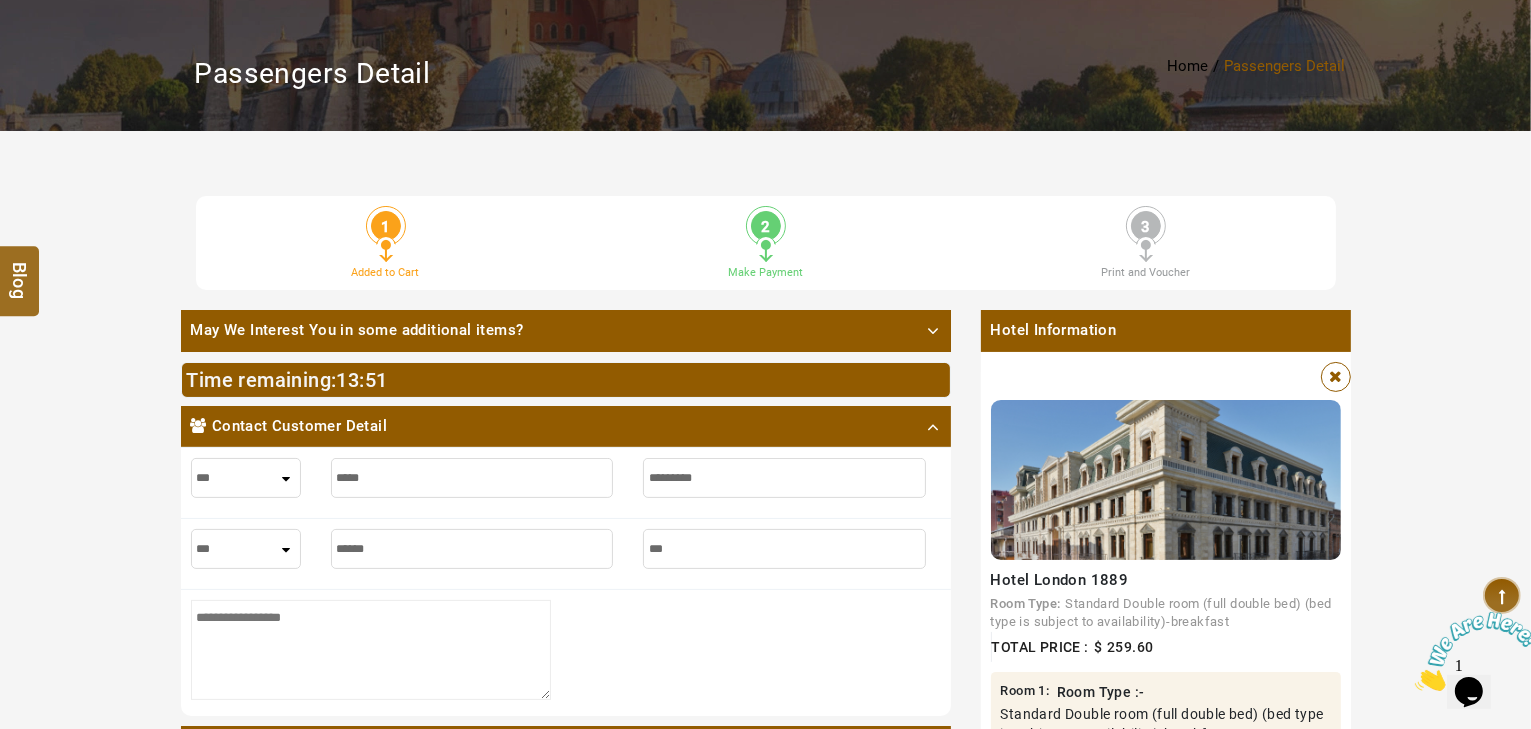 type on "****" 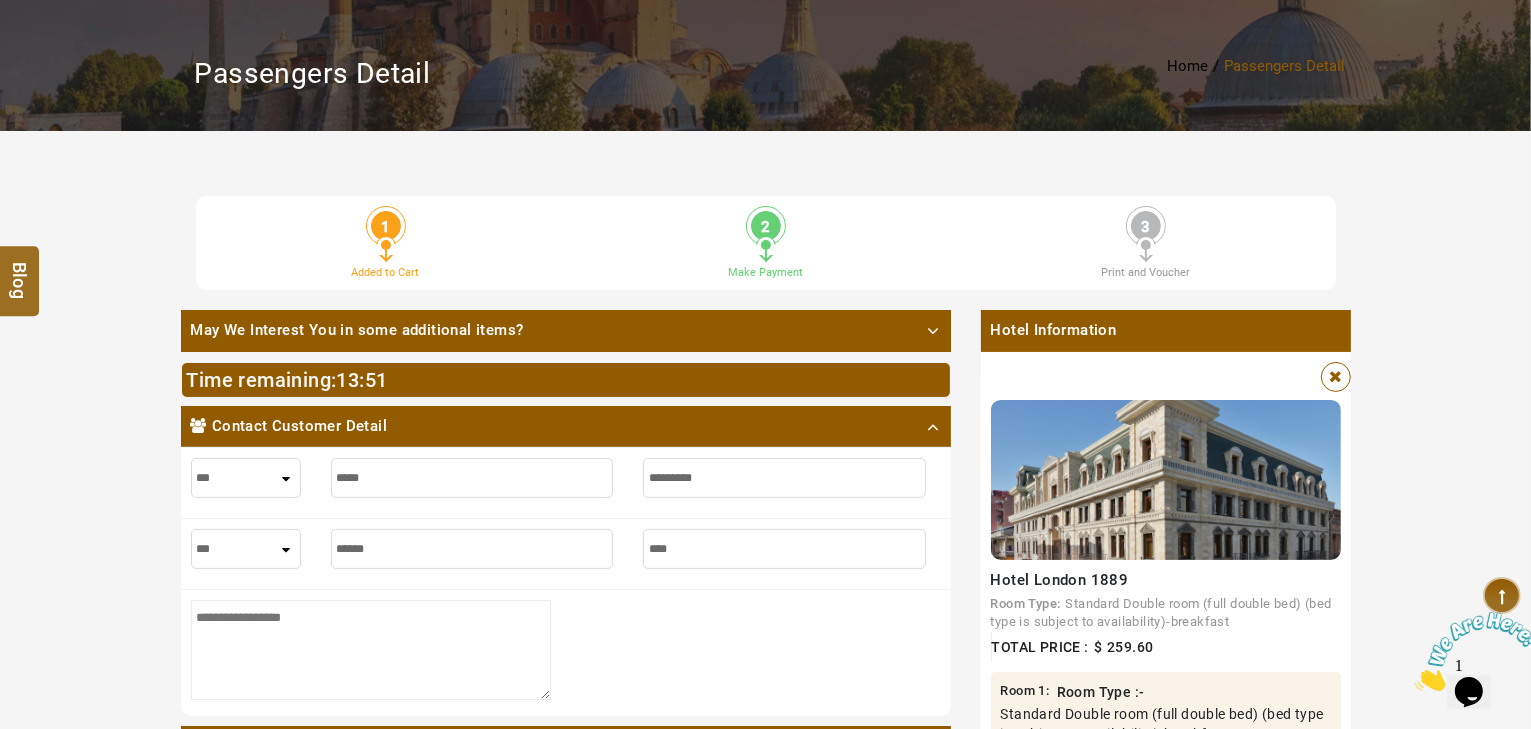 type on "****" 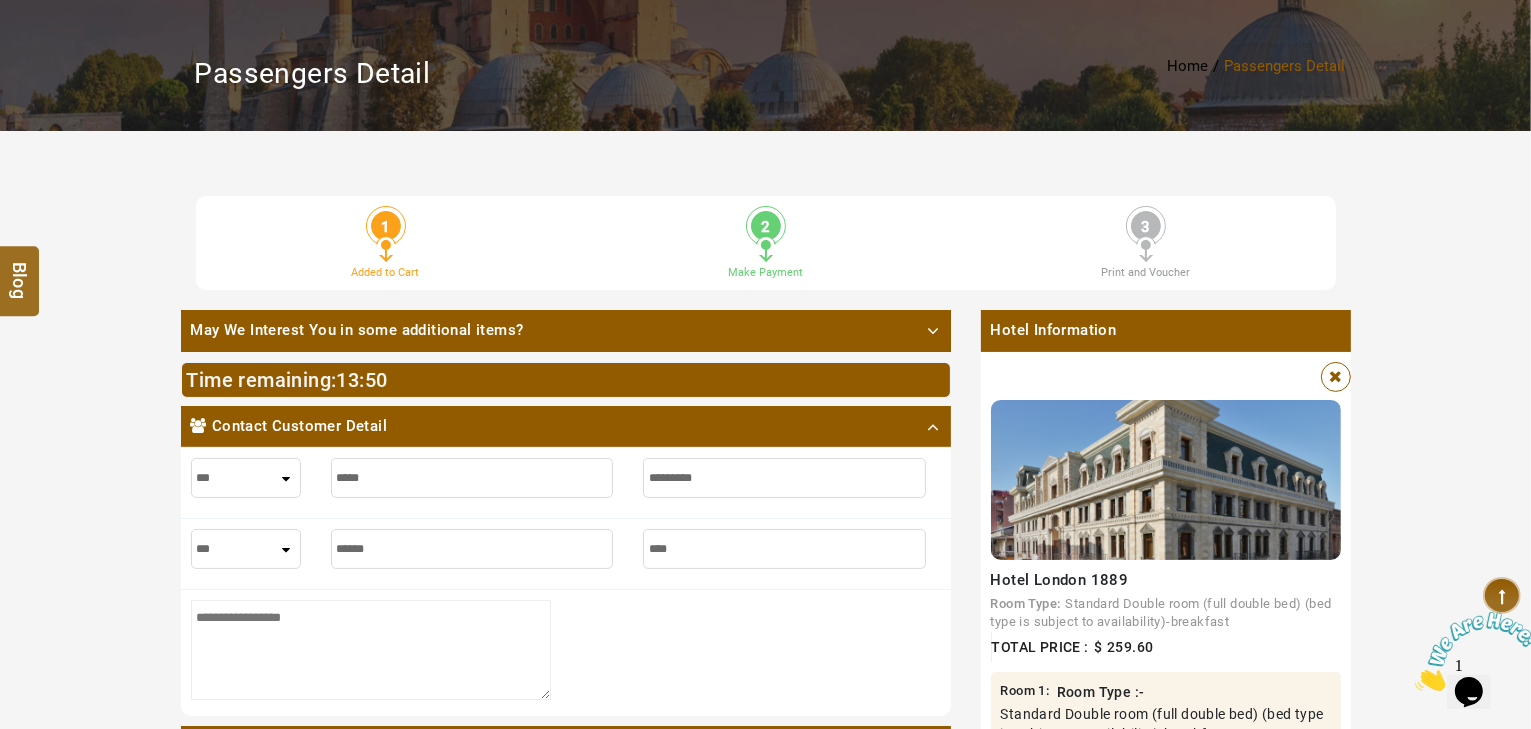 type on "*****" 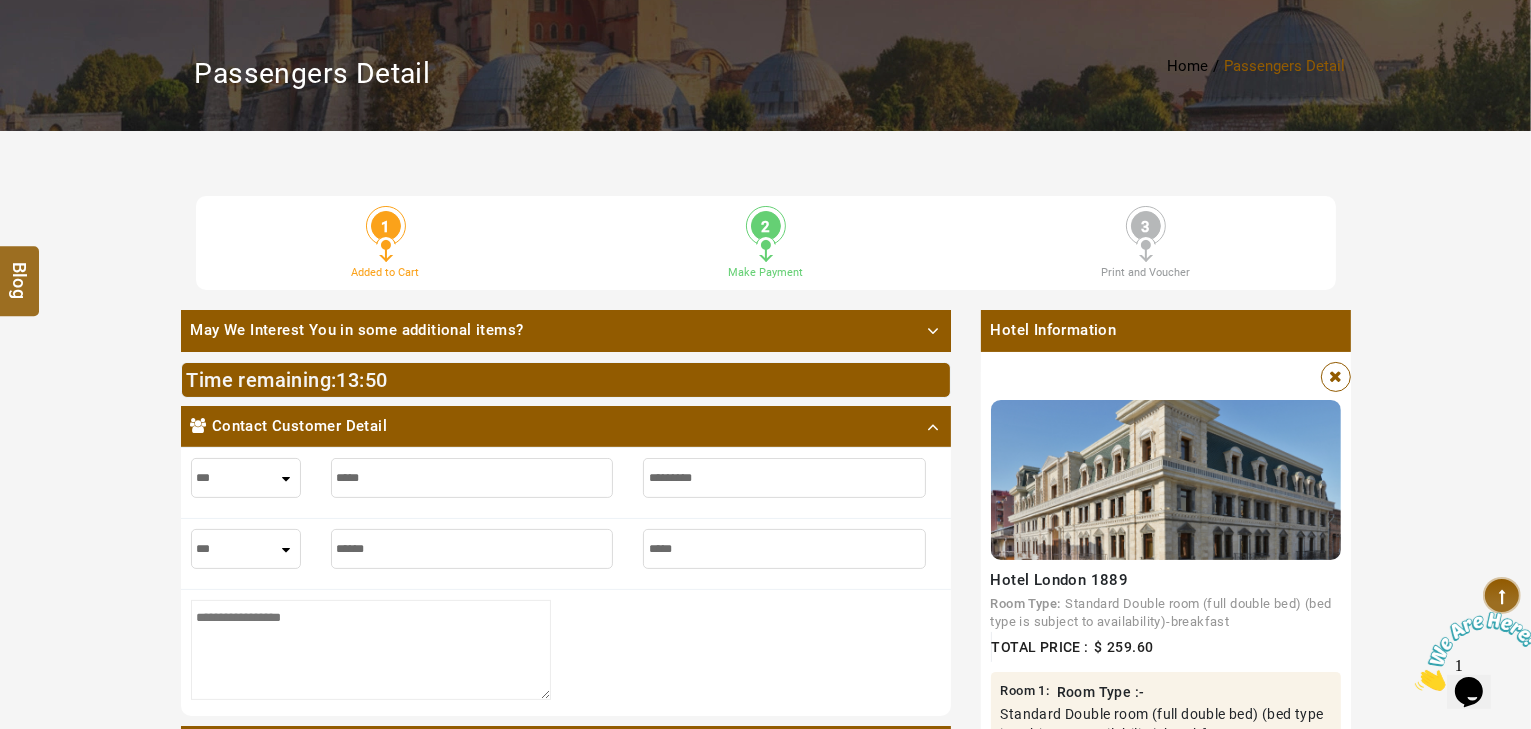 type on "*****" 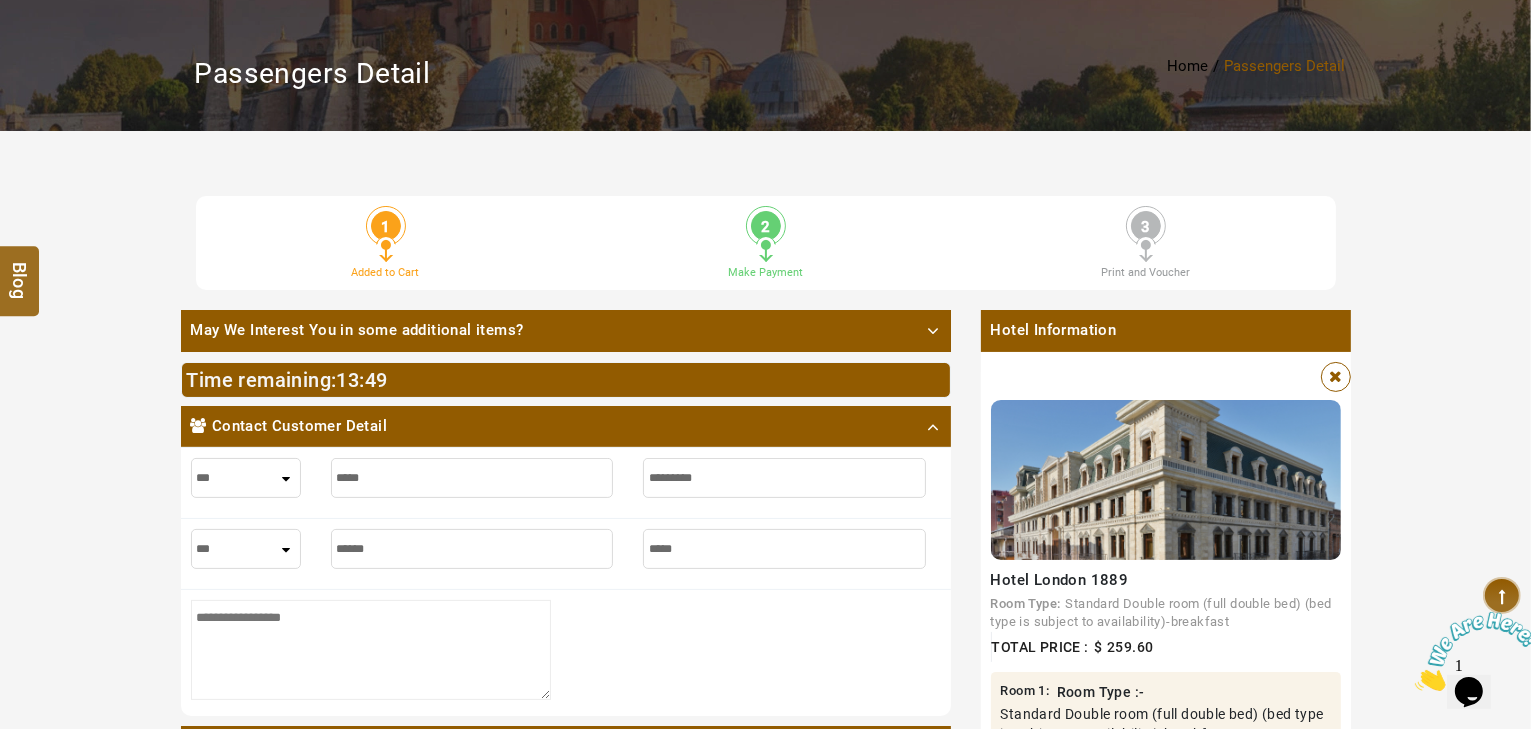 type on "******" 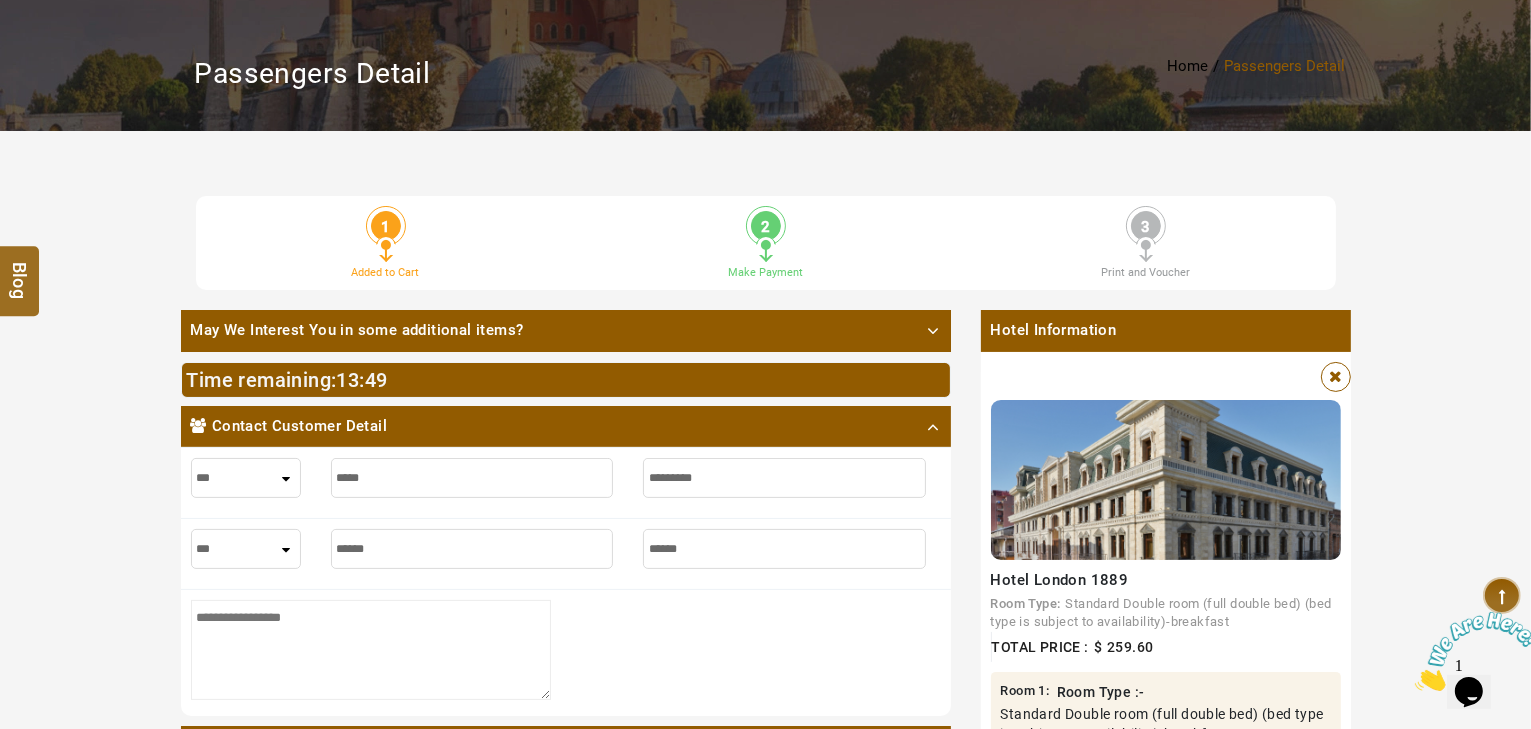 type on "******" 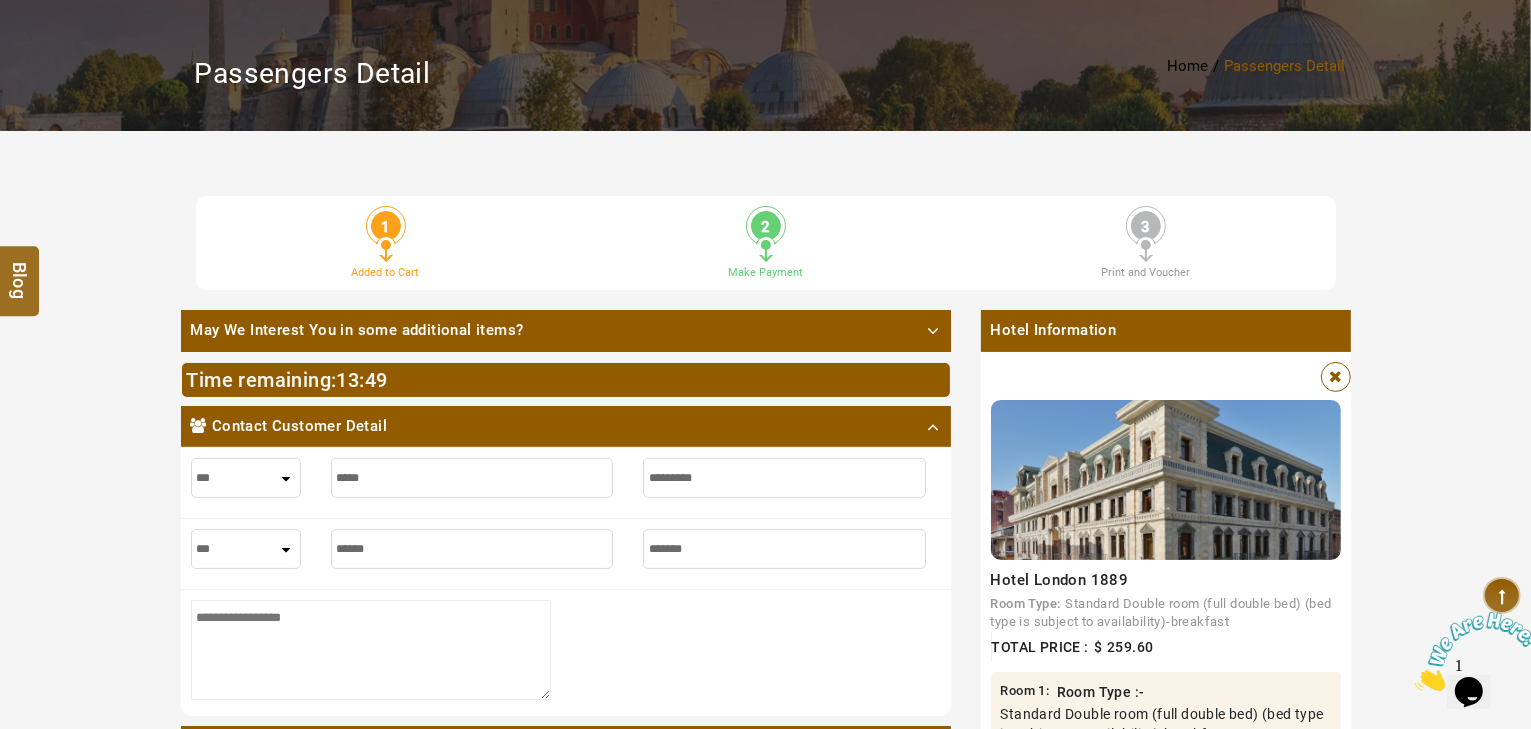 type on "*******" 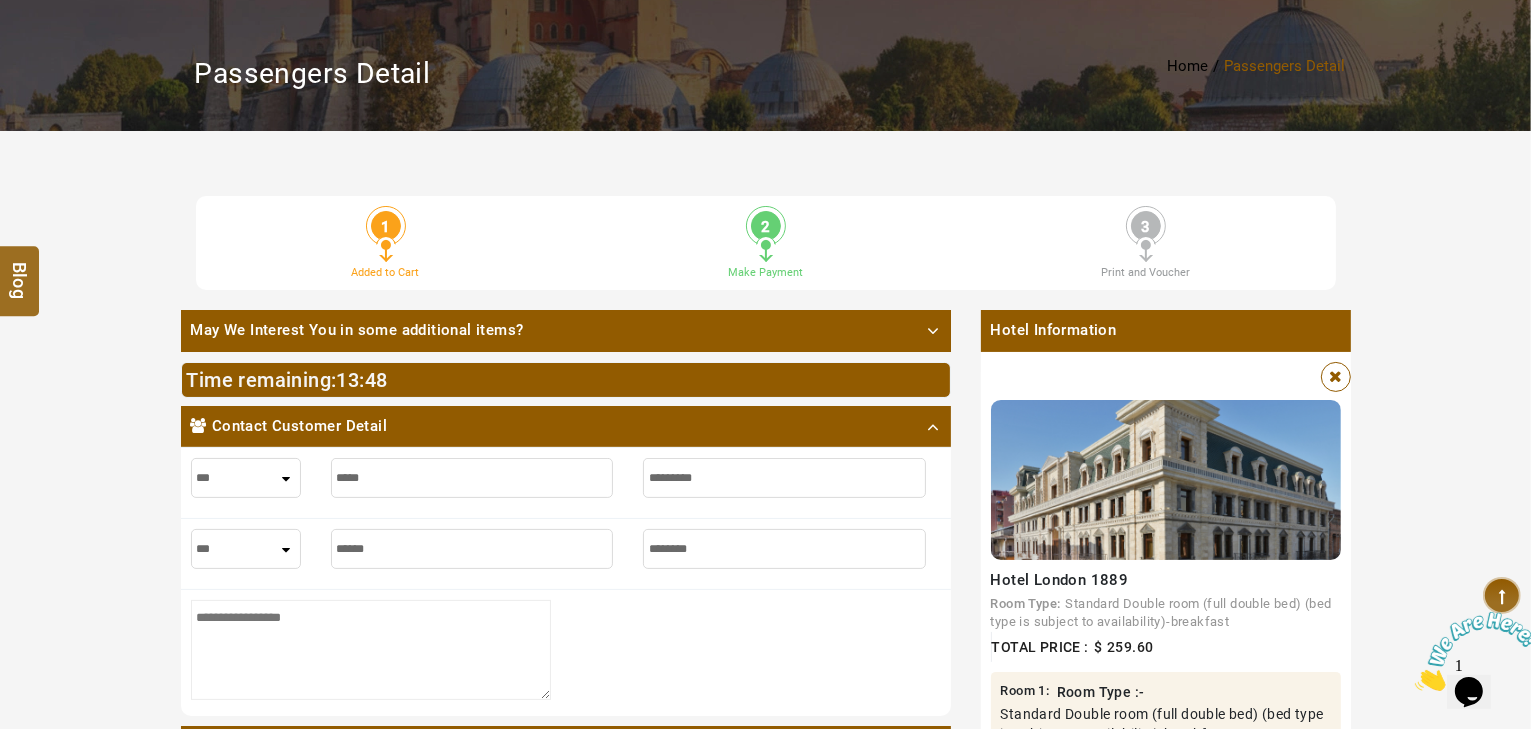 type on "********" 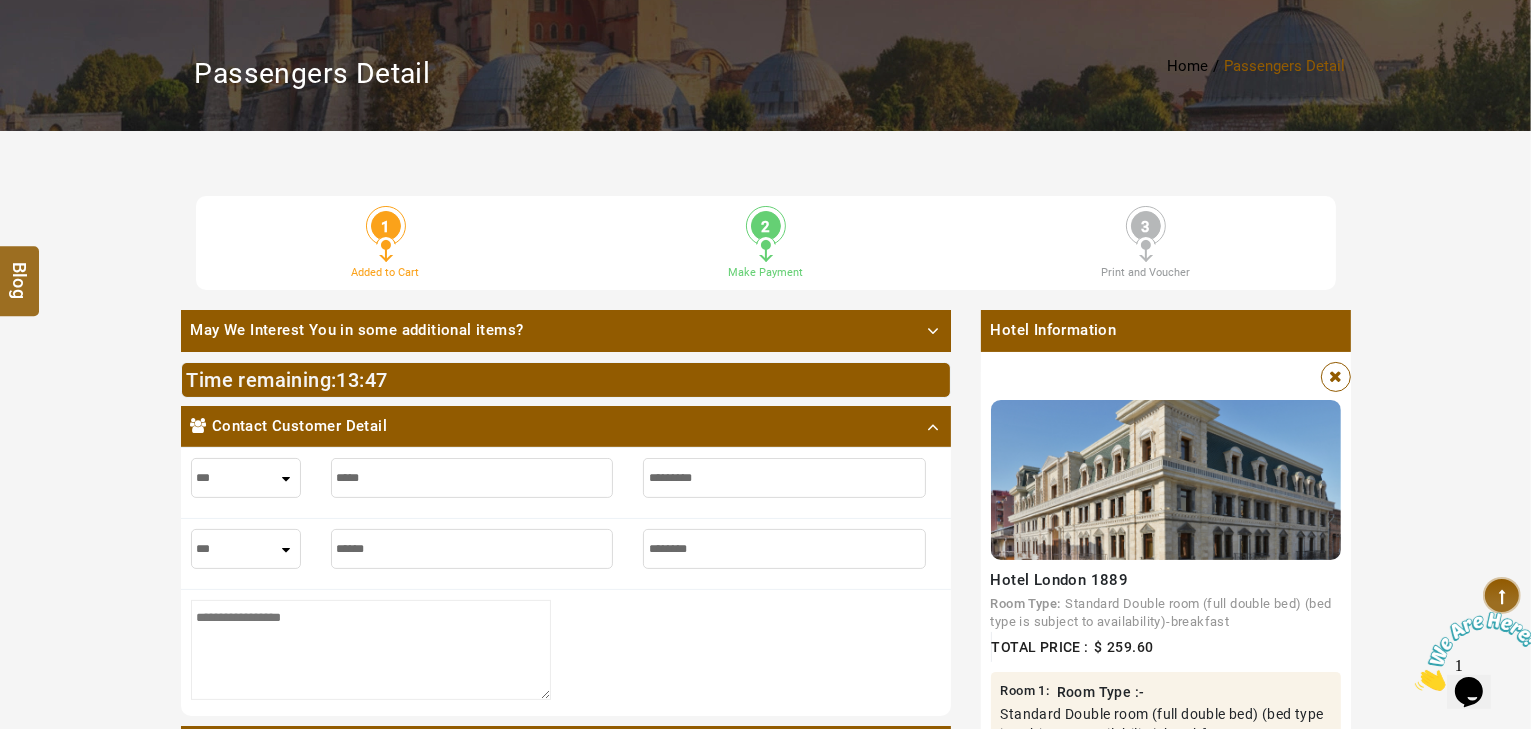 type on "********" 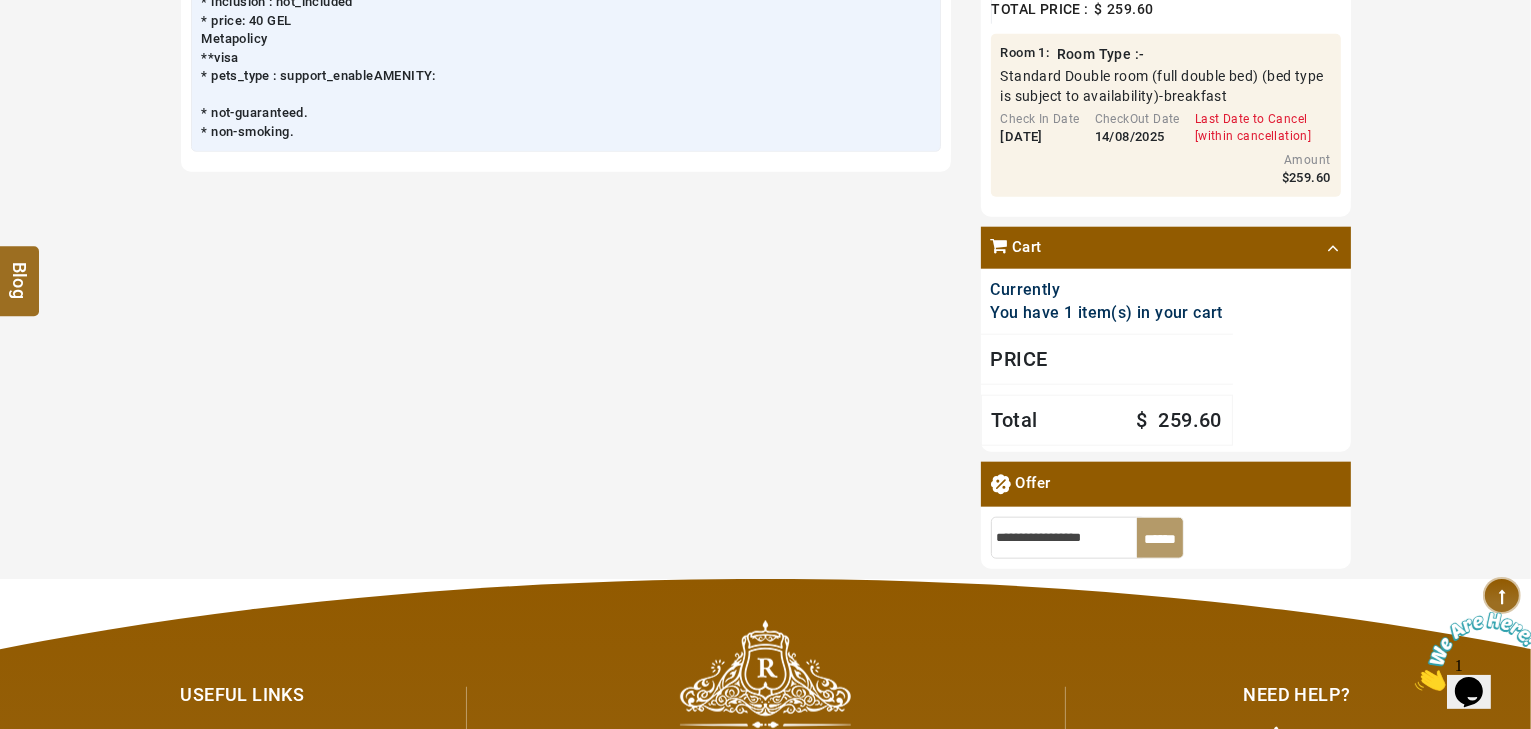 scroll, scrollTop: 2268, scrollLeft: 0, axis: vertical 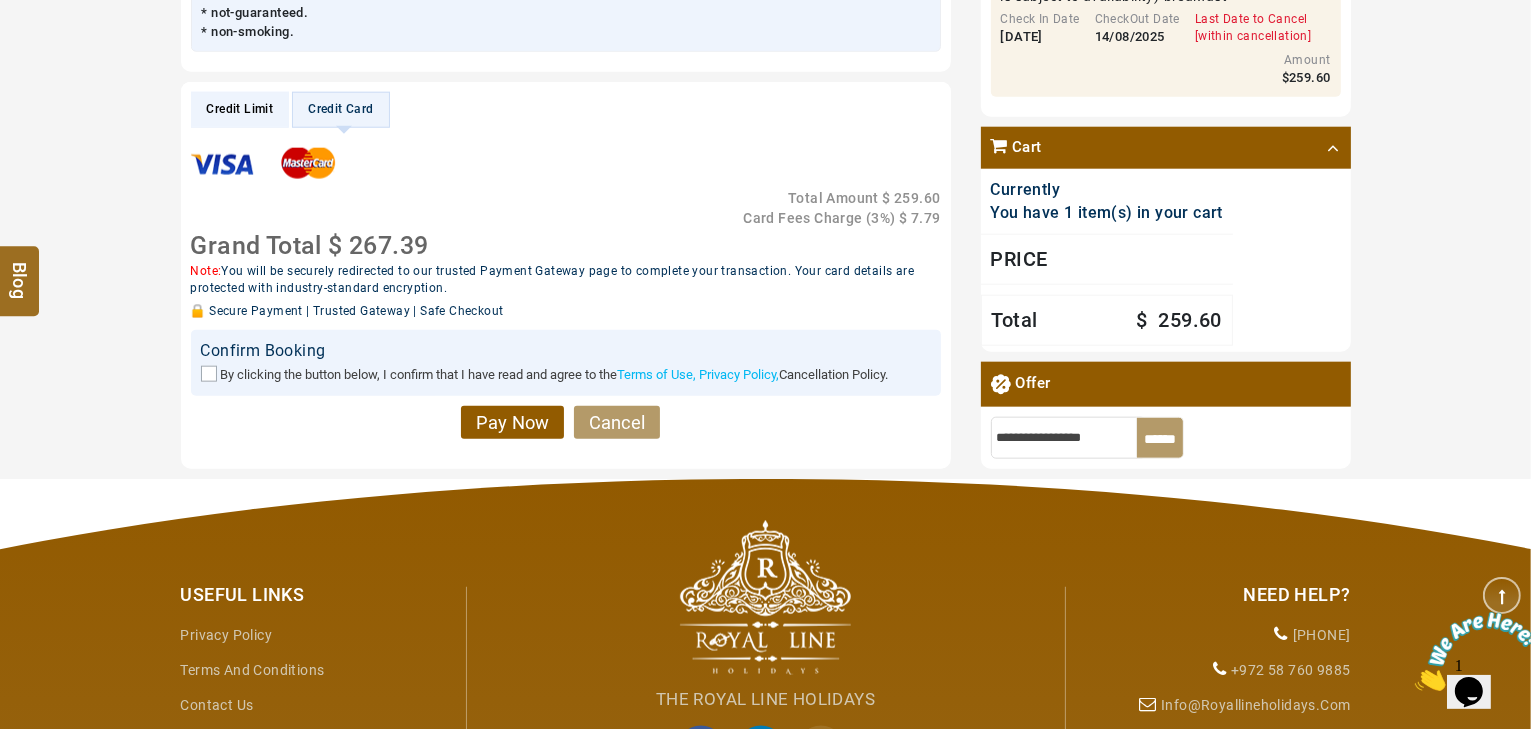 click on "By clicking the button below, I confirm that I have read and agree to the  Terms of Use,   Privacy Policy,  Cancellation Policy." at bounding box center [566, 374] 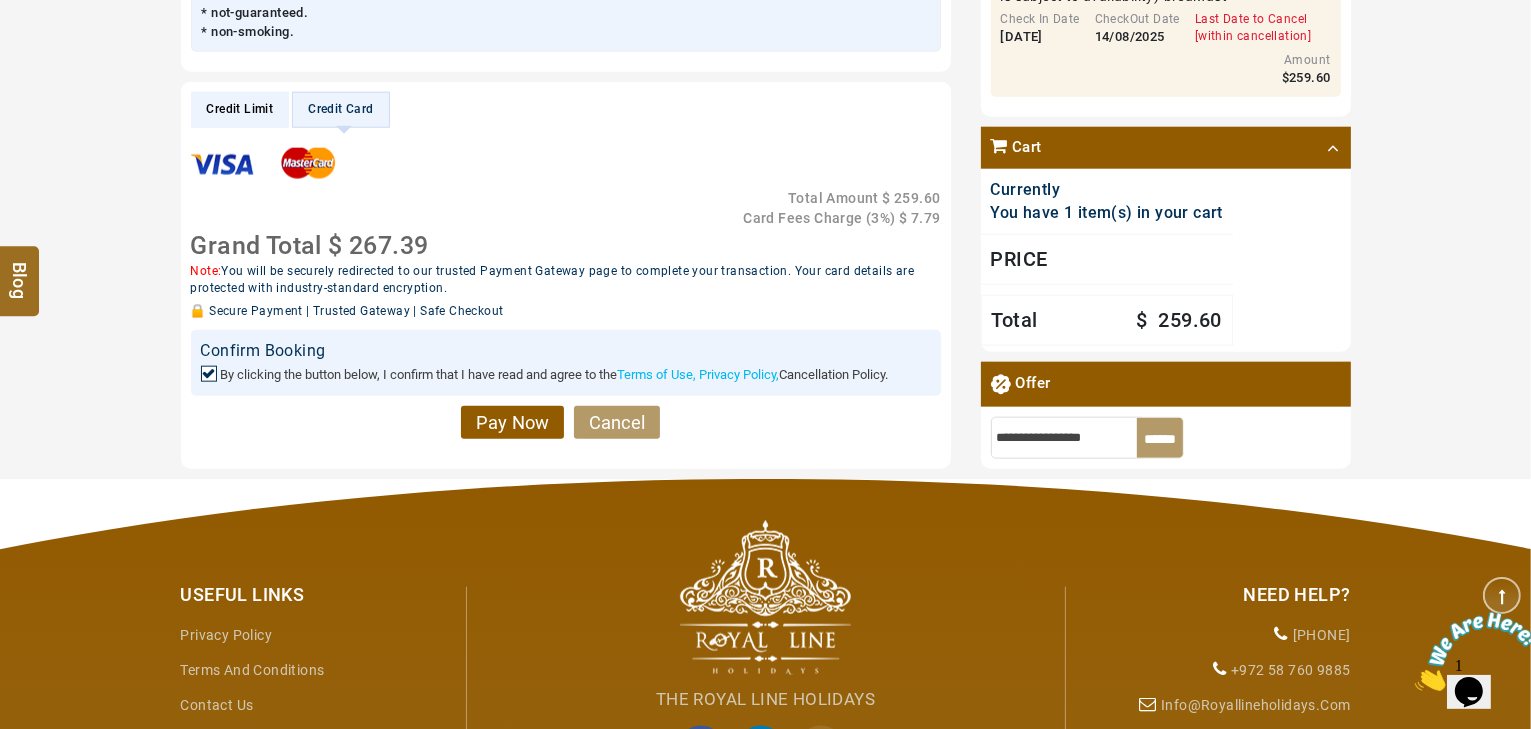 click on "Credit Limit" at bounding box center (240, 109) 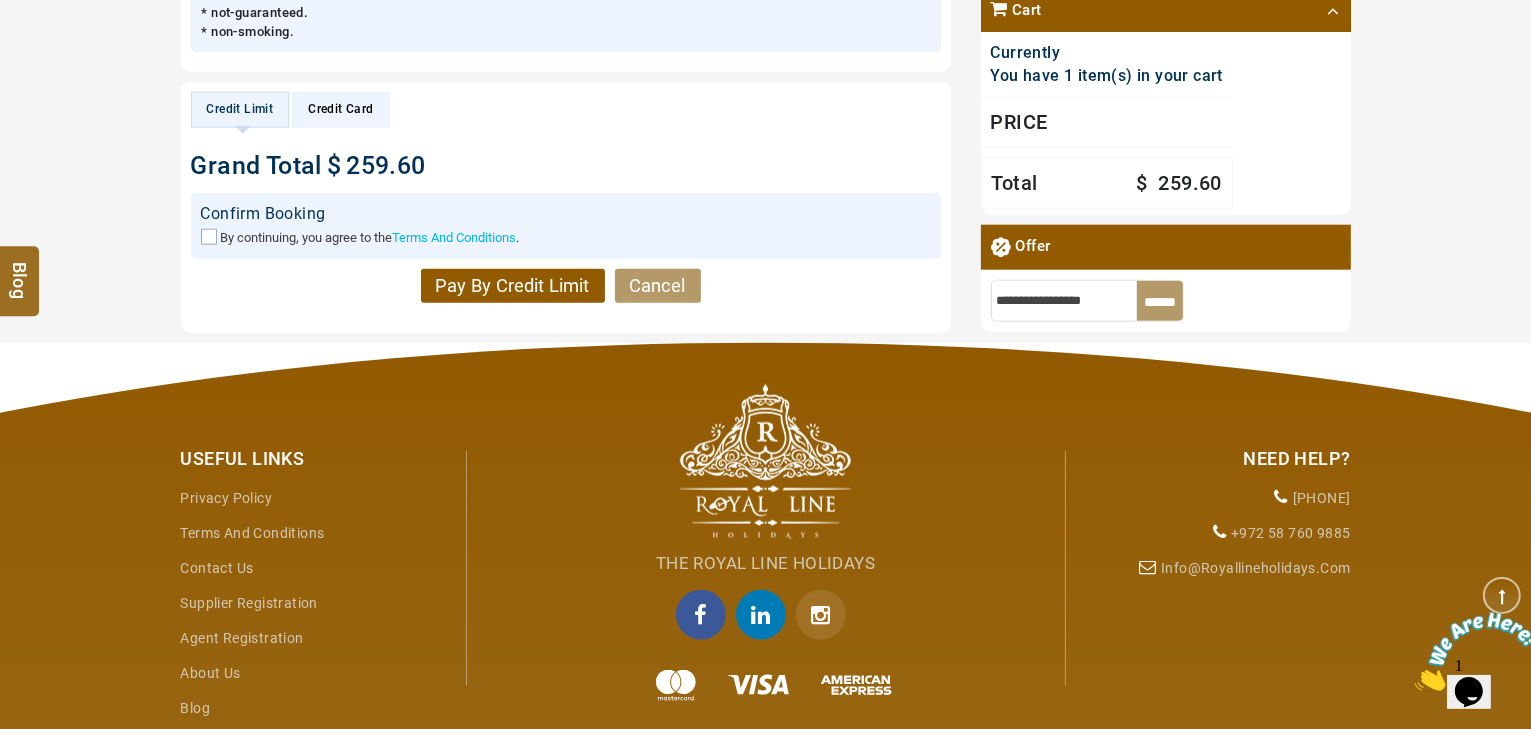 click on "By continuing, you agree to the  Terms And Conditions ." at bounding box center [566, 237] 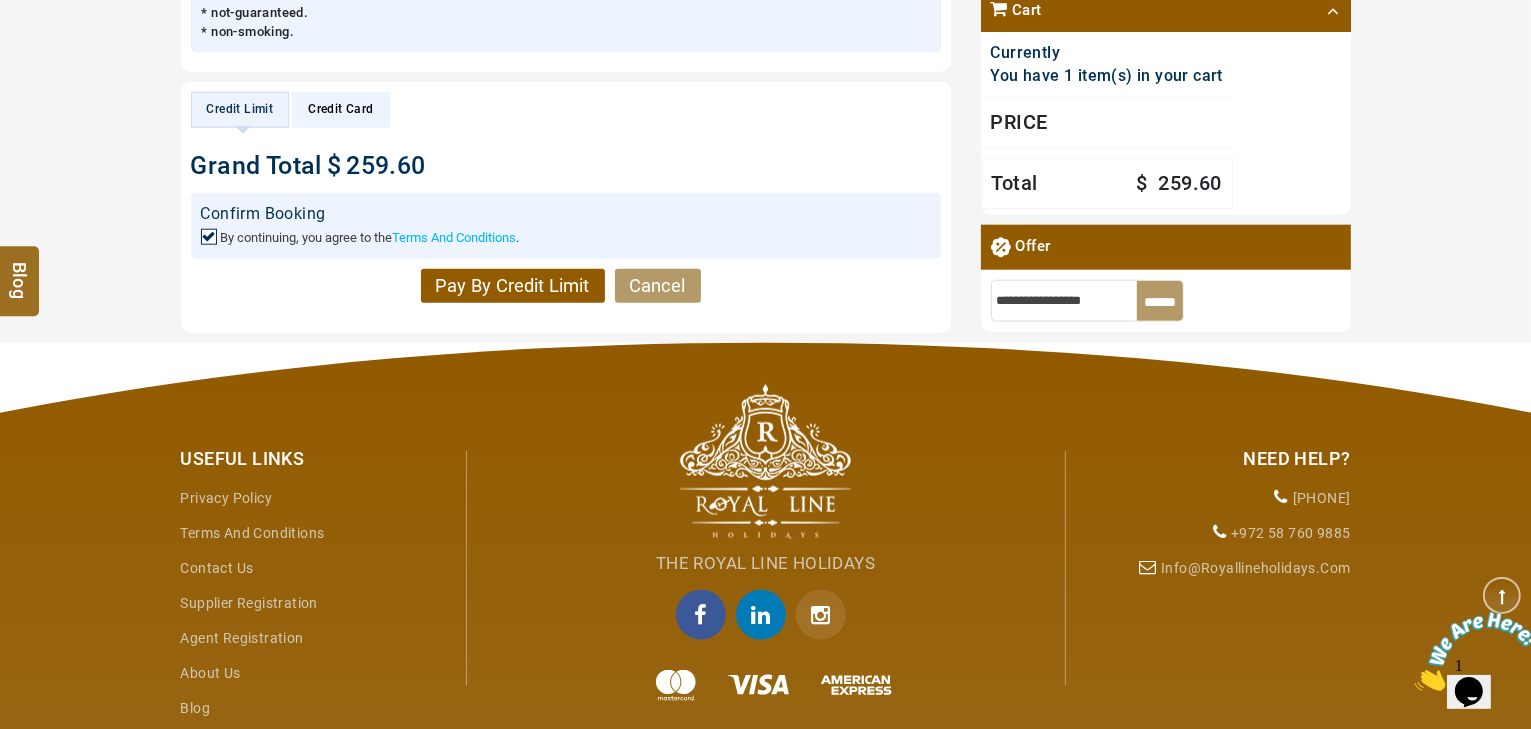 click on "Pay By Credit Limit" at bounding box center (513, 286) 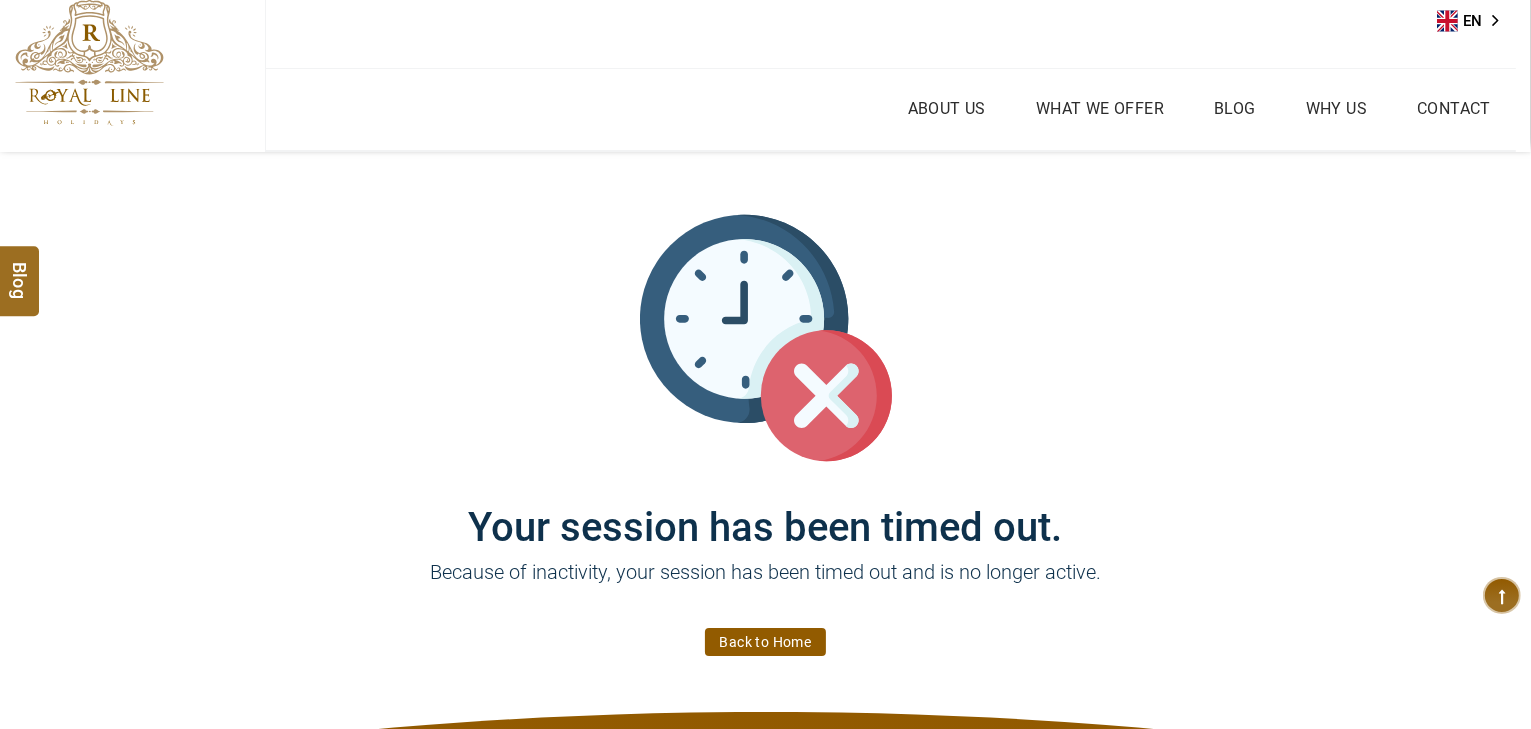 scroll, scrollTop: 0, scrollLeft: 0, axis: both 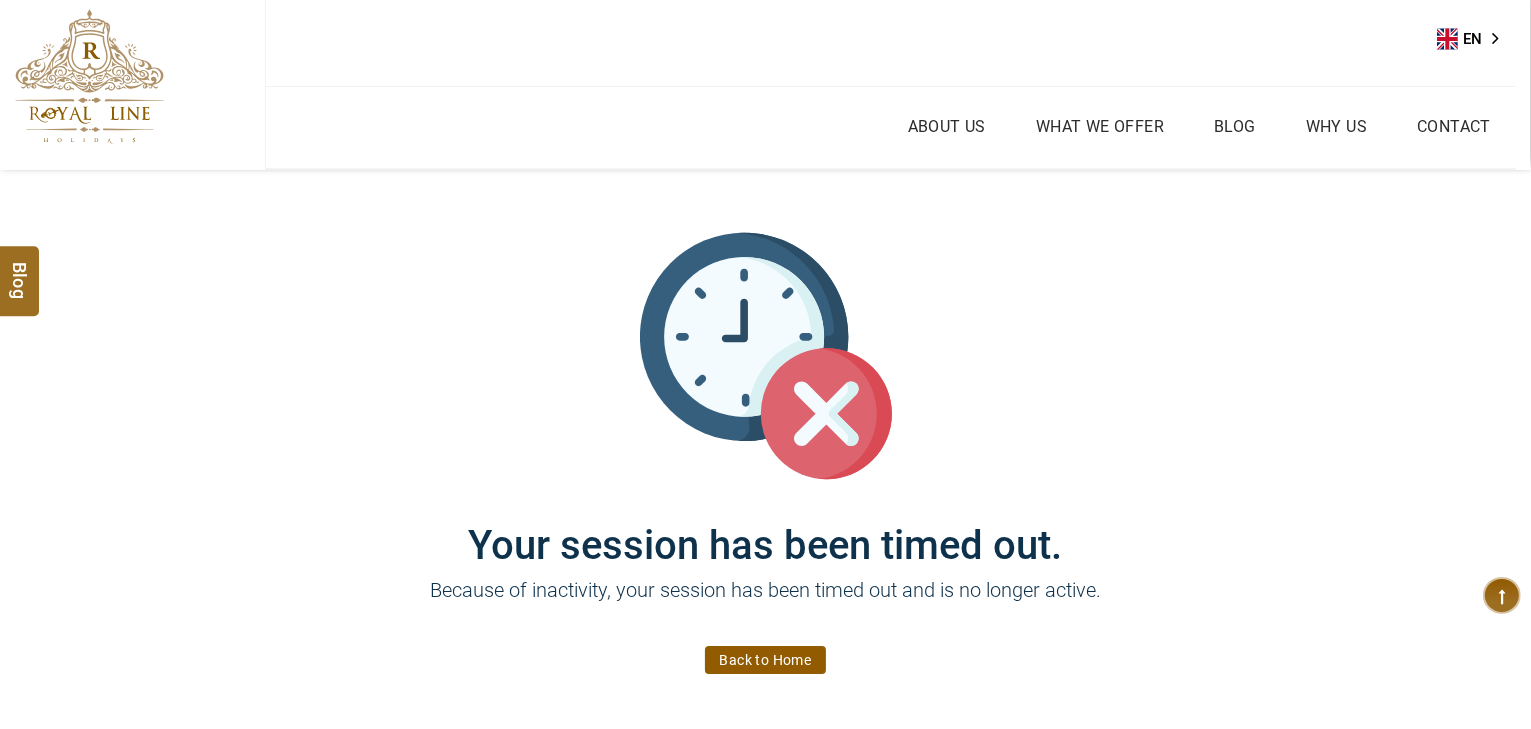 click on "Because of inactivity, your session has been timed out and is no longer active." at bounding box center [766, 605] 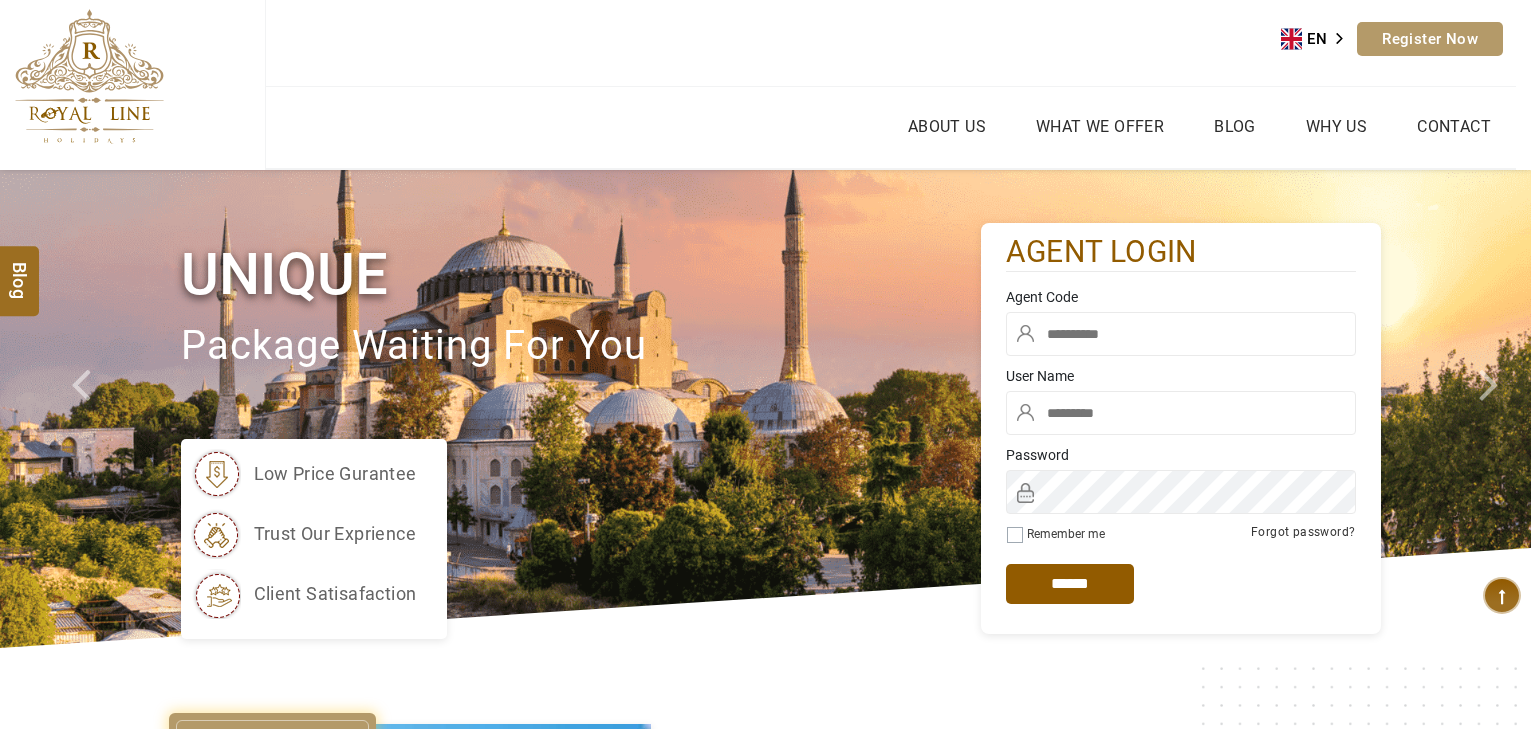 scroll, scrollTop: 0, scrollLeft: 0, axis: both 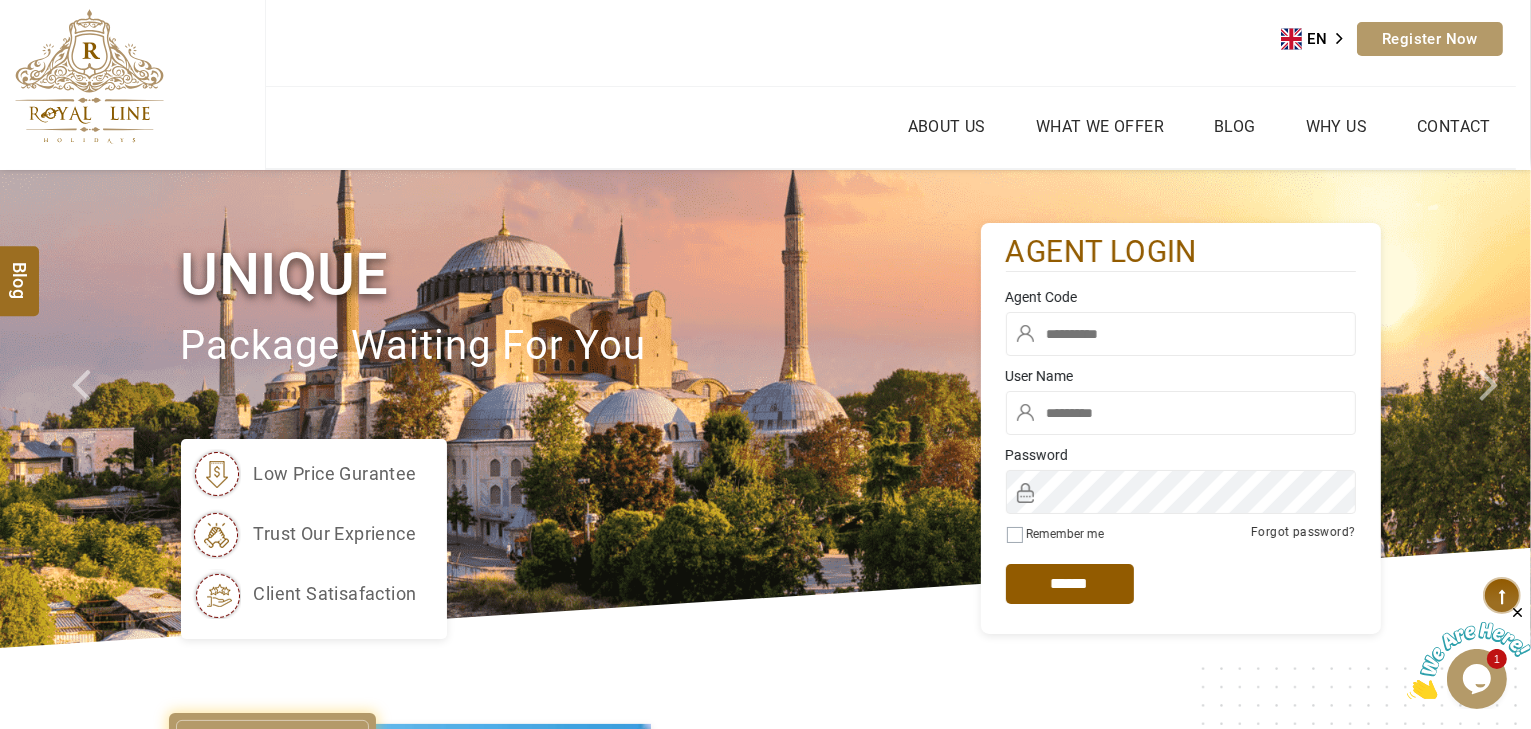 type on "*****" 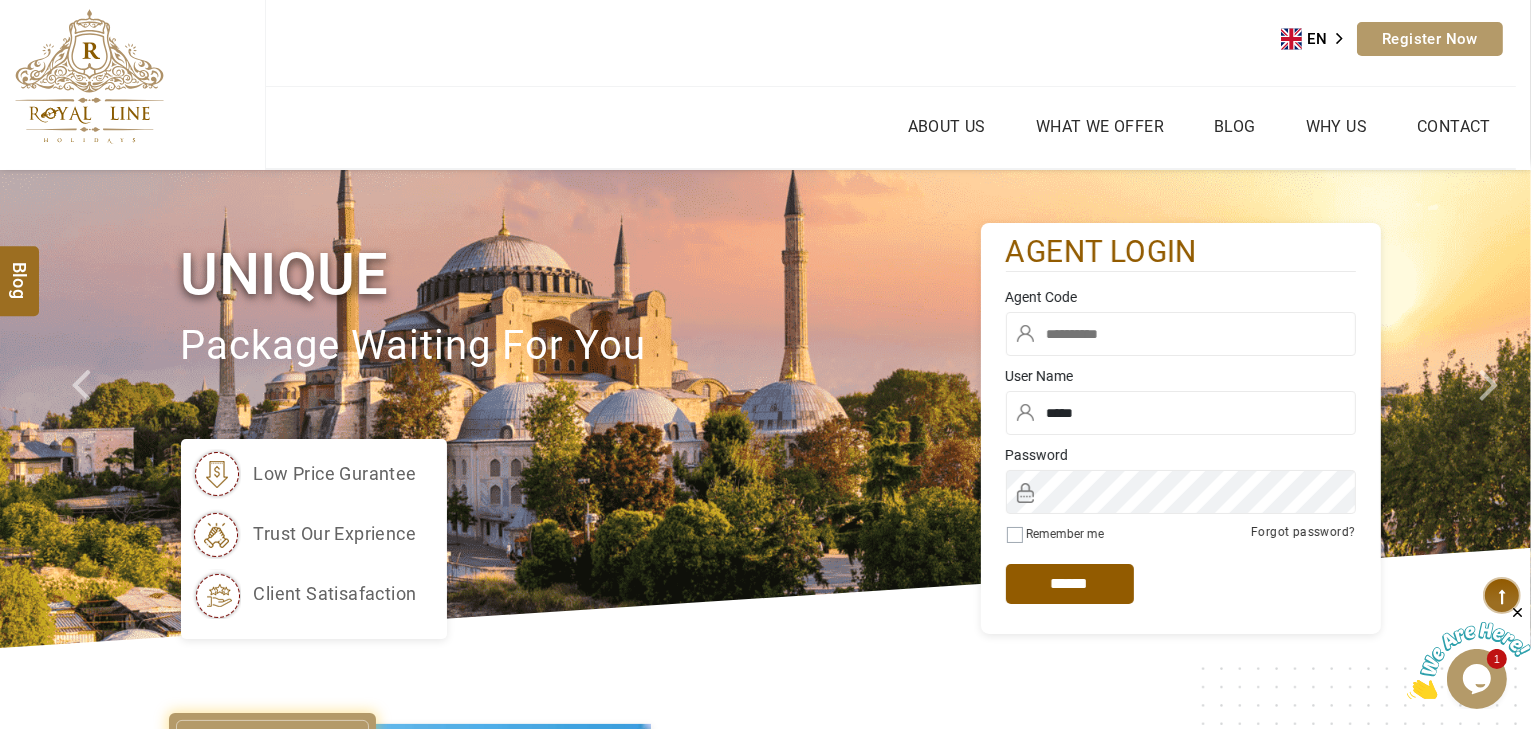 click at bounding box center [1181, 334] 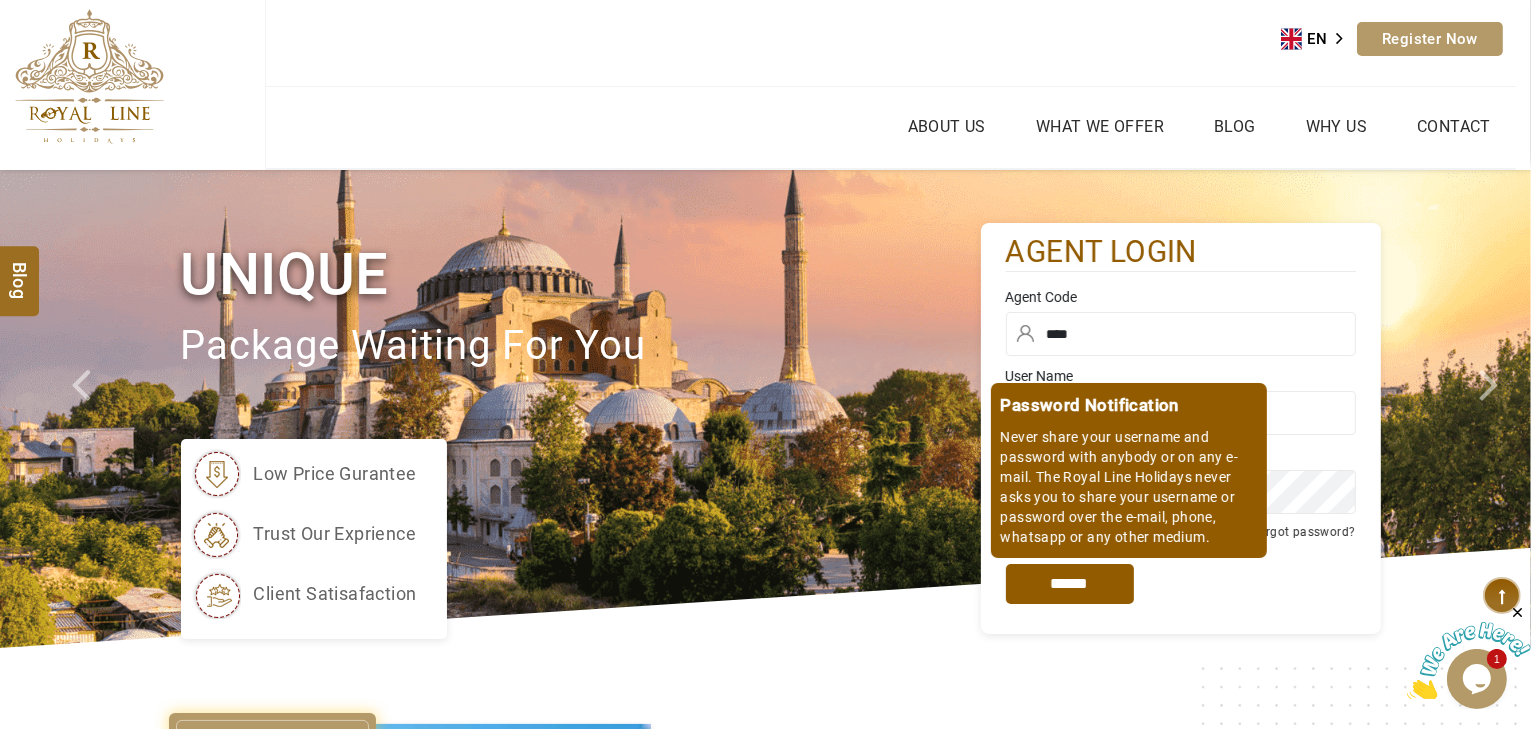 type on "****" 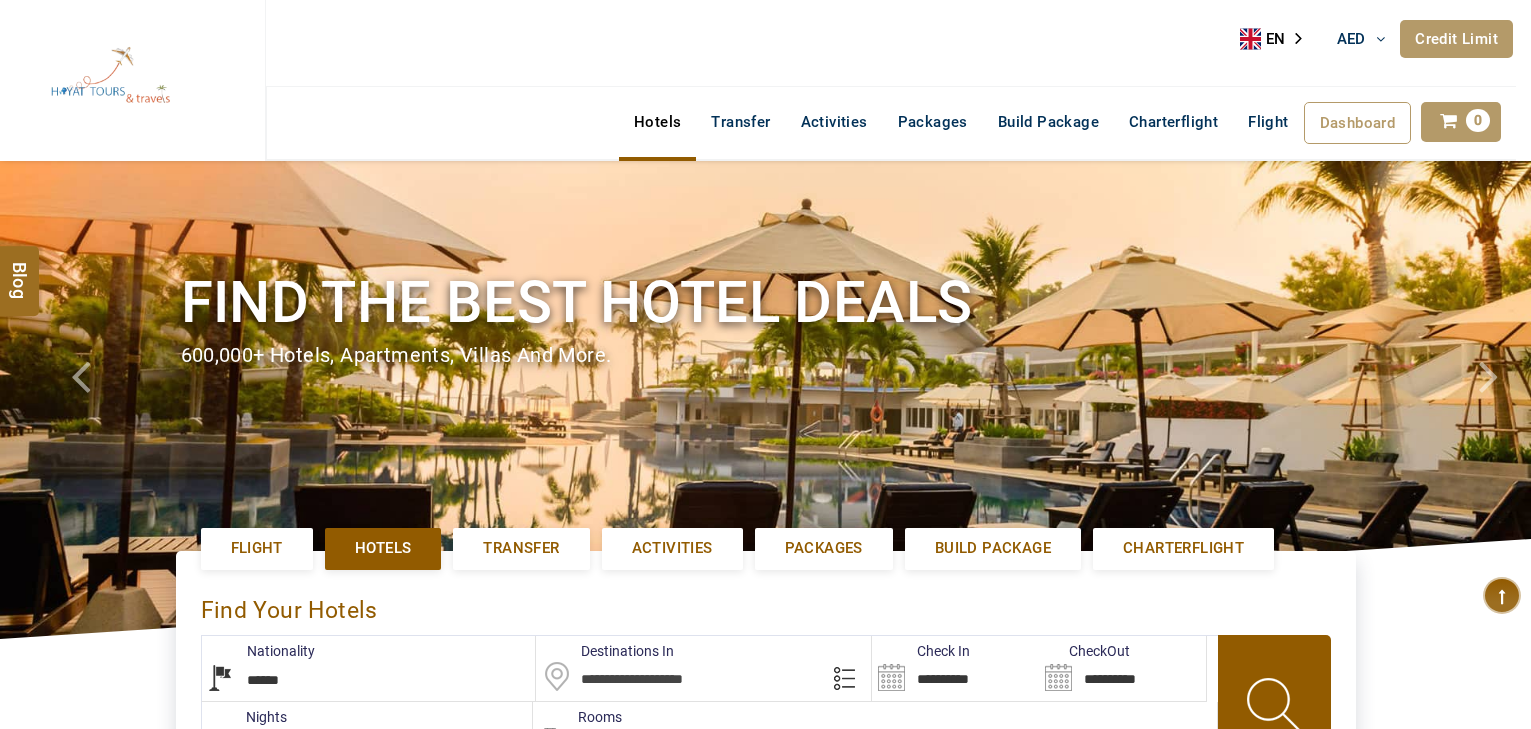 select on "******" 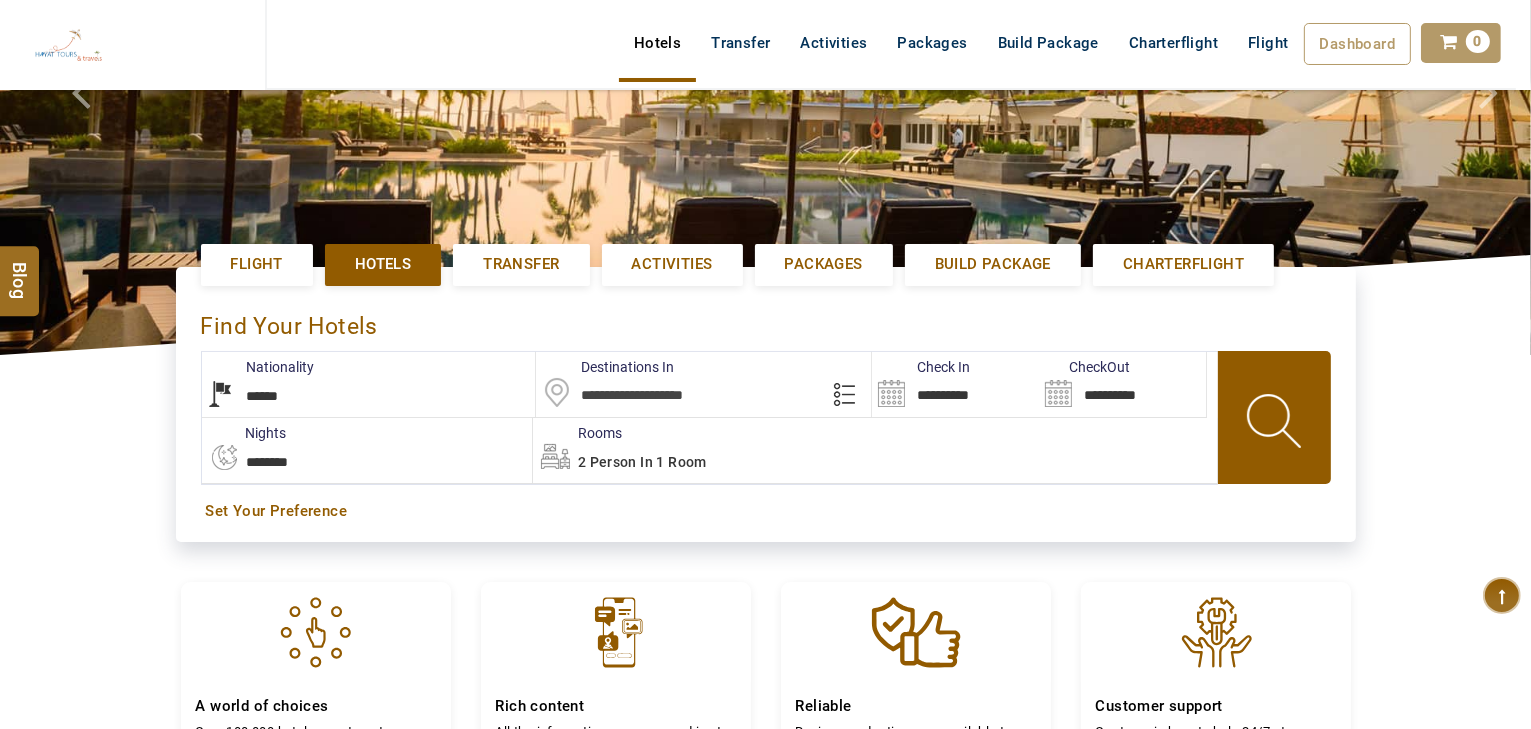 scroll, scrollTop: 240, scrollLeft: 0, axis: vertical 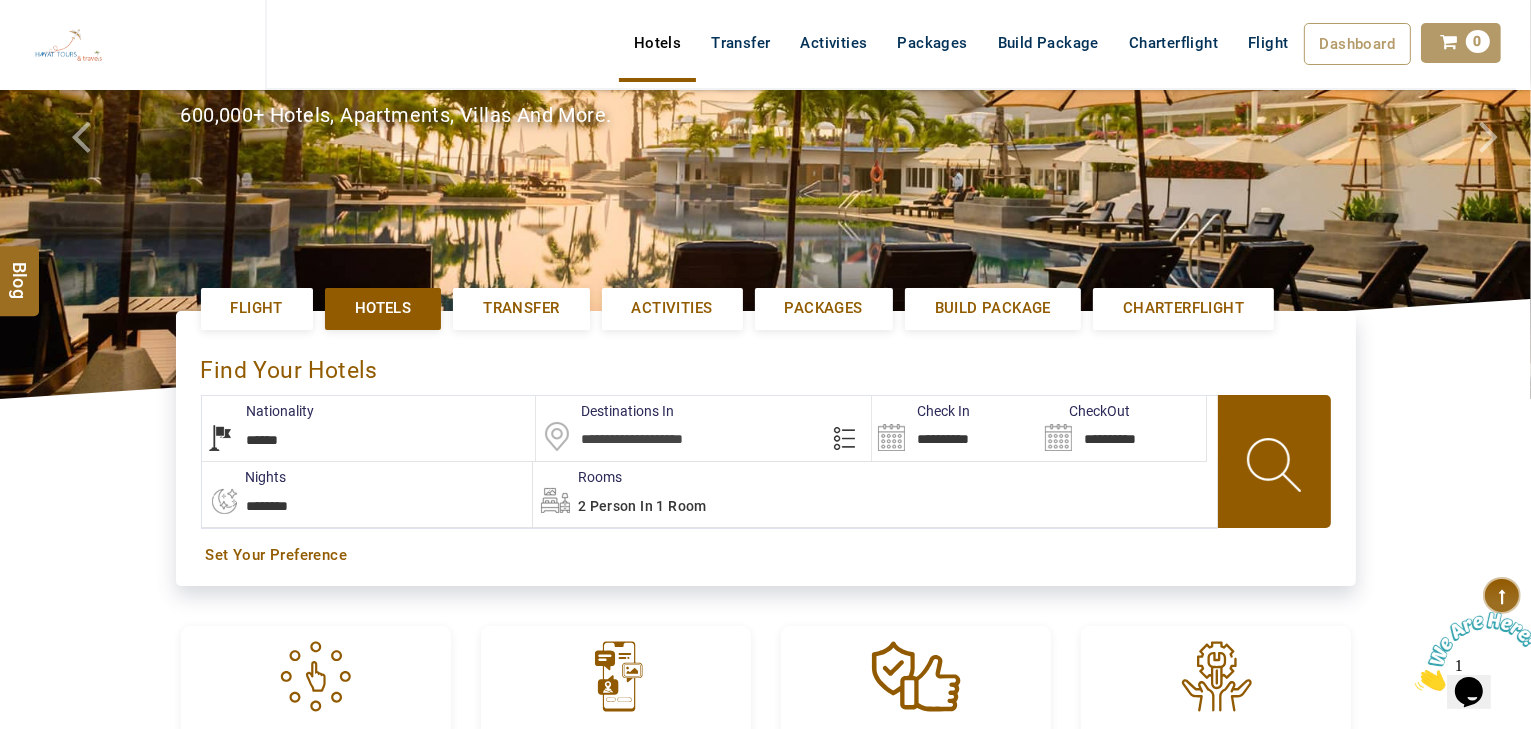 click at bounding box center [703, 428] 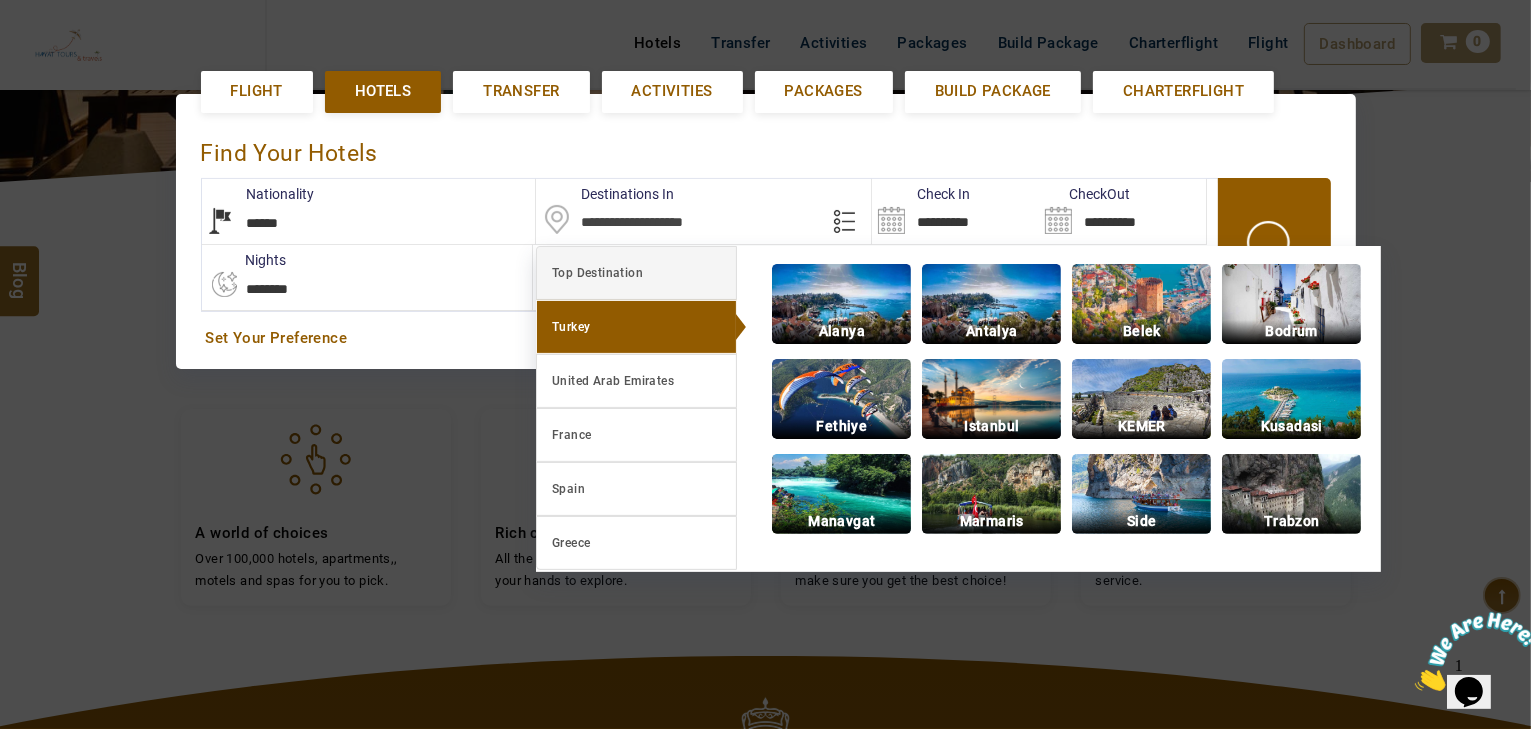 scroll, scrollTop: 460, scrollLeft: 0, axis: vertical 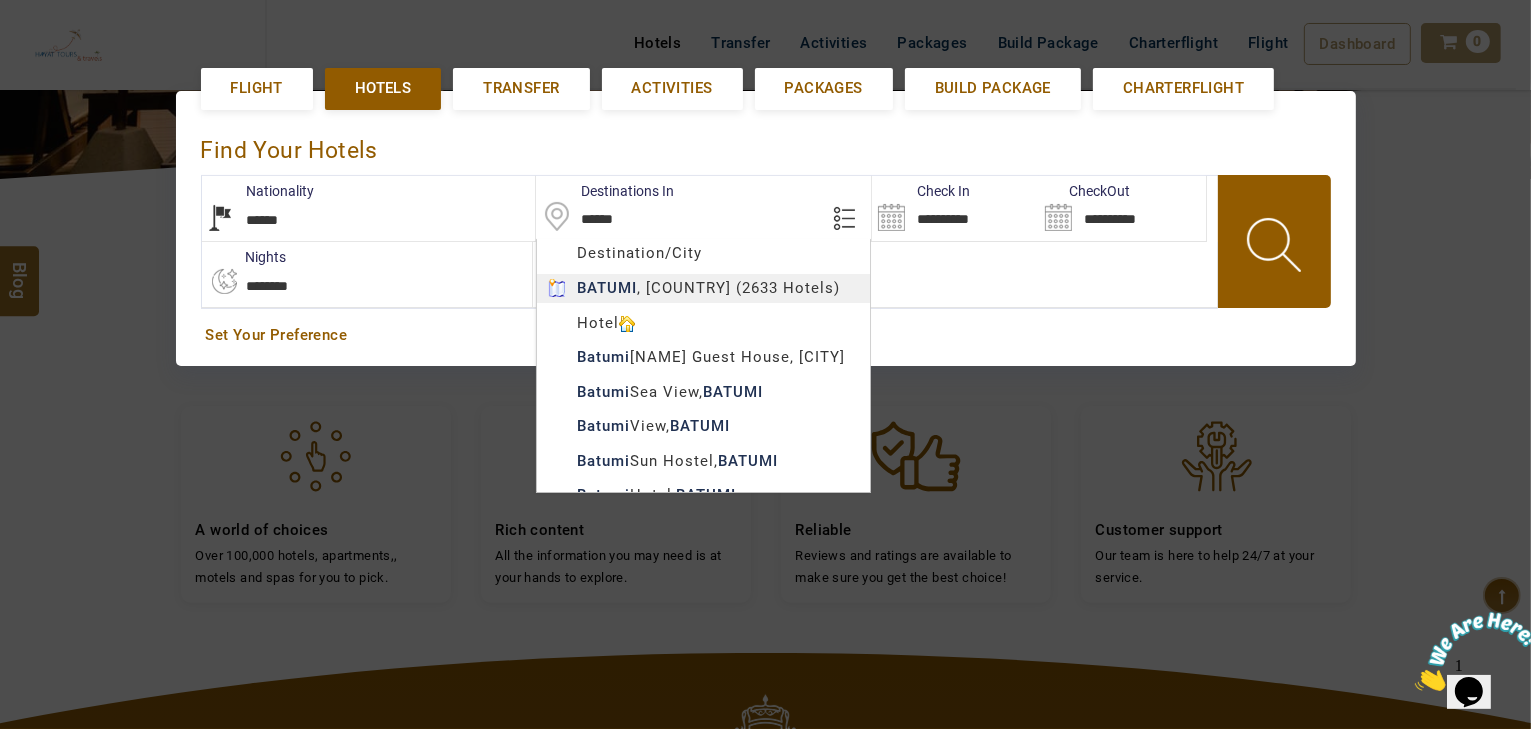 type on "******" 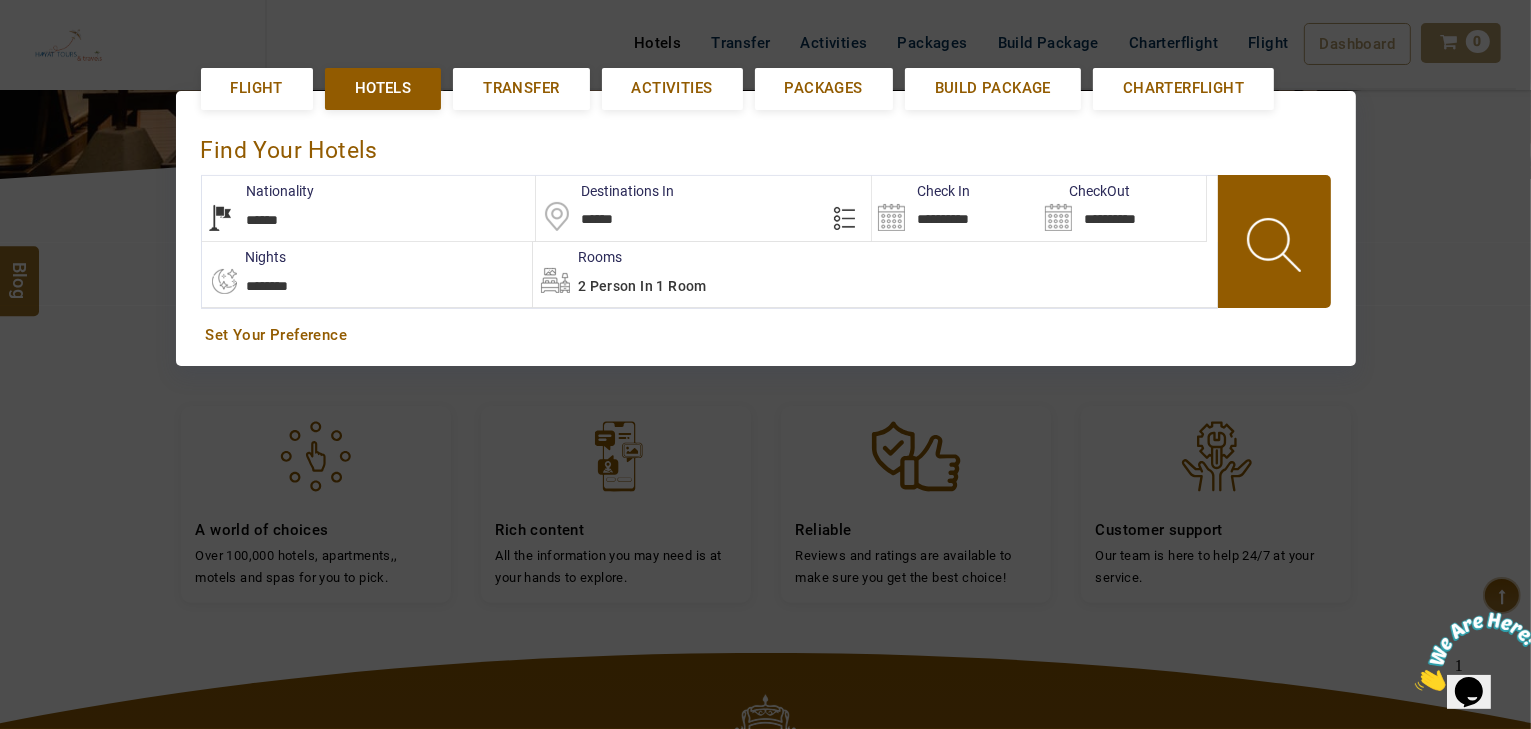 click on "**********" at bounding box center (955, 208) 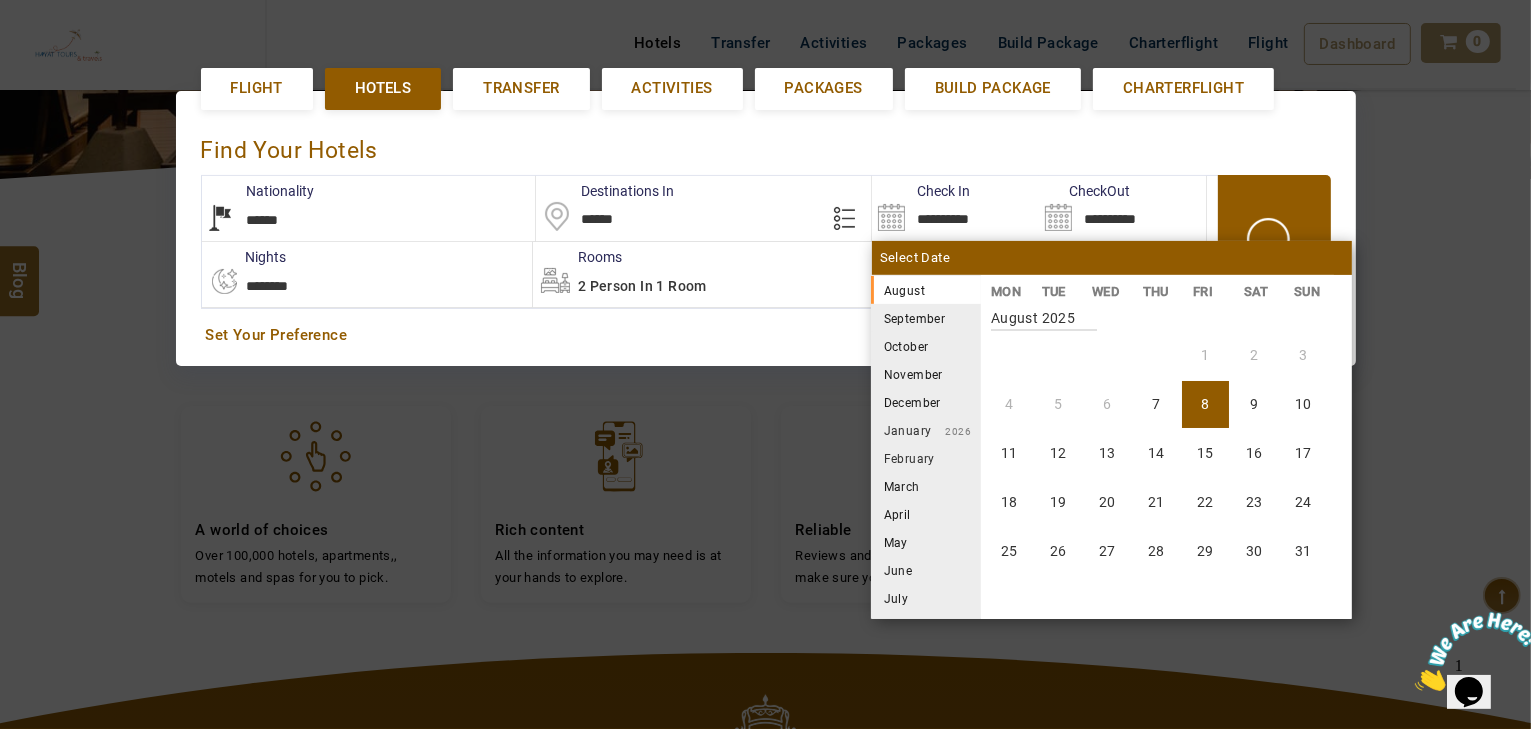 click on "August  2025" at bounding box center [926, 290] 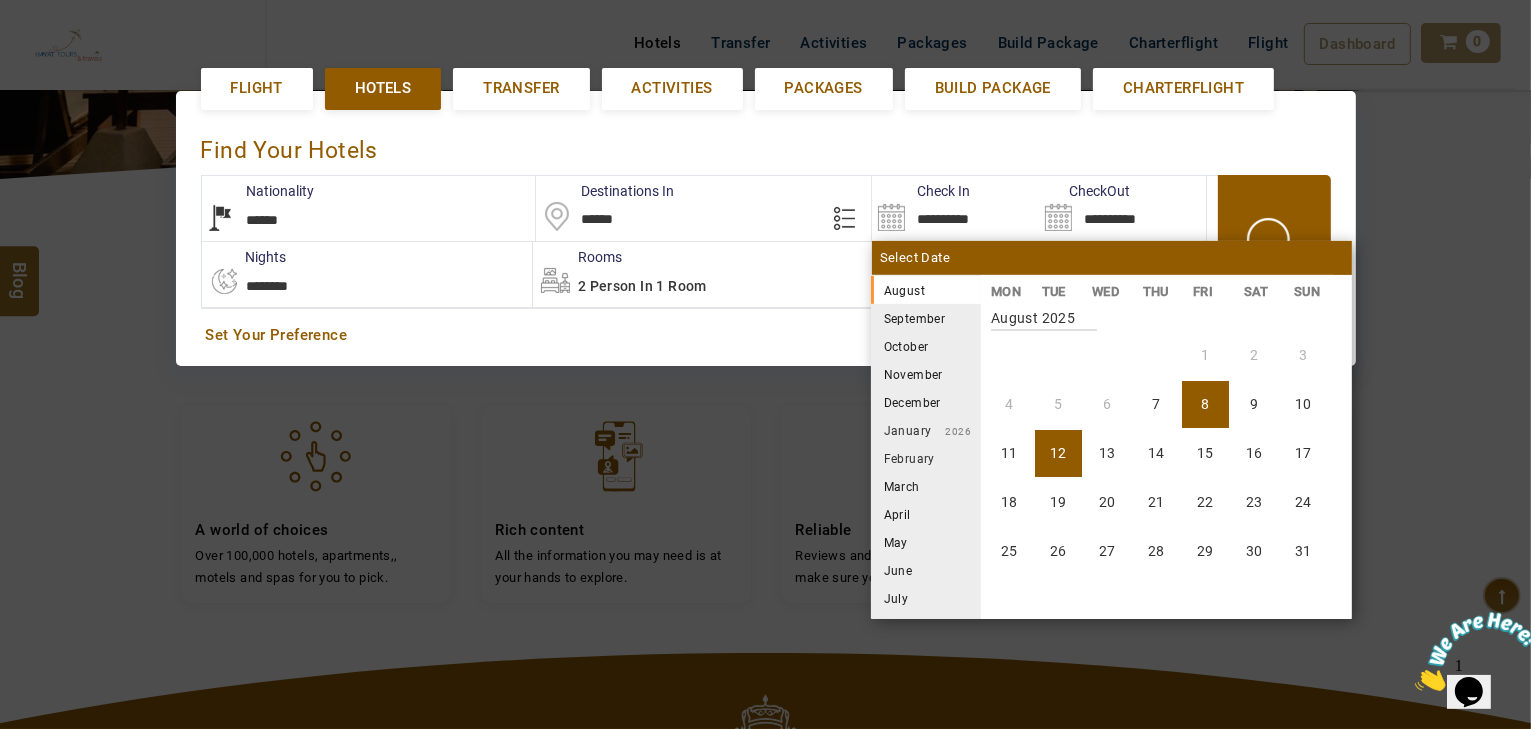click on "12" at bounding box center (1058, 453) 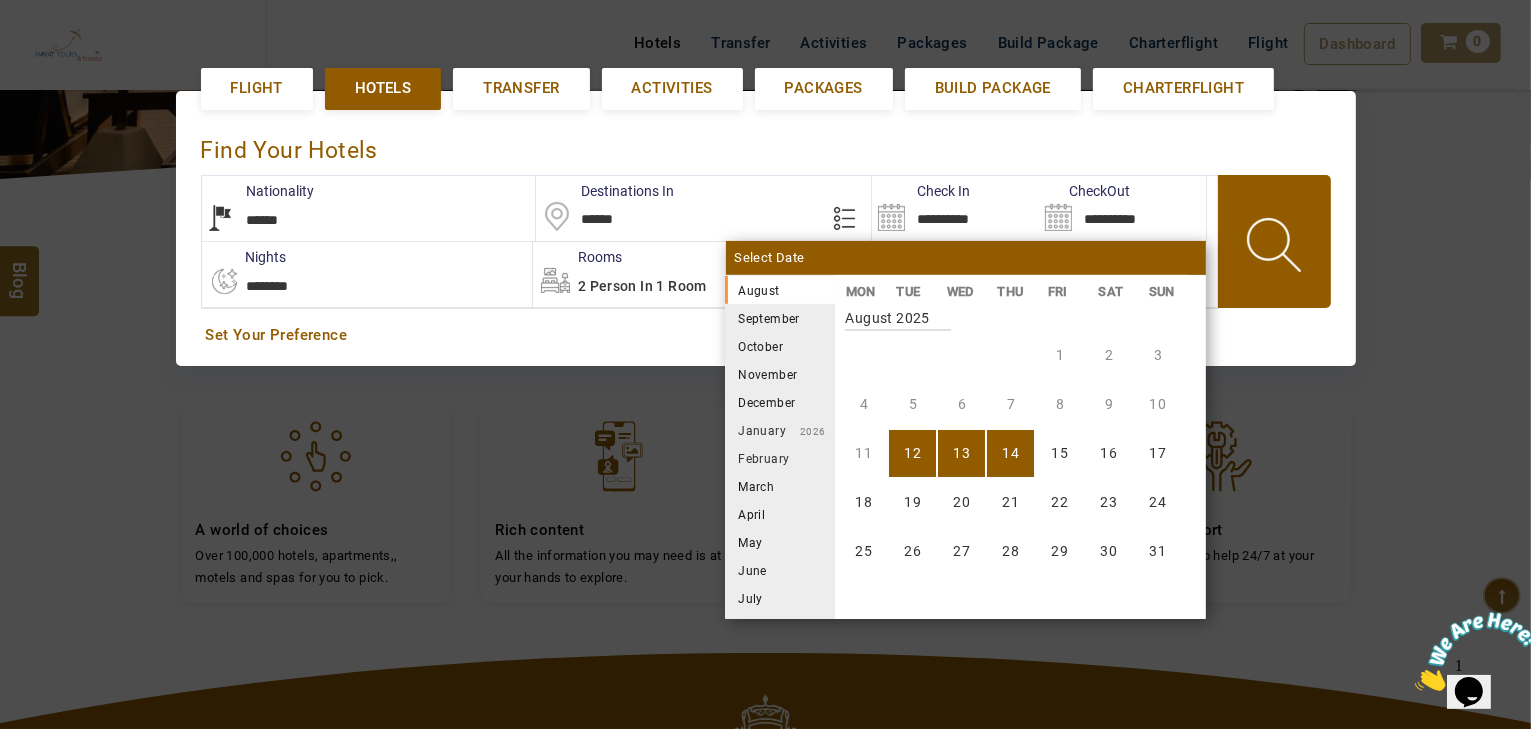 click on "14" at bounding box center [1010, 453] 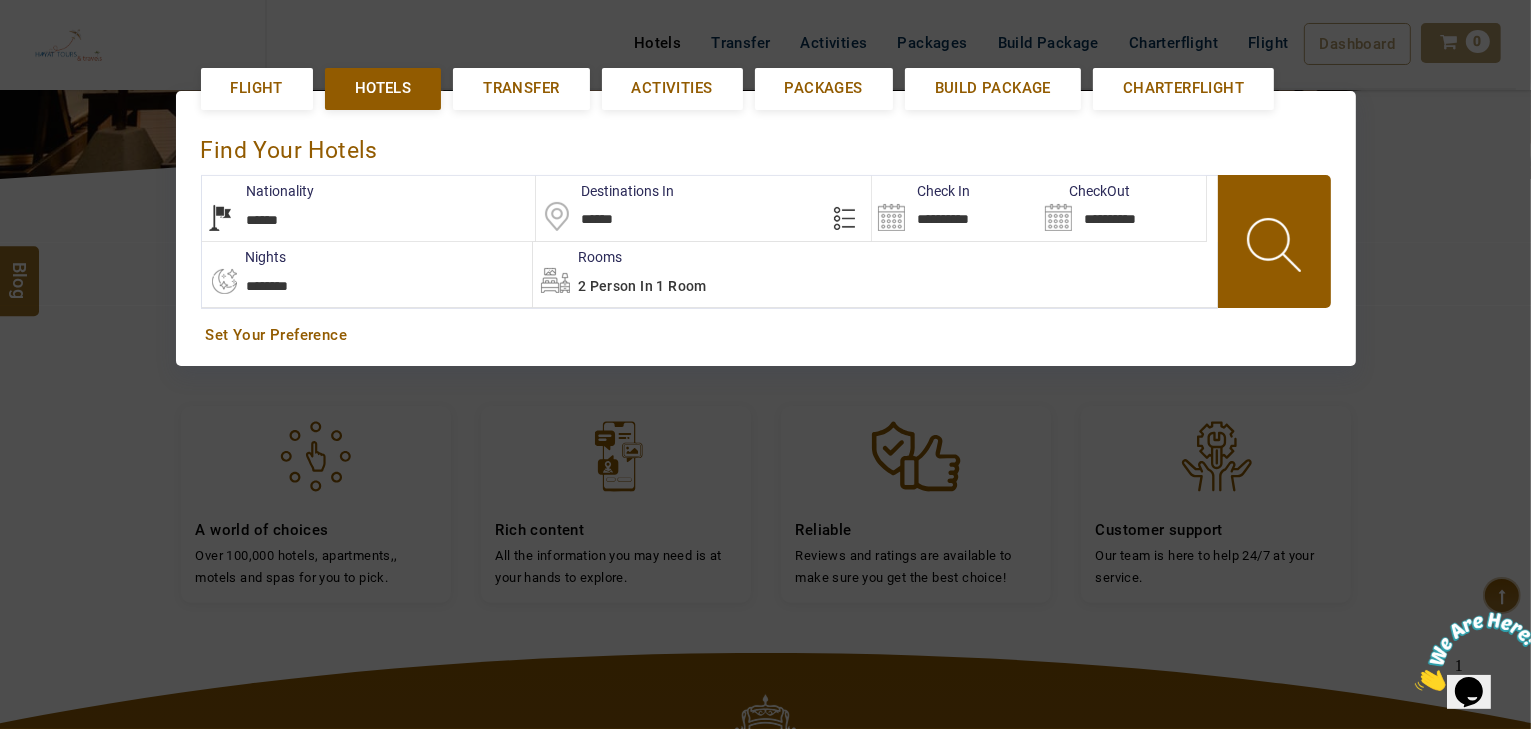 click at bounding box center [1276, 248] 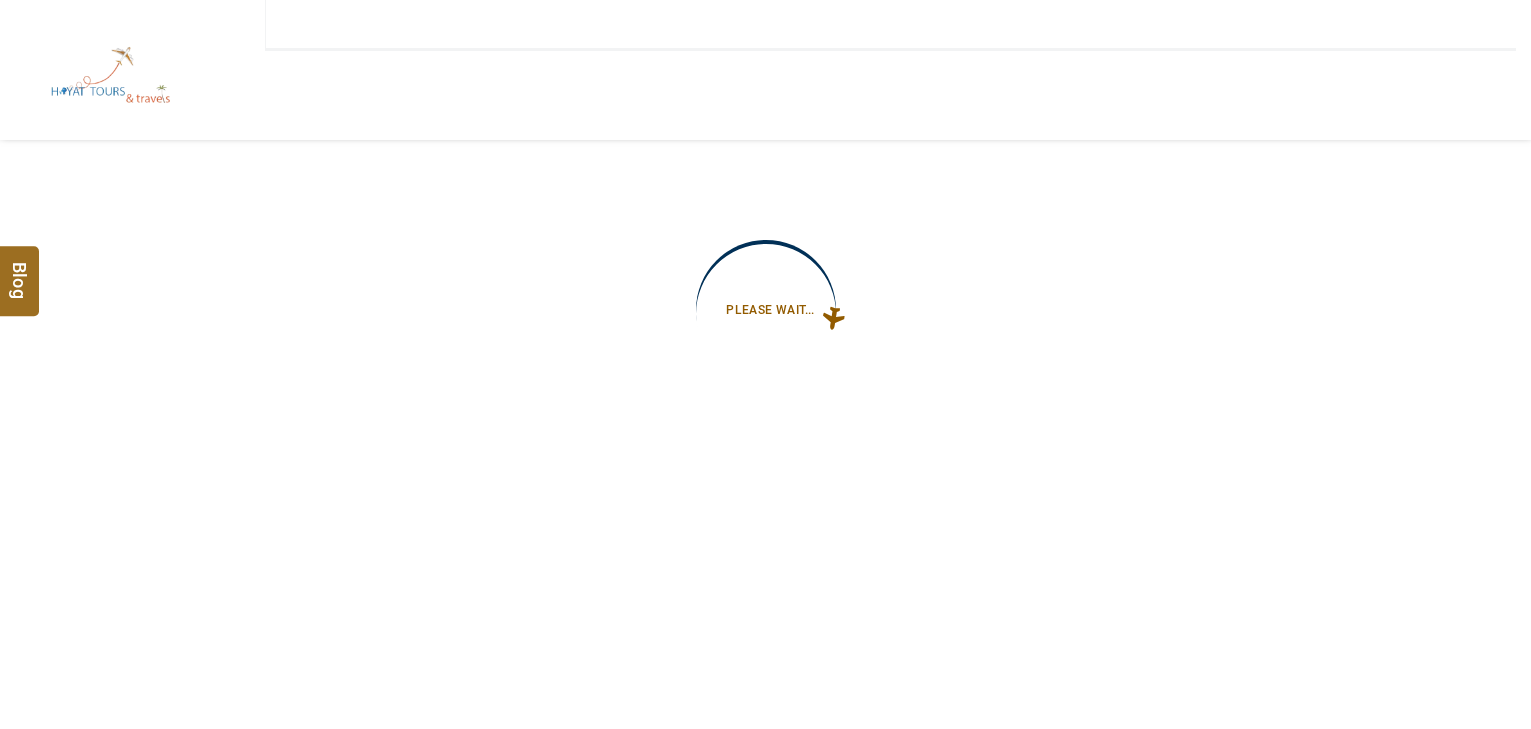 type on "**********" 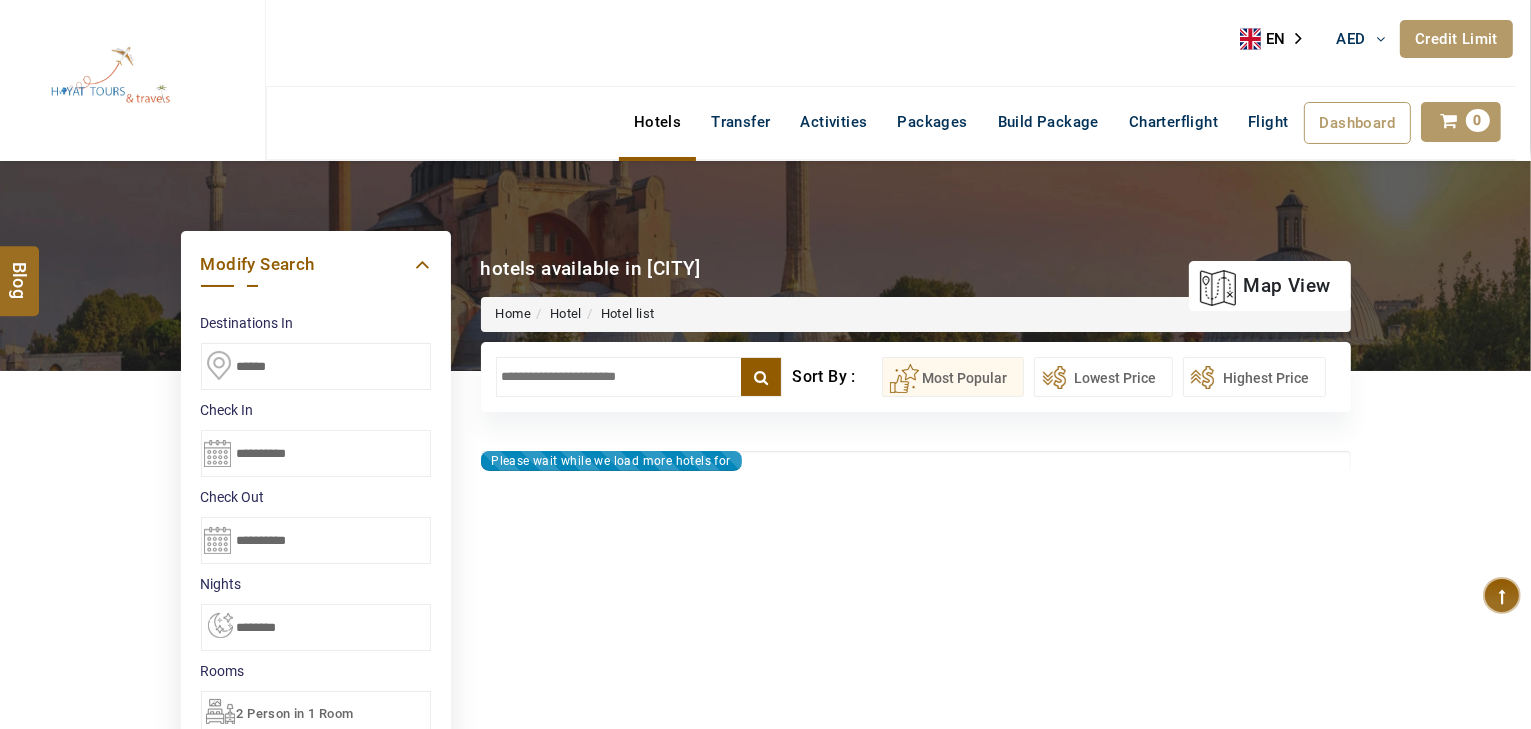 type on "**********" 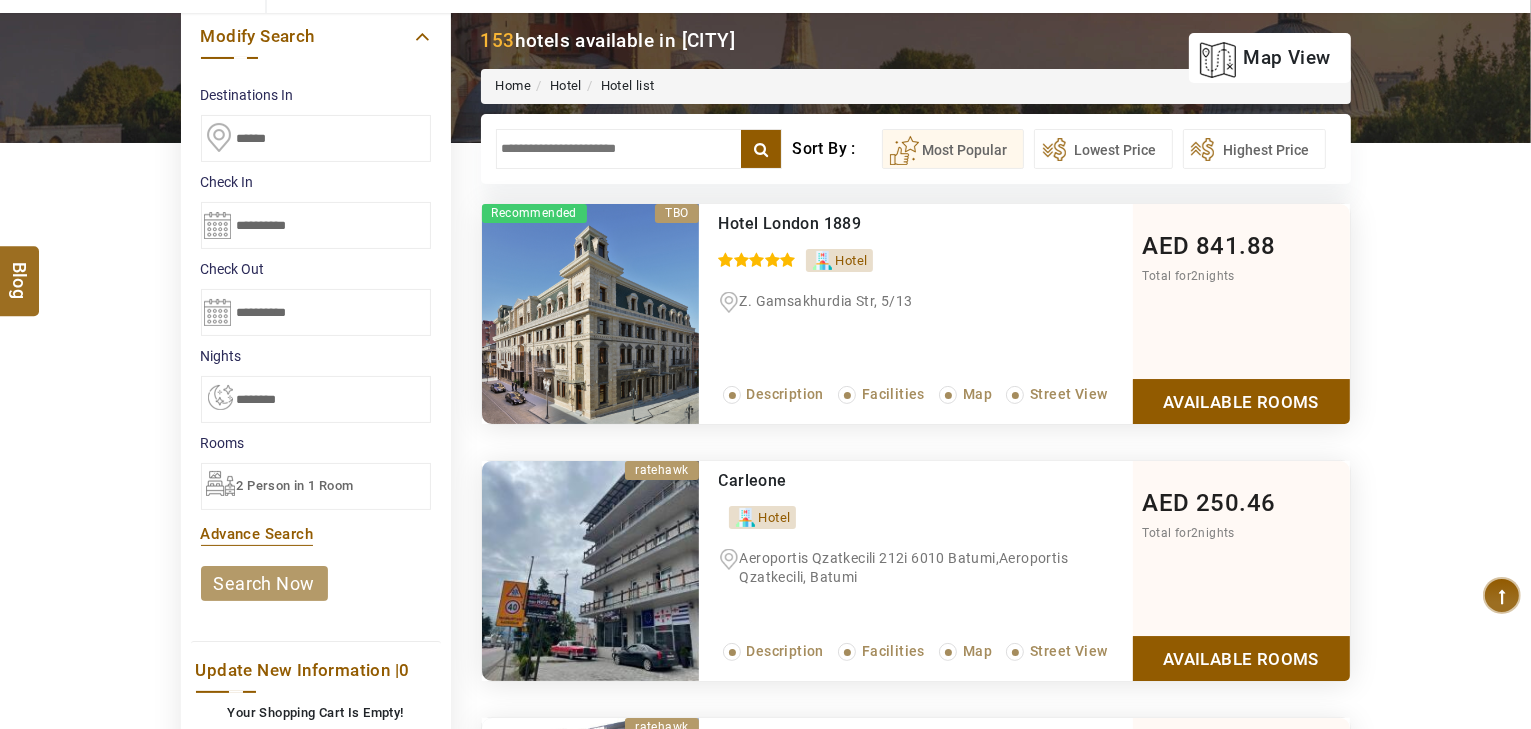 scroll, scrollTop: 240, scrollLeft: 0, axis: vertical 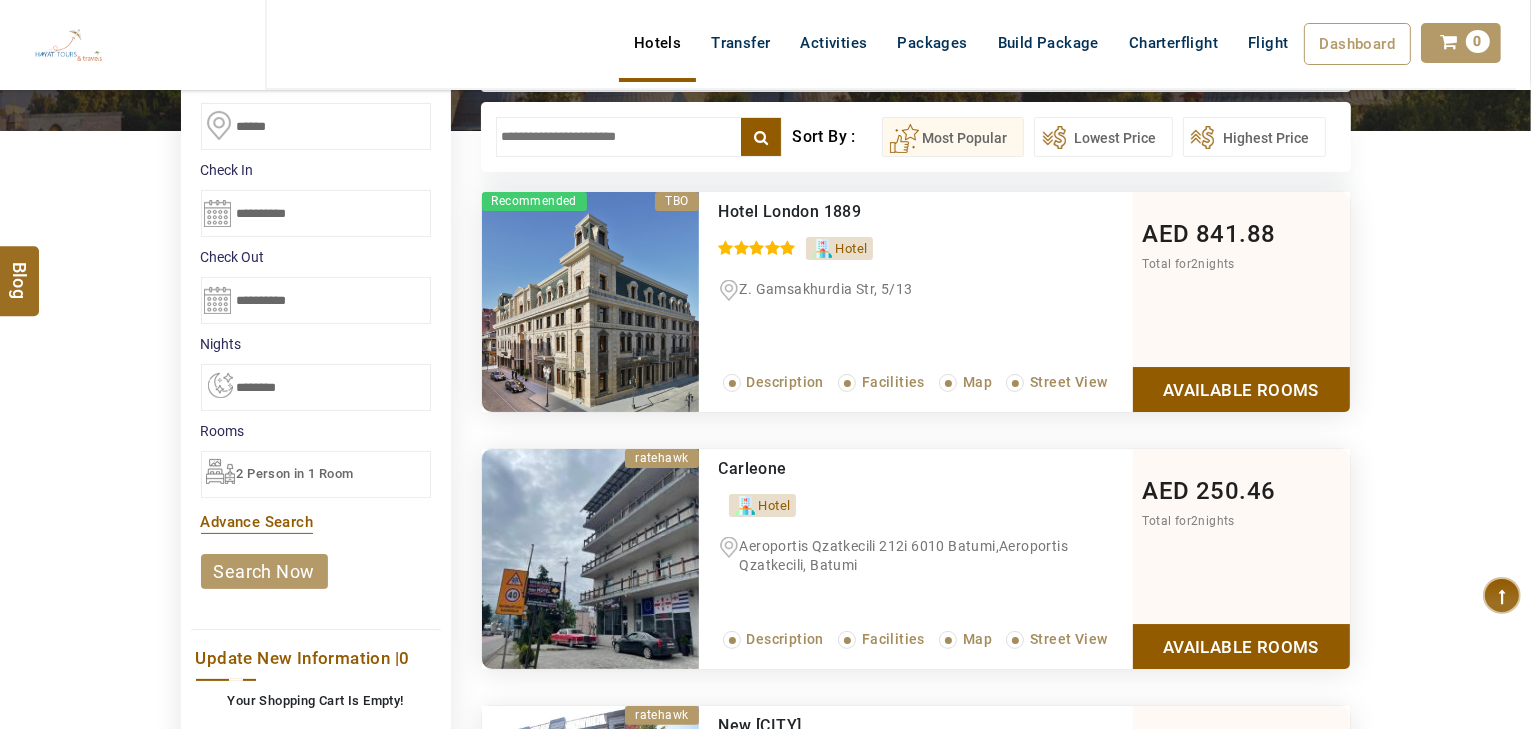 click on "Available Rooms" at bounding box center (1241, 389) 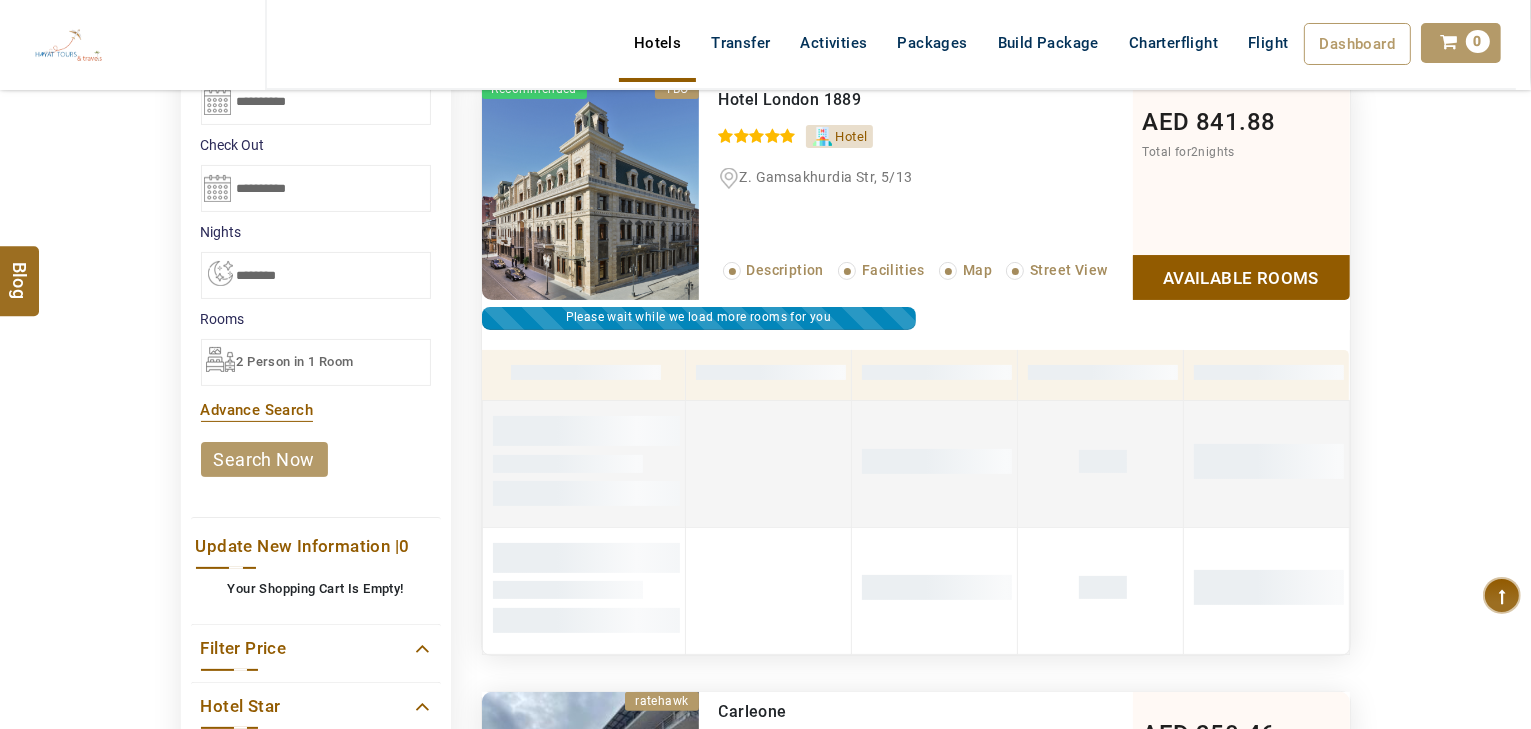 scroll, scrollTop: 300, scrollLeft: 0, axis: vertical 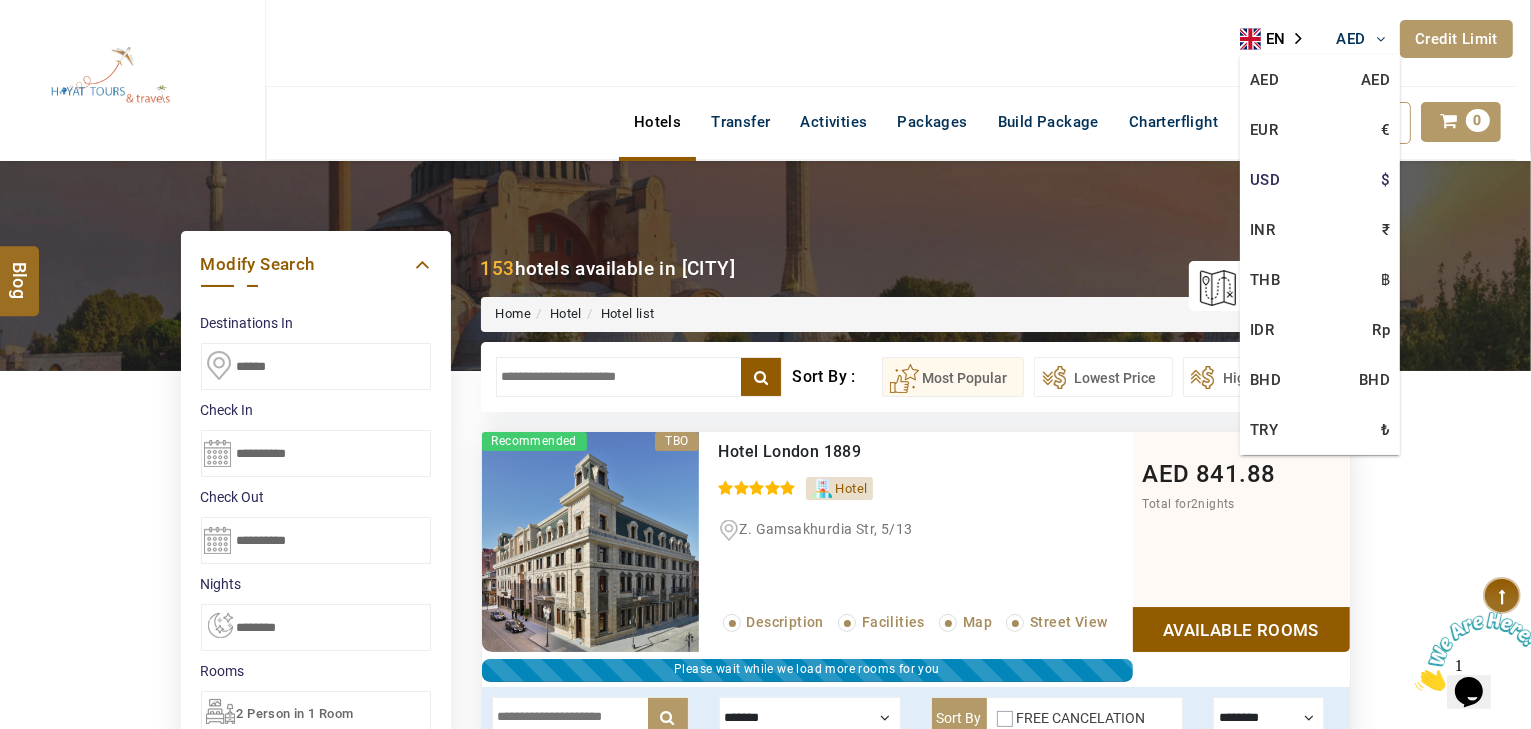 click on "USD  $" at bounding box center [1320, 180] 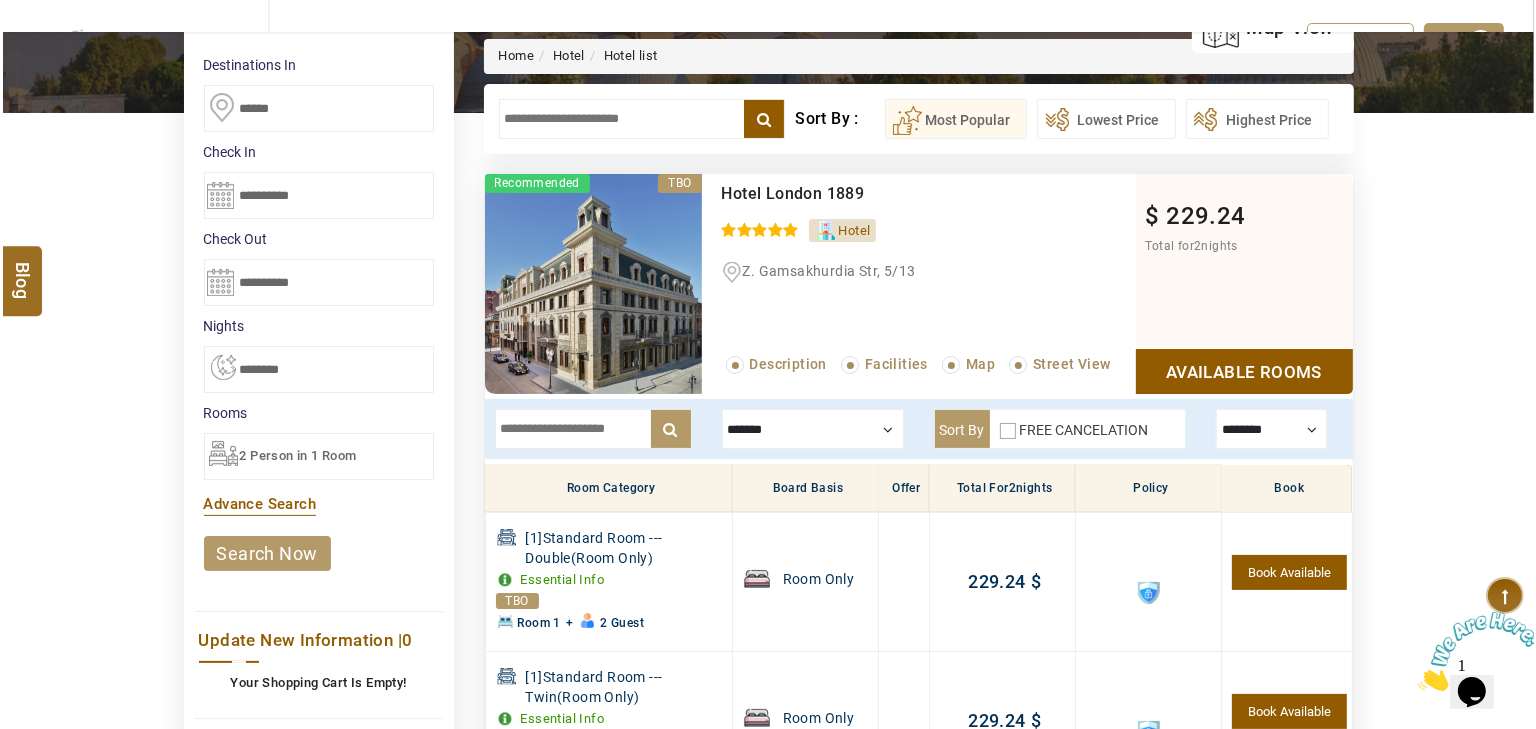 scroll, scrollTop: 320, scrollLeft: 0, axis: vertical 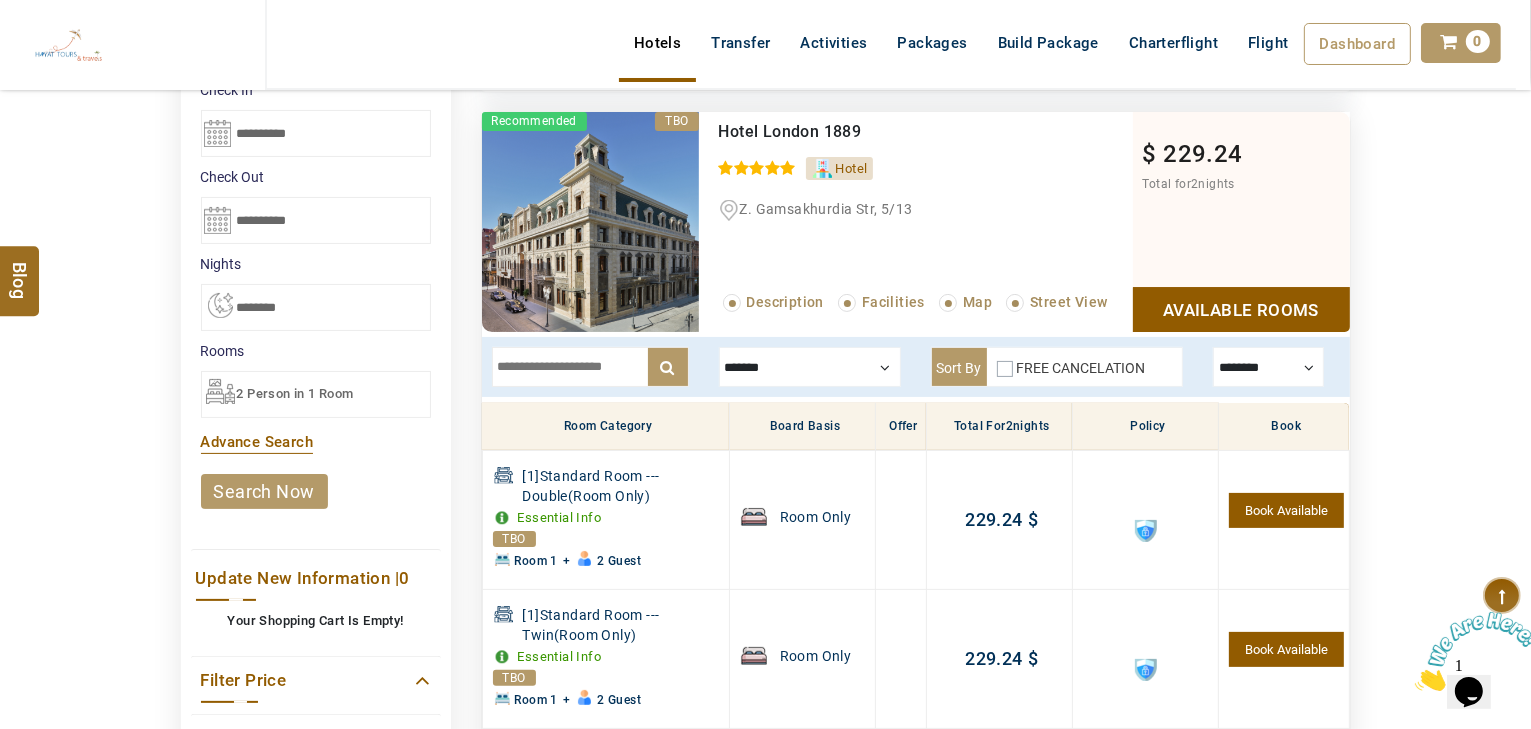 click at bounding box center (810, 367) 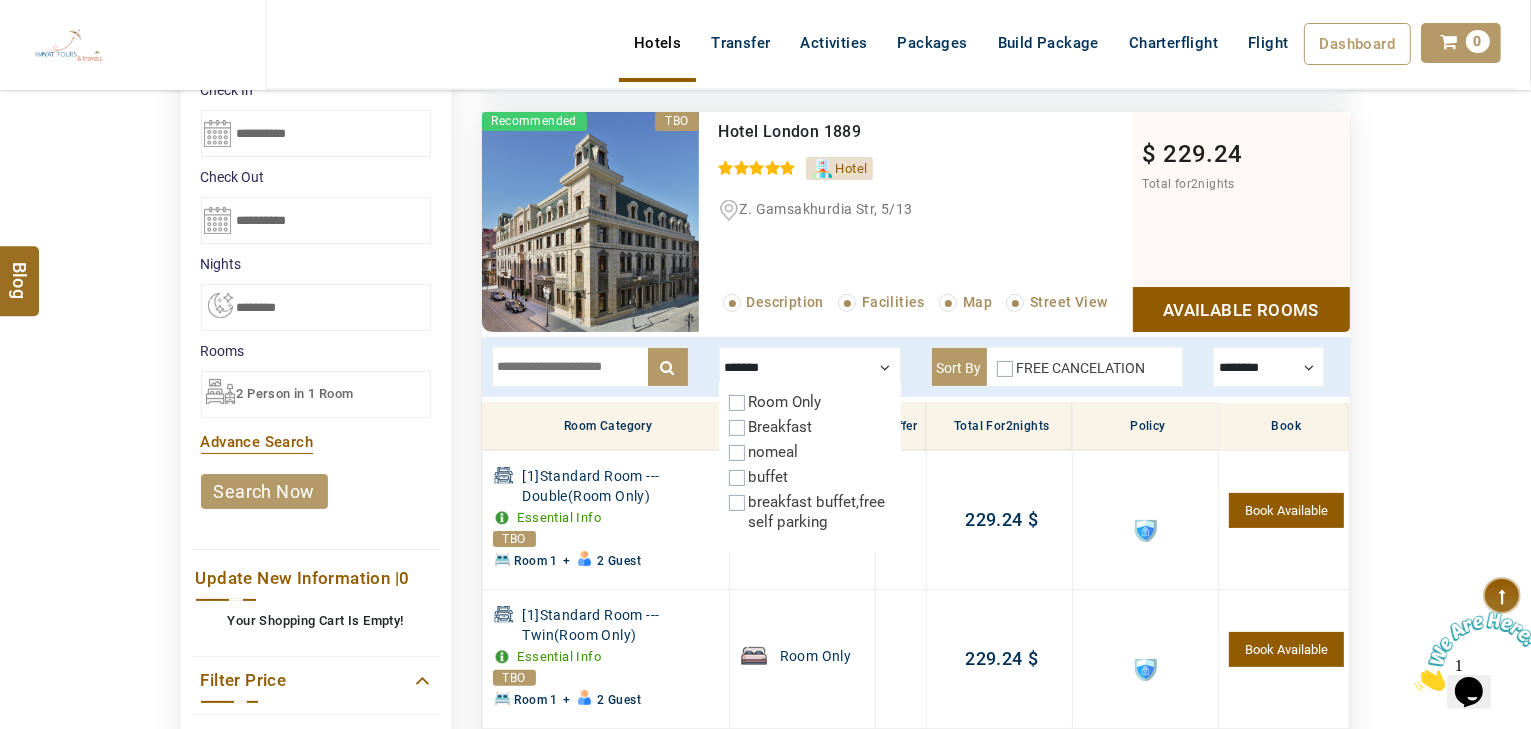 click on "Breakfast" at bounding box center [781, 427] 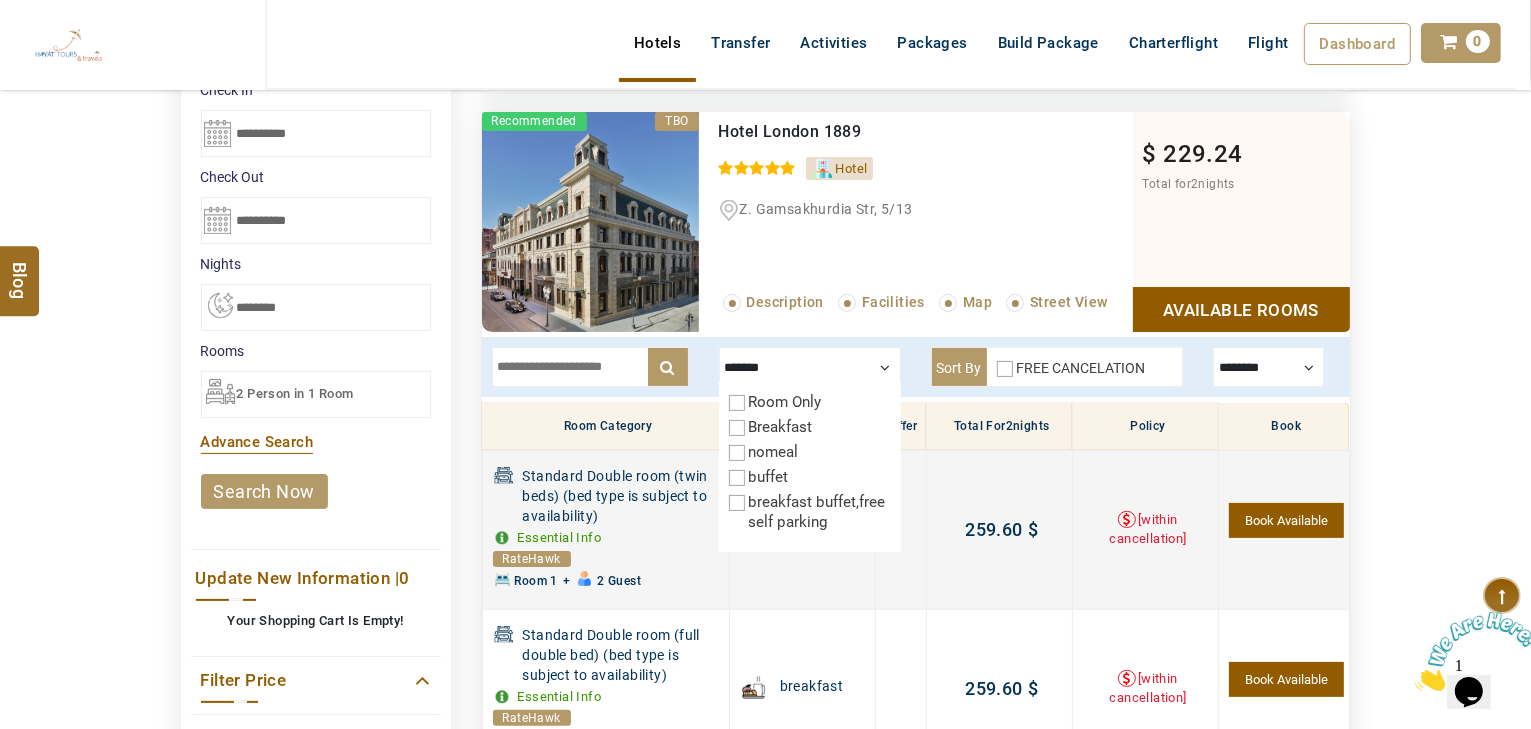 click on "Book Available" at bounding box center [1286, 520] 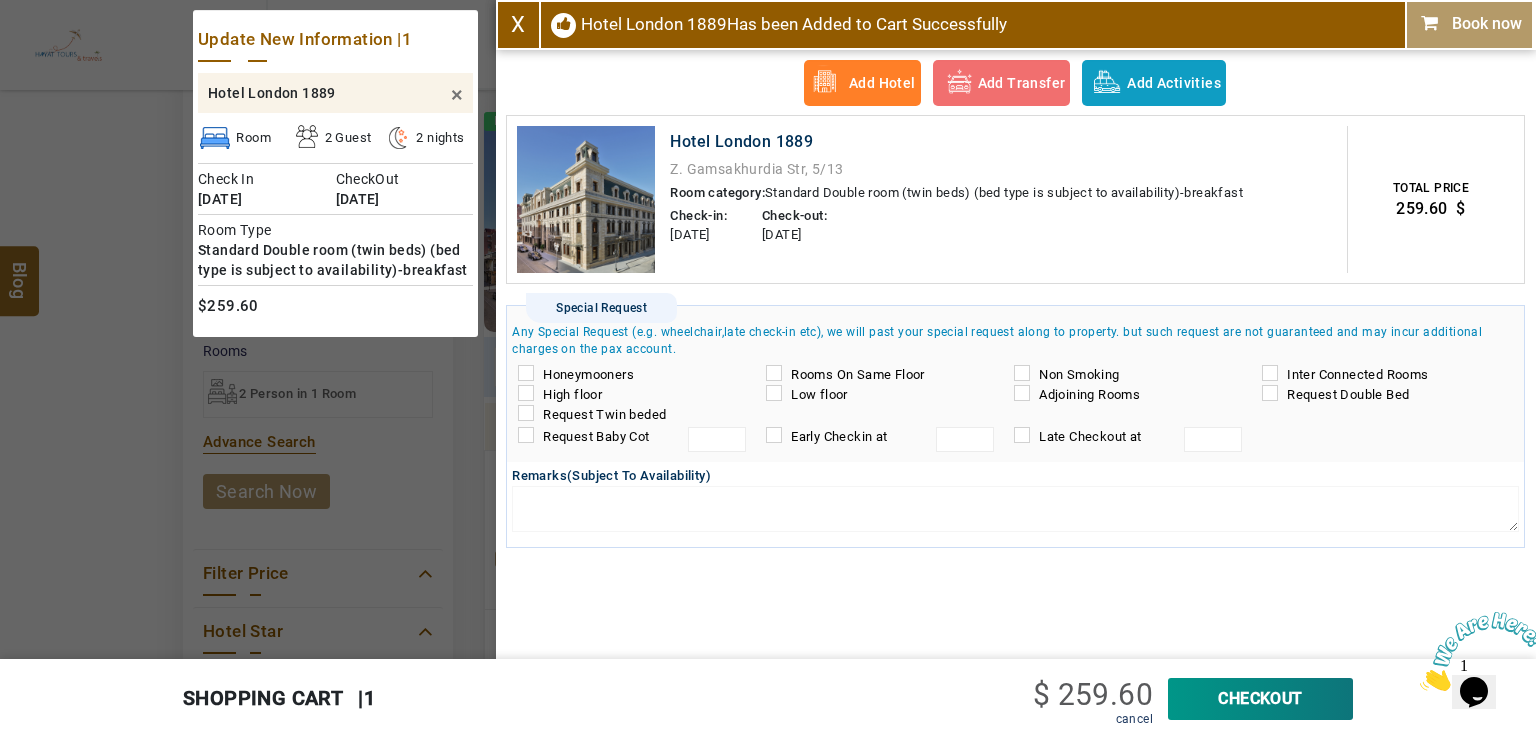 scroll, scrollTop: 480, scrollLeft: 0, axis: vertical 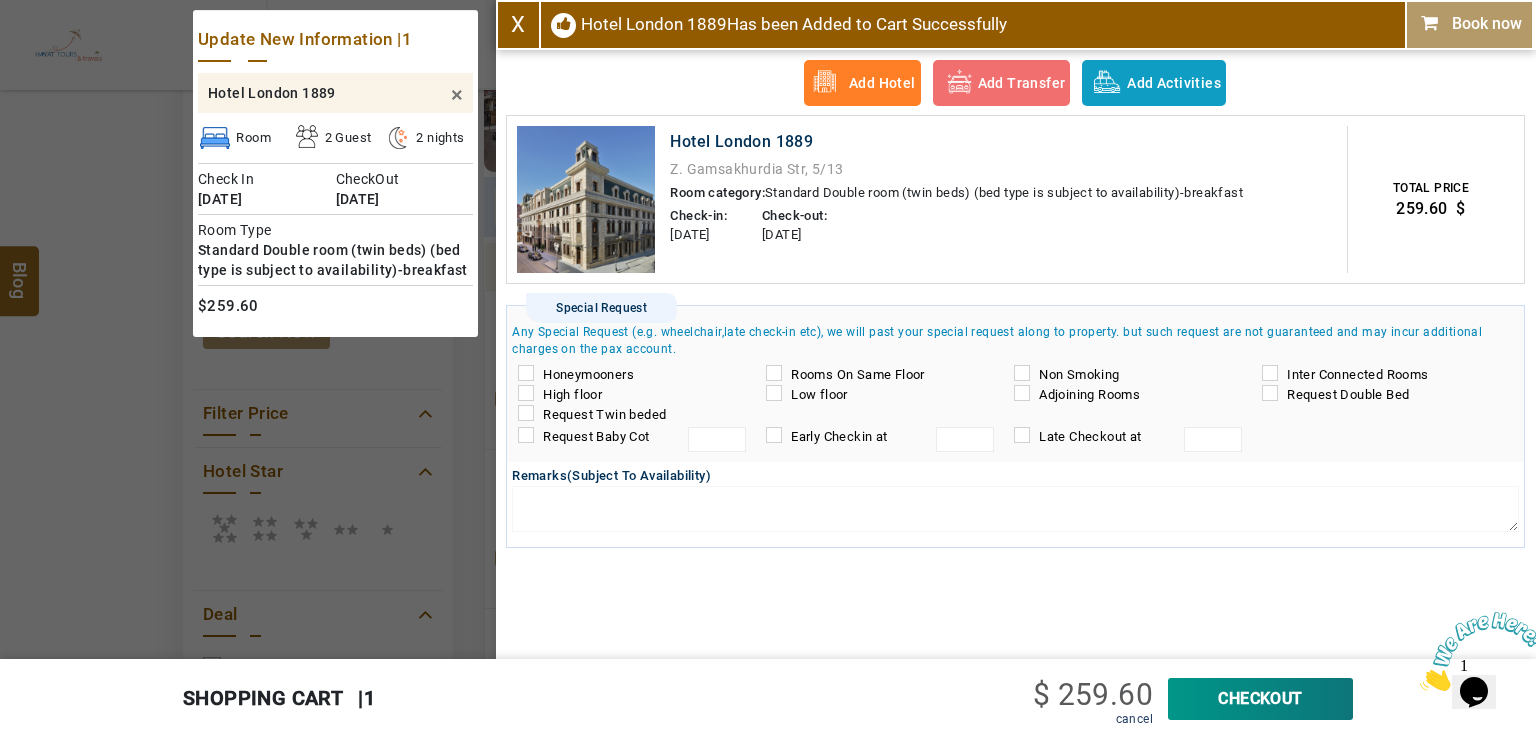 click on "×" at bounding box center [457, 94] 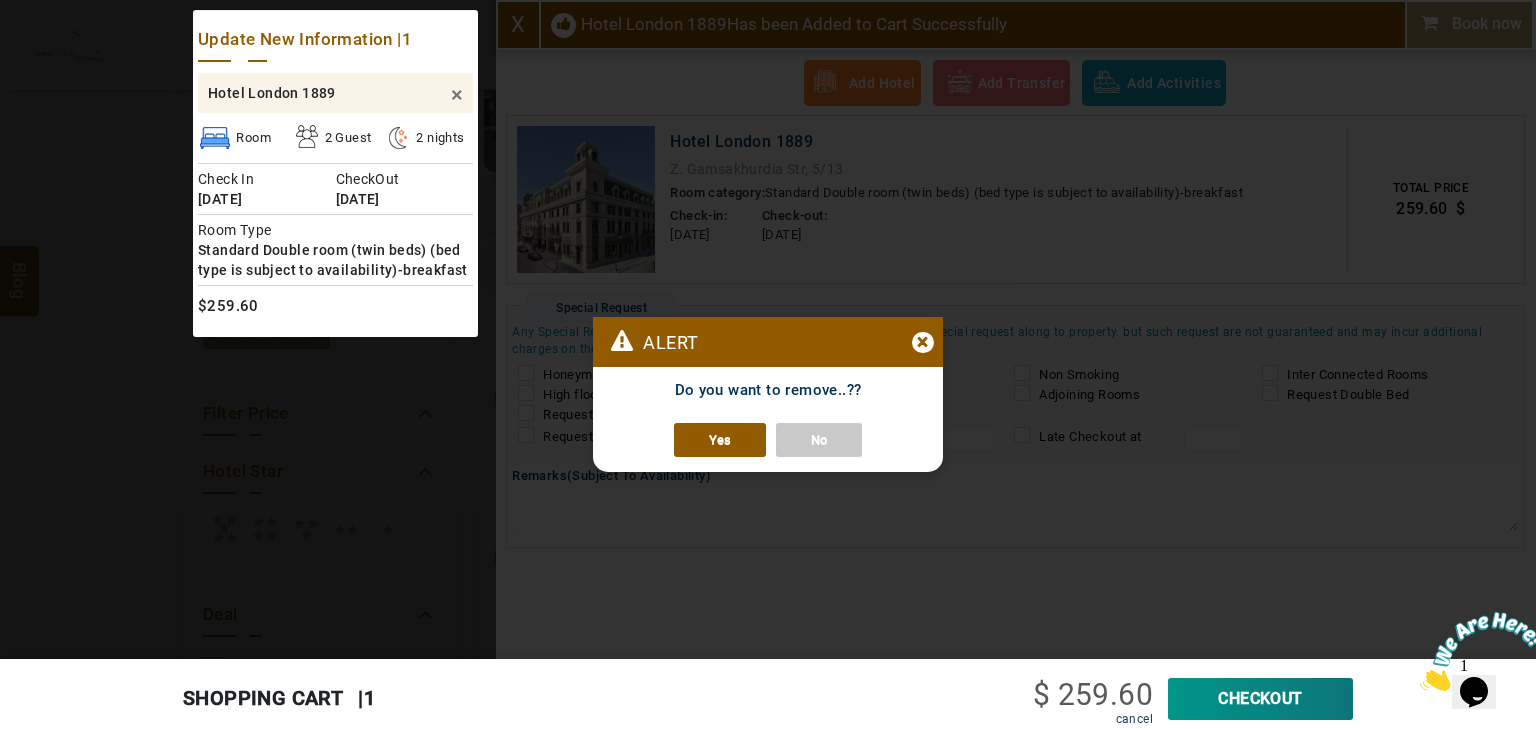 click on "Yes" at bounding box center (720, 440) 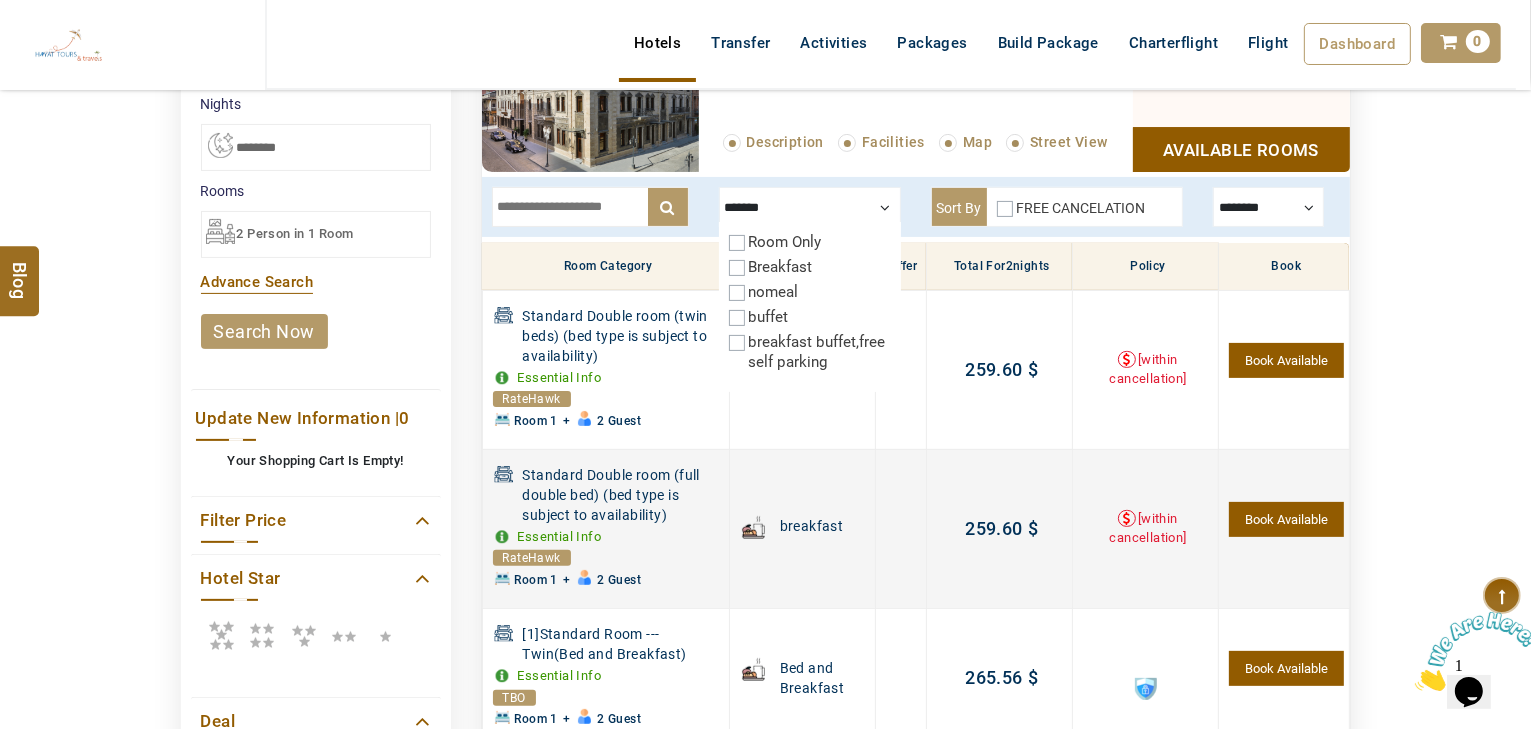 click on "Book Available" at bounding box center [1286, 519] 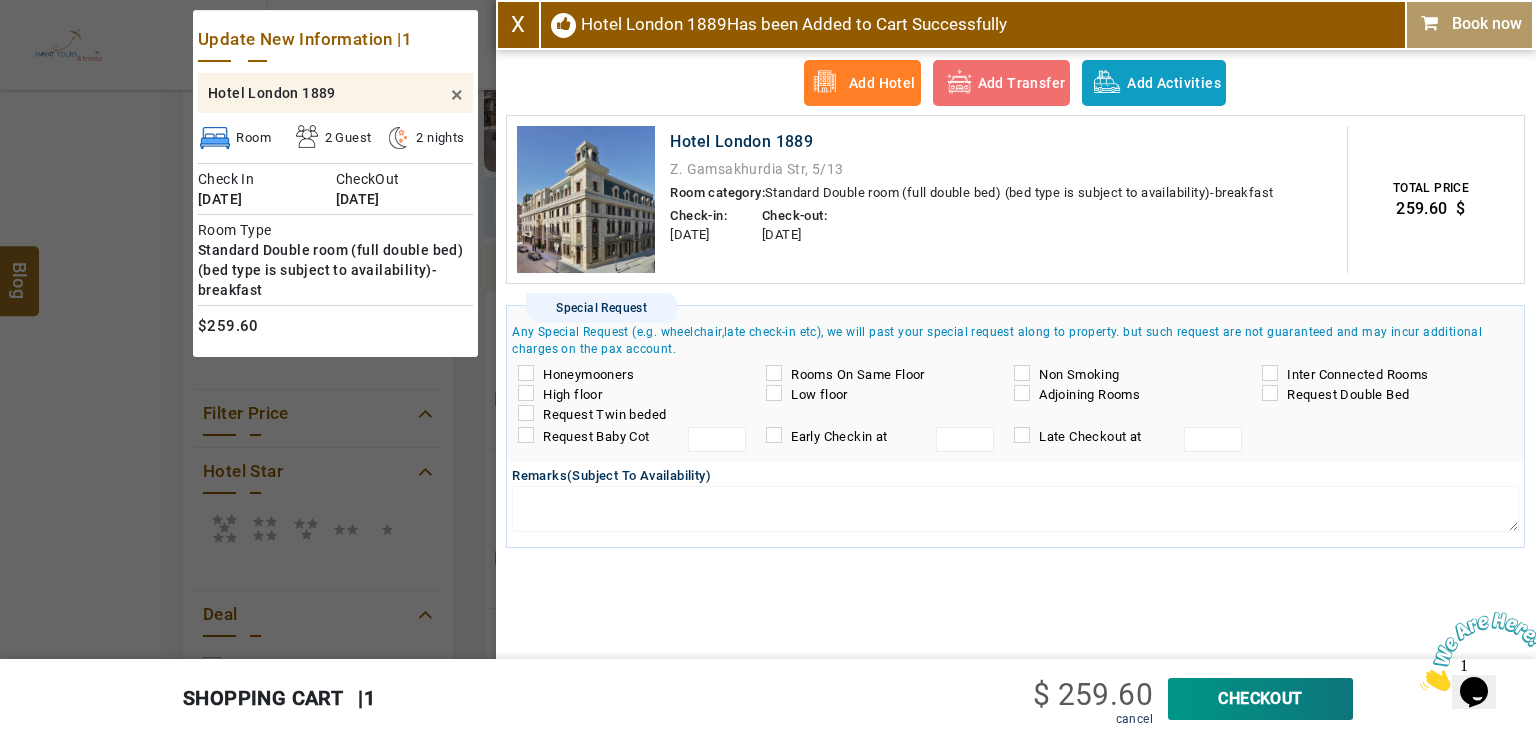 click on "CheckOut" at bounding box center [1260, 699] 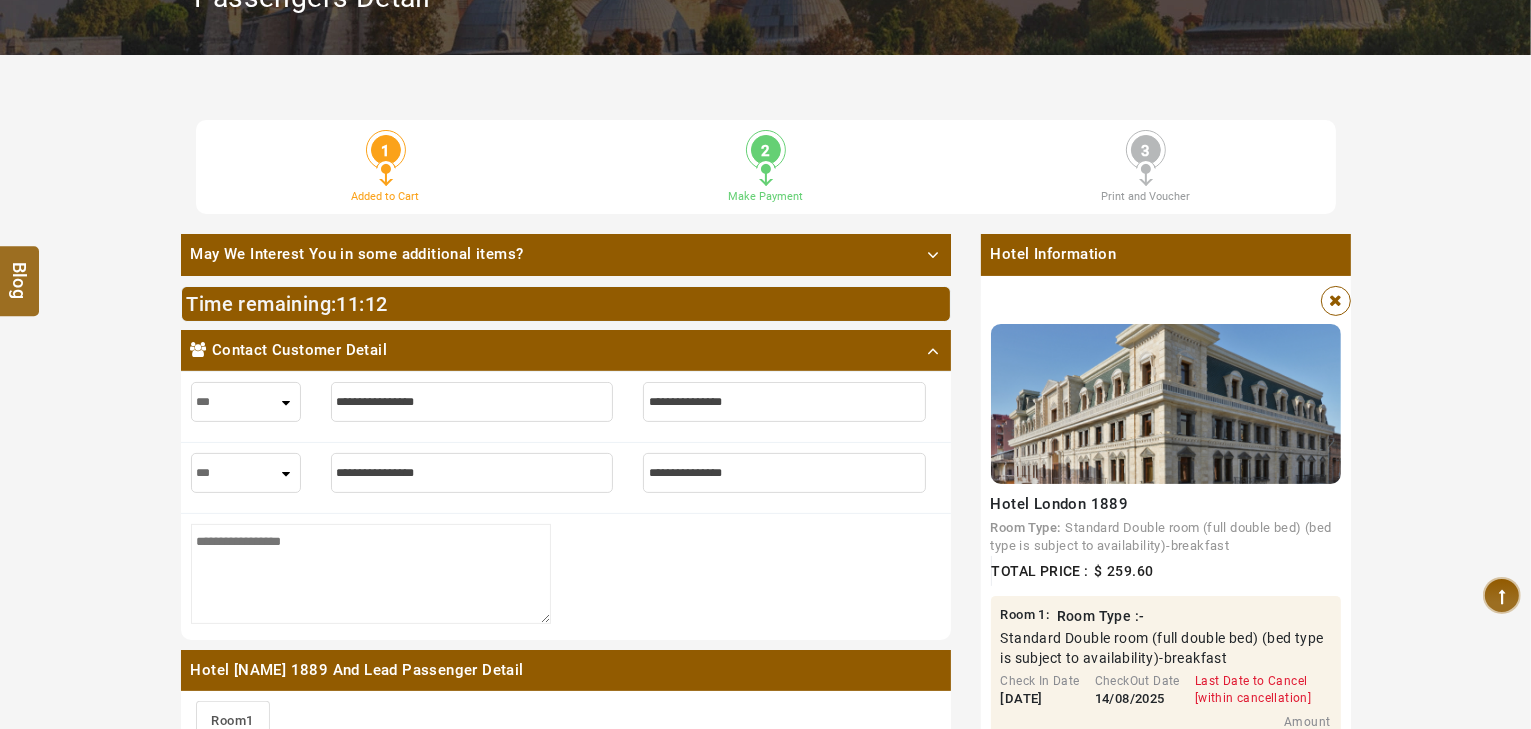 scroll, scrollTop: 340, scrollLeft: 0, axis: vertical 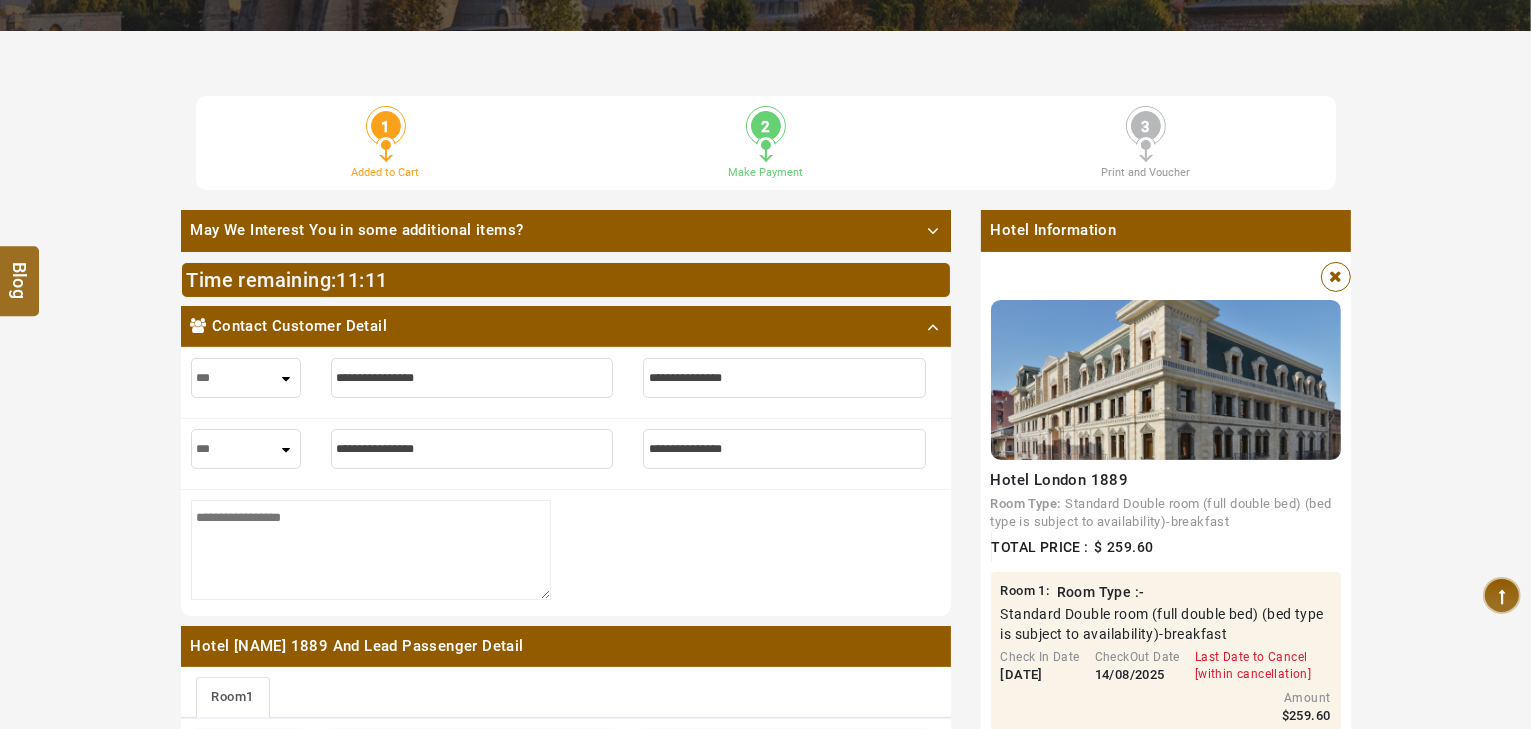 click at bounding box center (472, 378) 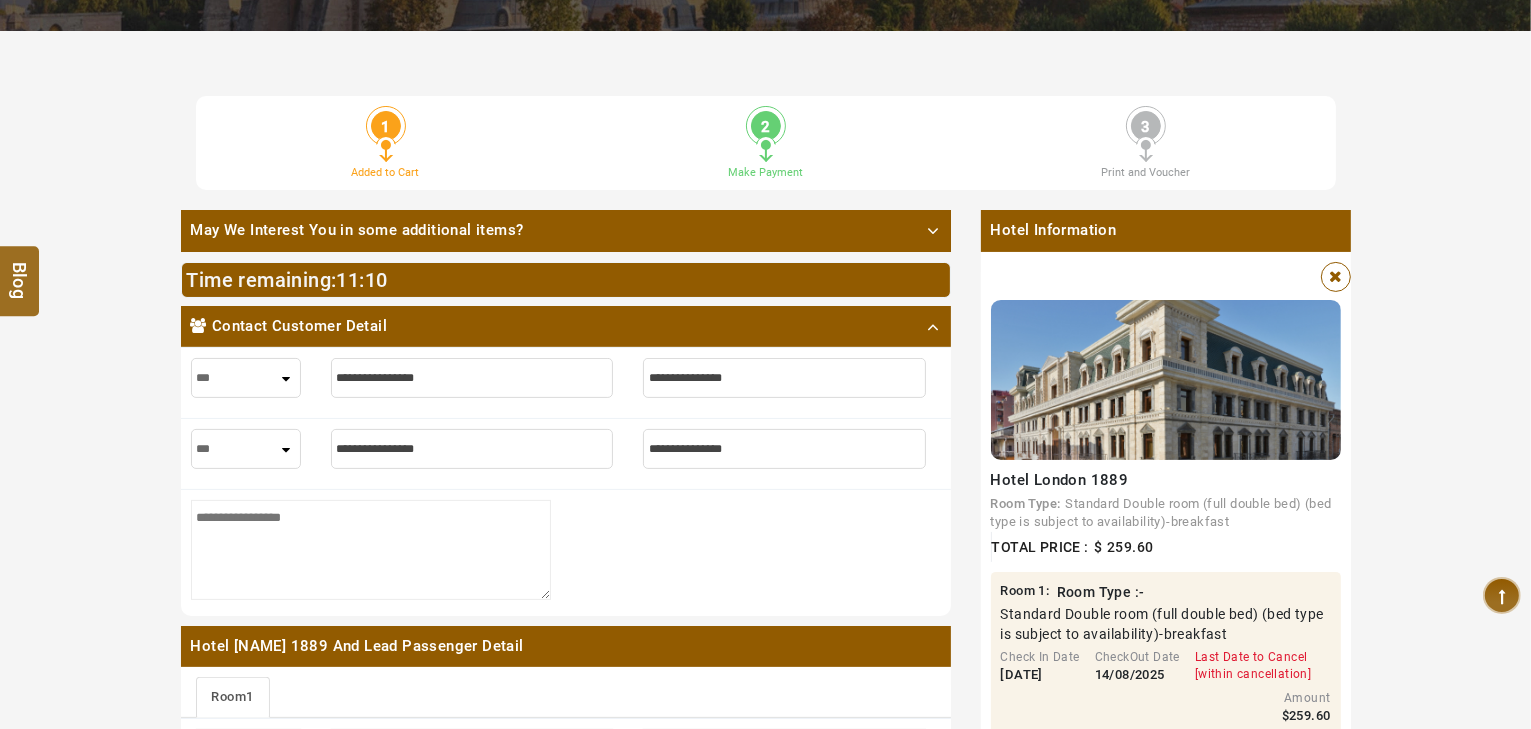 type on "*" 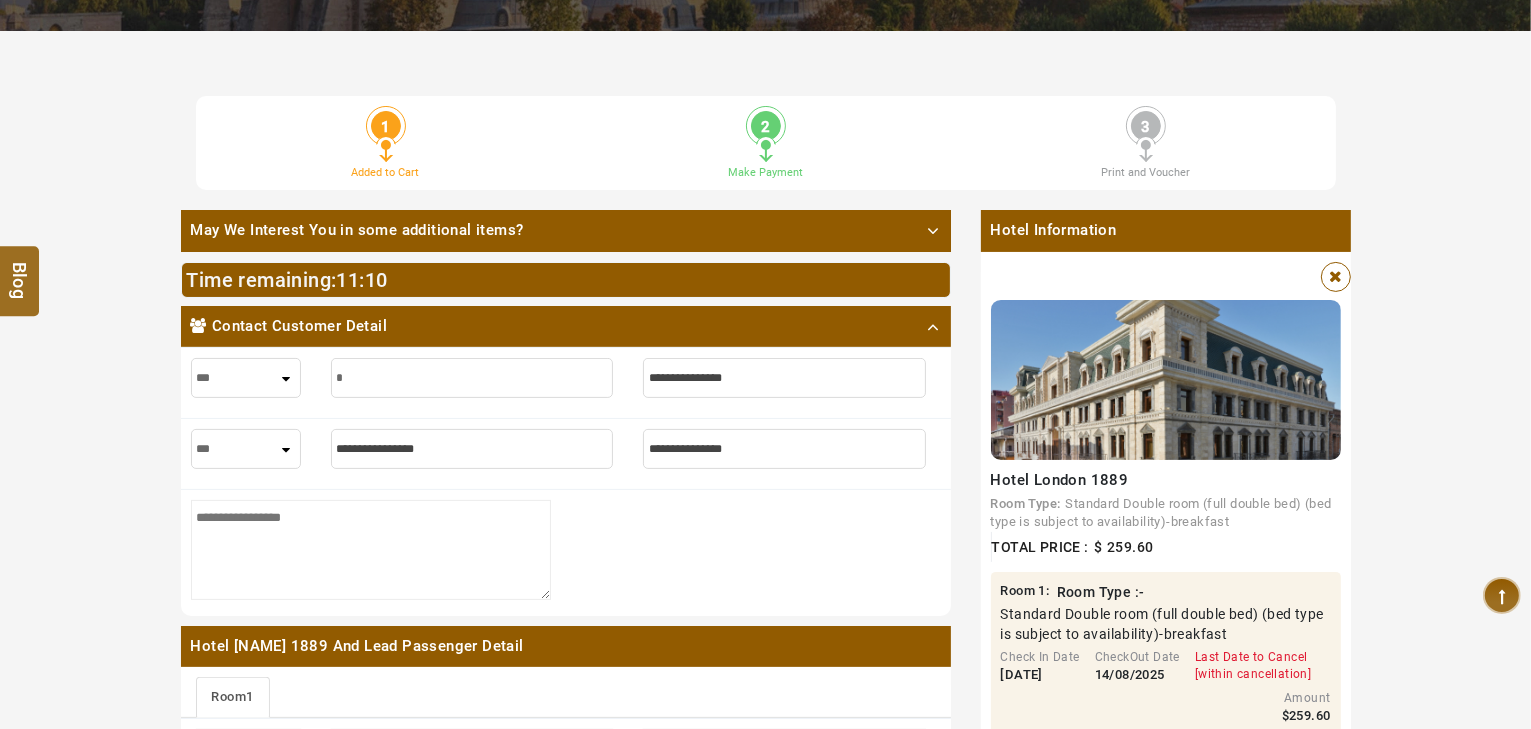 type on "*" 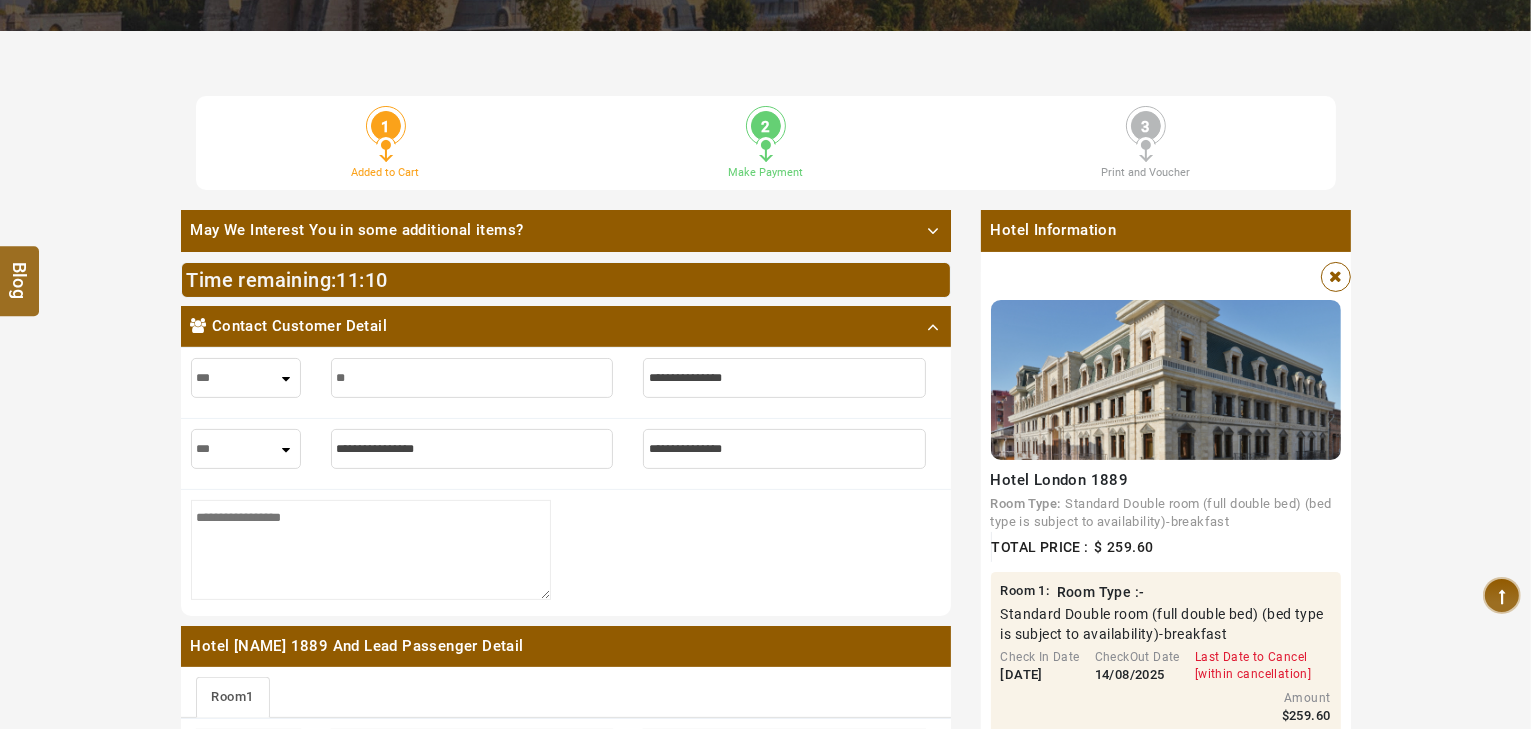 type on "***" 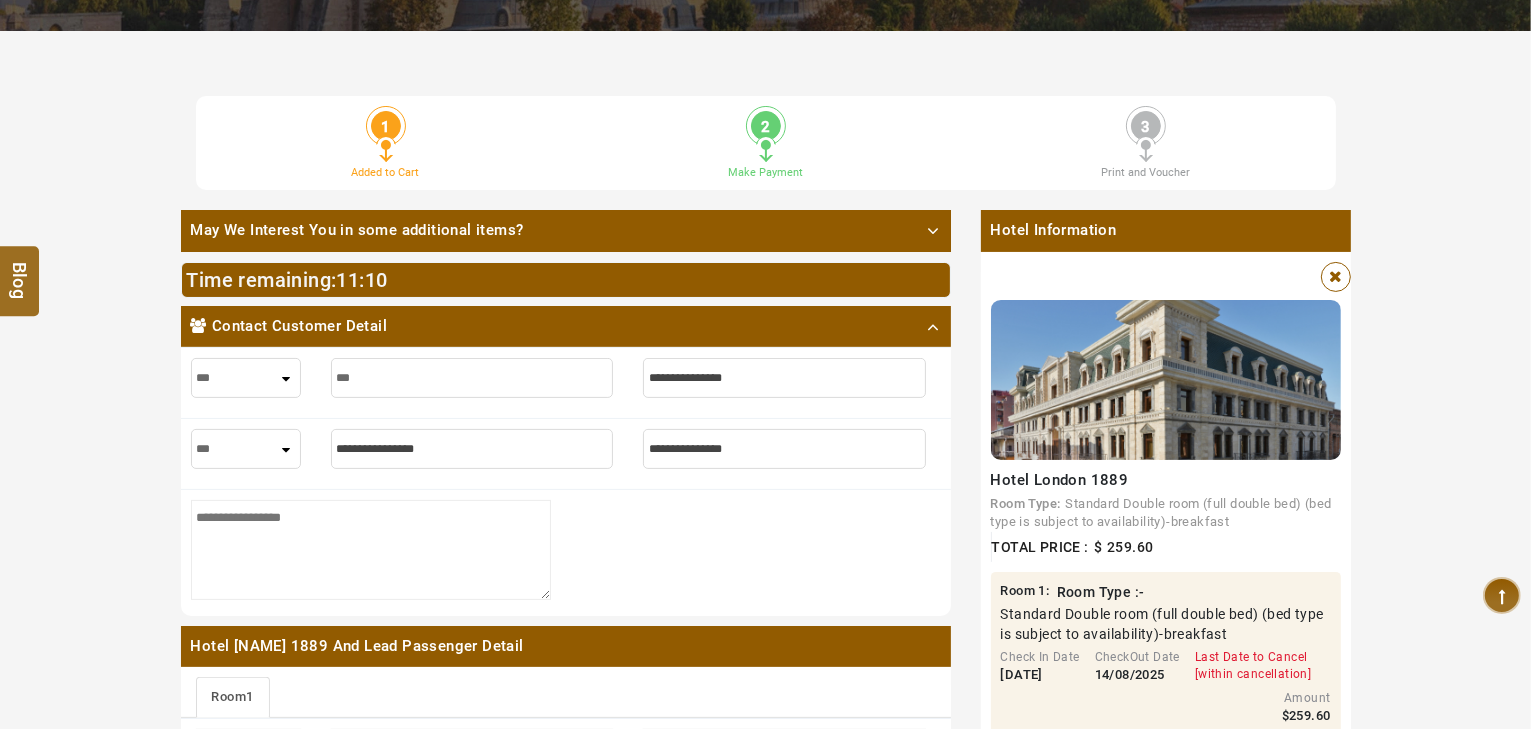 type on "***" 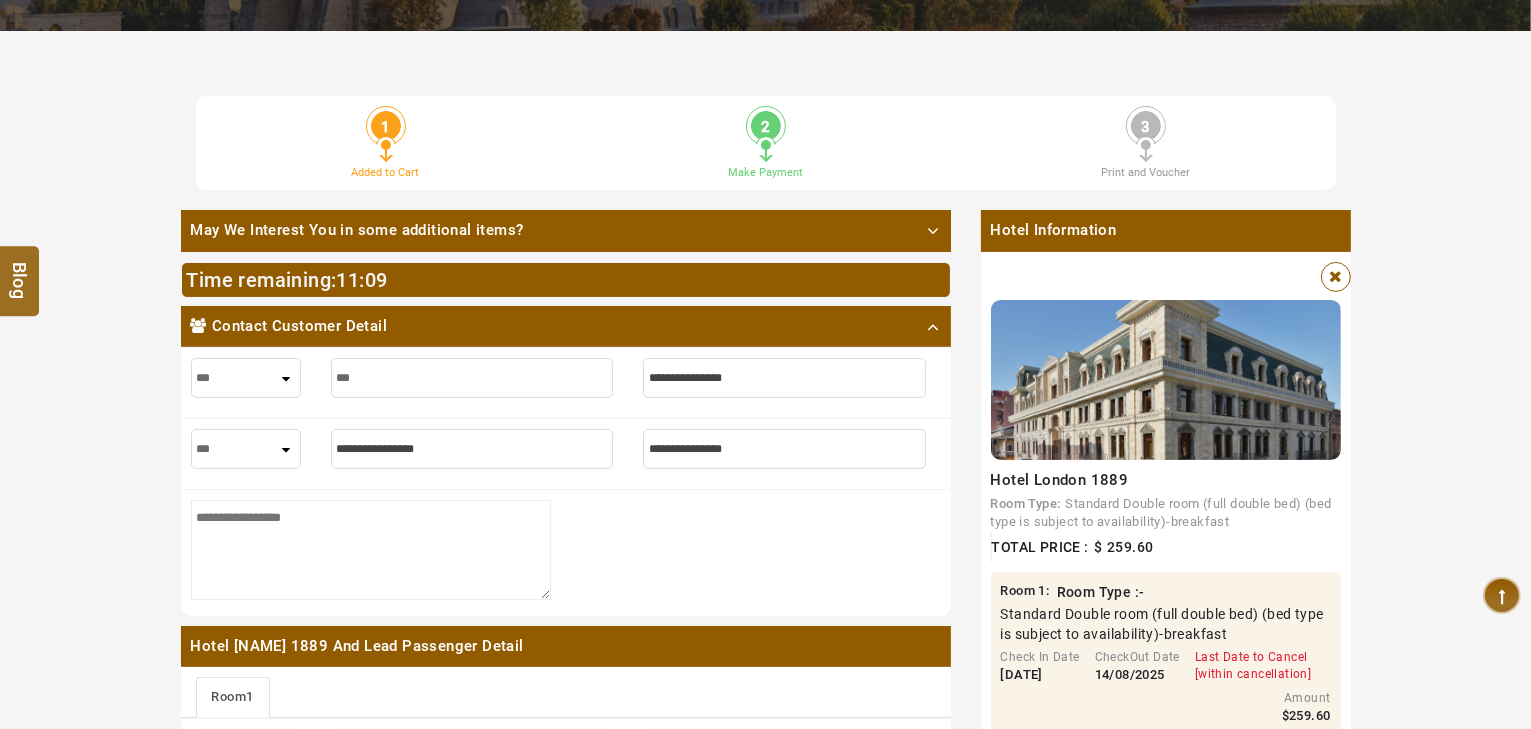 type on "****" 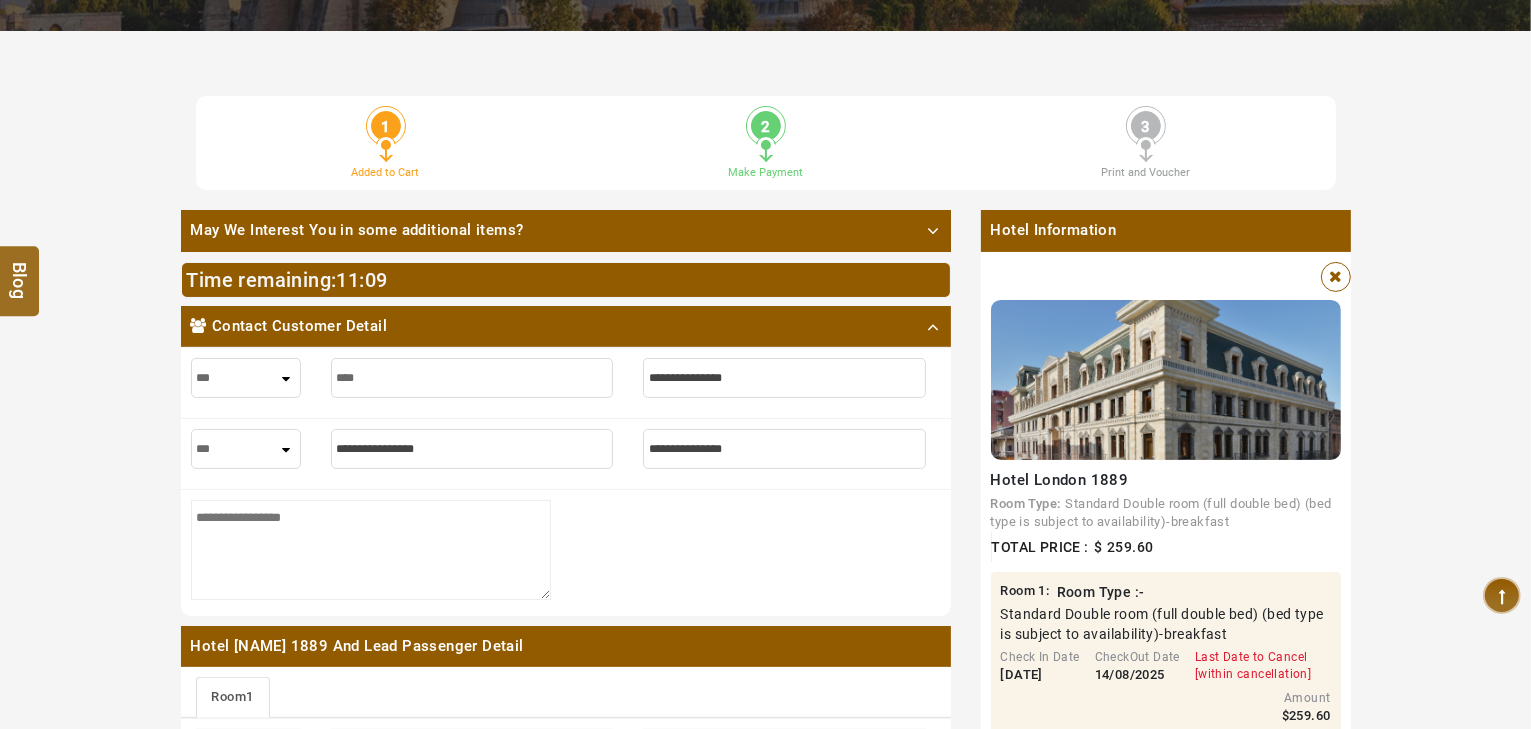 type on "****" 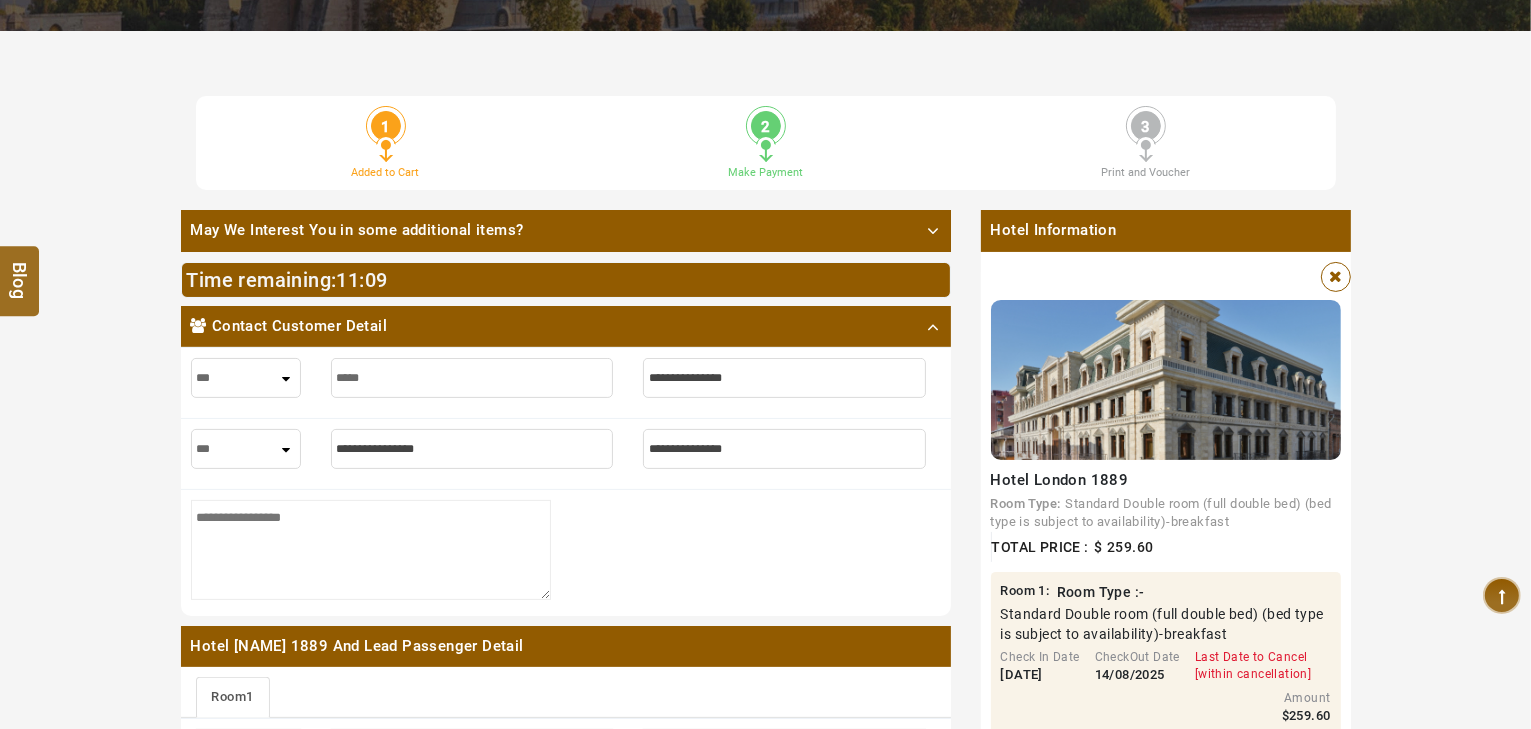 type on "*****" 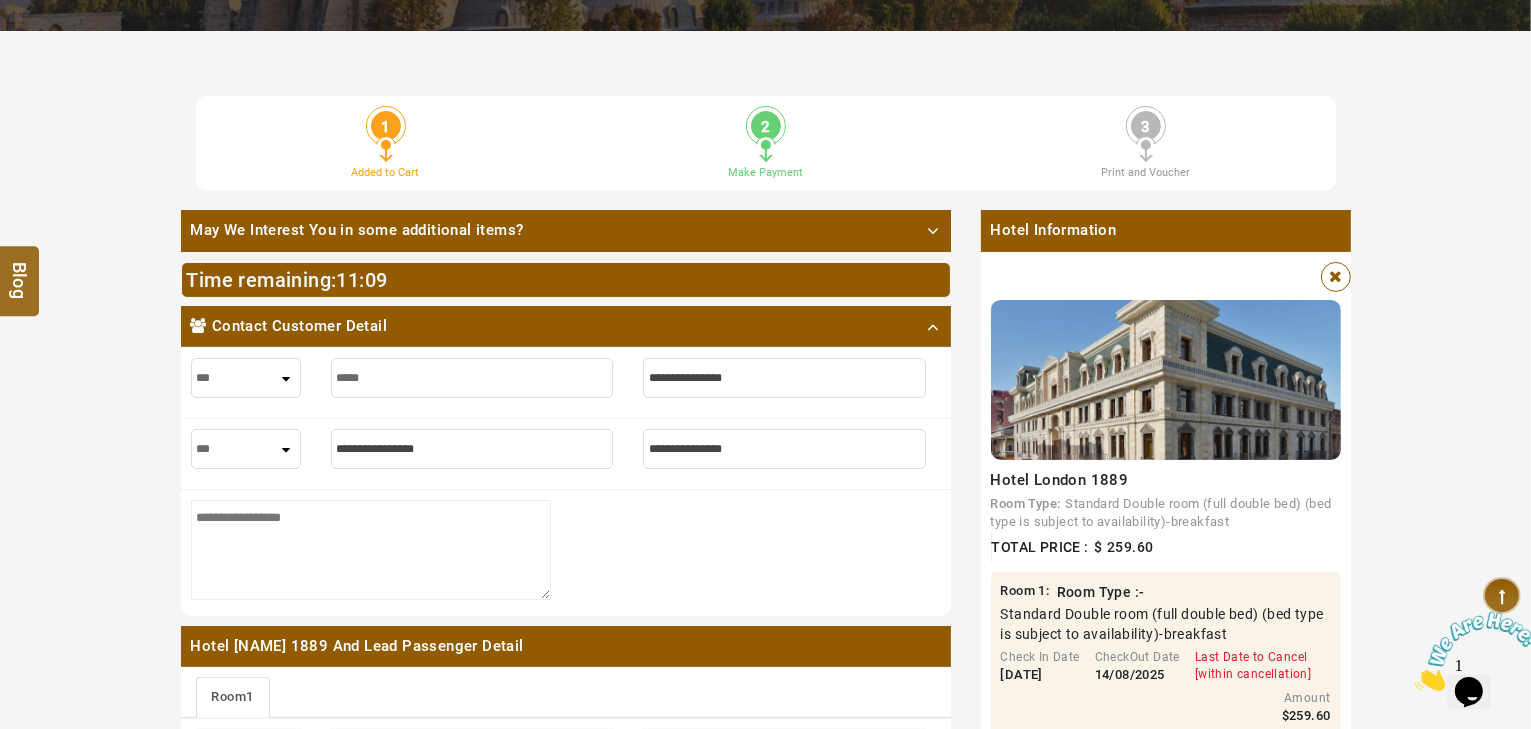 scroll, scrollTop: 0, scrollLeft: 0, axis: both 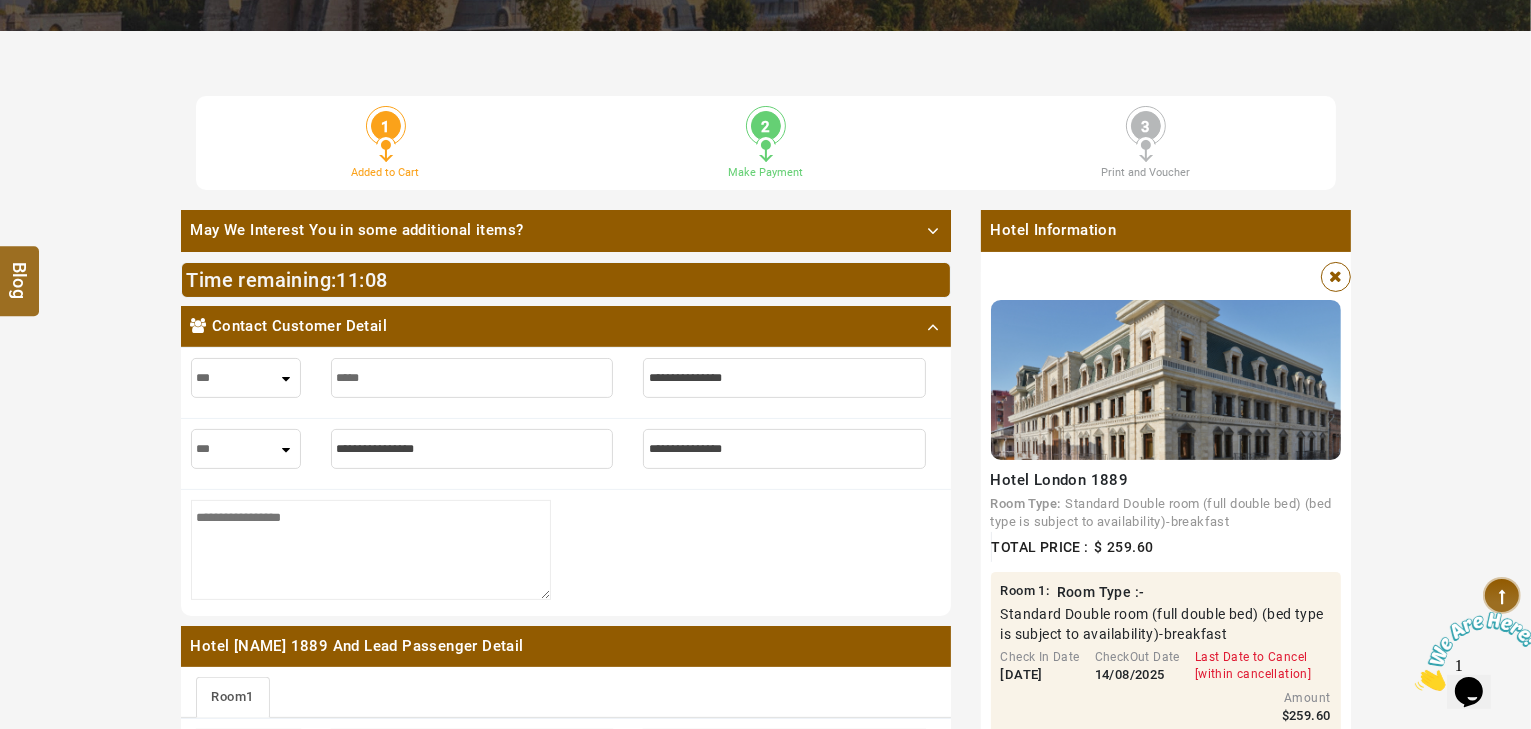 type on "*****" 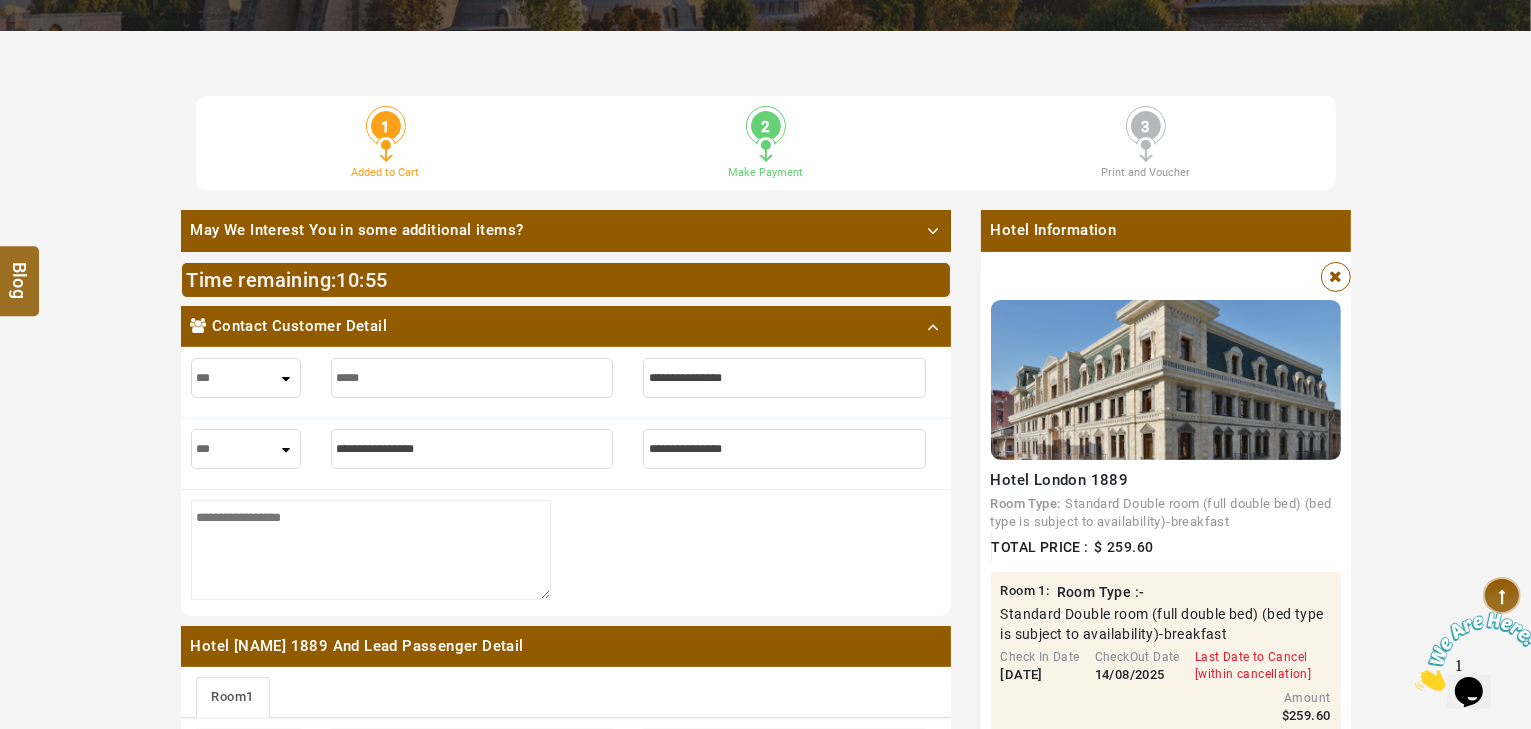 click at bounding box center (784, 378) 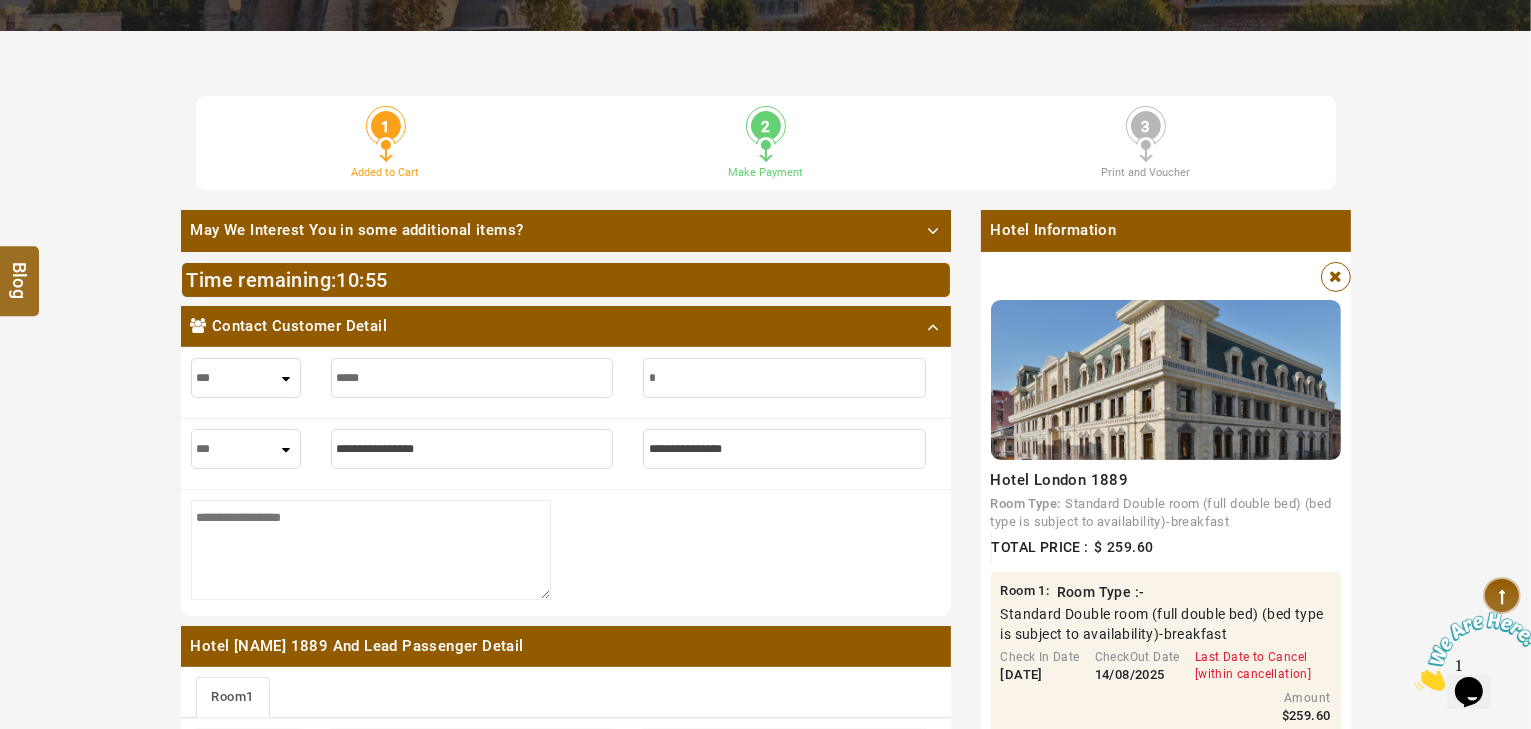 type on "*" 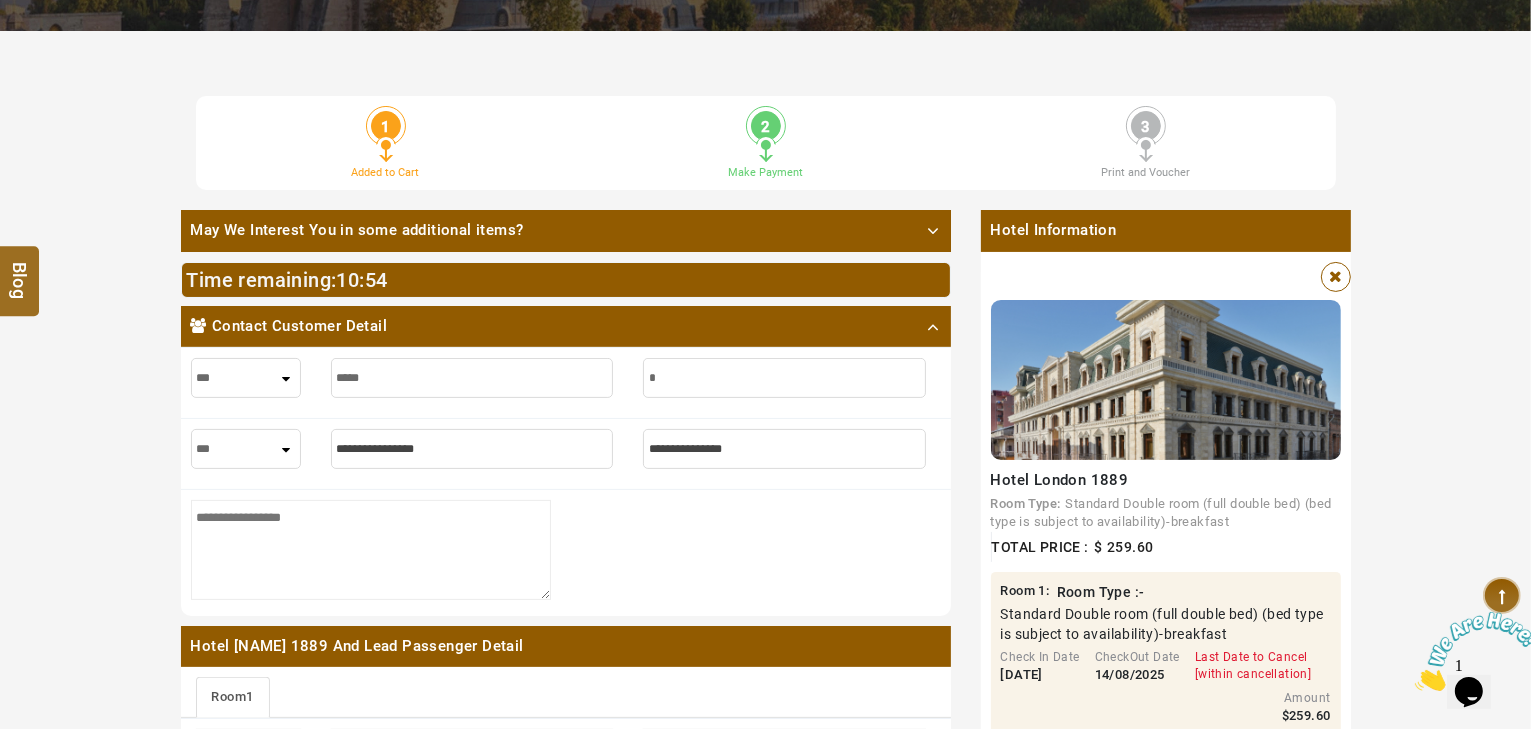 type on "**" 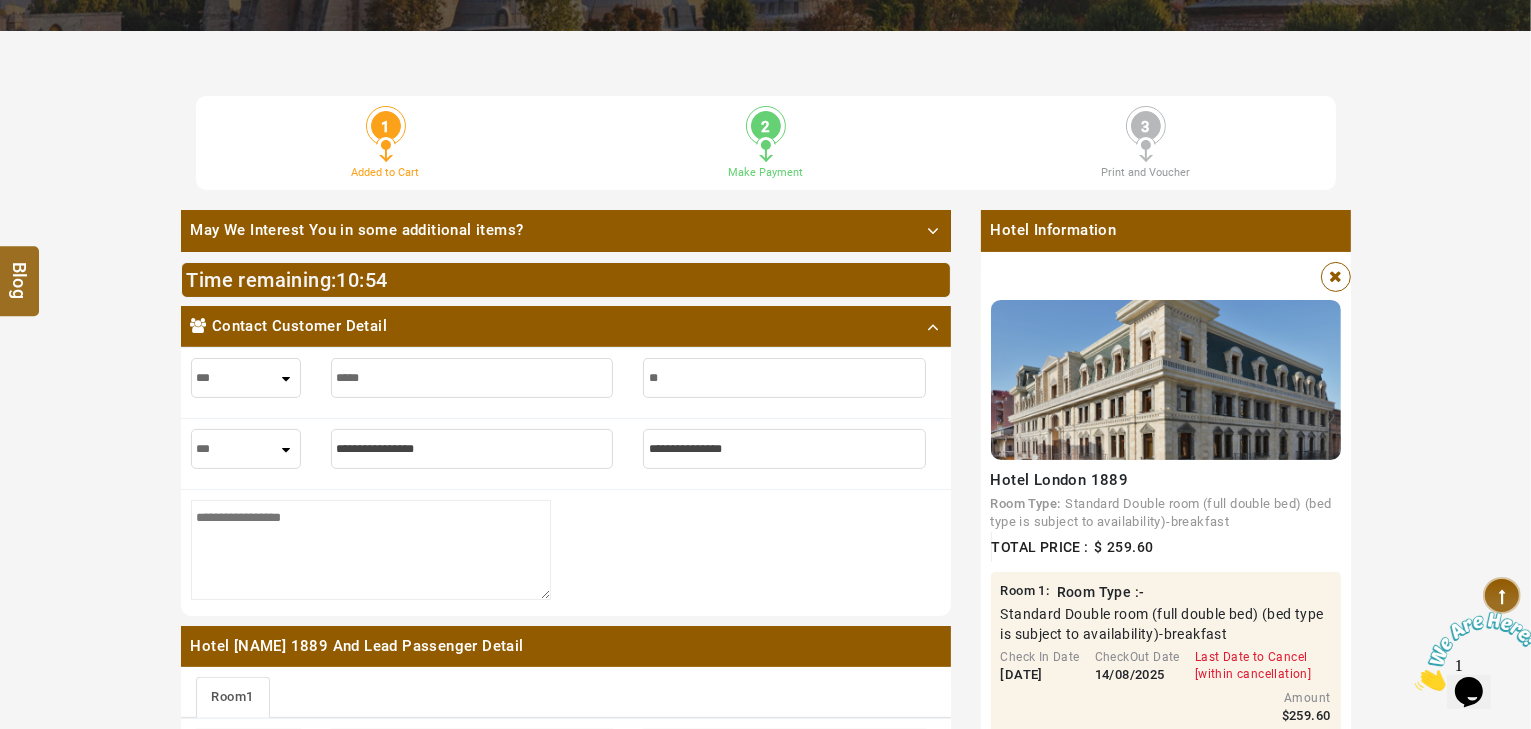 type on "**" 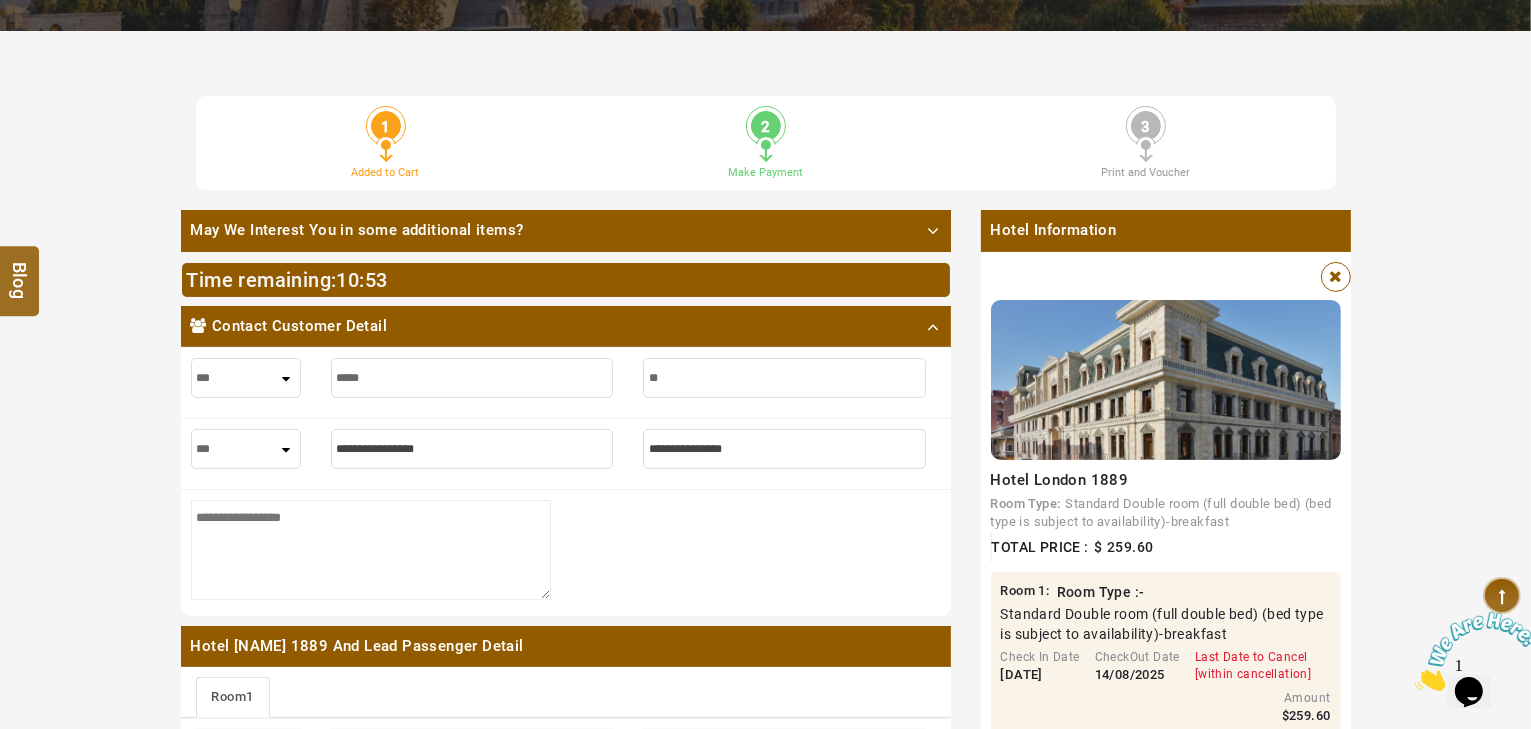type on "***" 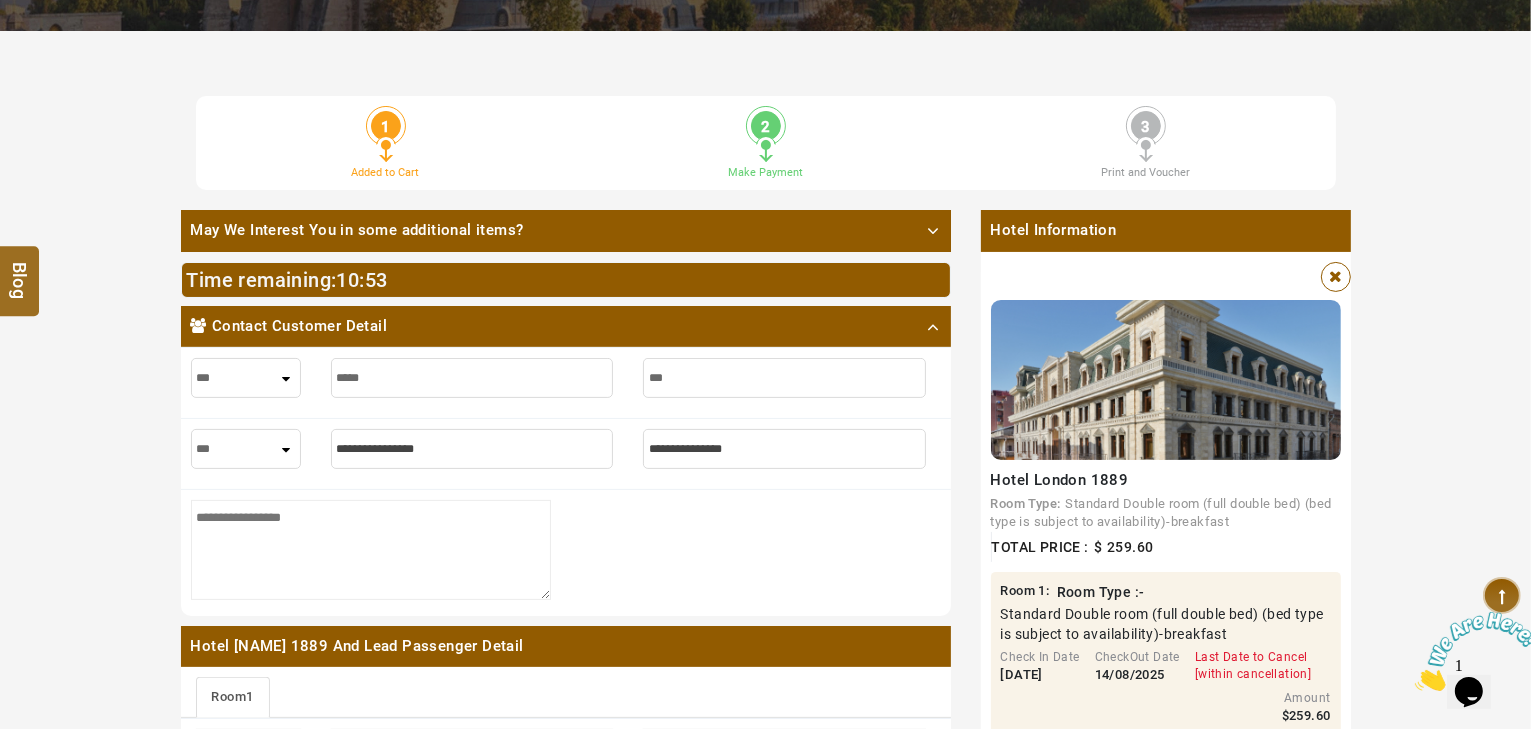 type on "***" 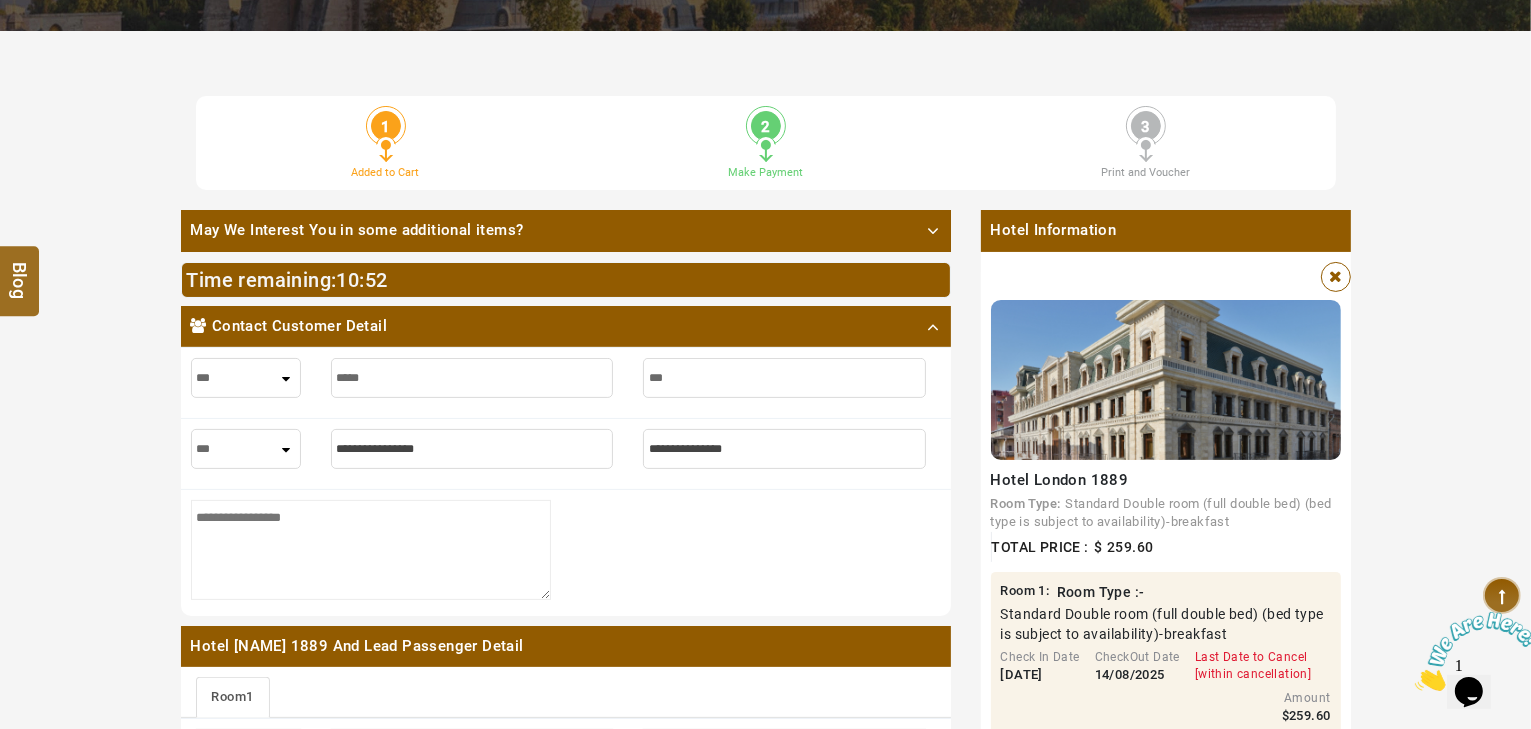 type on "***" 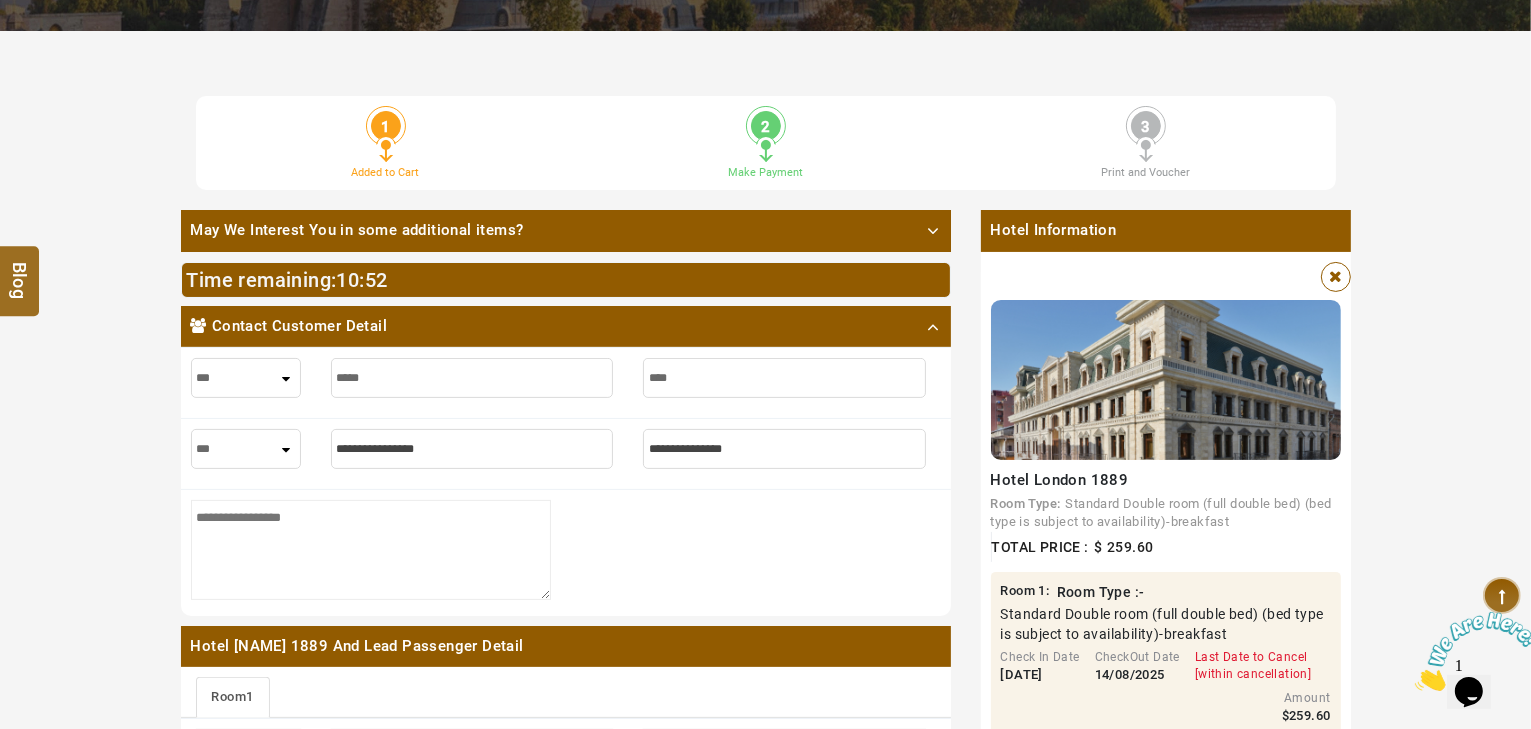 type on "***" 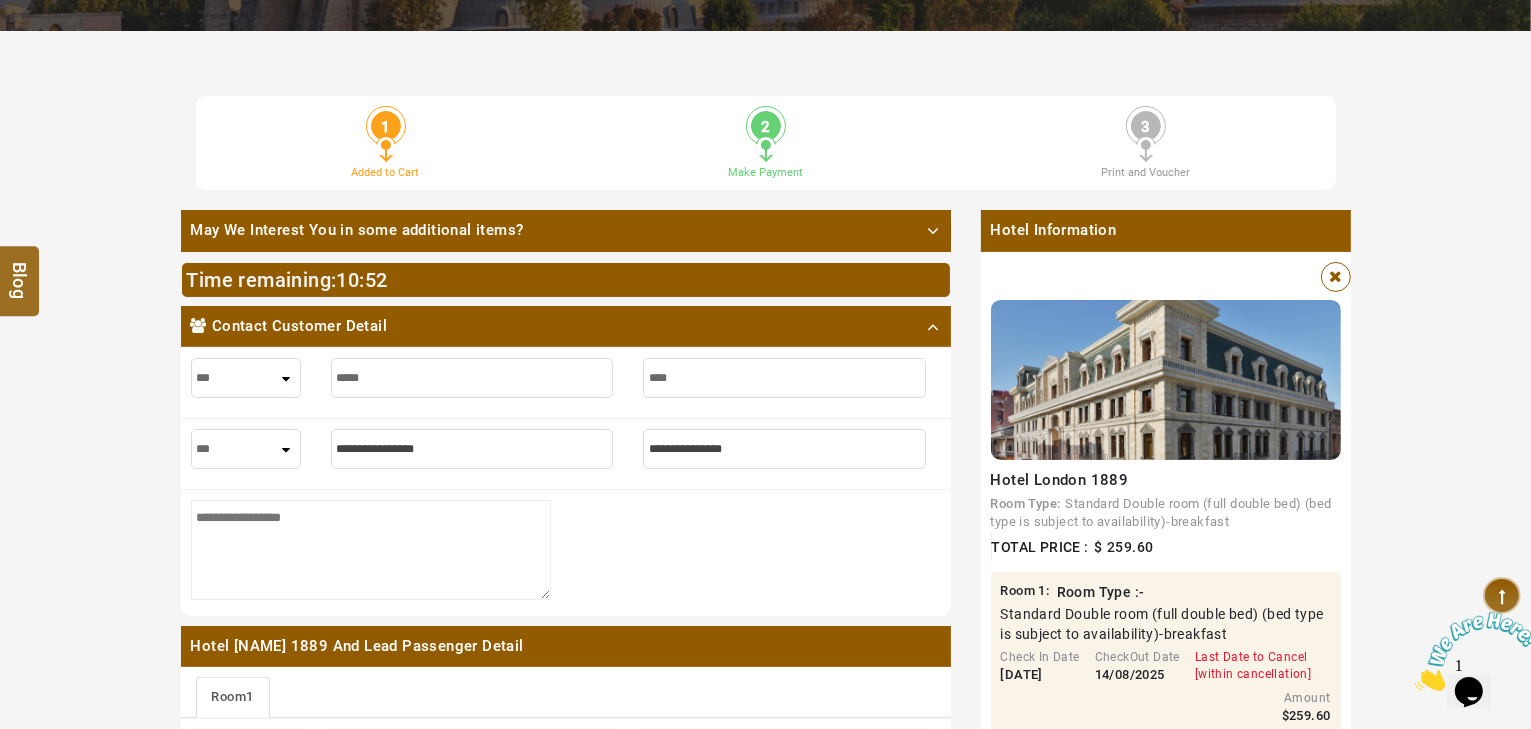 type on "*****" 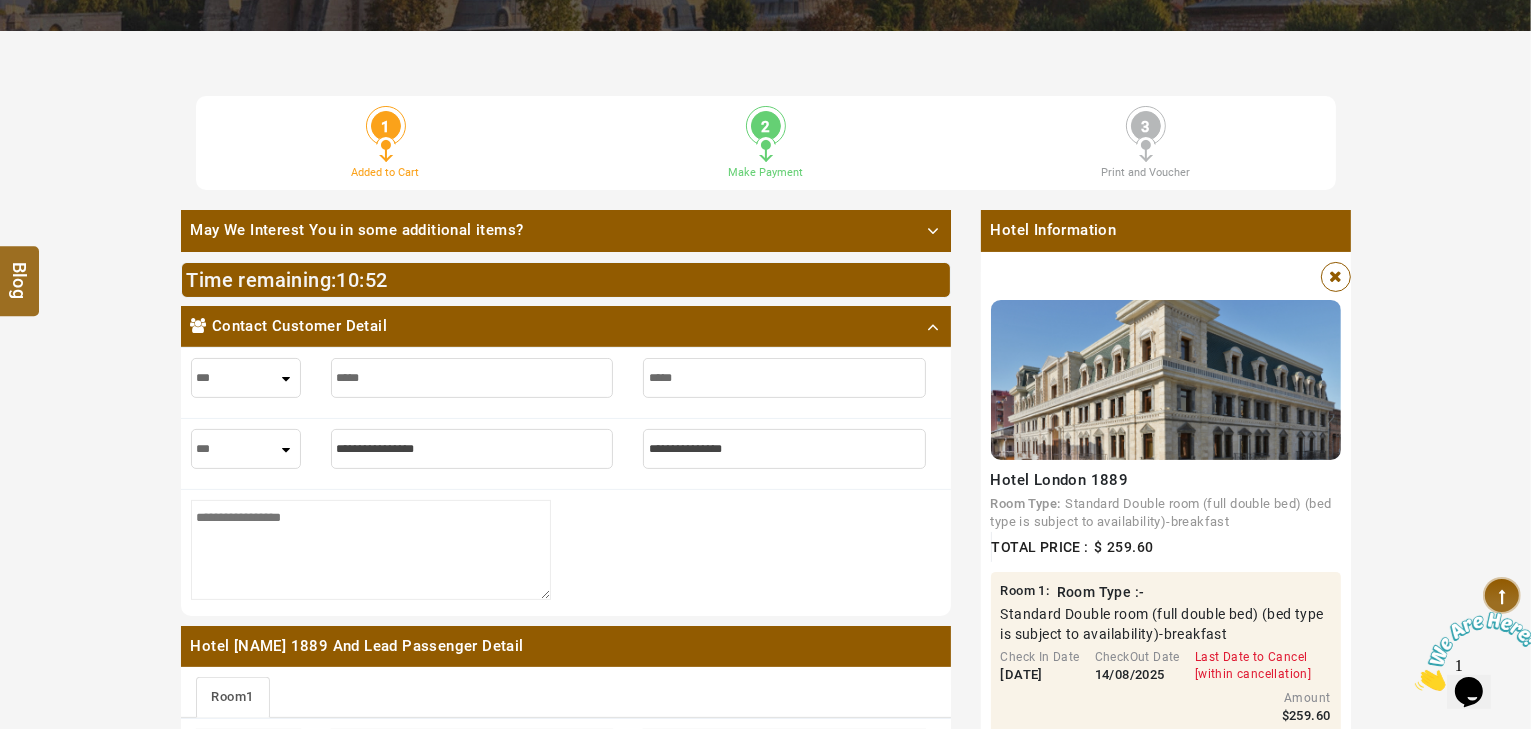 type on "*****" 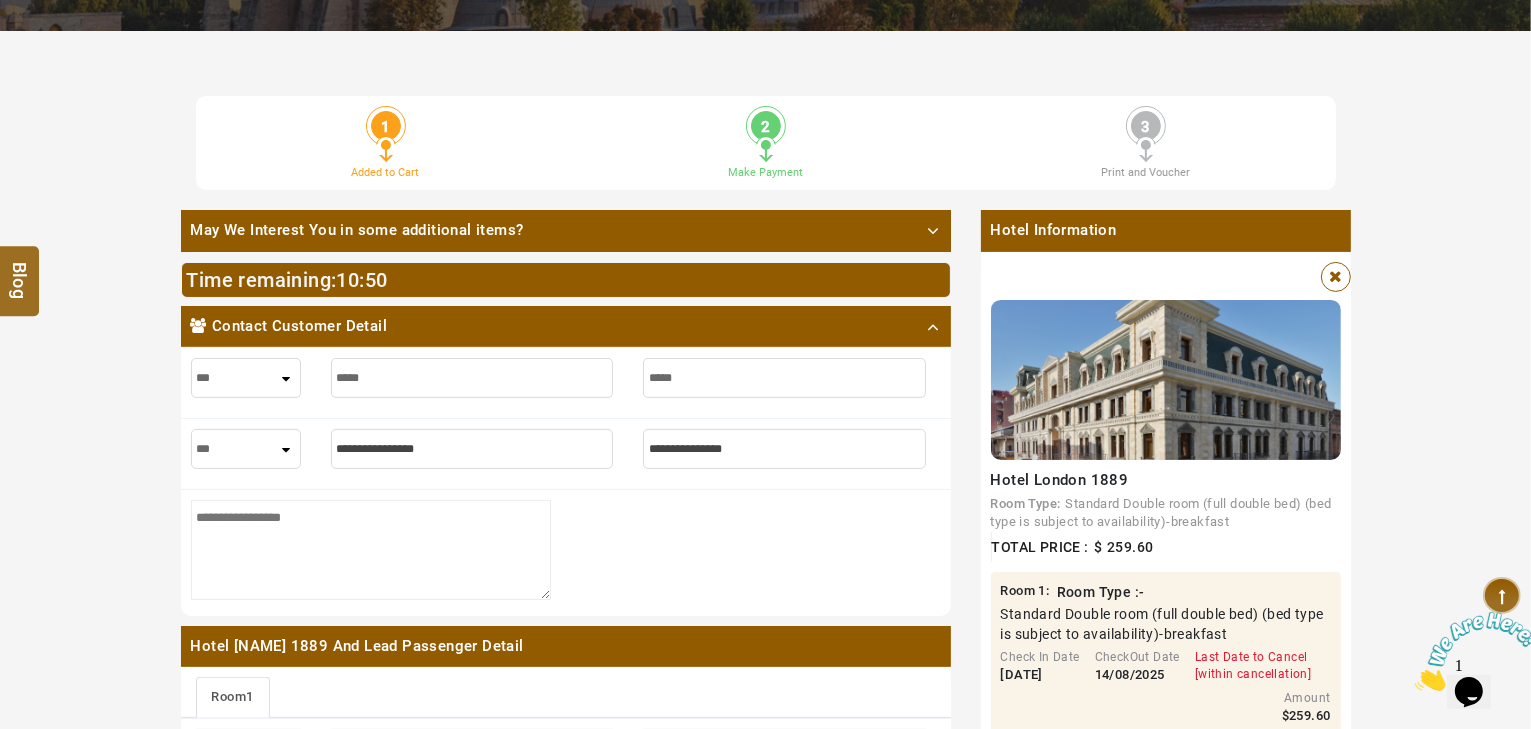 type on "******" 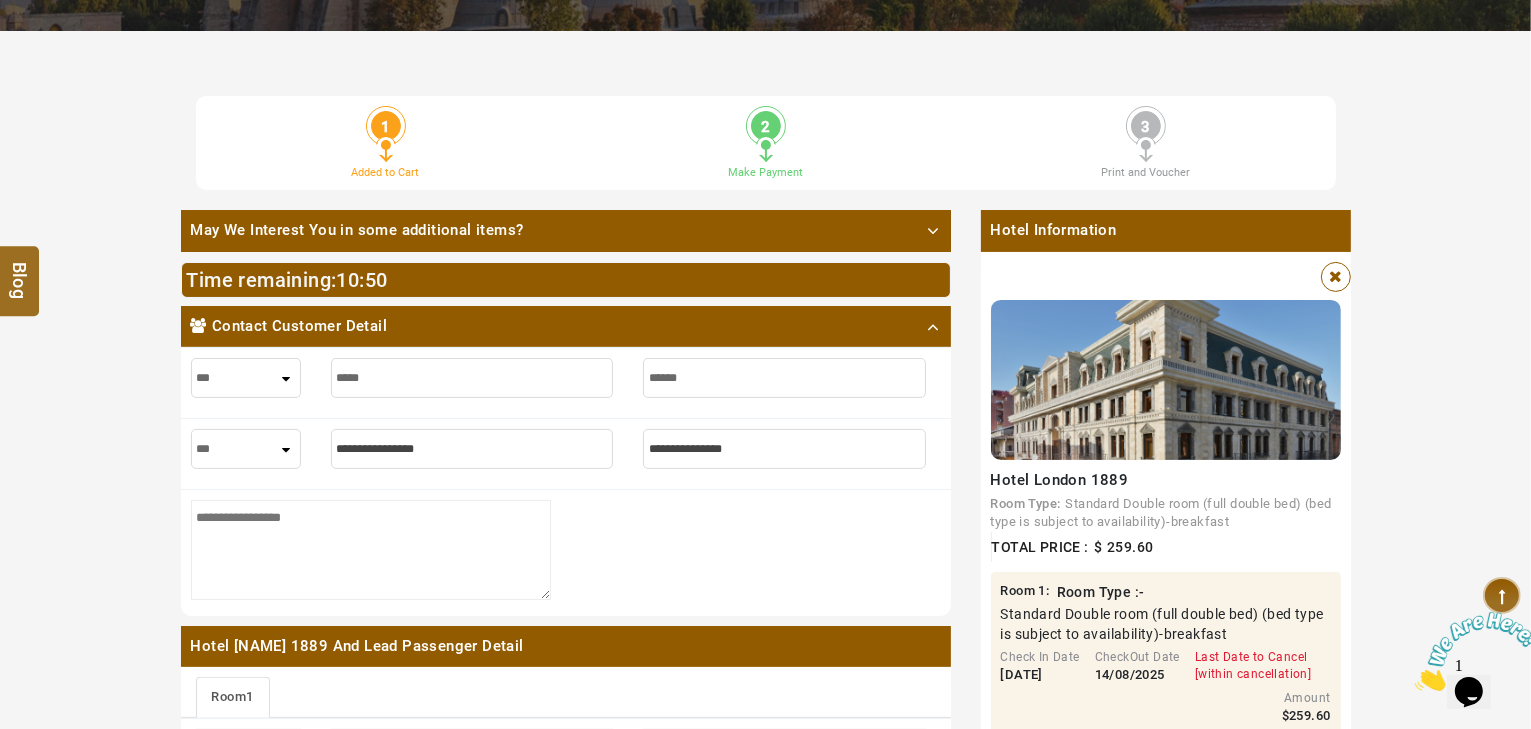 type on "******" 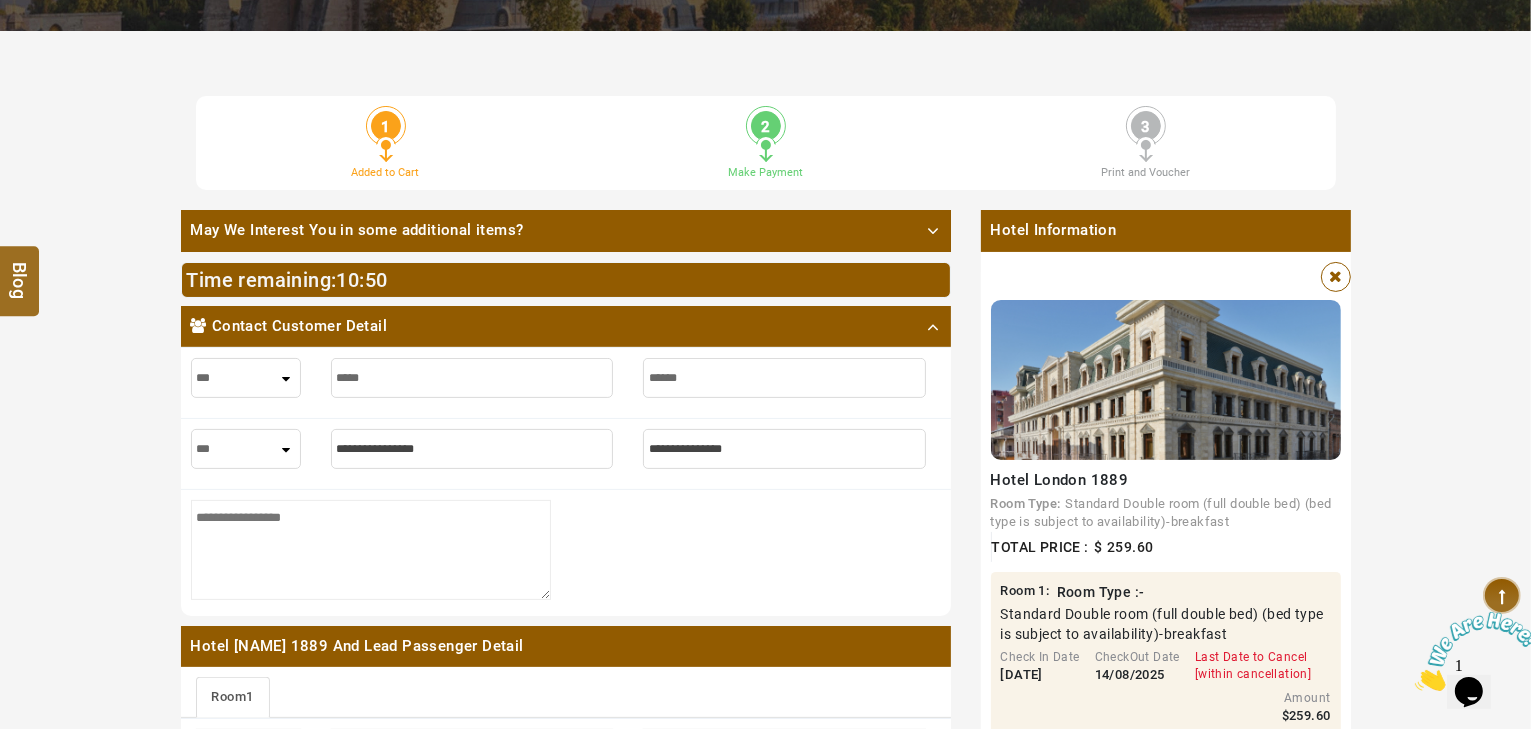type on "*******" 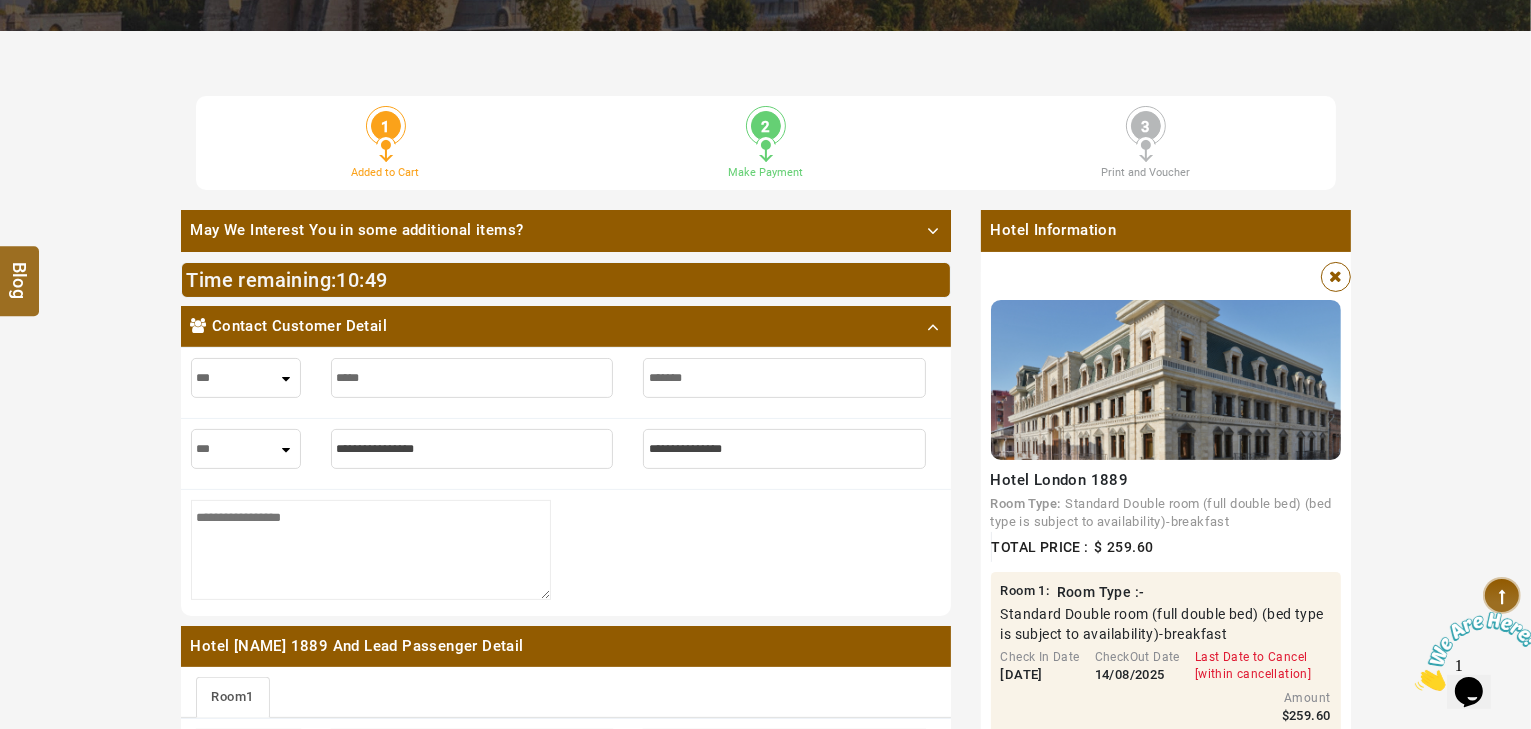 type on "*******" 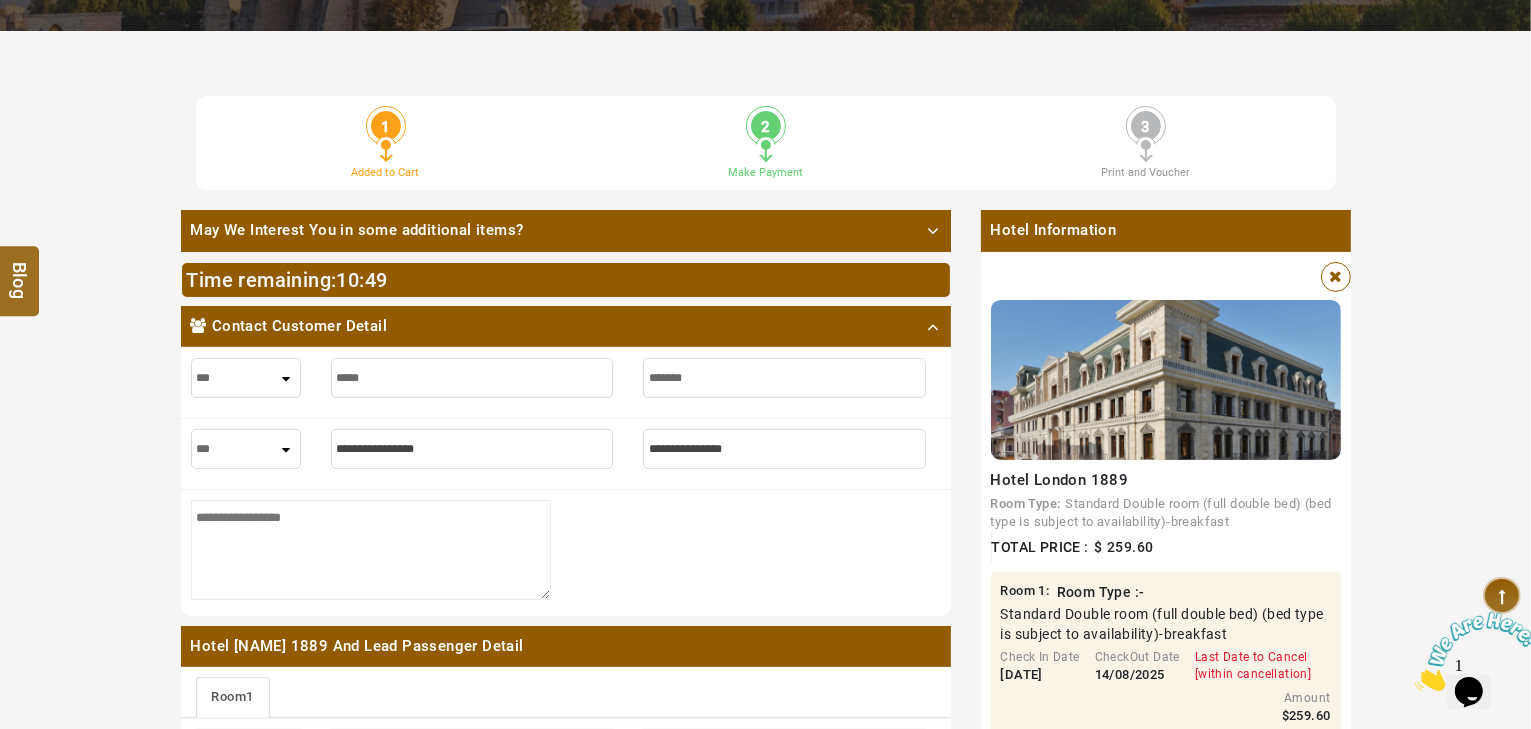 type on "********" 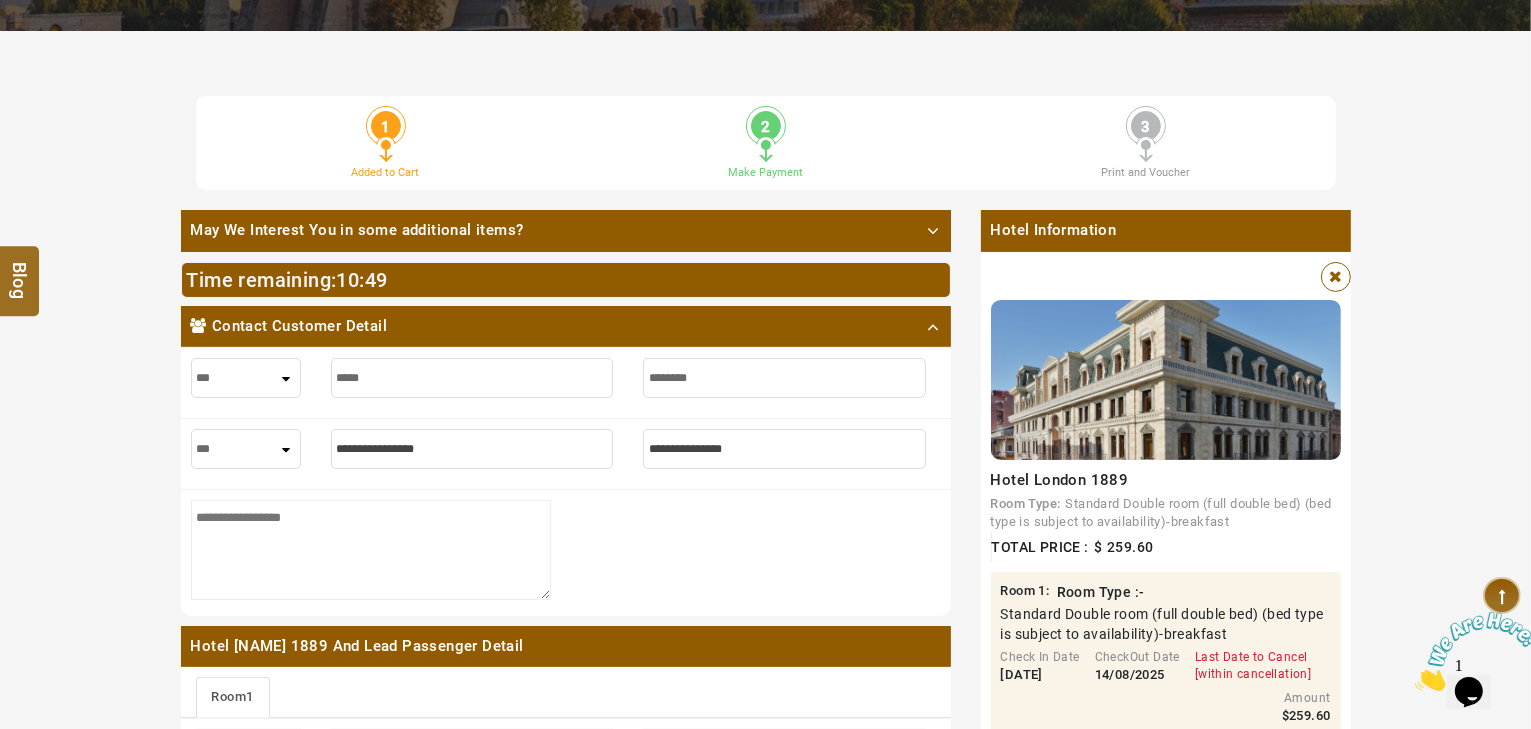 type on "********" 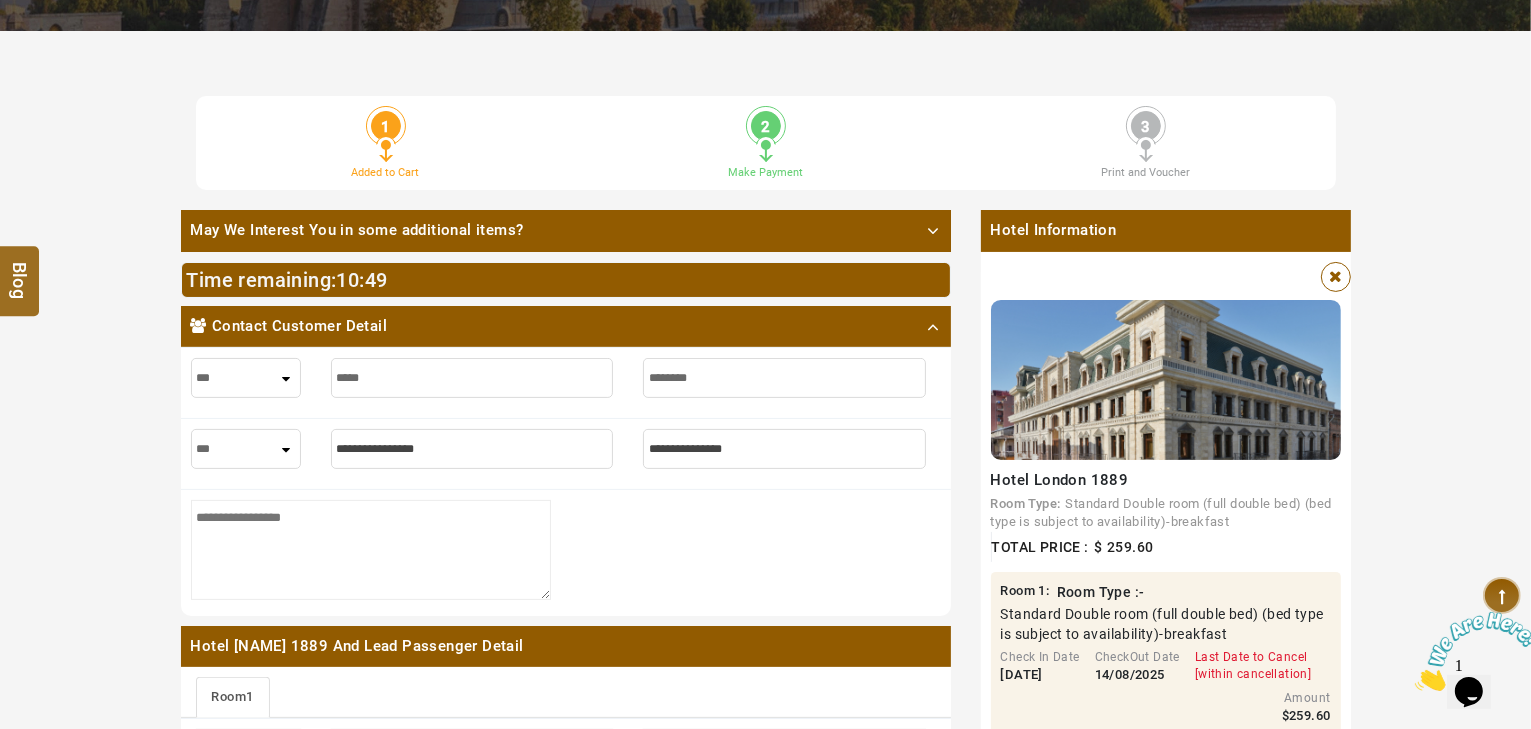 type on "*********" 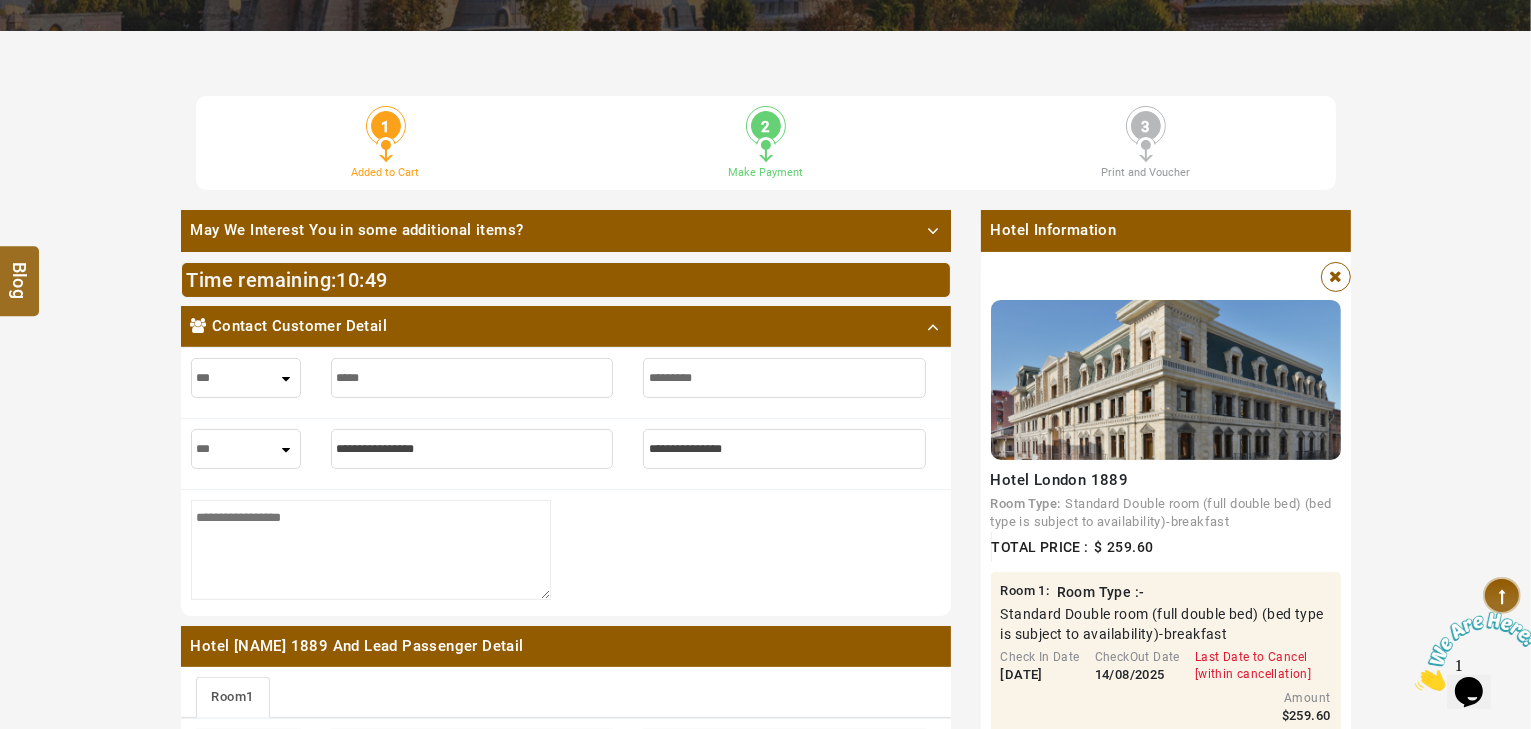 type on "*********" 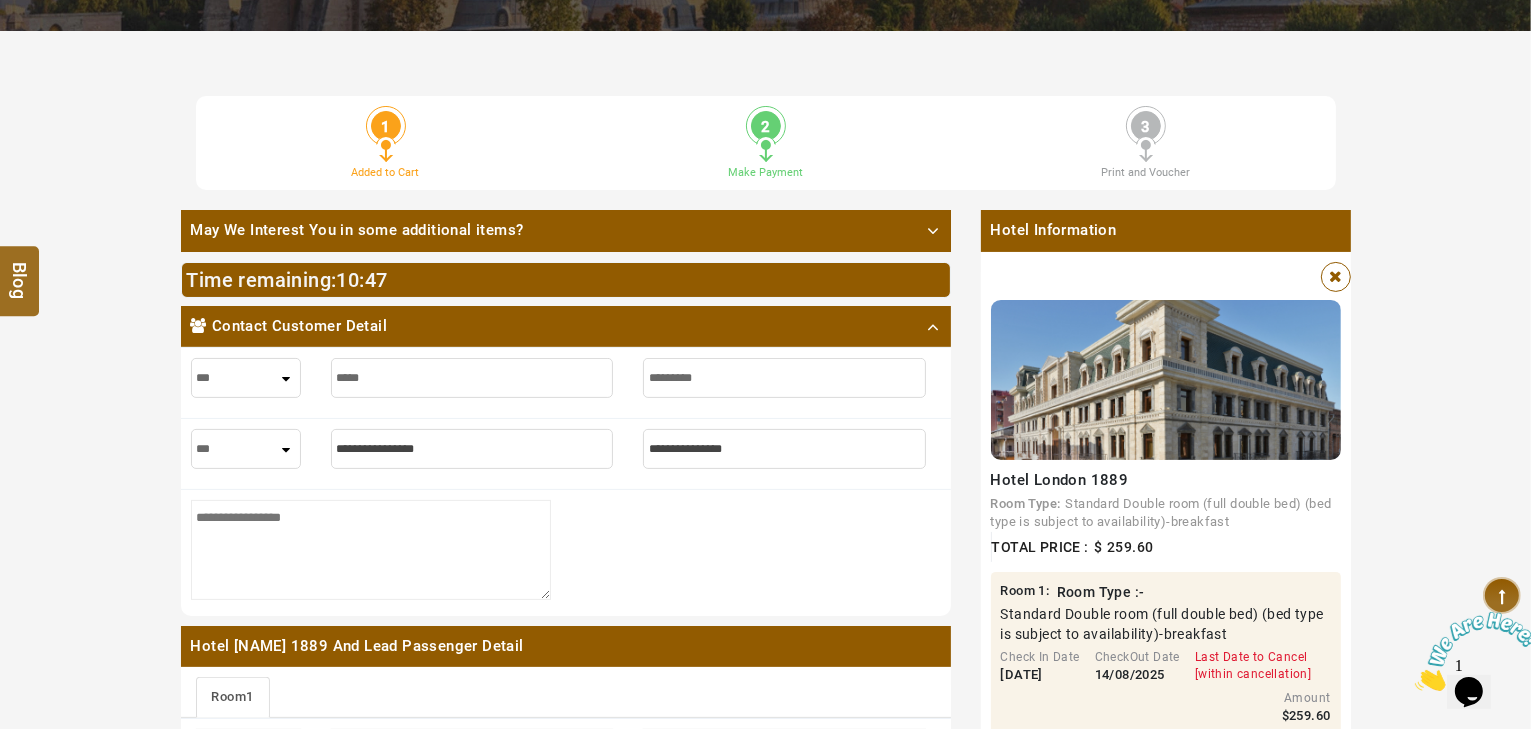 type on "*********" 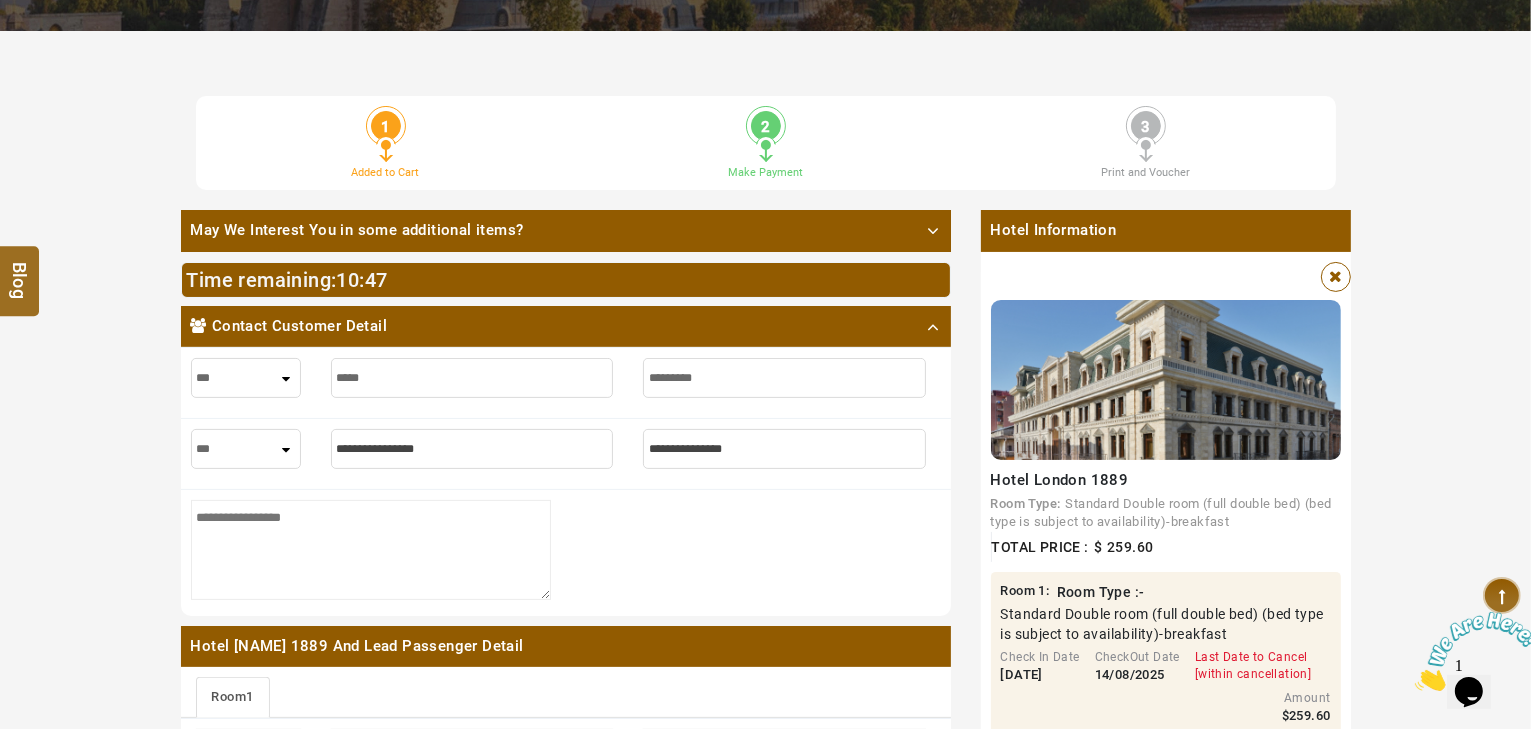 click on "*** **** ***" at bounding box center [246, 449] 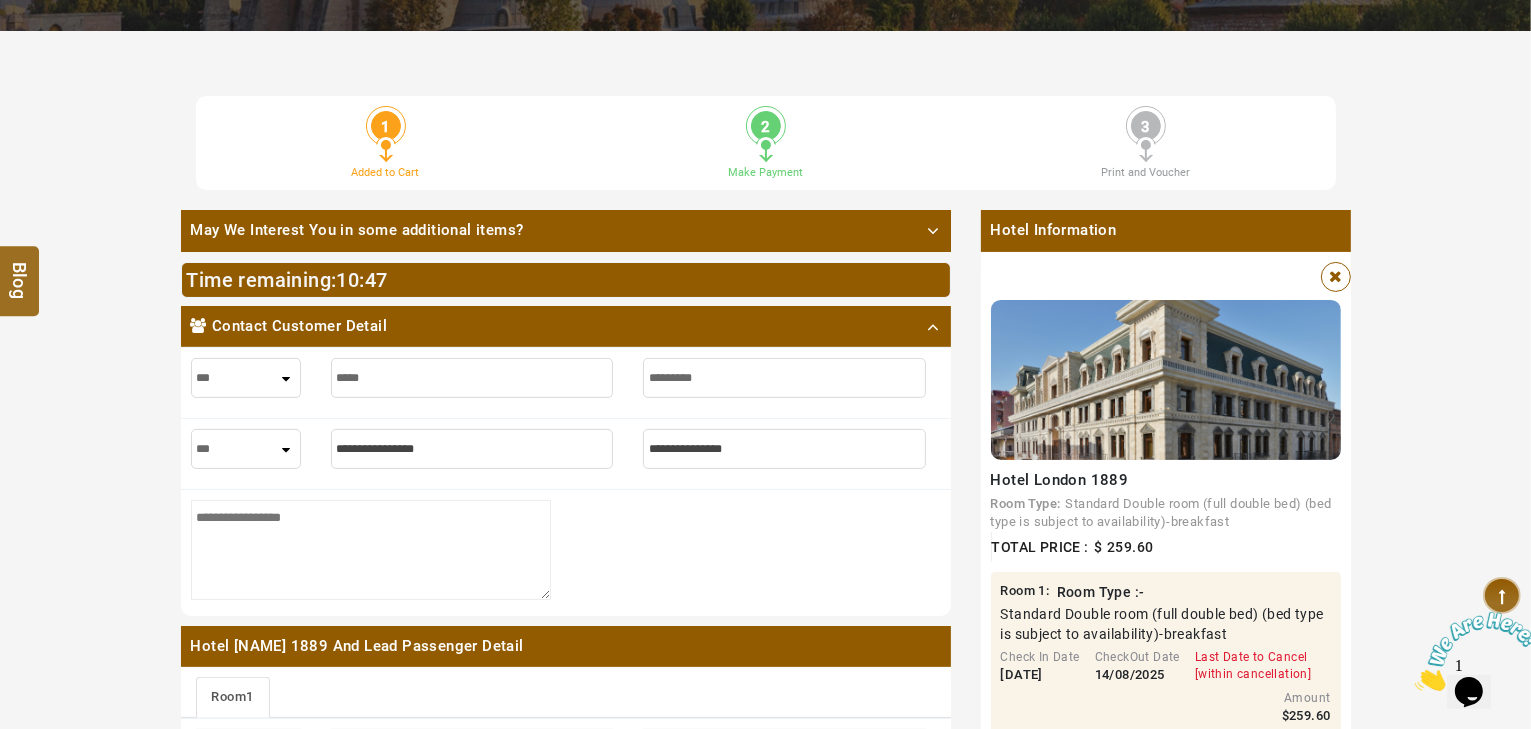 select on "***" 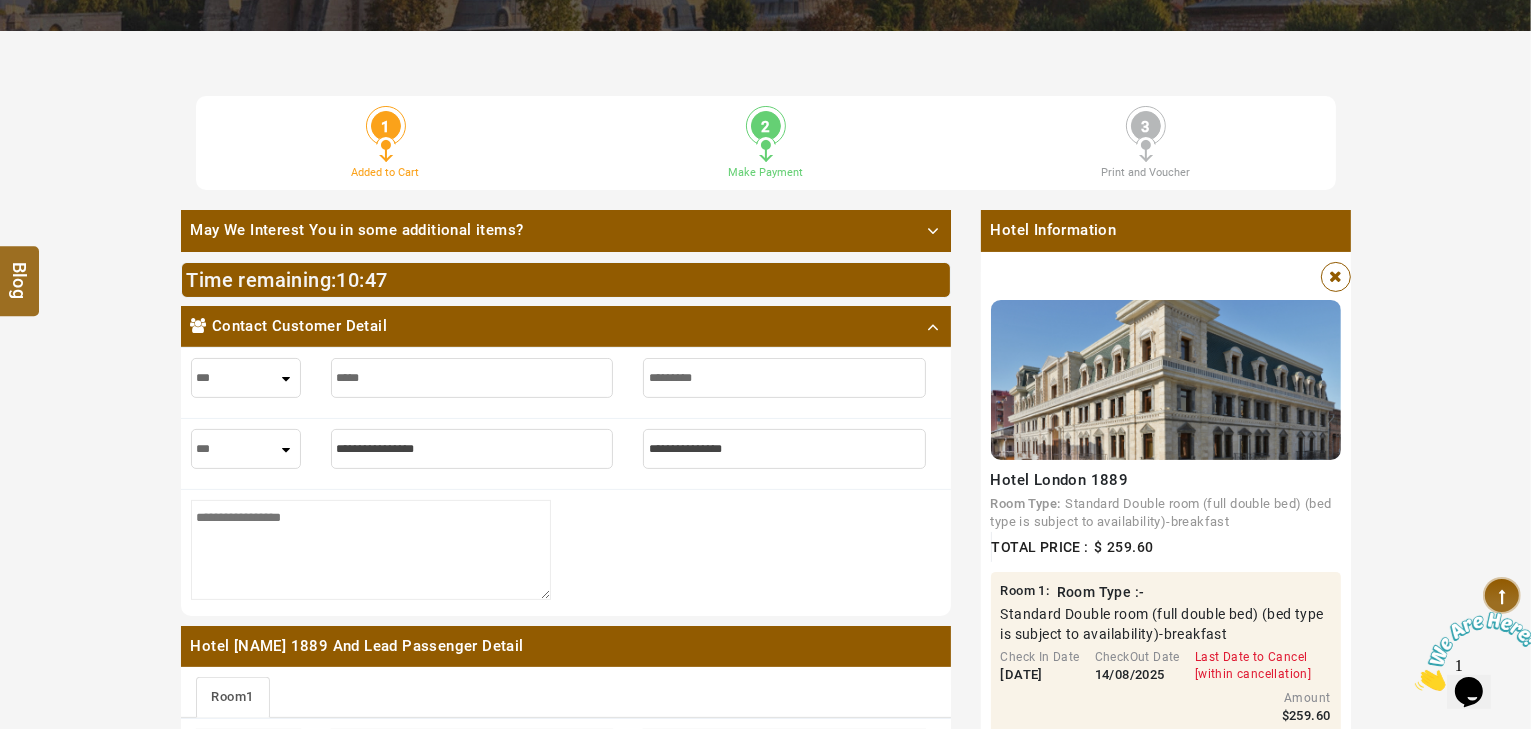 click on "*** **** ***" at bounding box center (246, 449) 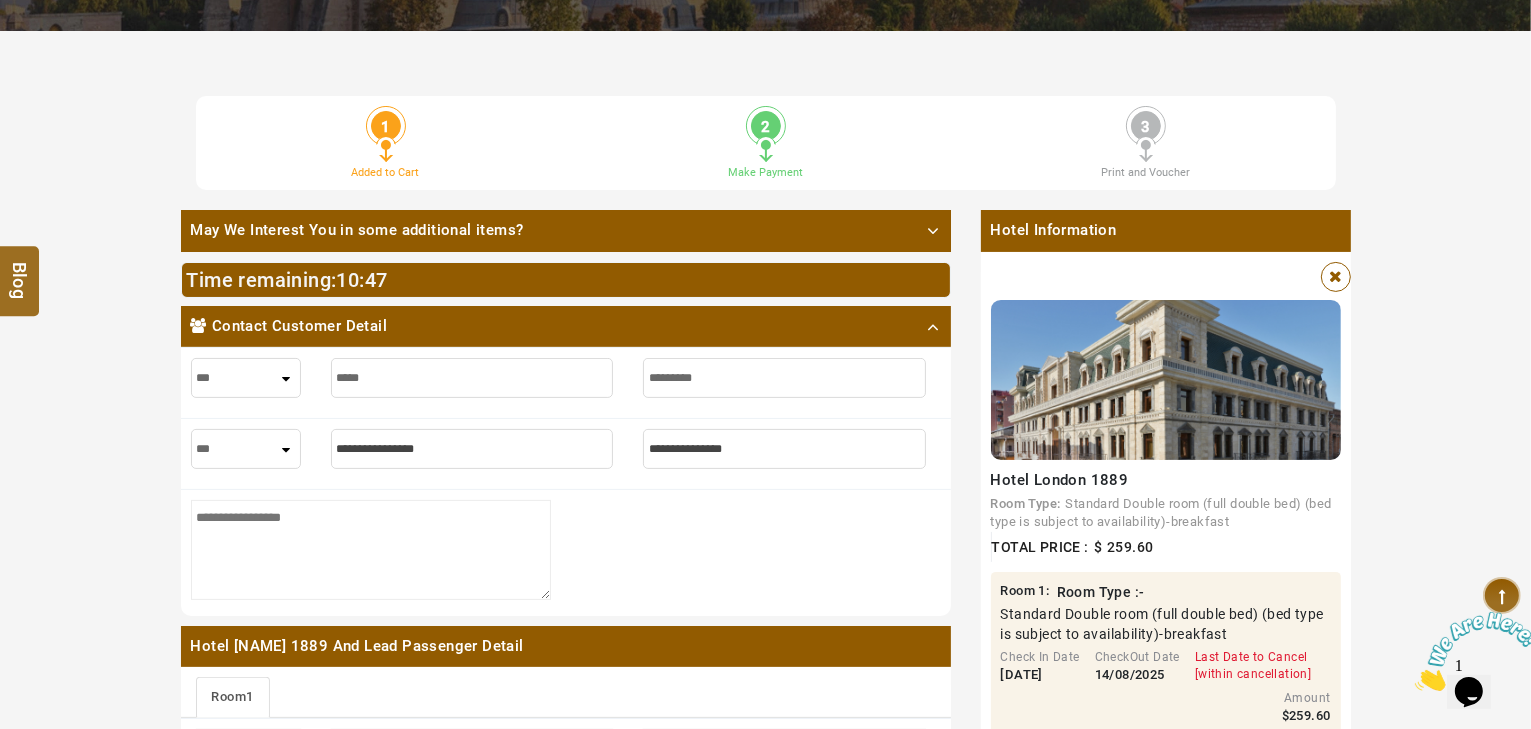 select on "***" 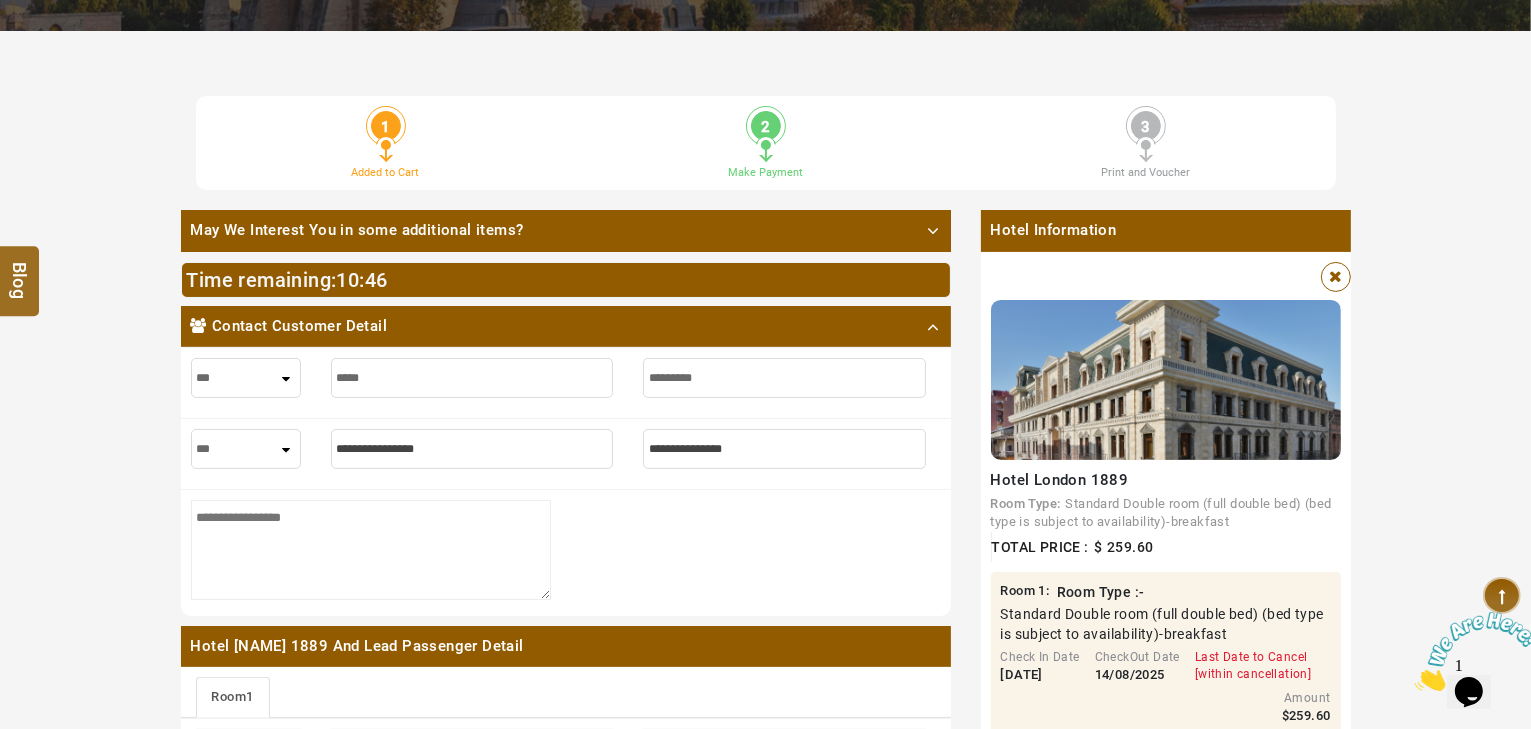 click at bounding box center (472, 449) 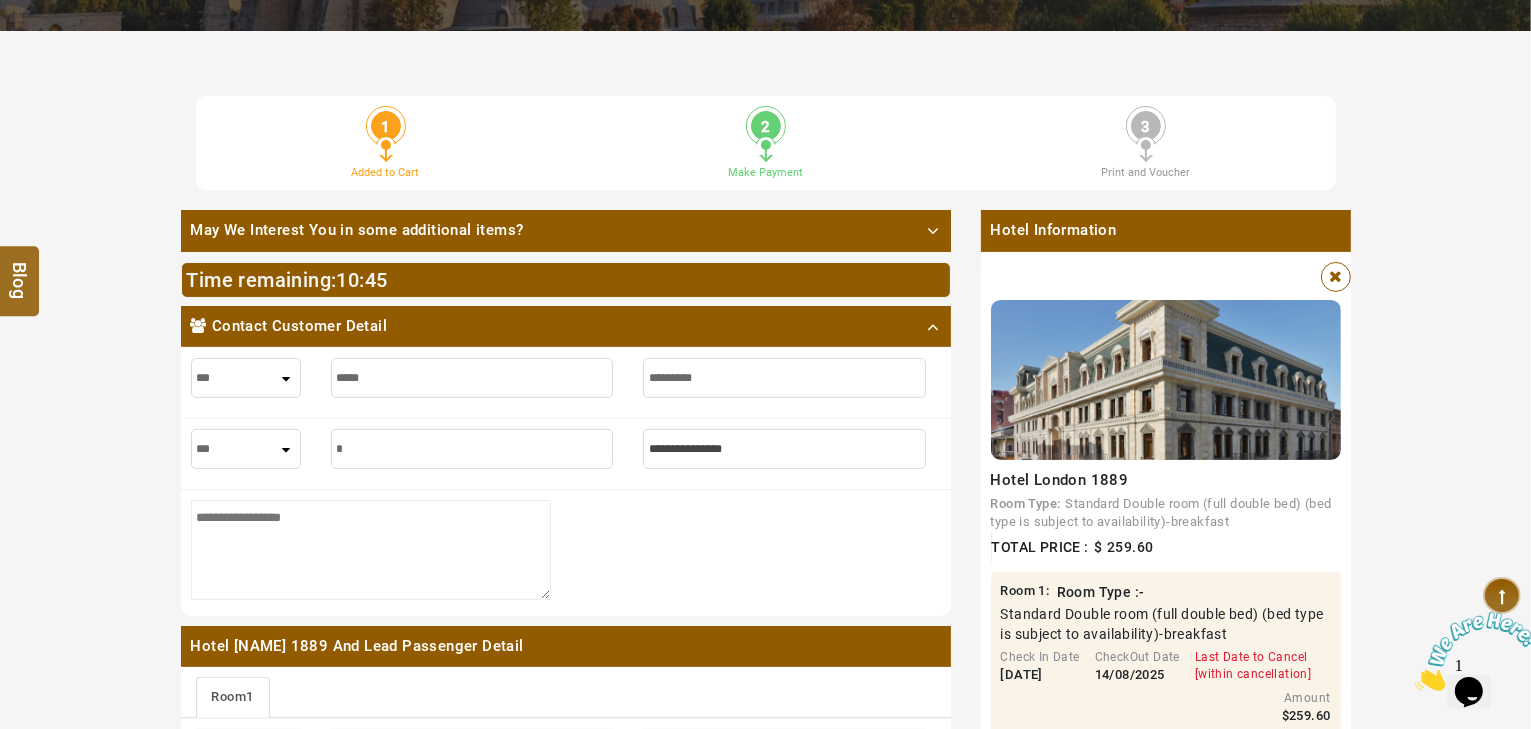 type on "**" 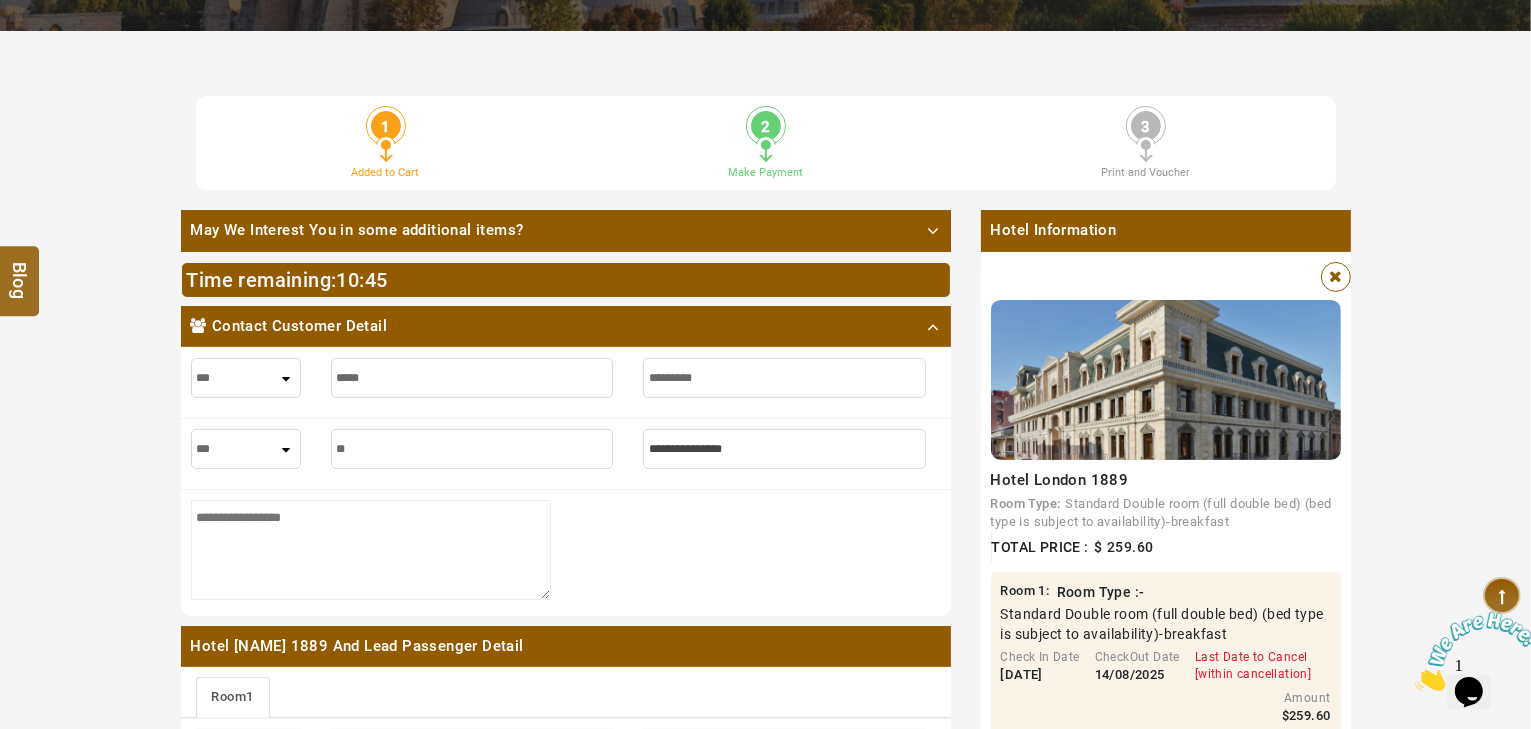 type on "**" 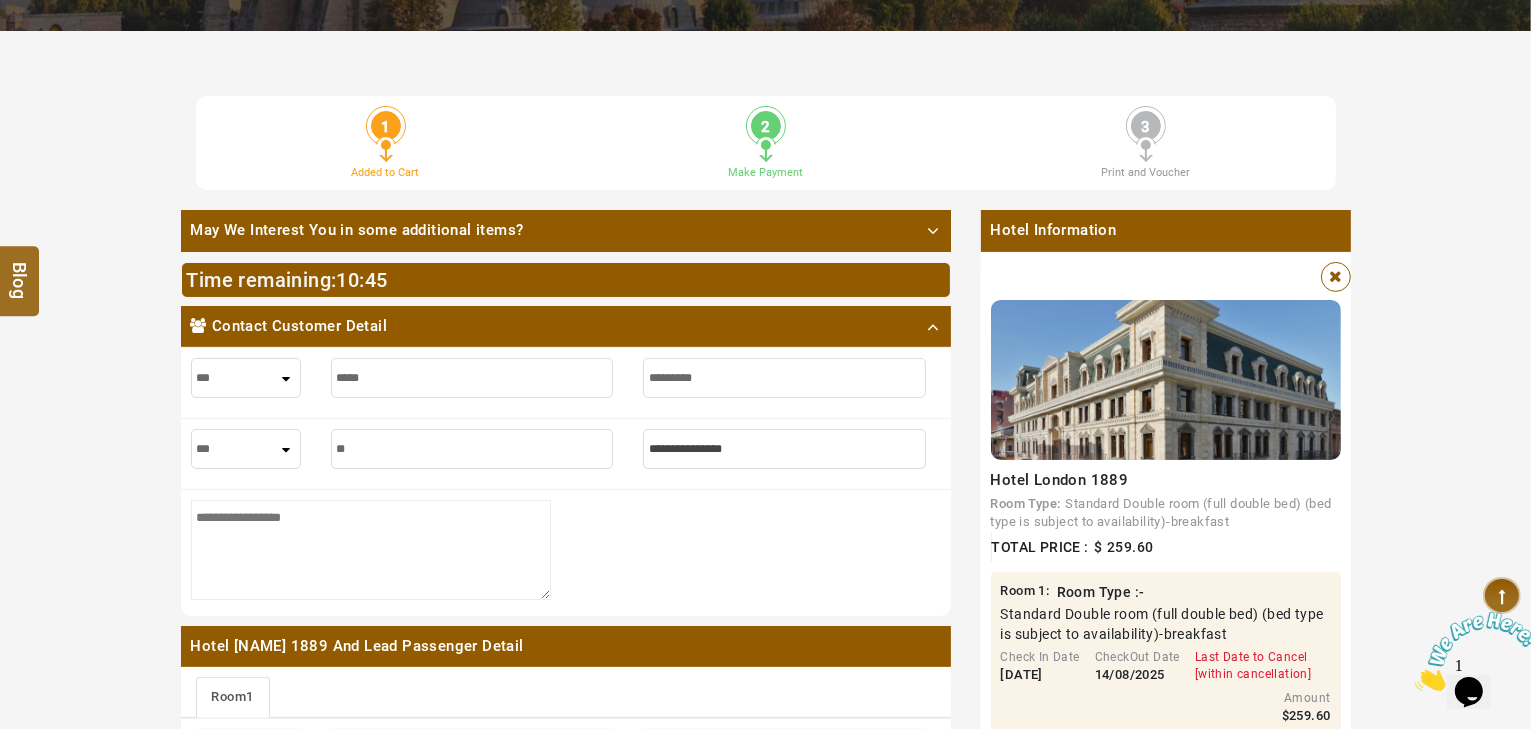 type on "***" 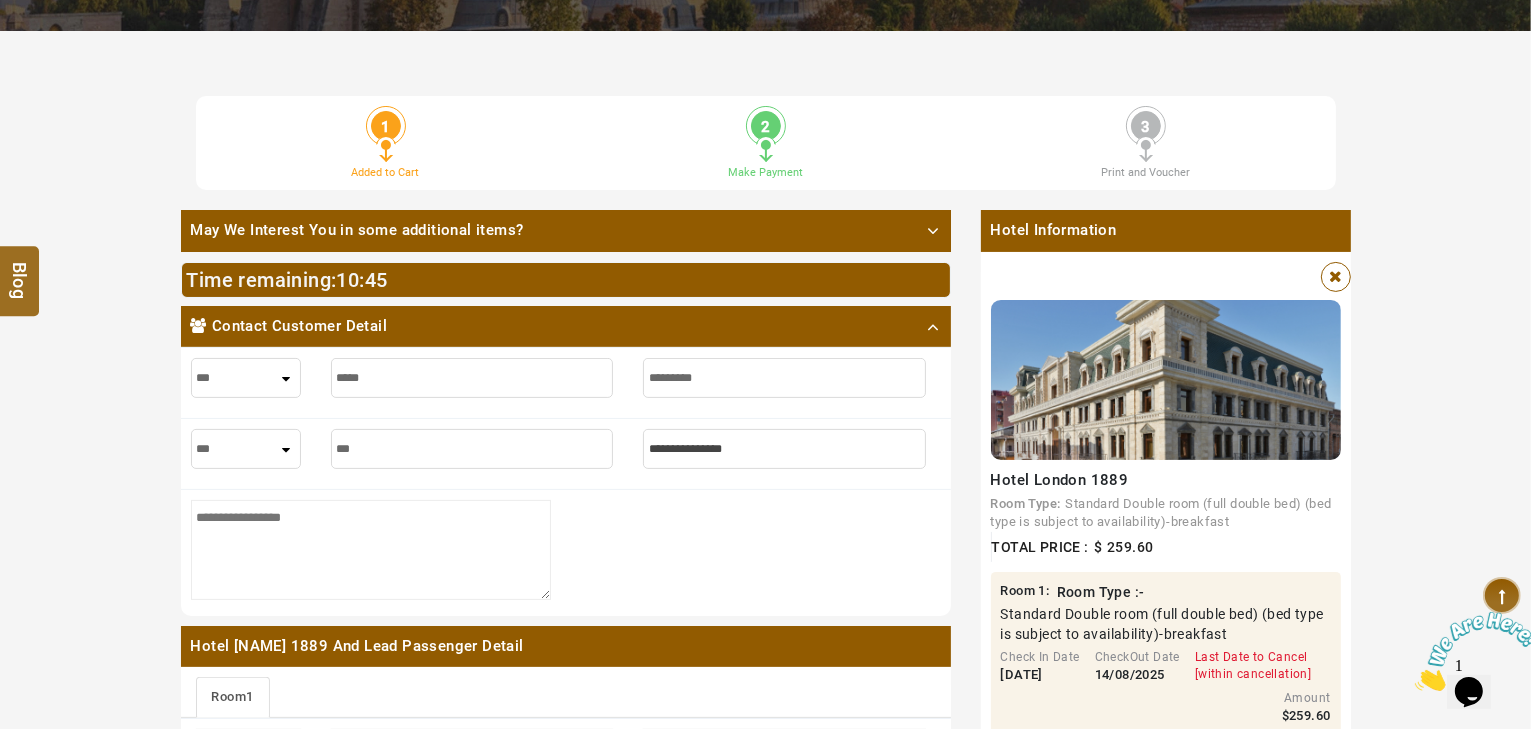 type on "***" 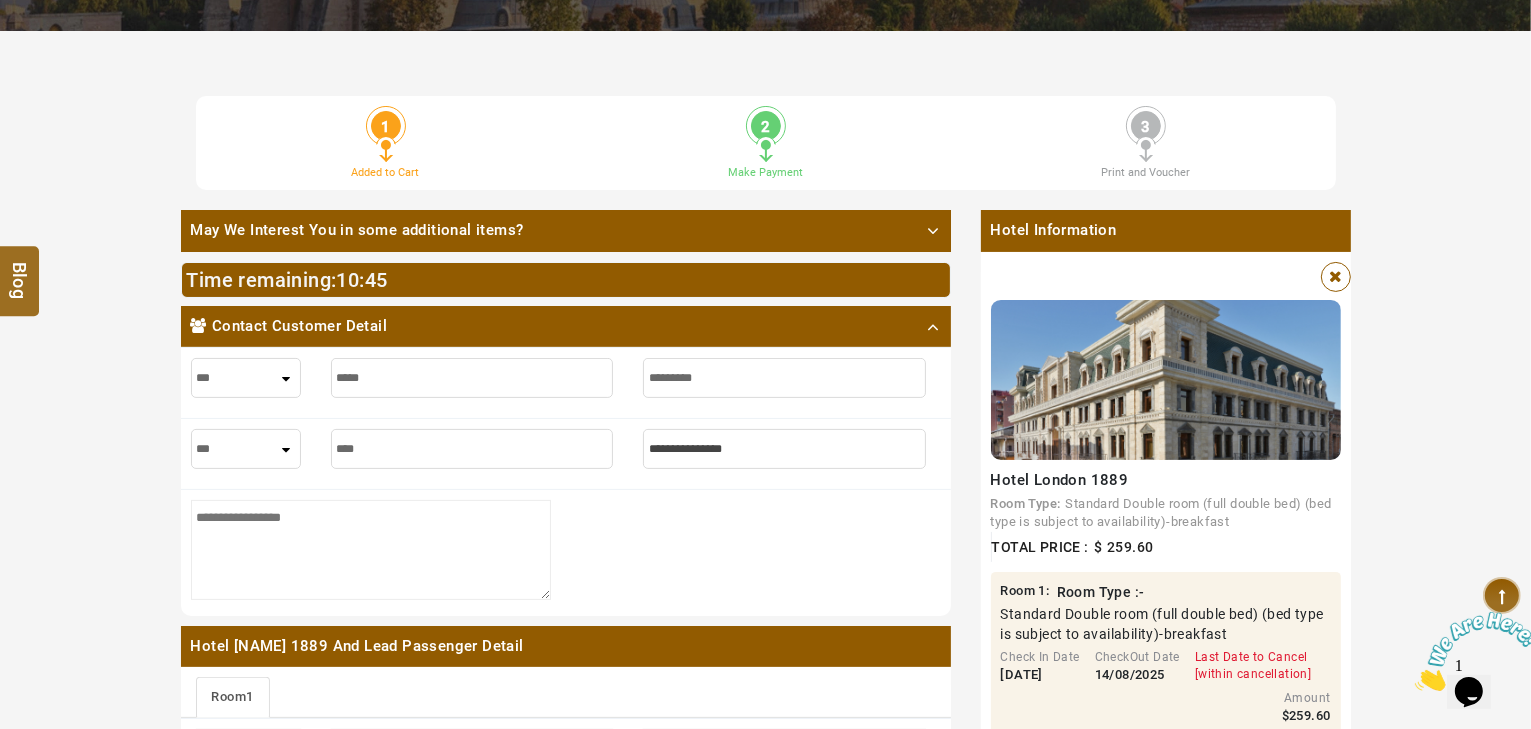 type on "****" 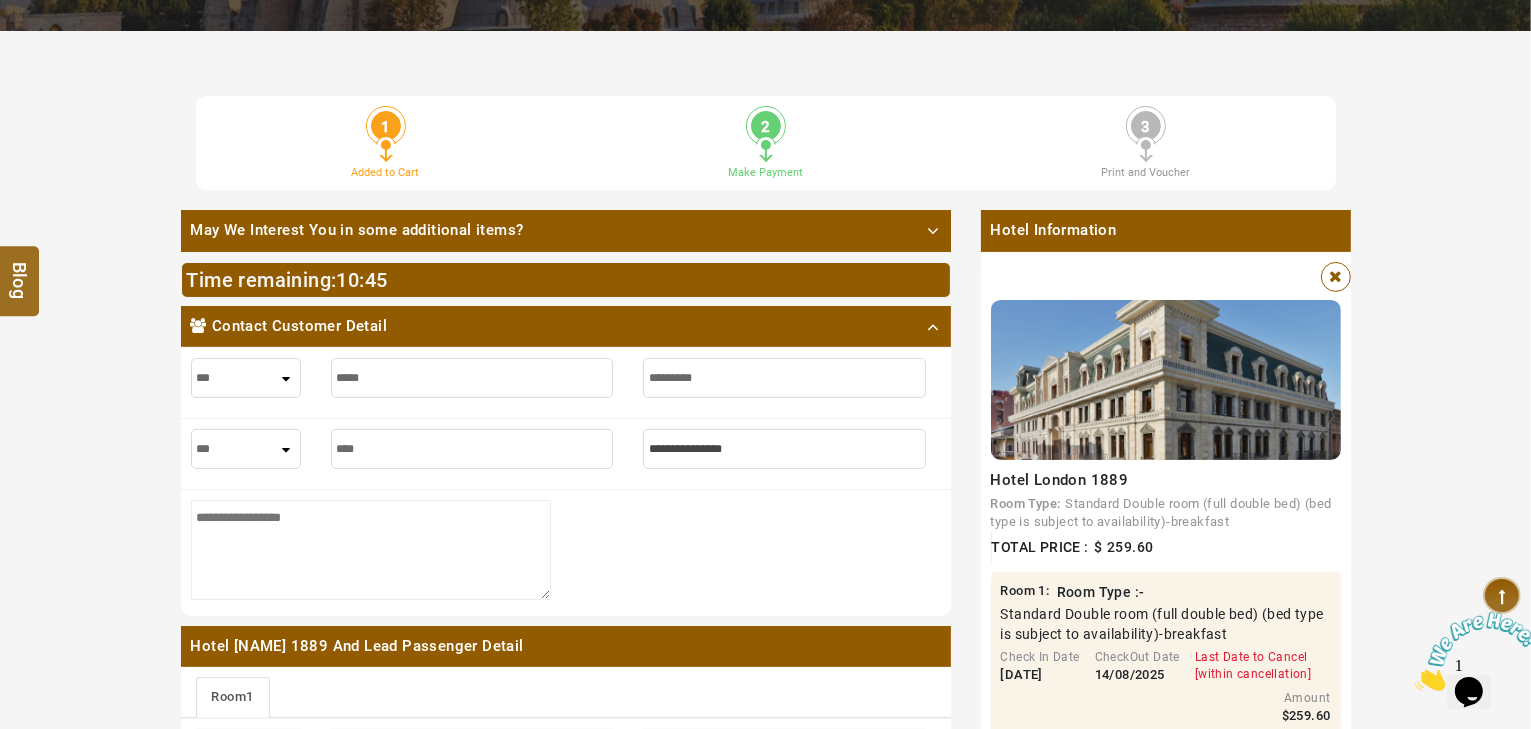 type on "*****" 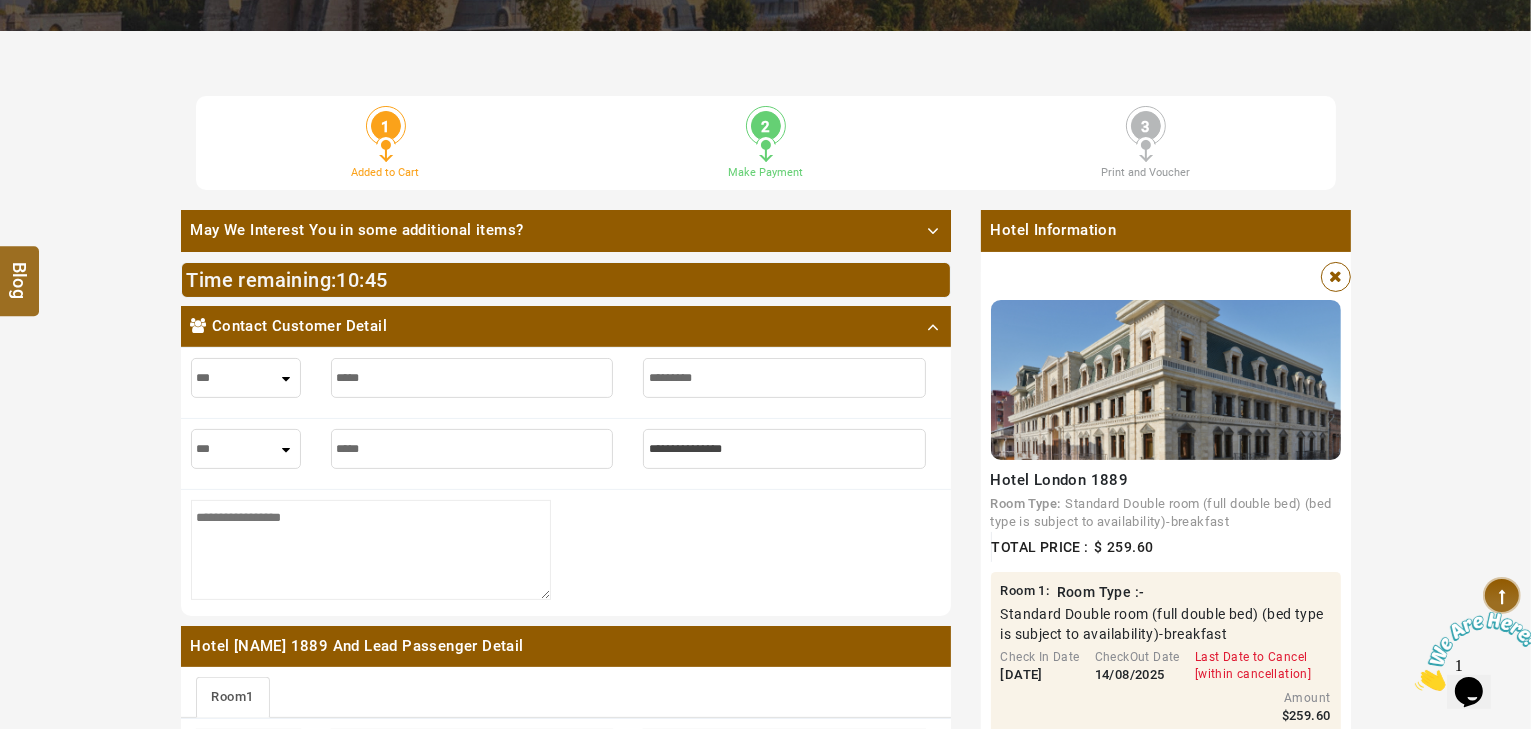 type on "*****" 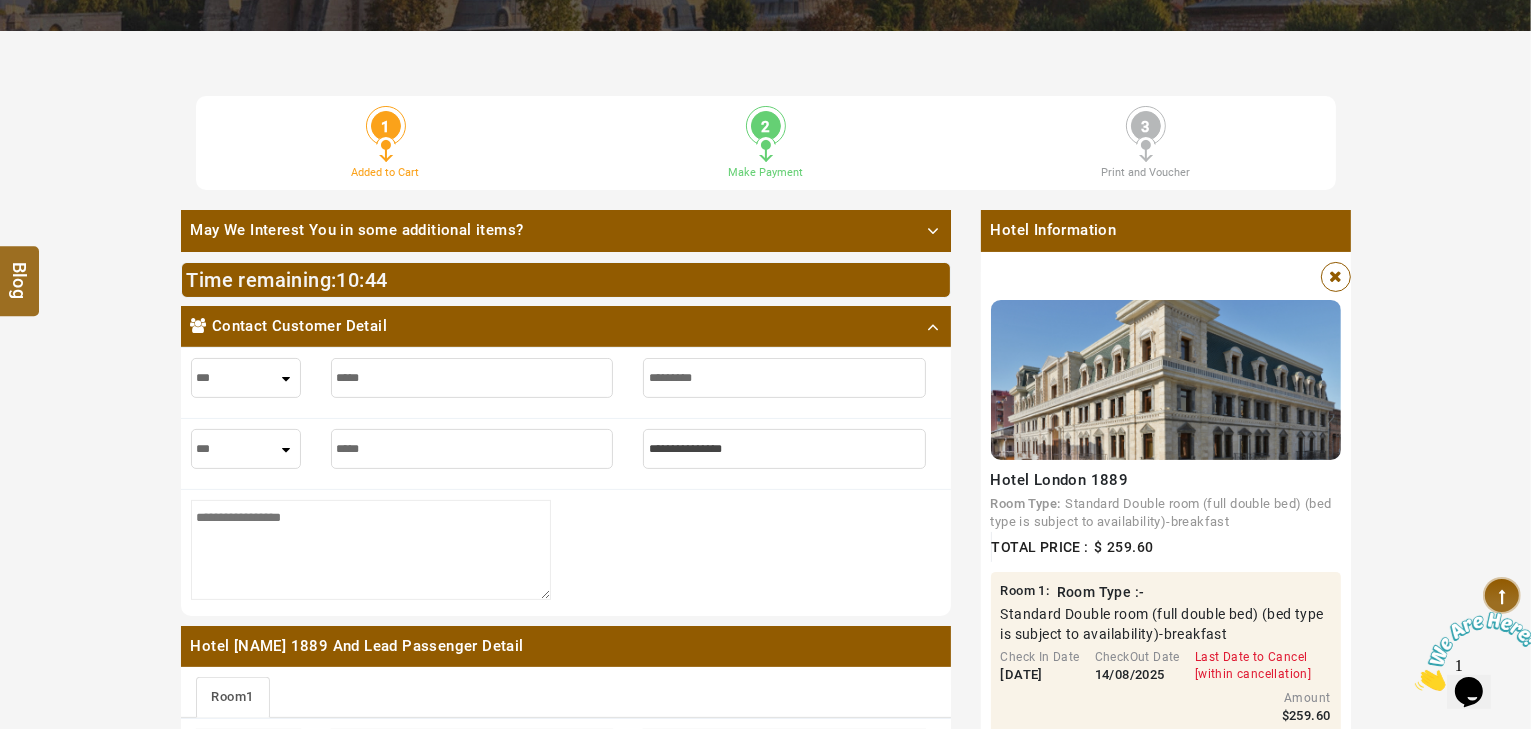 type on "******" 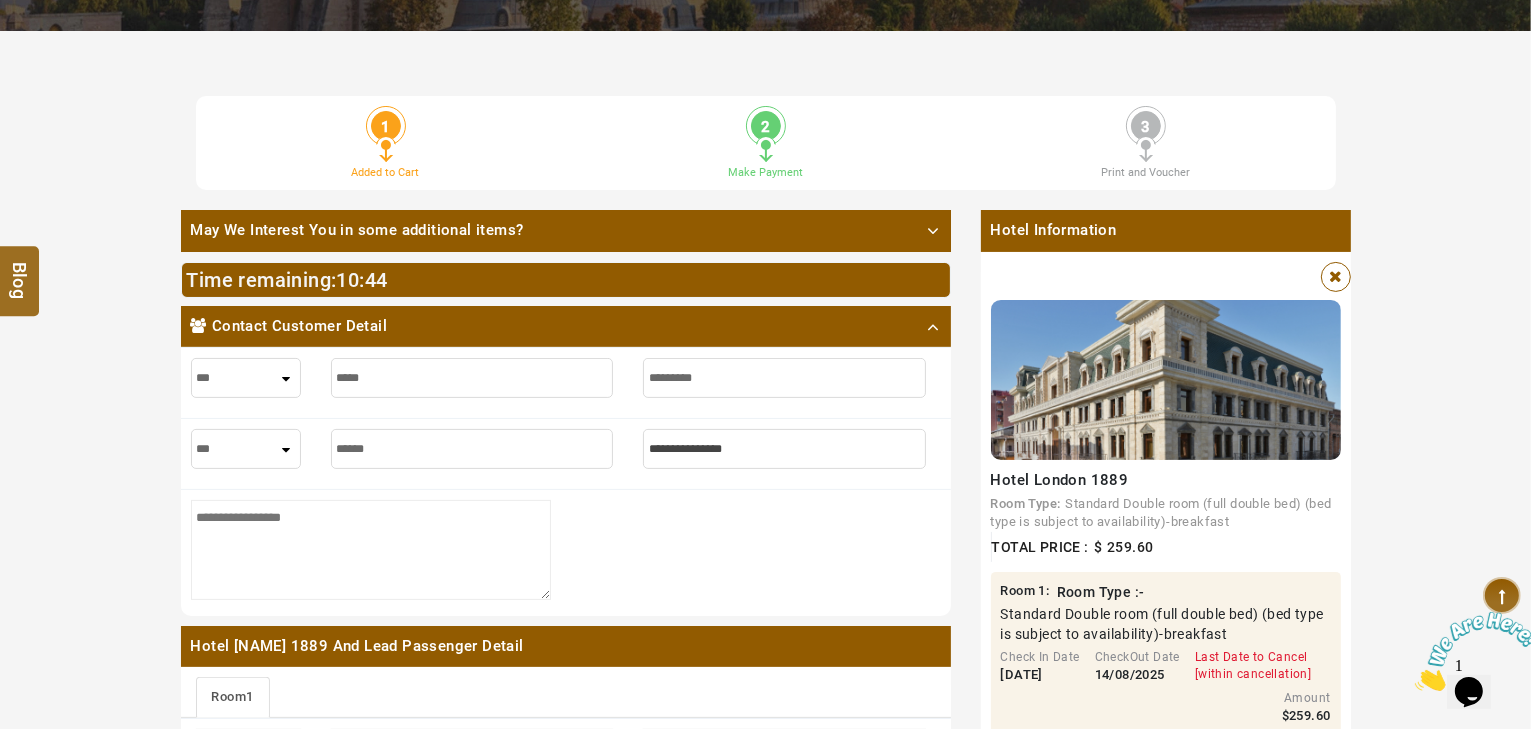 type on "******" 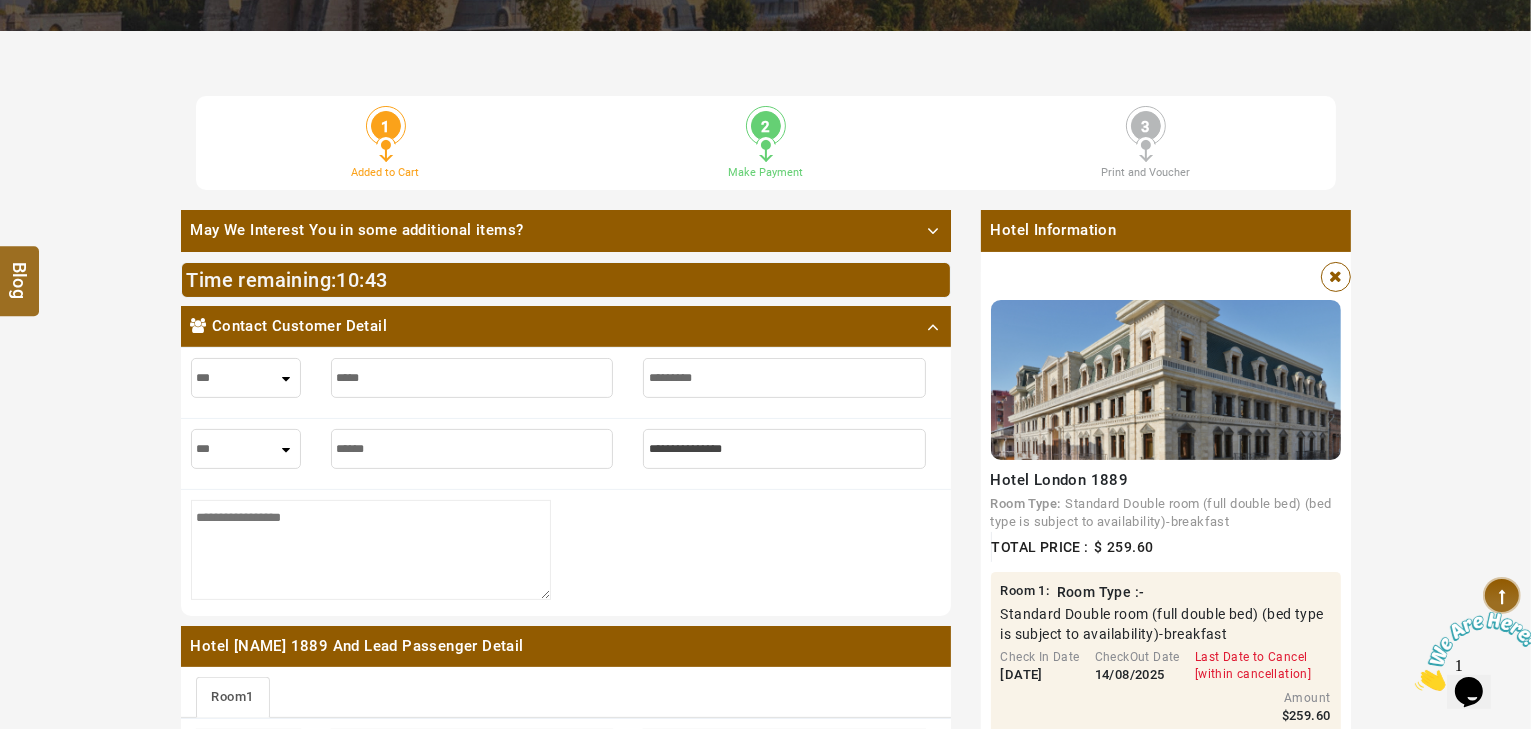 type on "******" 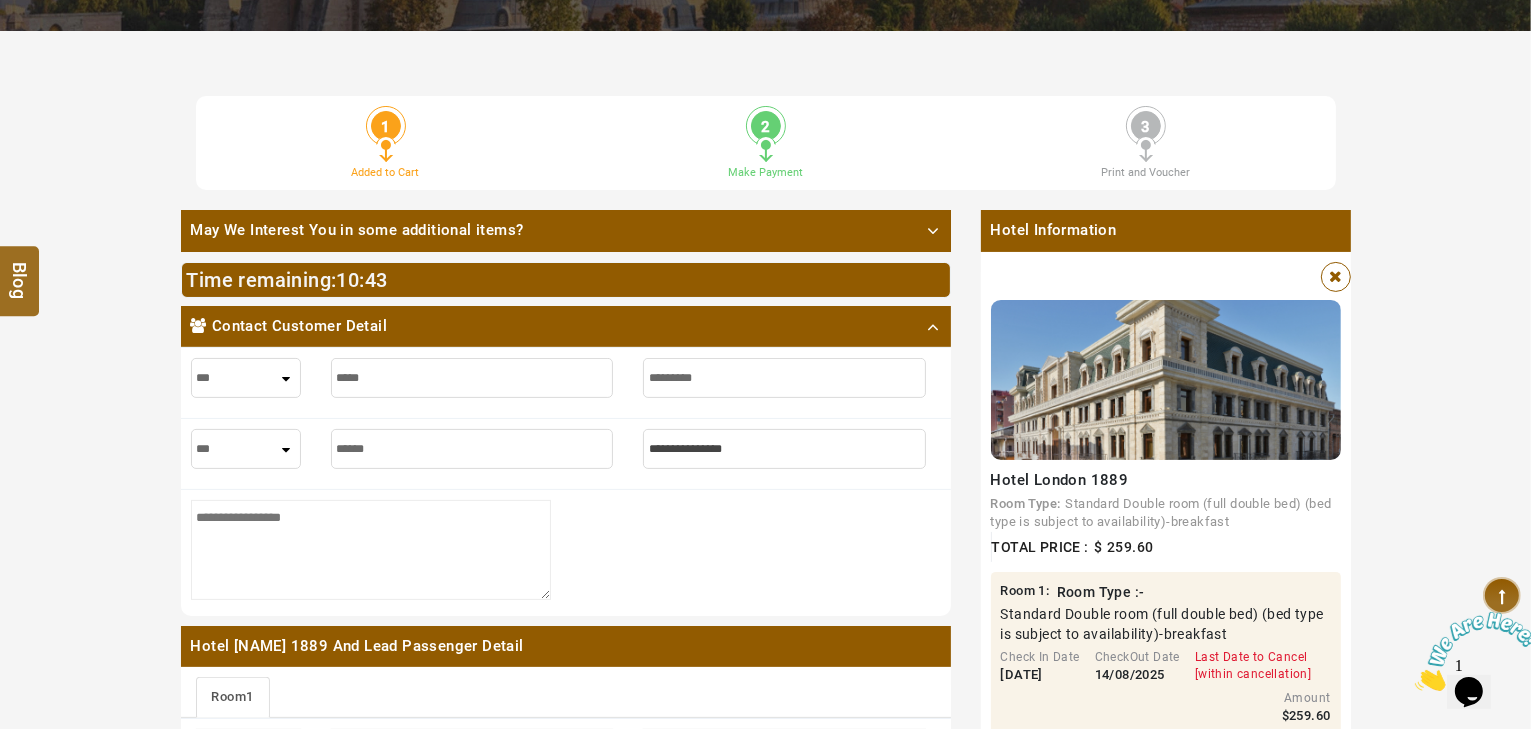click at bounding box center (784, 449) 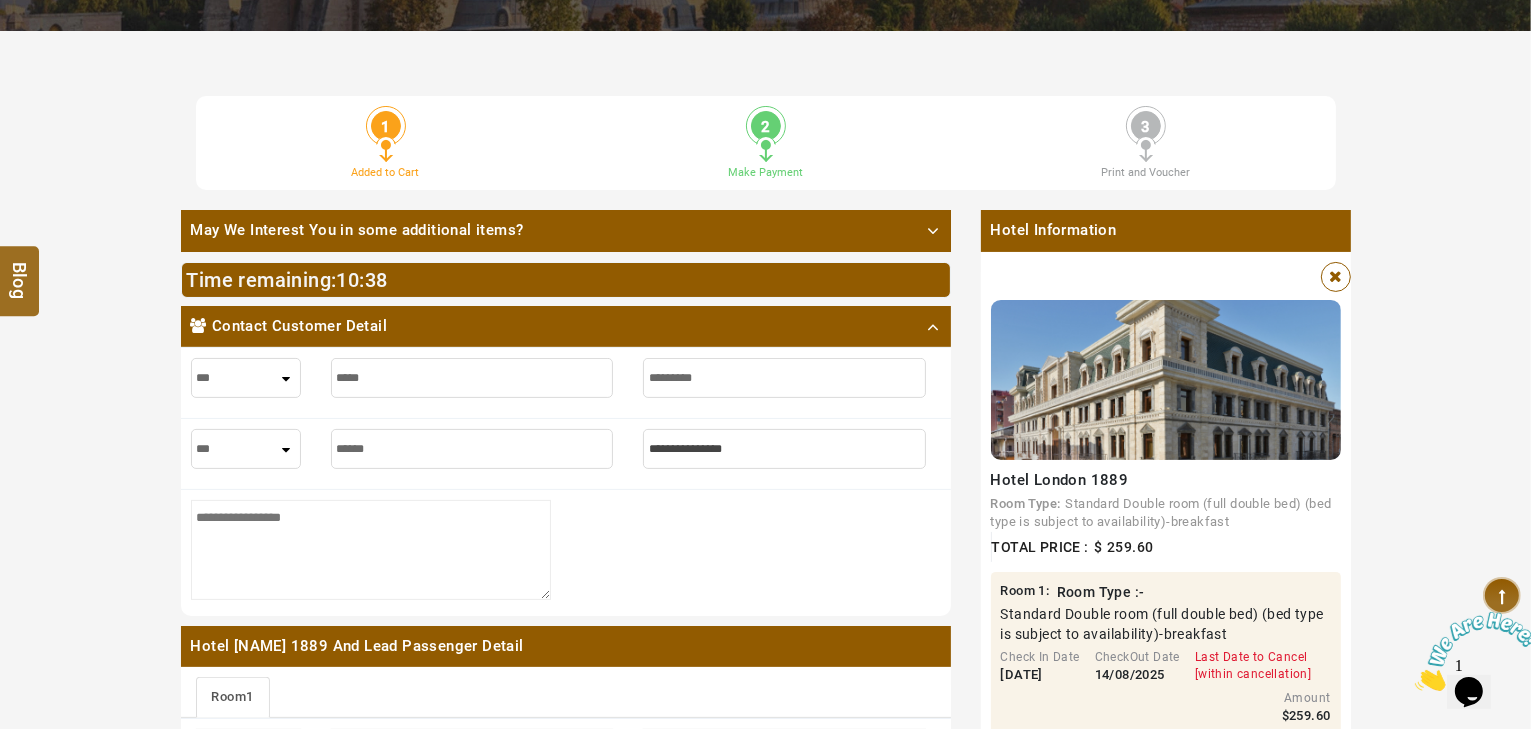 type on "*" 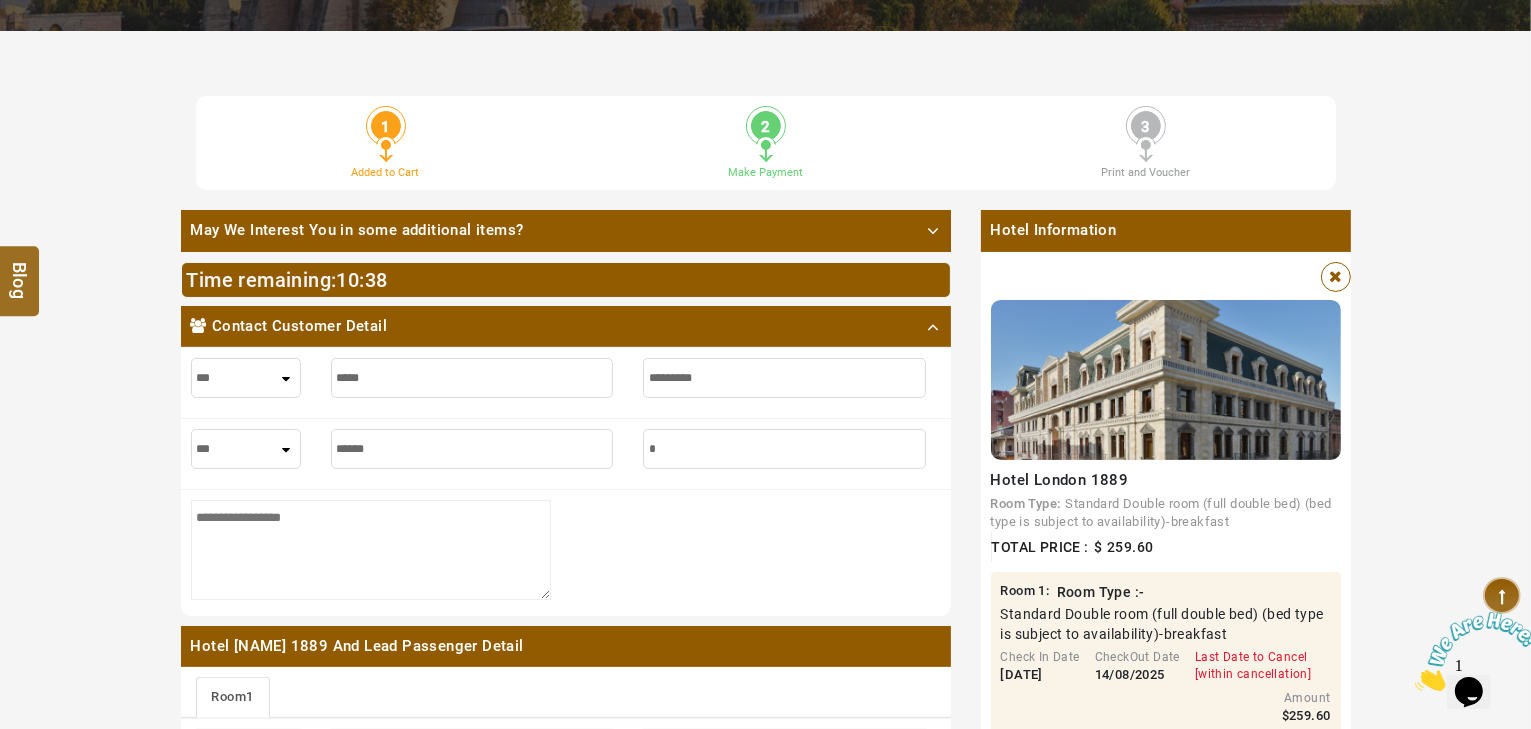 type on "*" 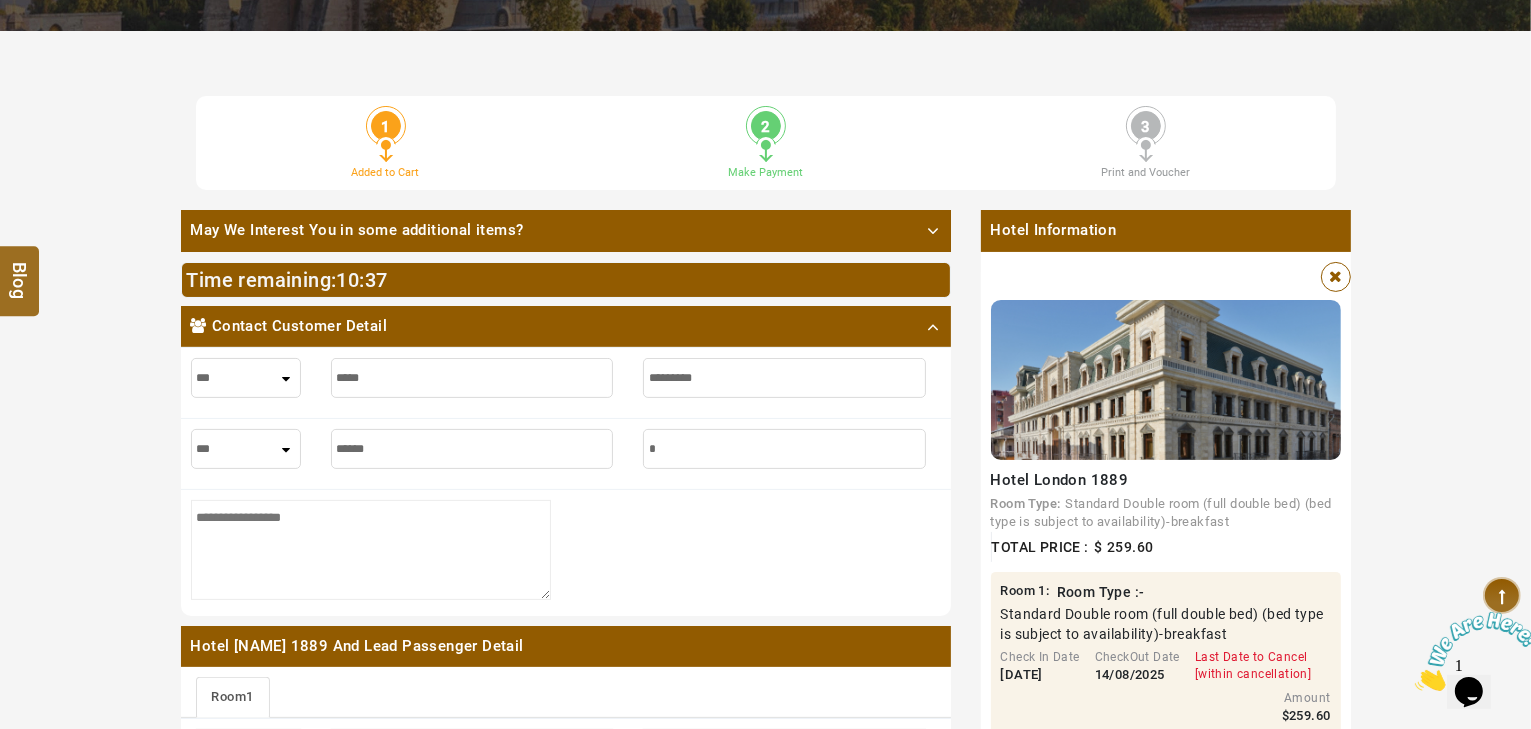 type on "**" 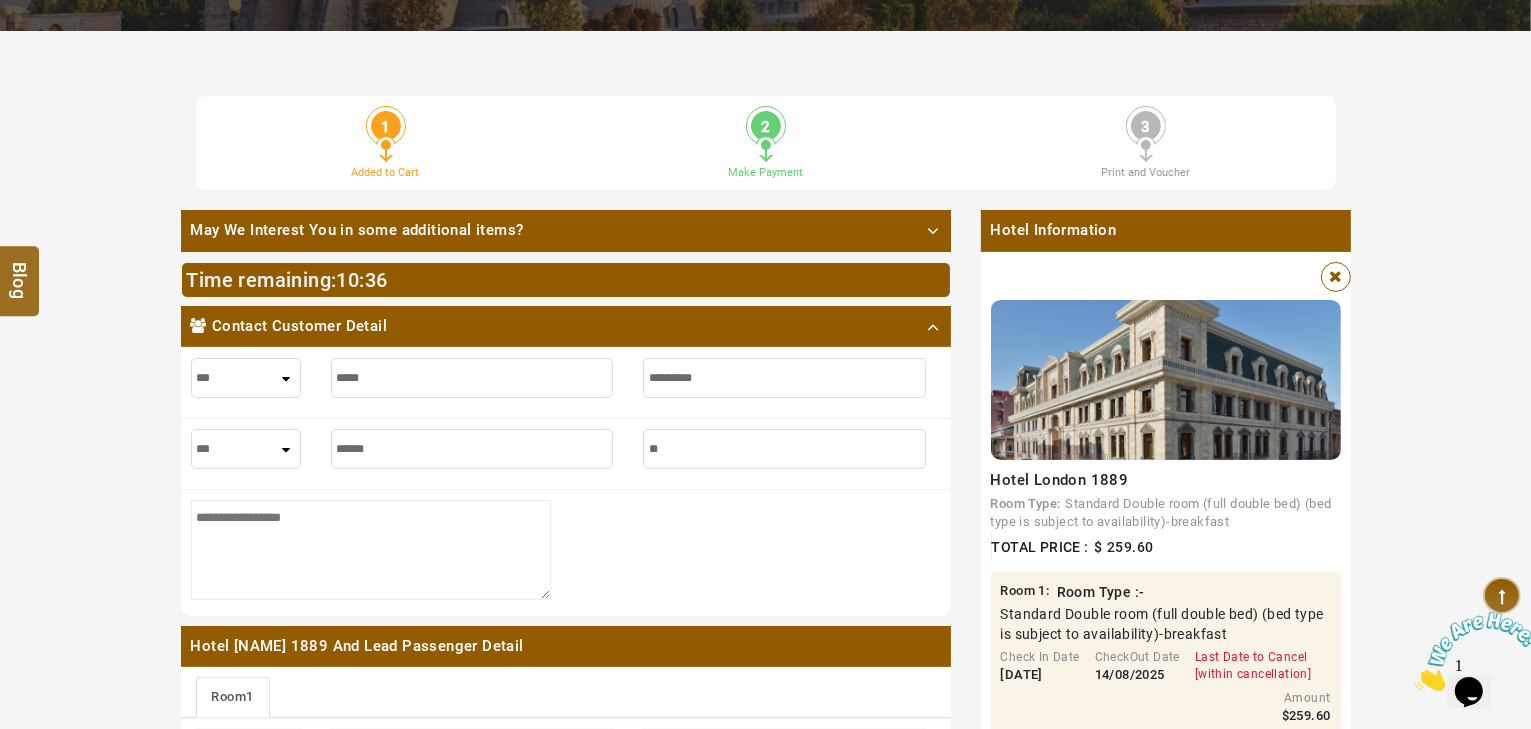 type on "**" 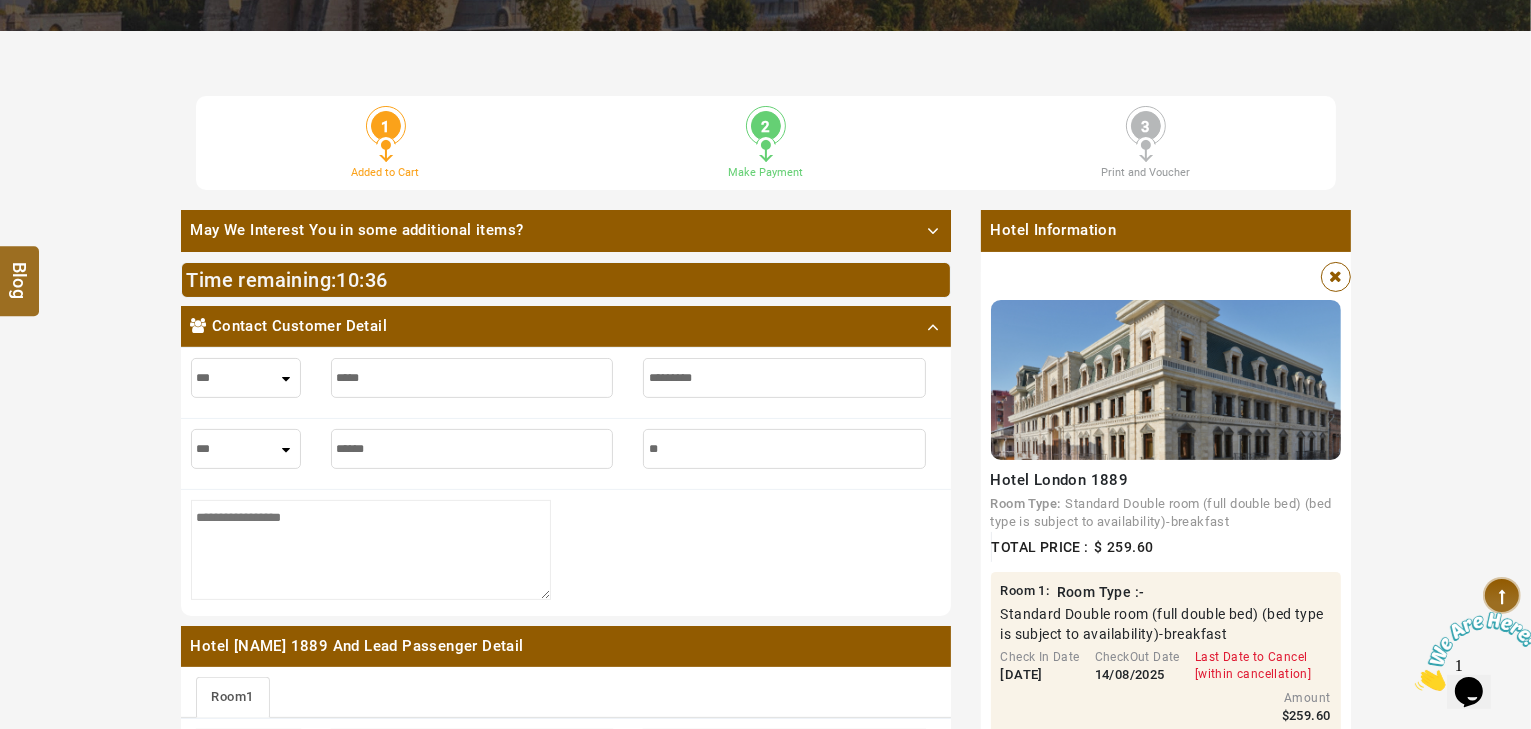 type on "***" 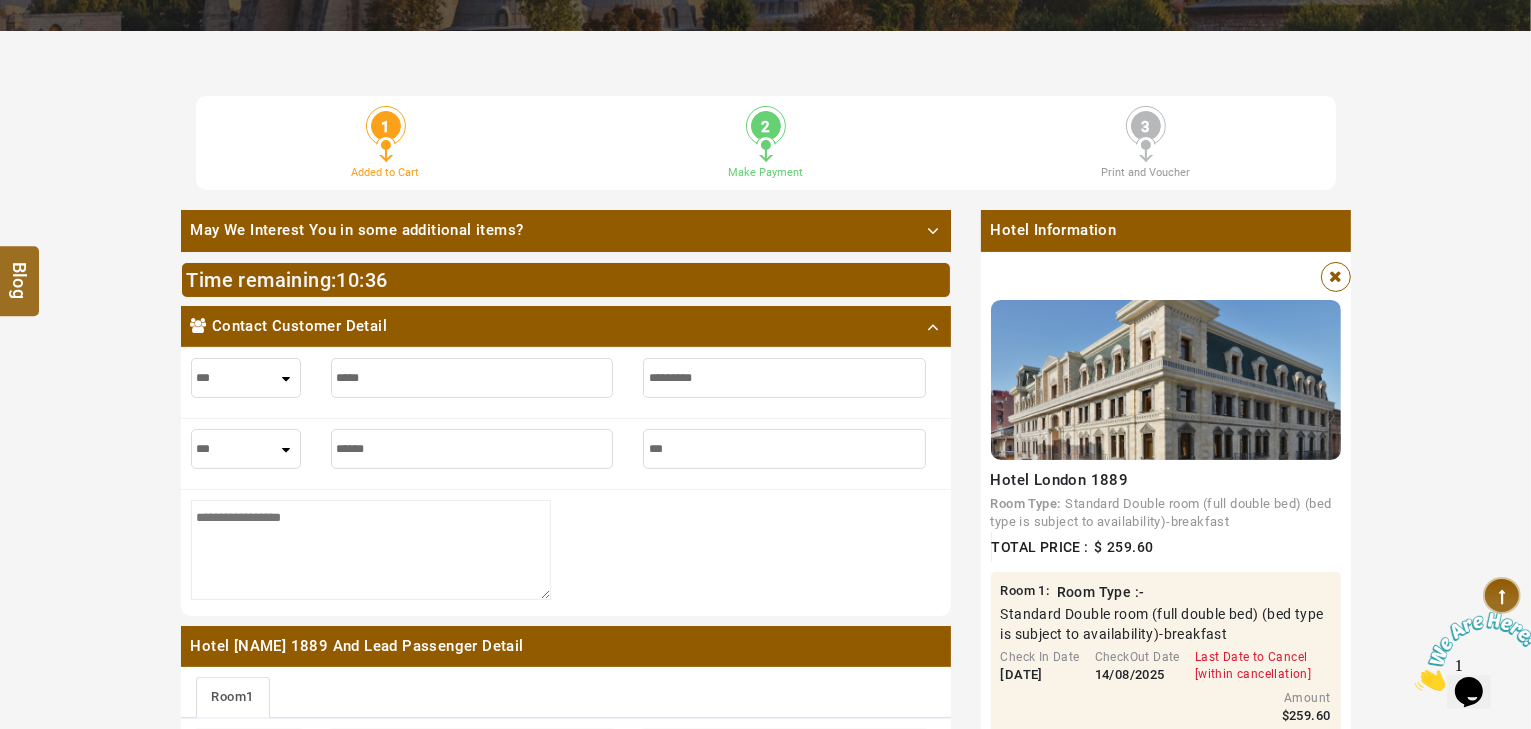 type on "***" 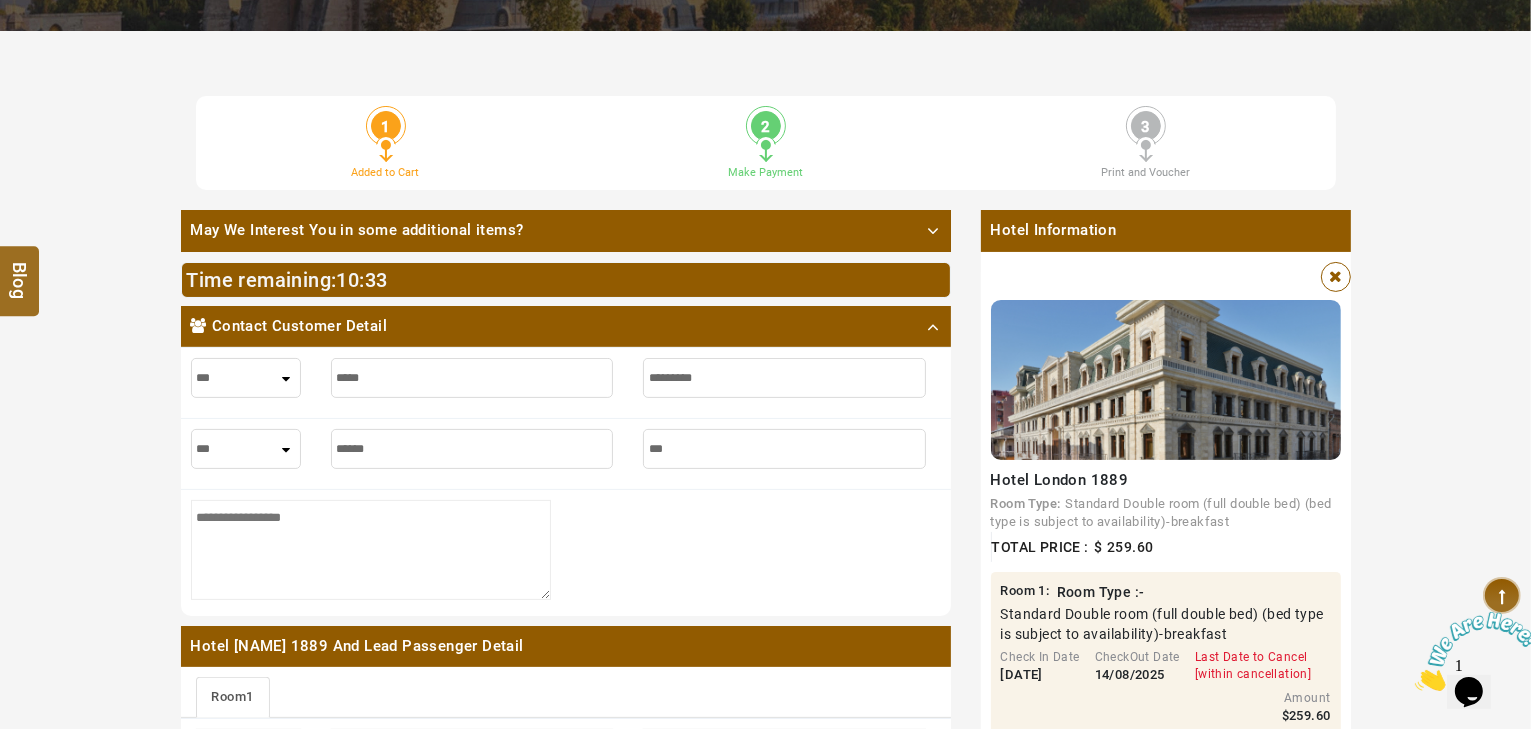 type on "****" 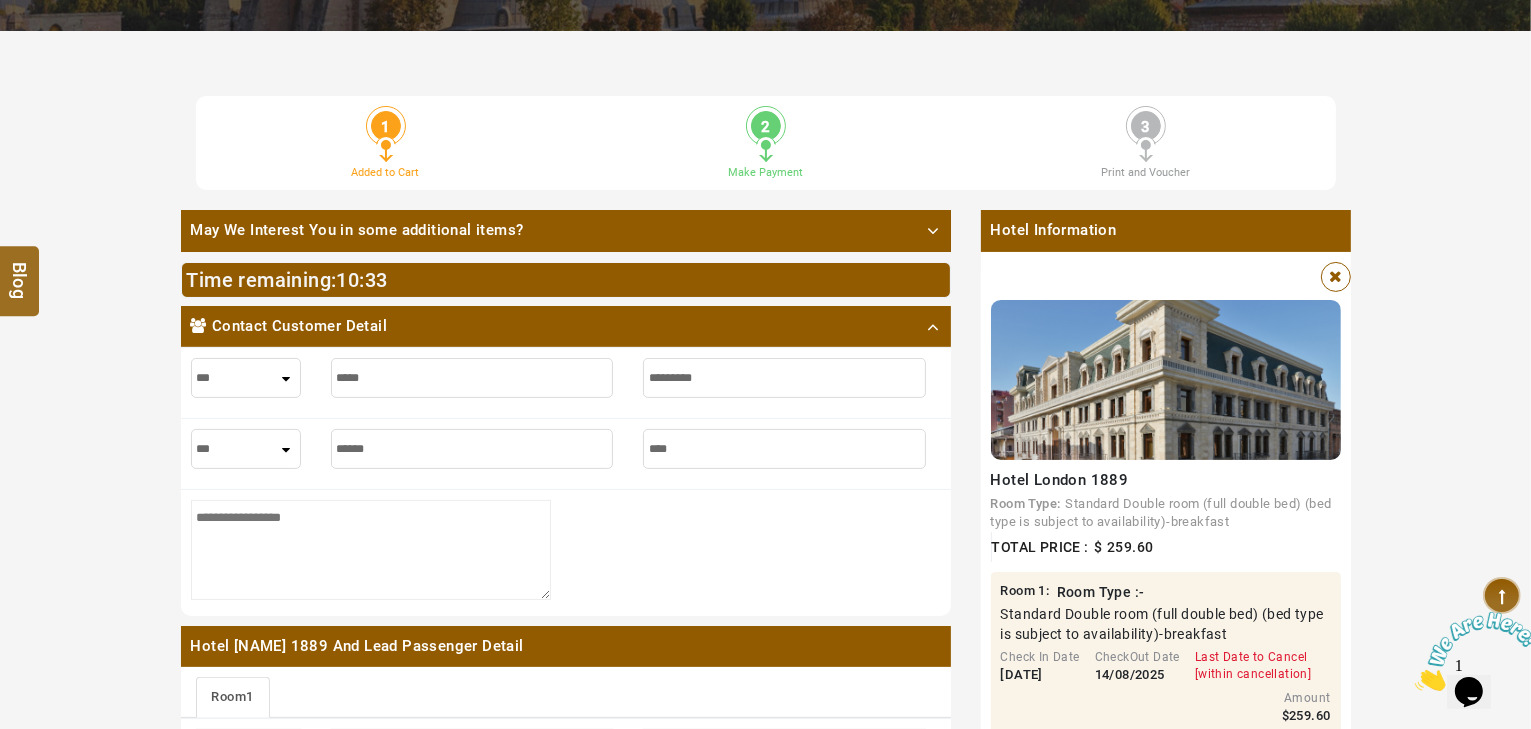type on "****" 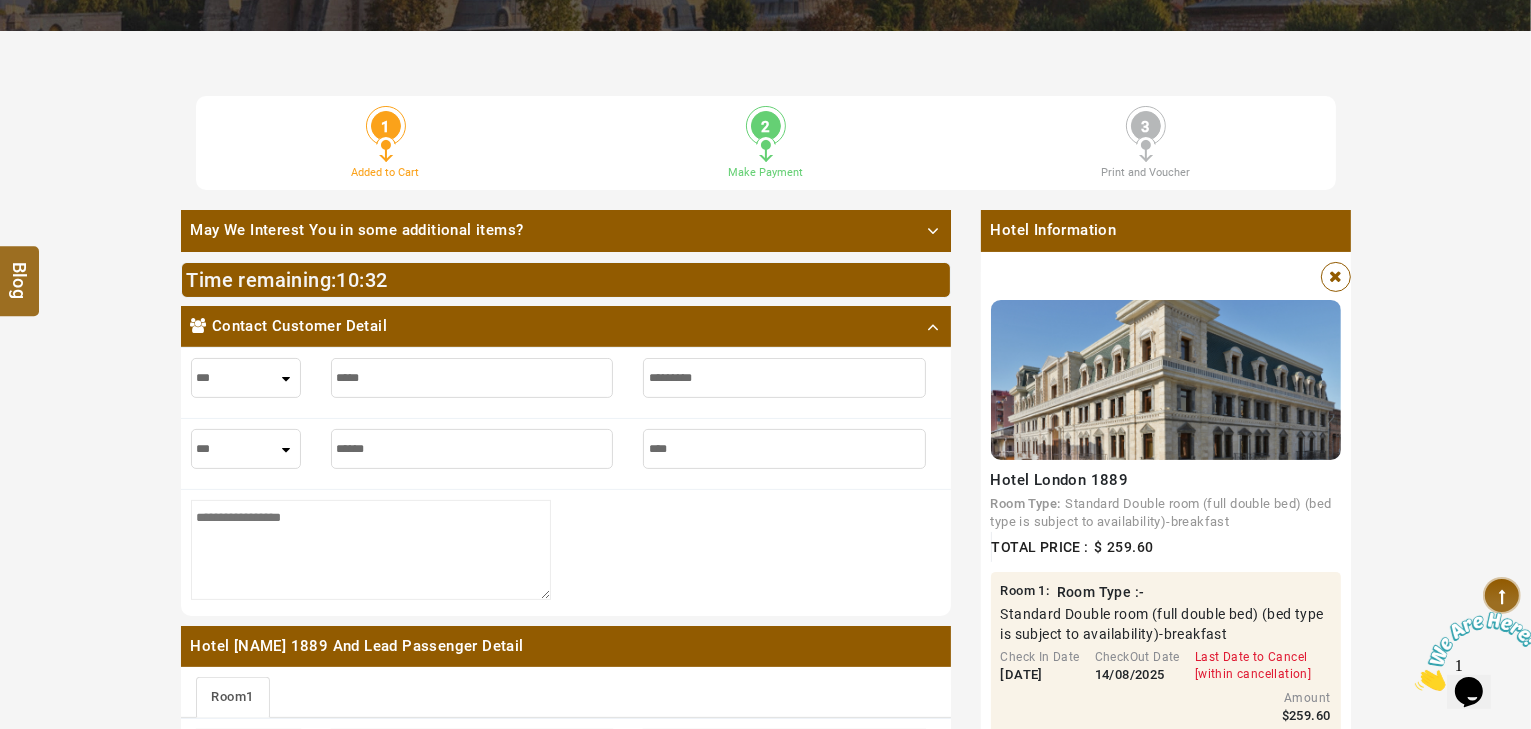 type on "*****" 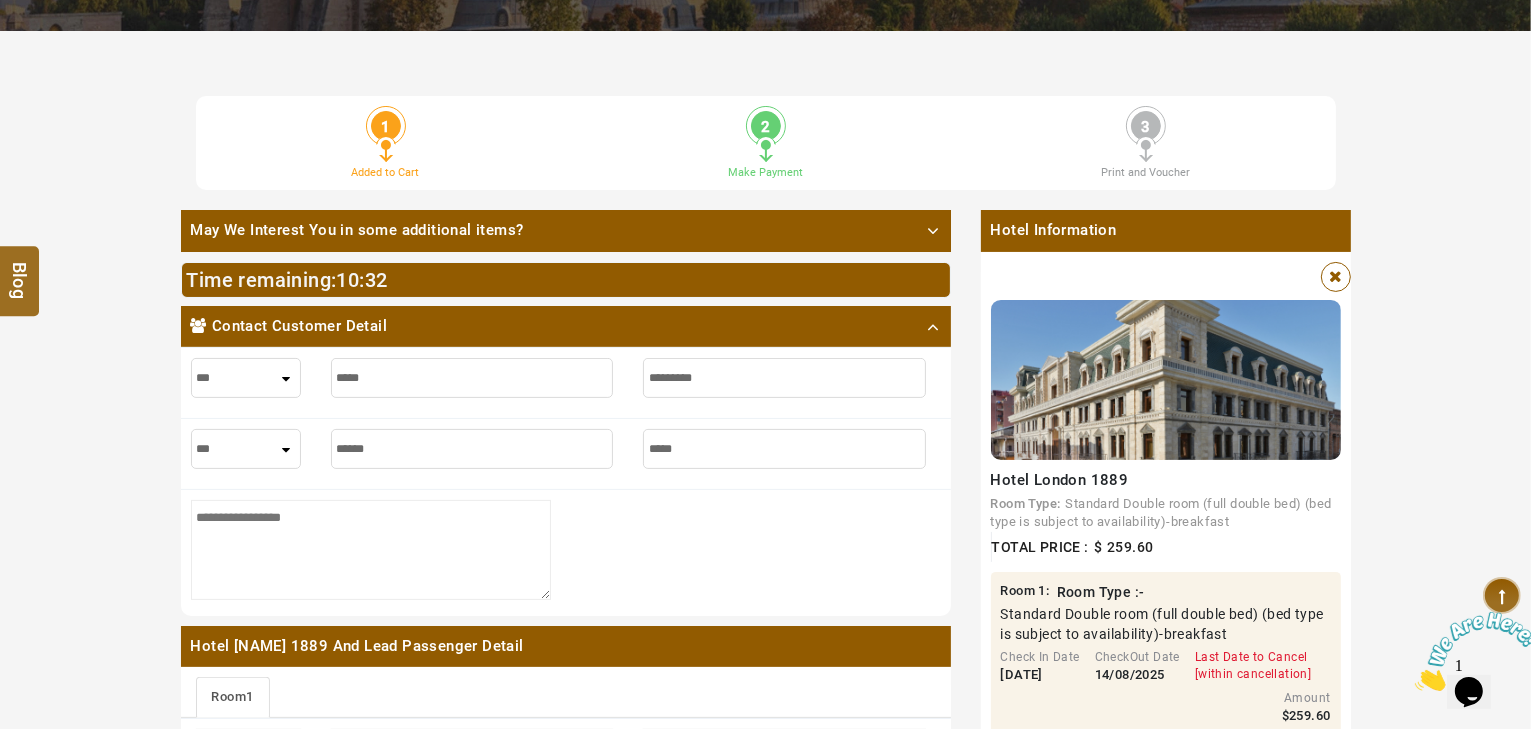 type on "*****" 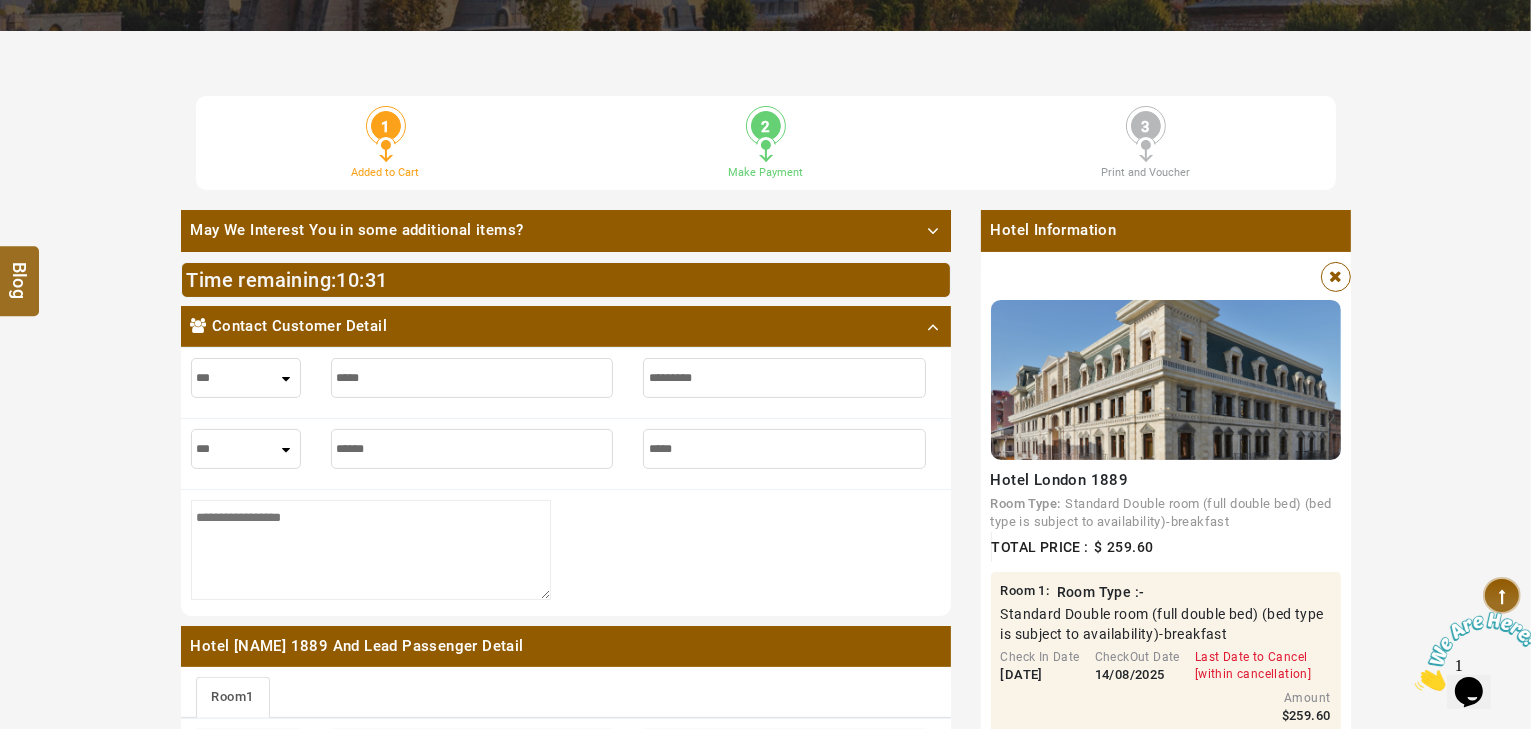 type on "******" 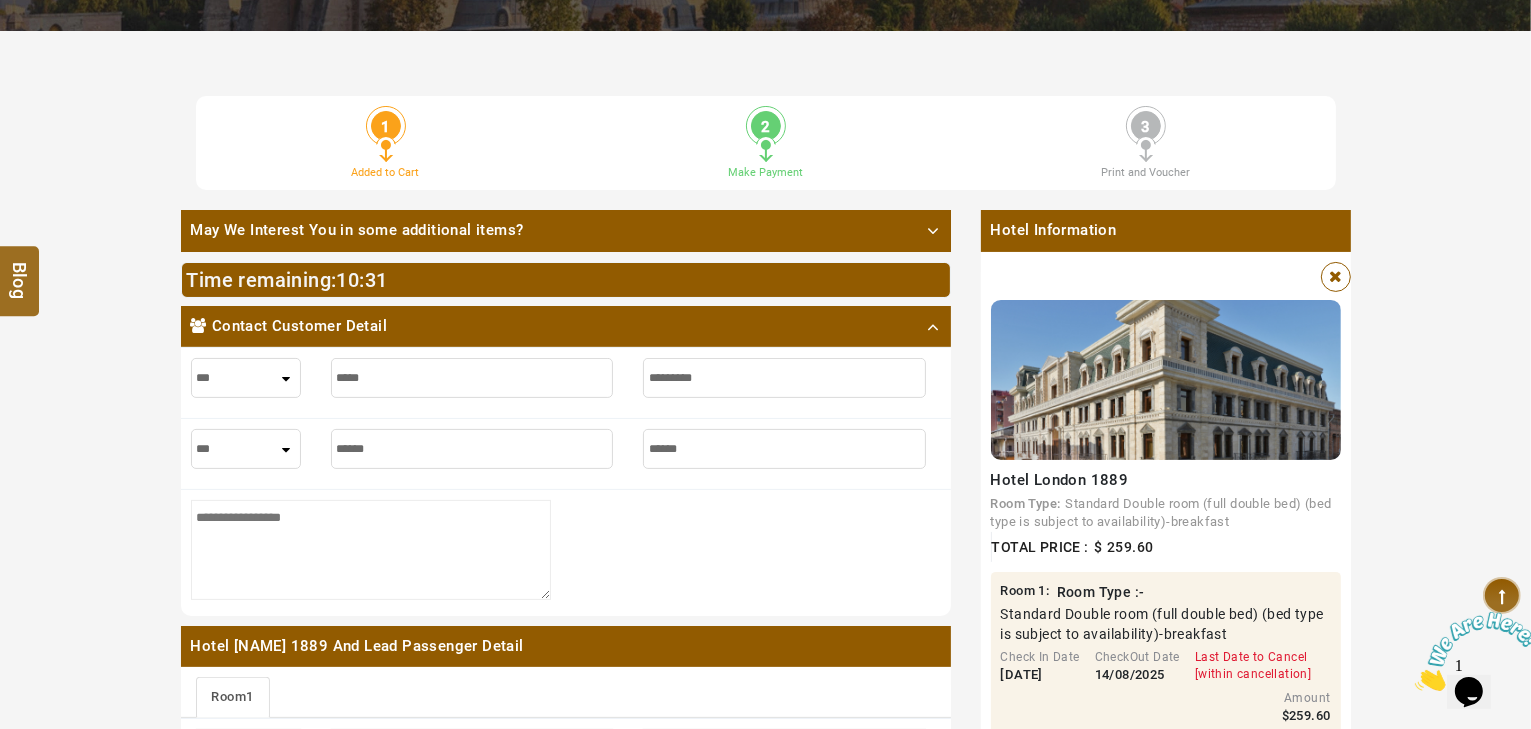 type on "******" 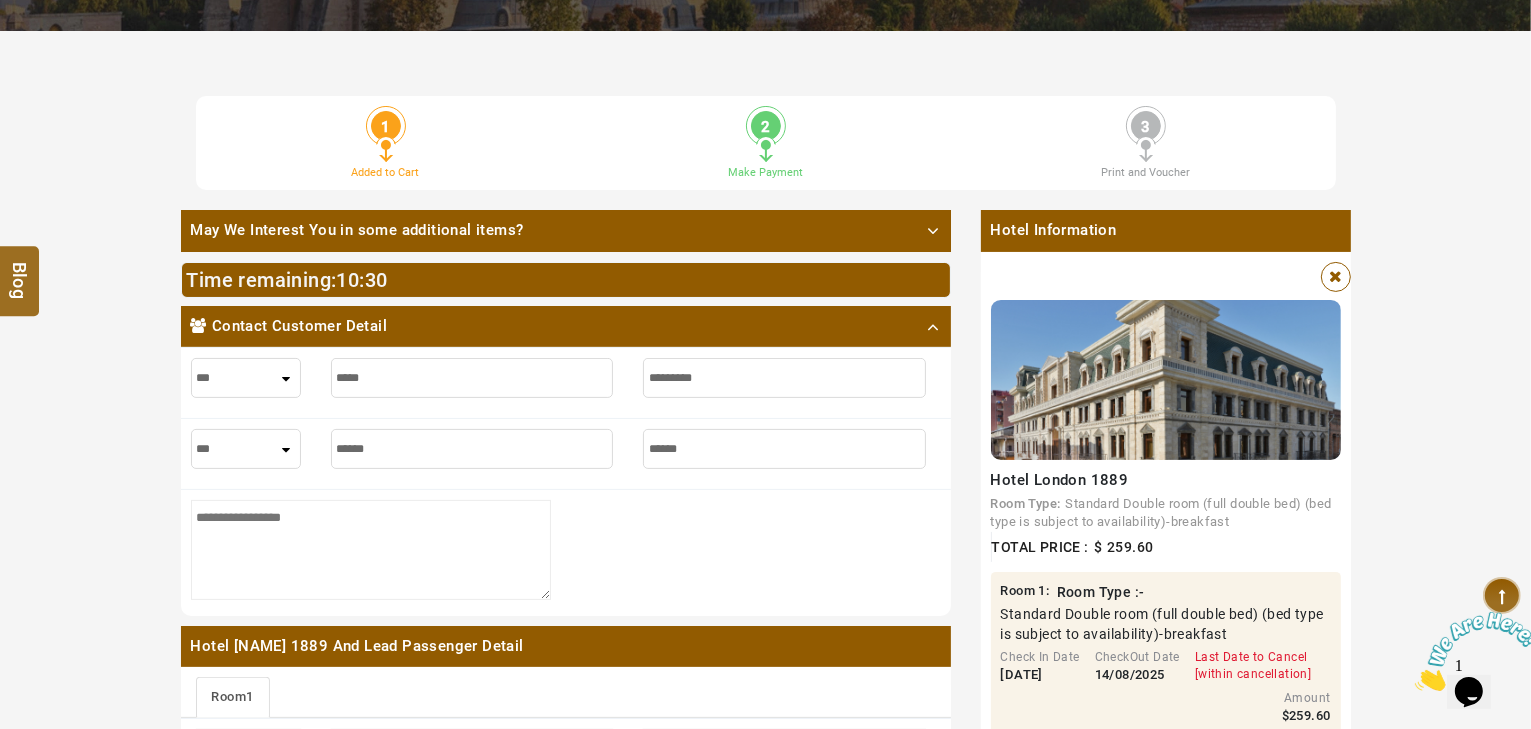 type on "*******" 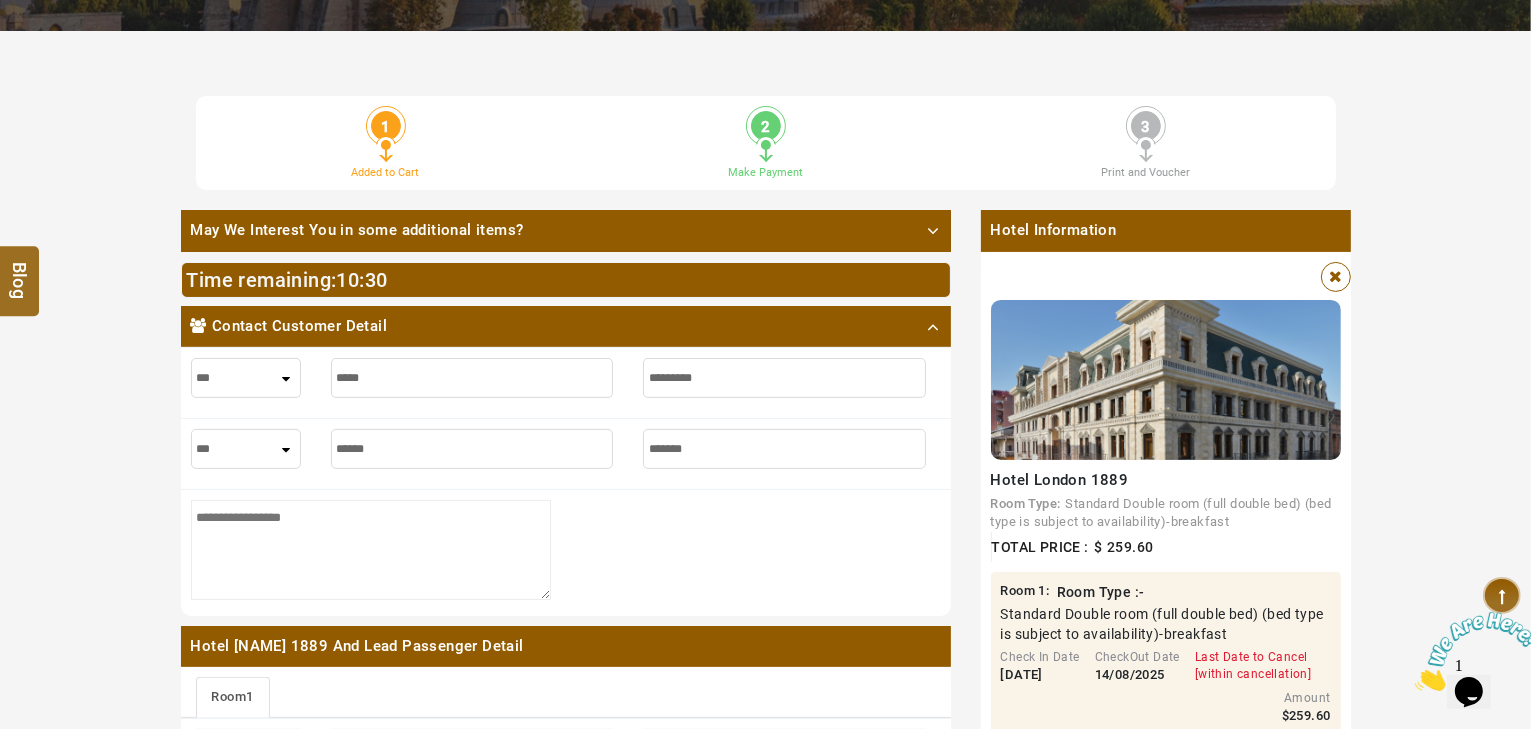 type on "*******" 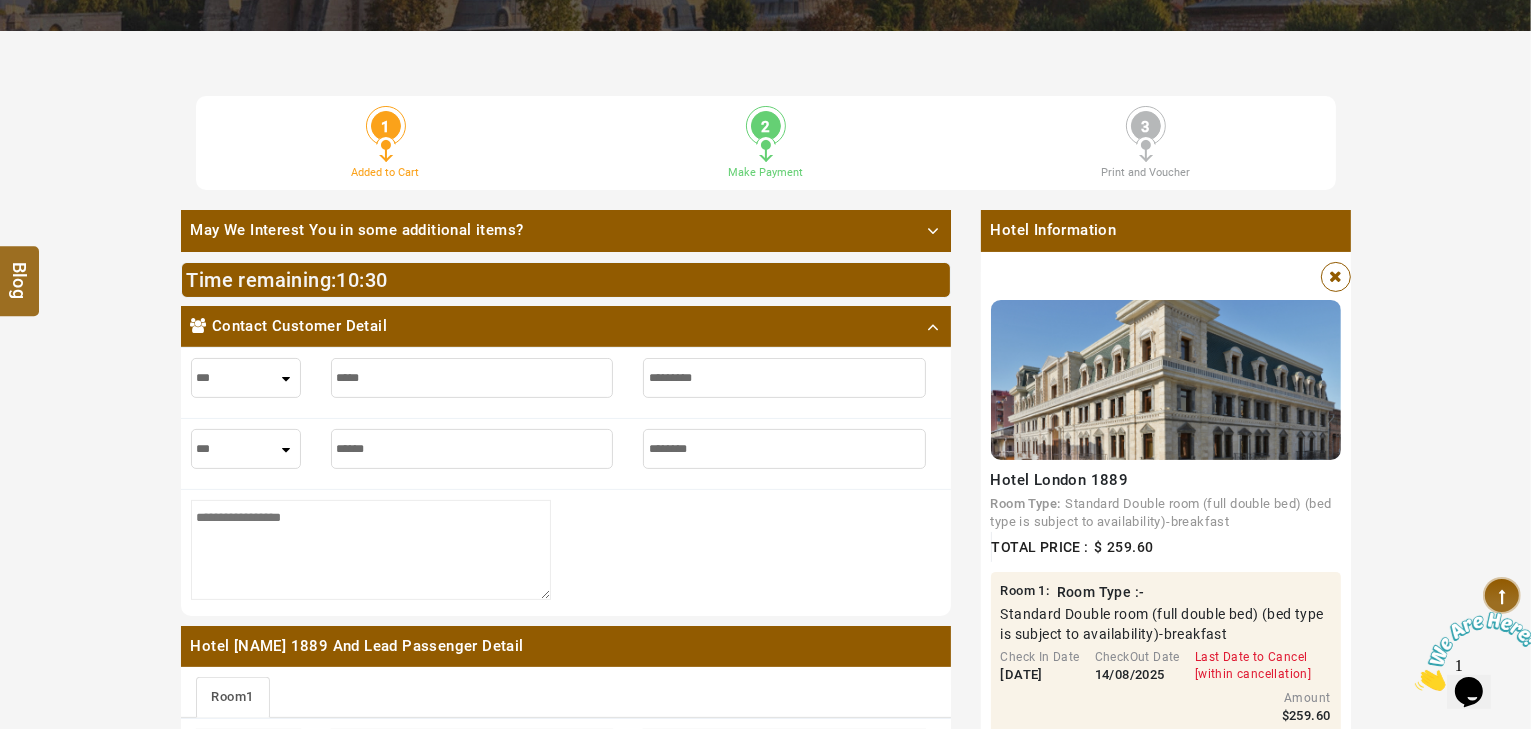 type on "********" 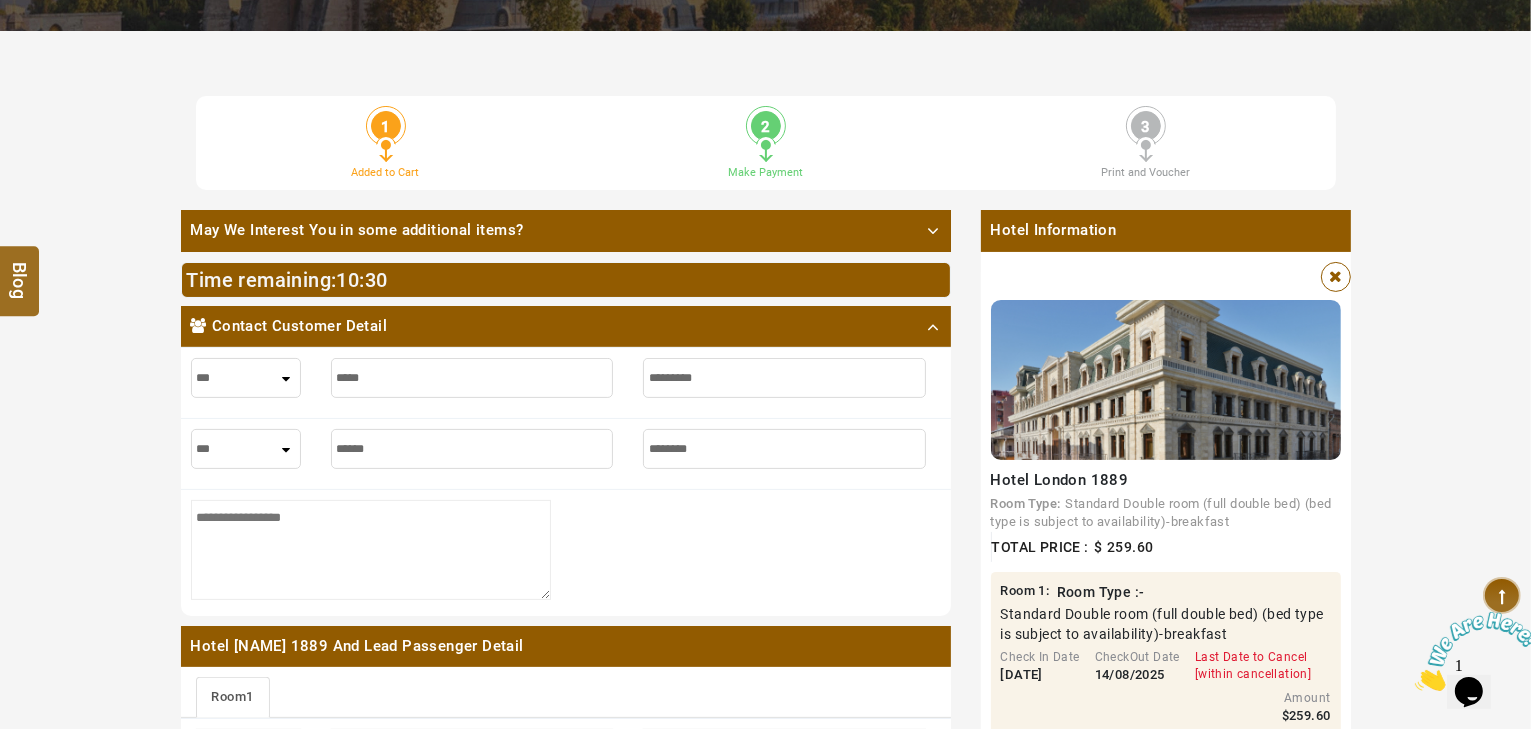 type on "*********" 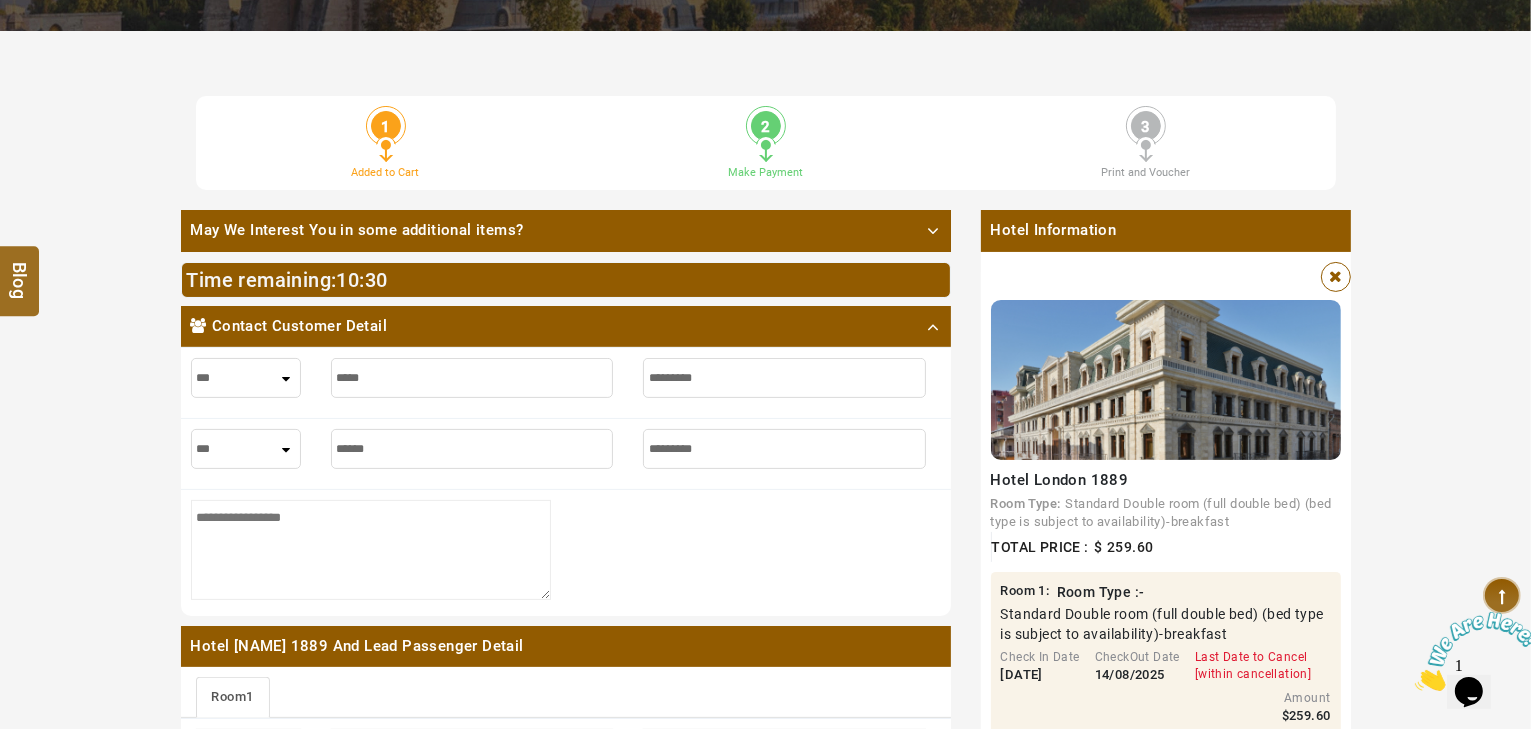 type on "*********" 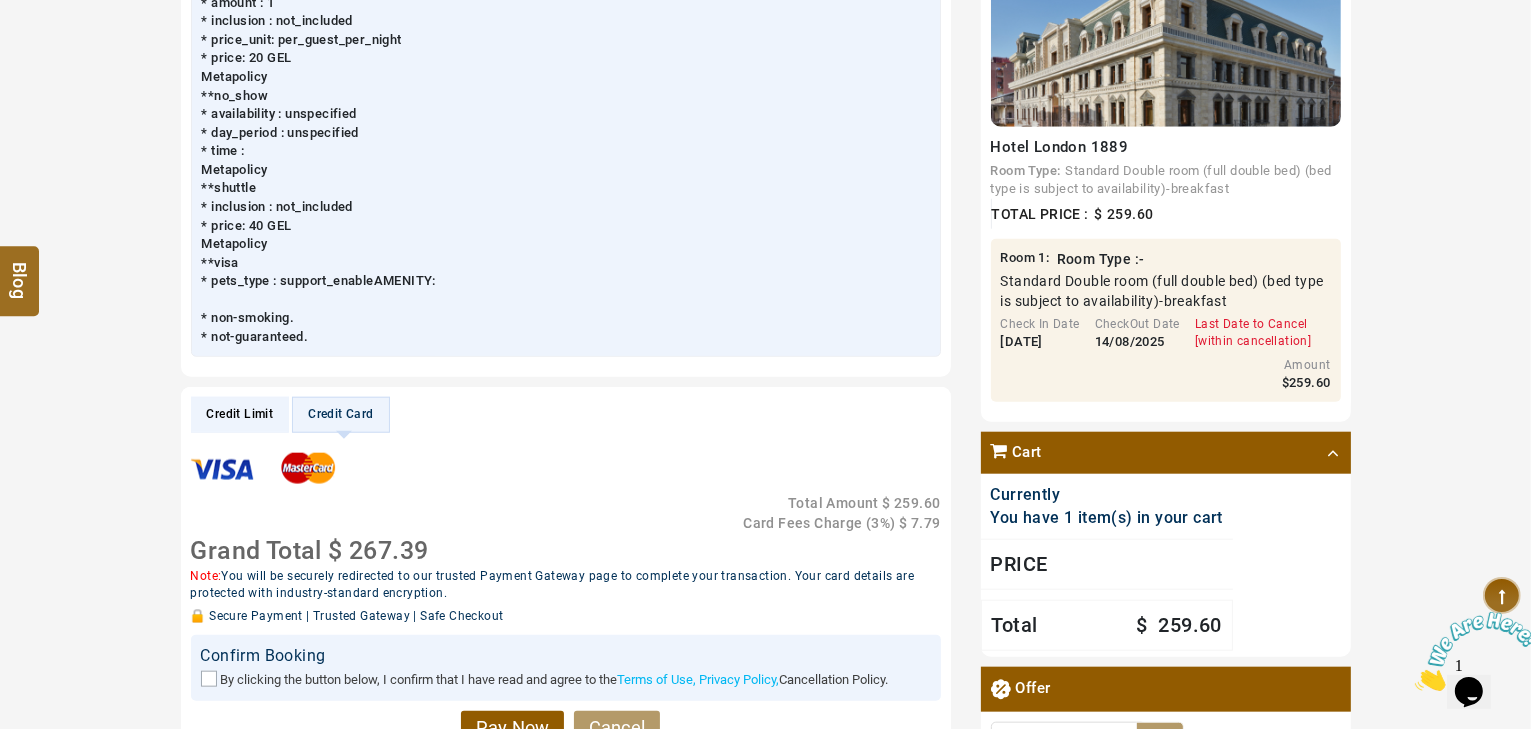 scroll, scrollTop: 2100, scrollLeft: 0, axis: vertical 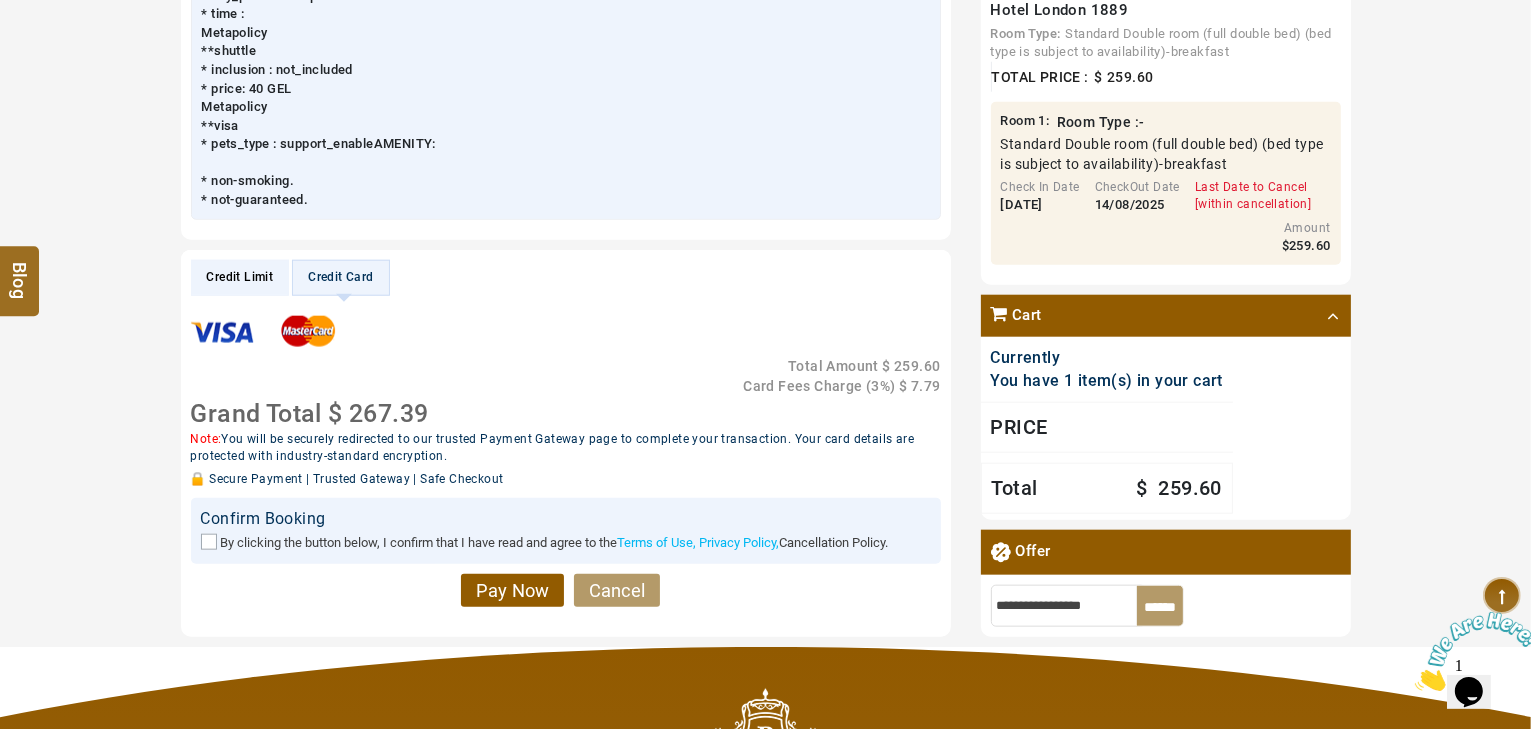 type on "*********" 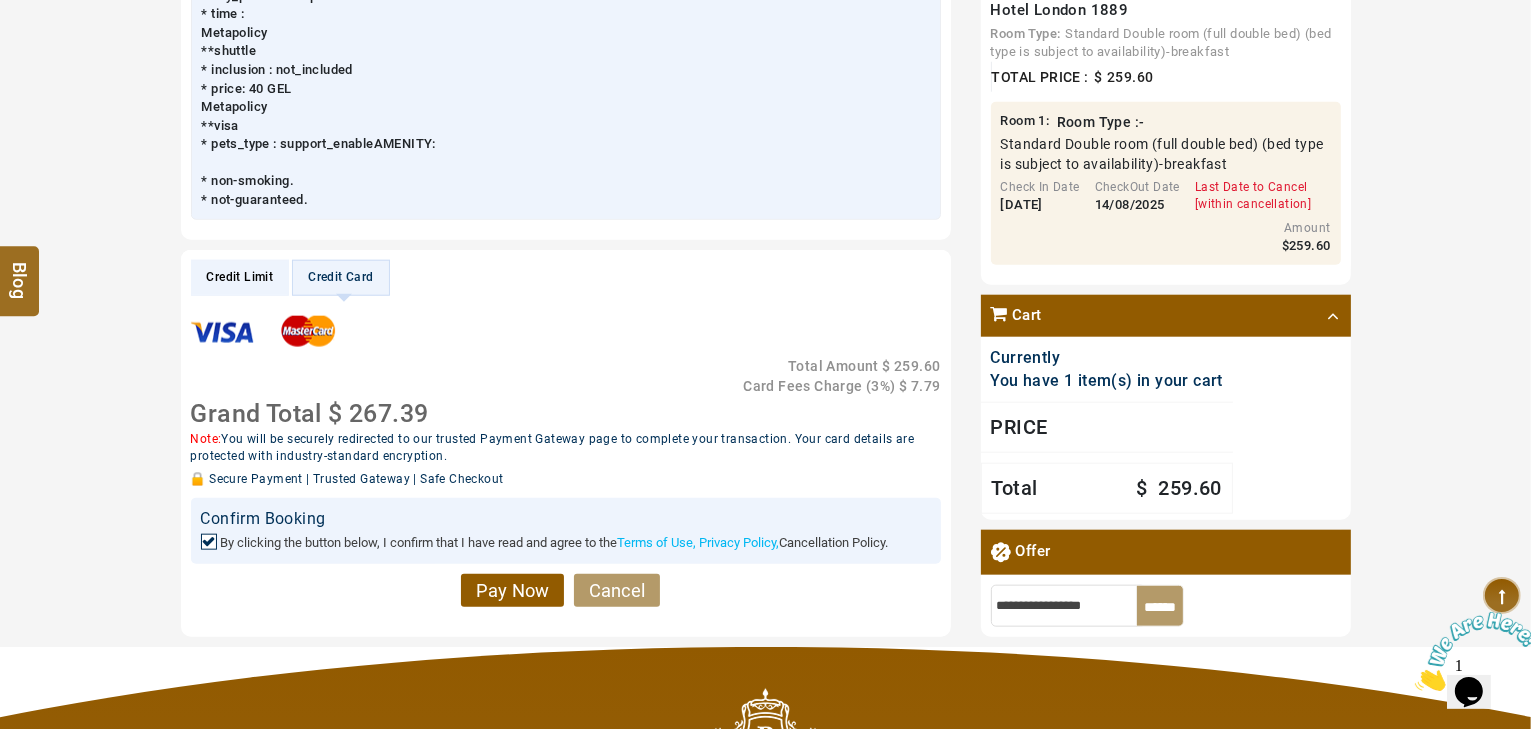 click on "Pay Now" at bounding box center [512, 590] 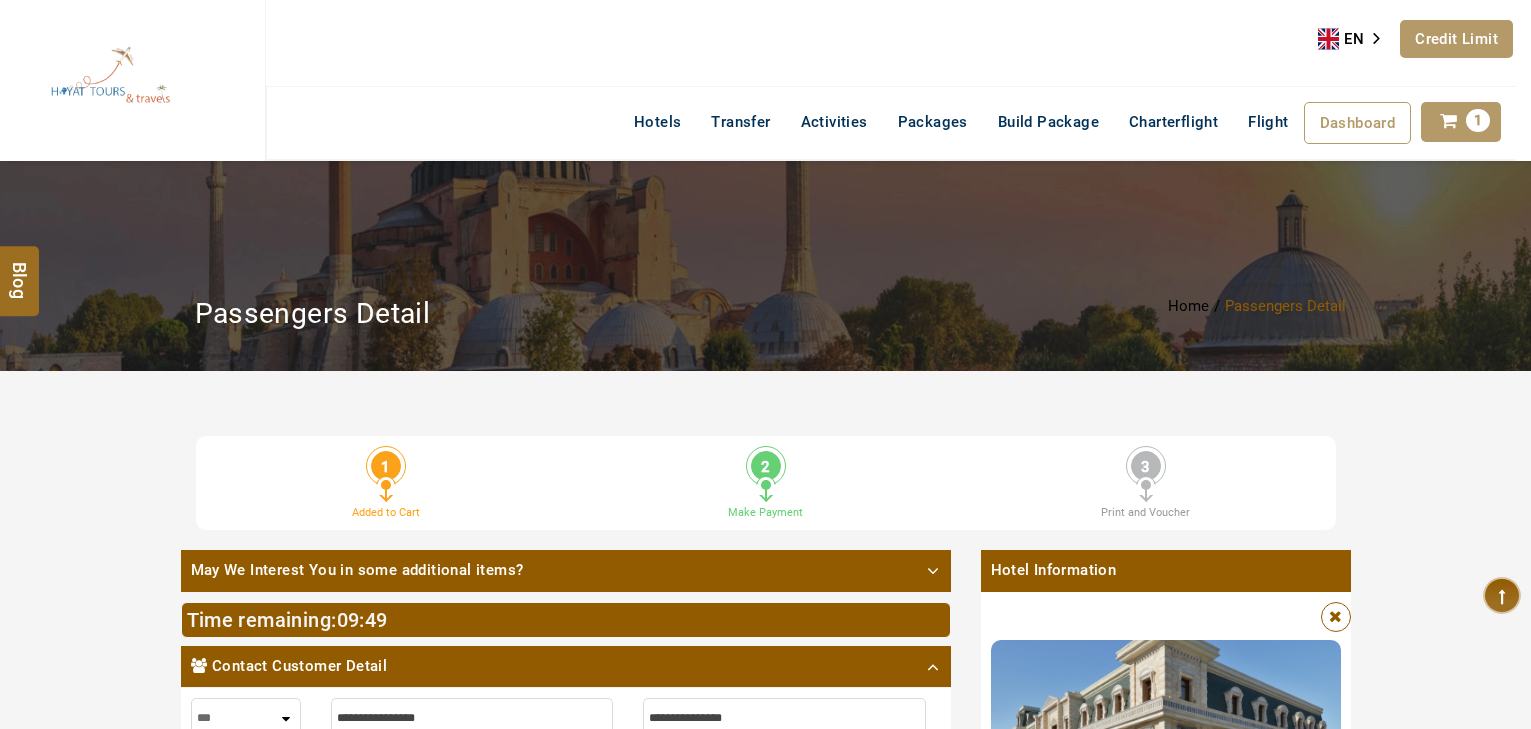 select on "***" 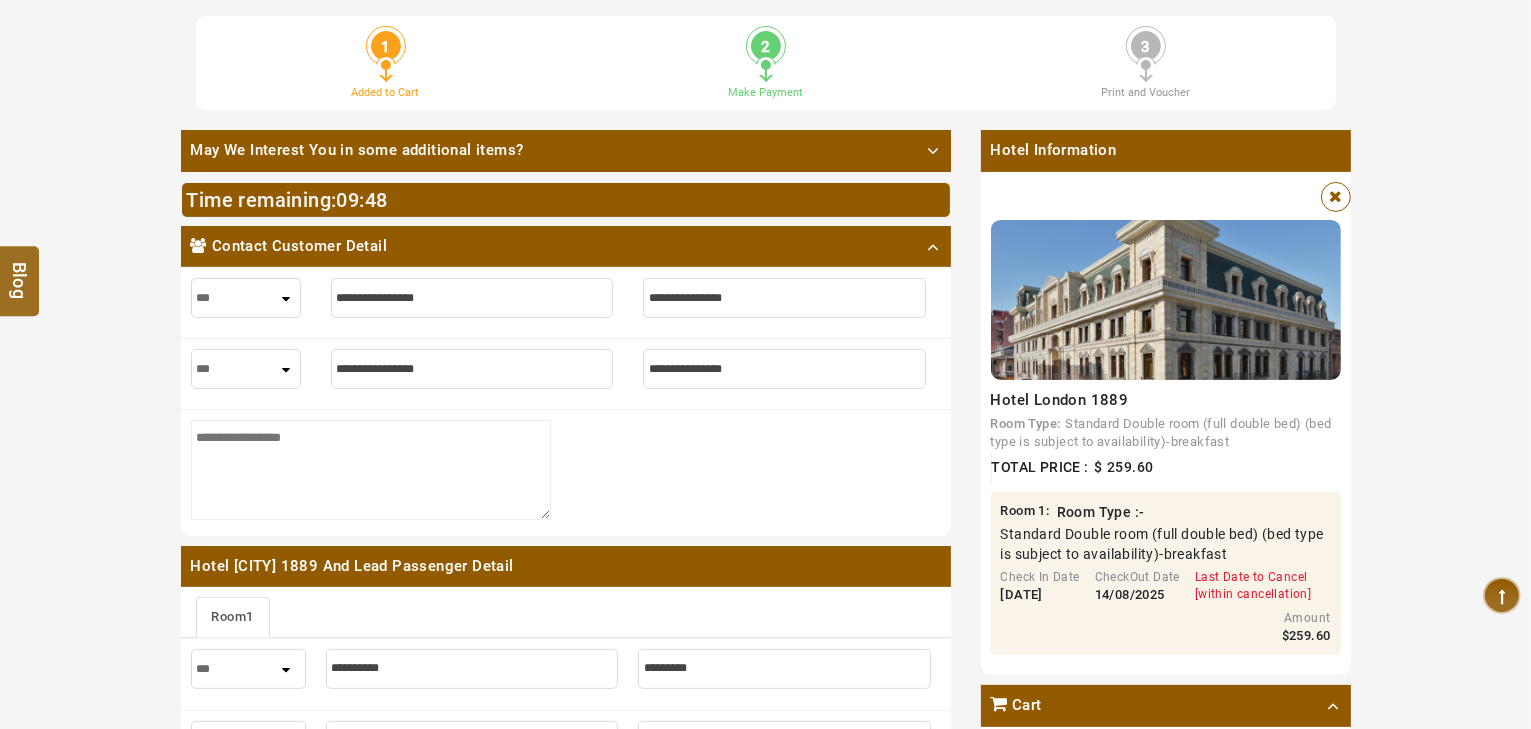 click at bounding box center (472, 298) 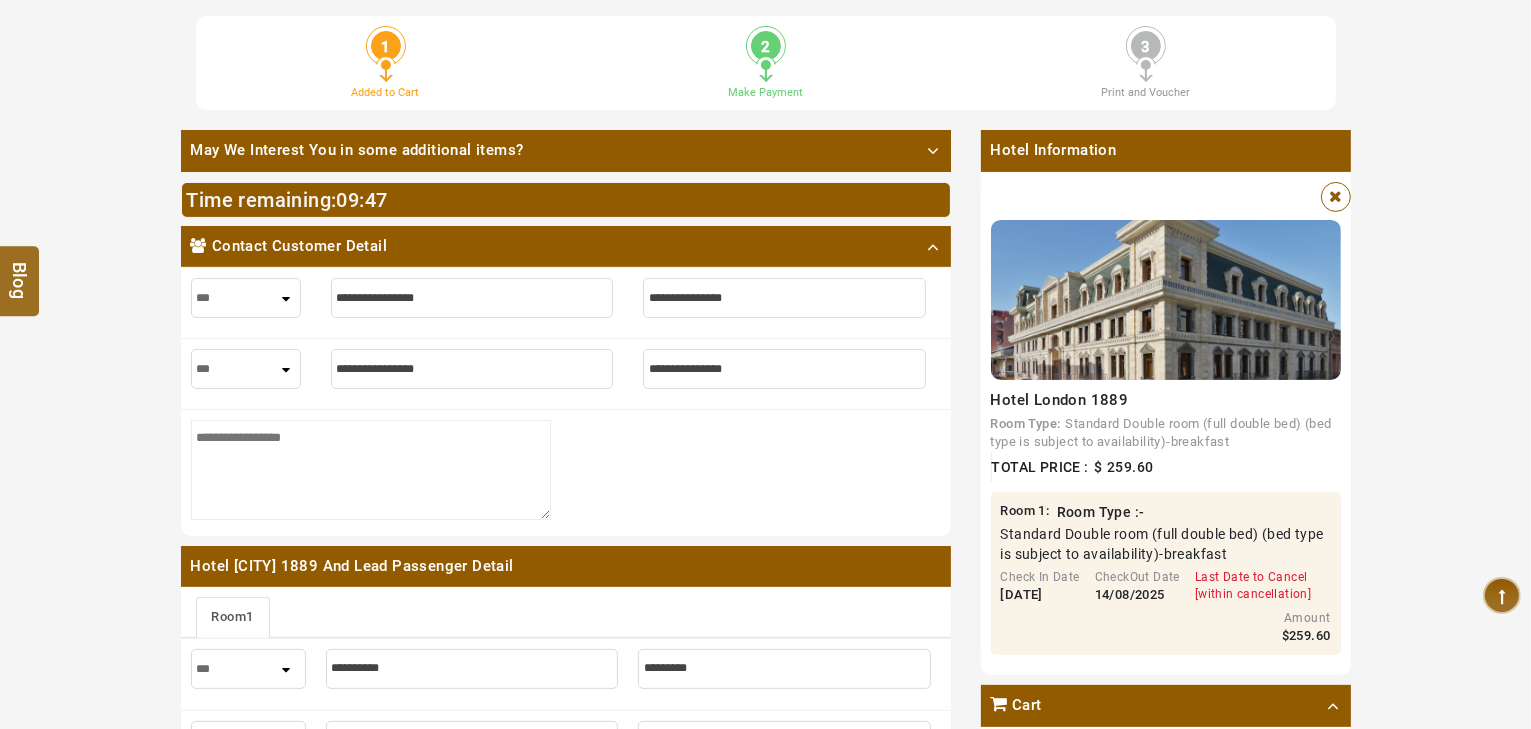 type on "*" 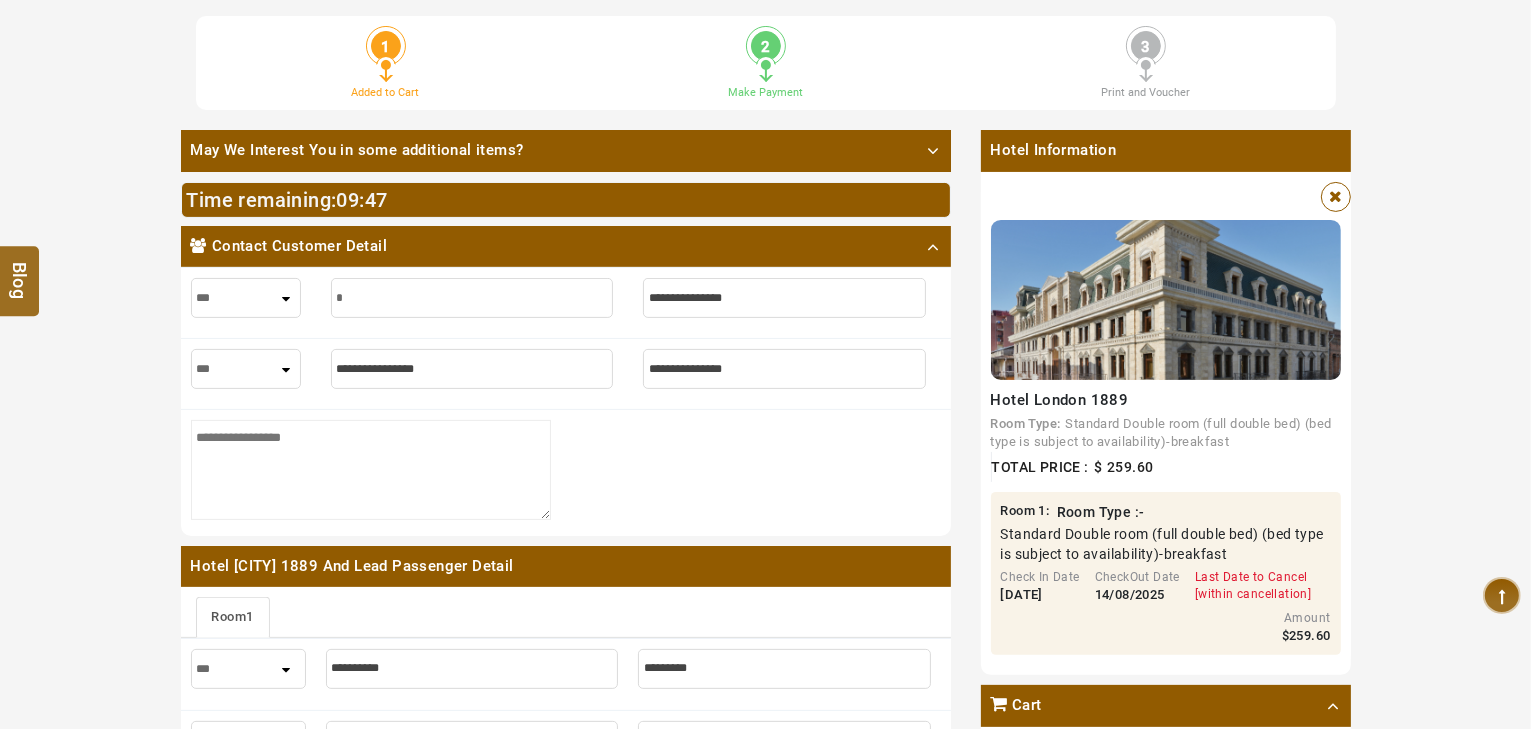 type on "*" 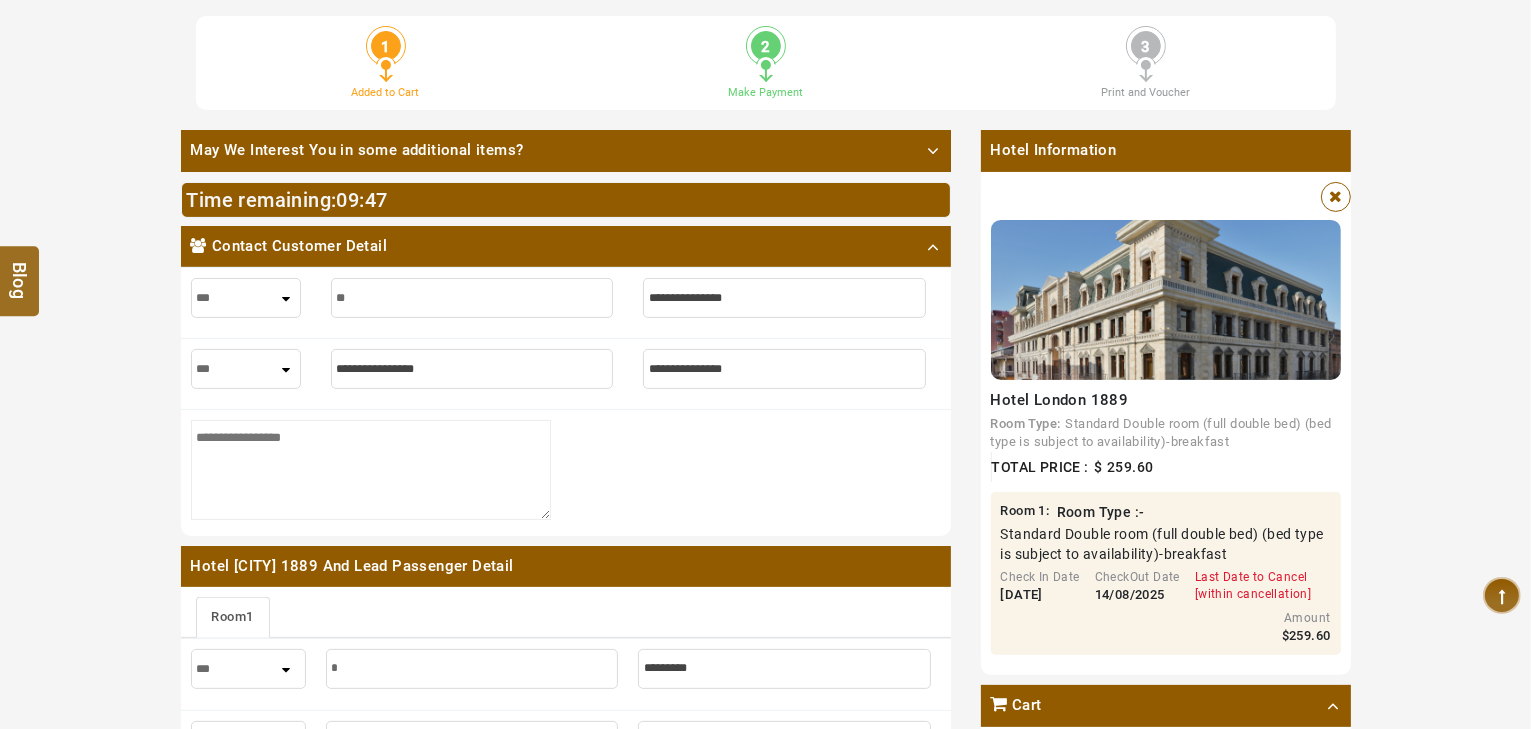 type on "***" 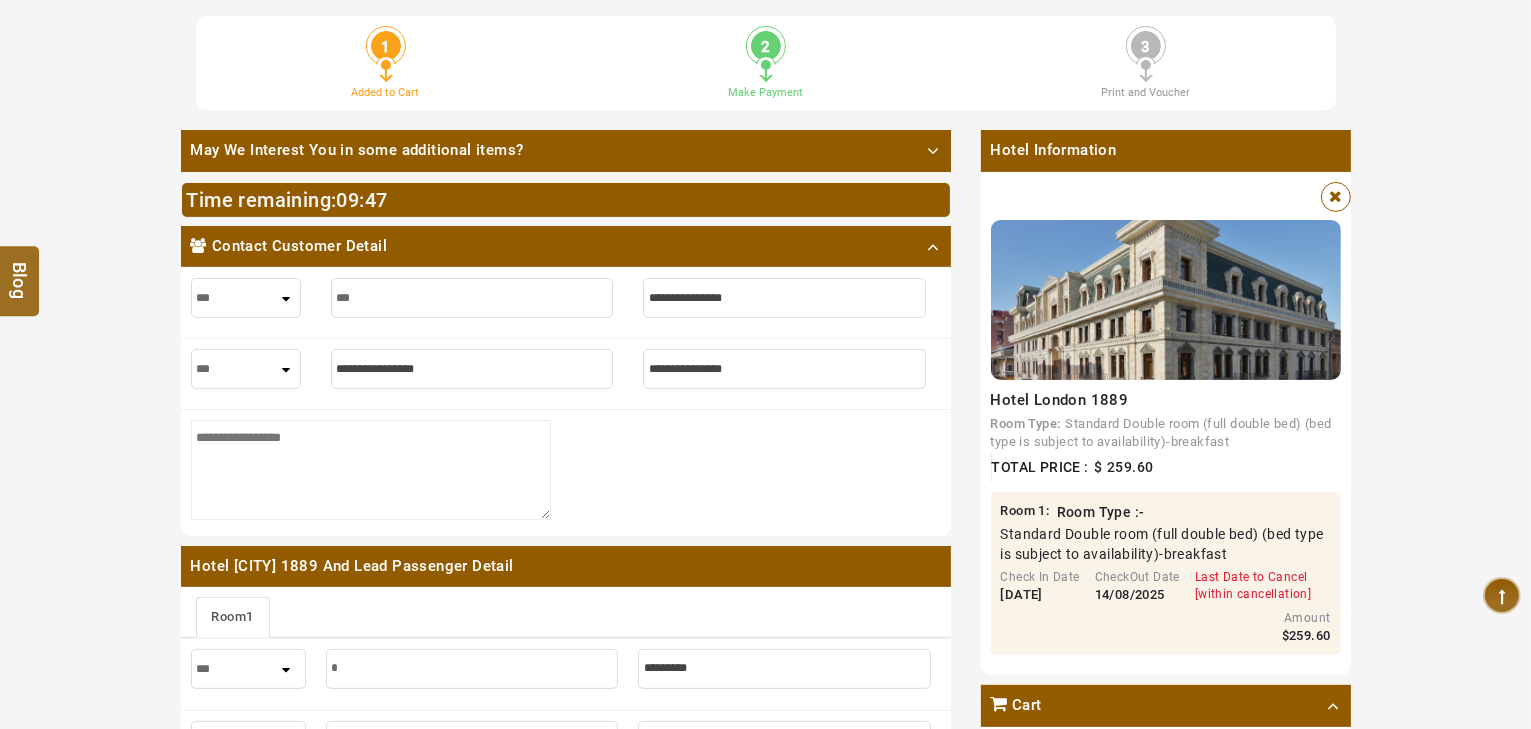 type on "***" 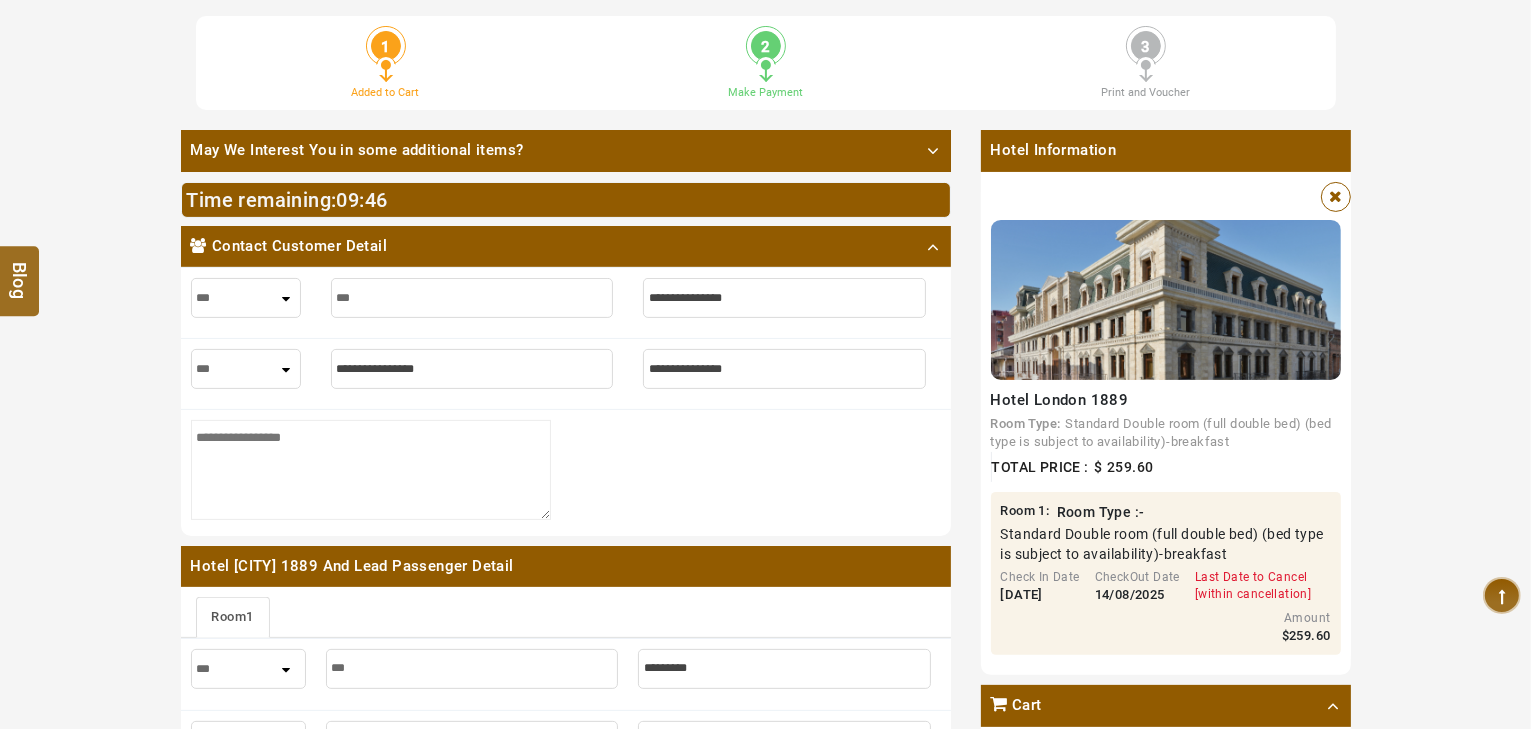 type on "****" 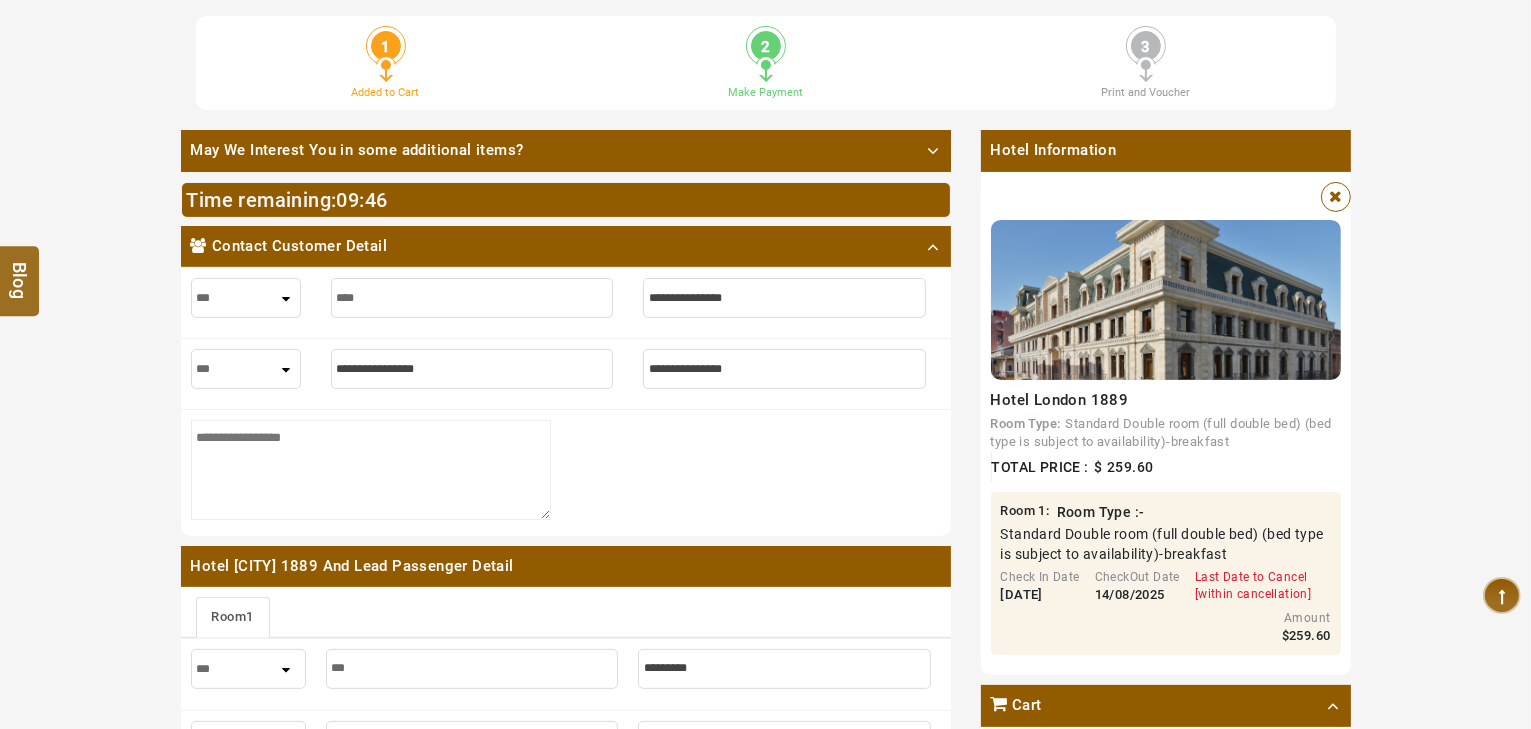 type on "****" 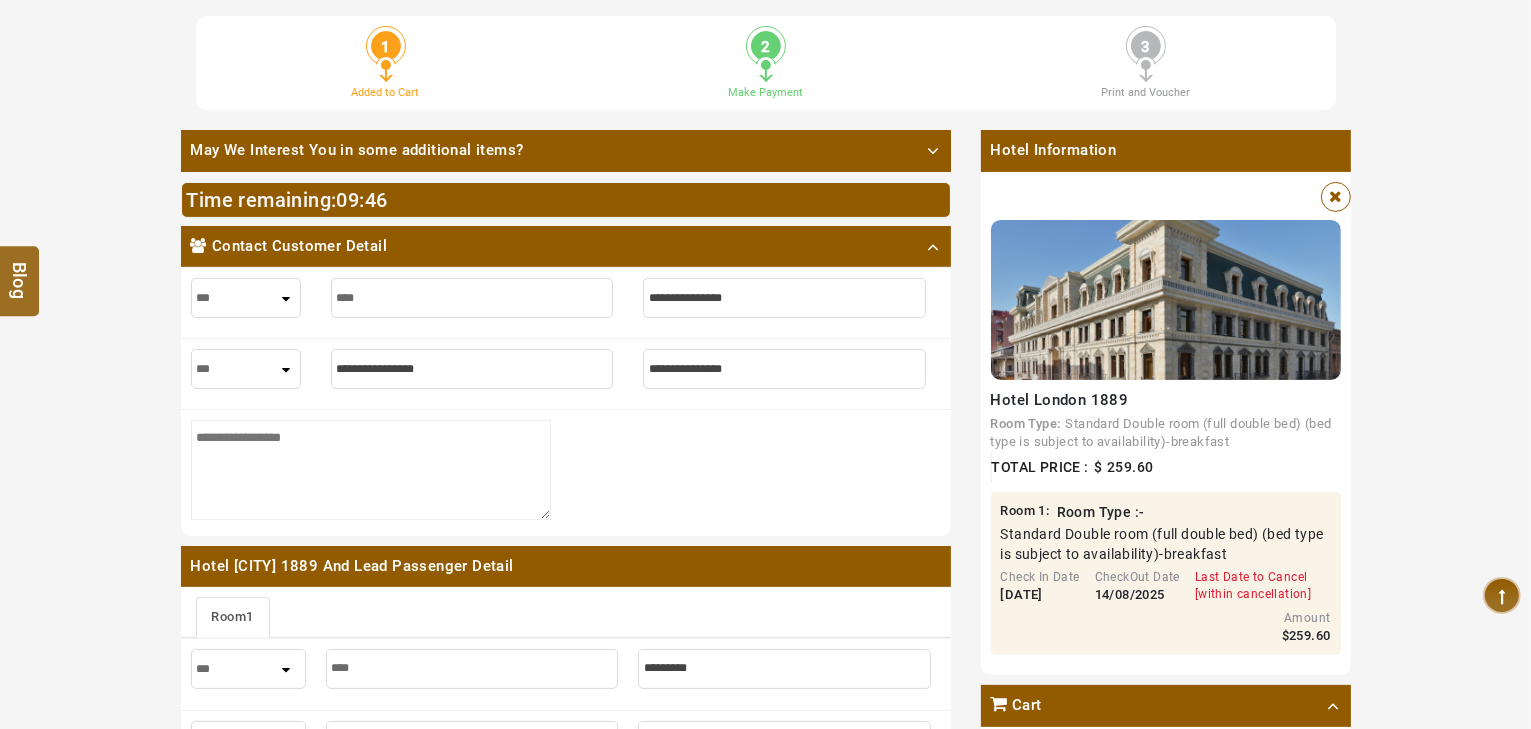 type on "*****" 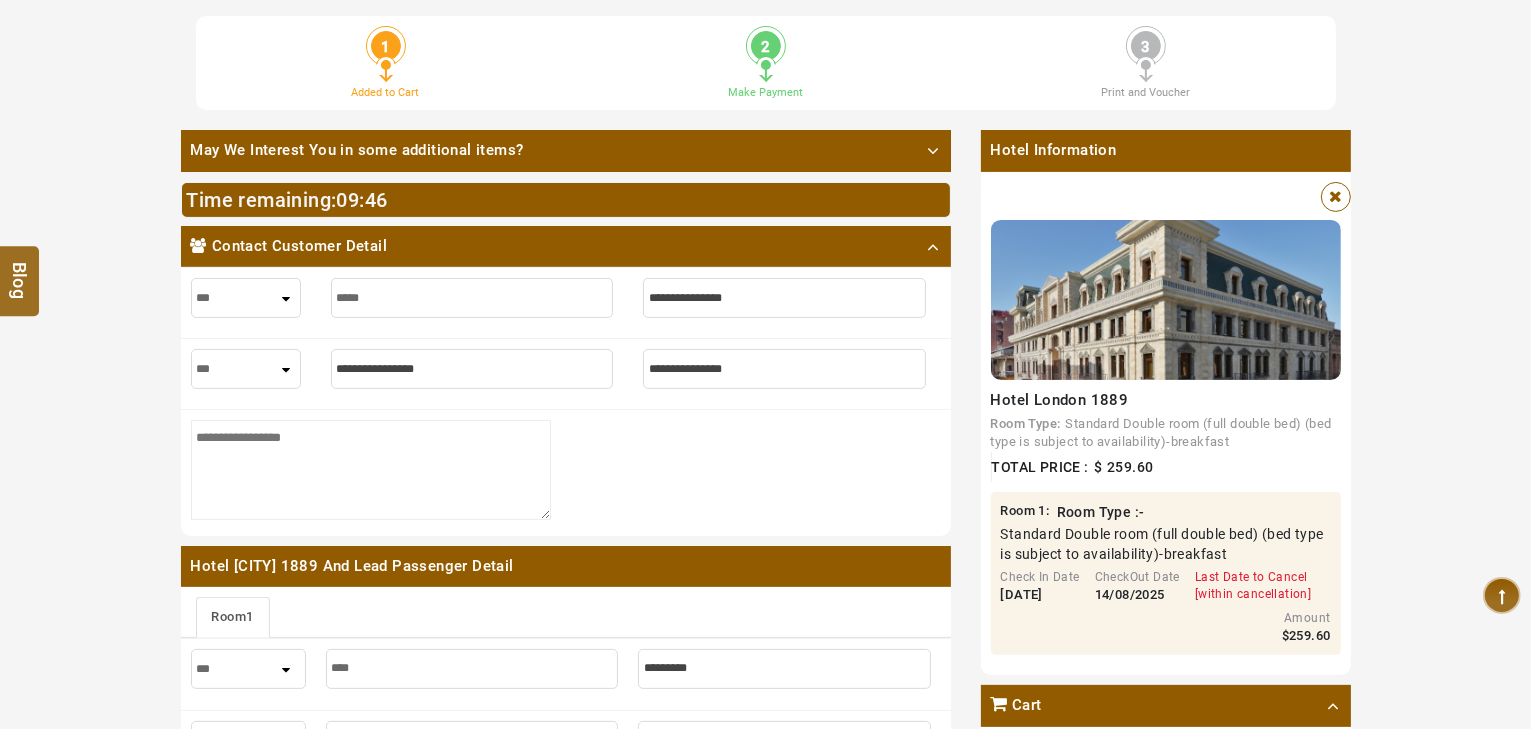type on "*****" 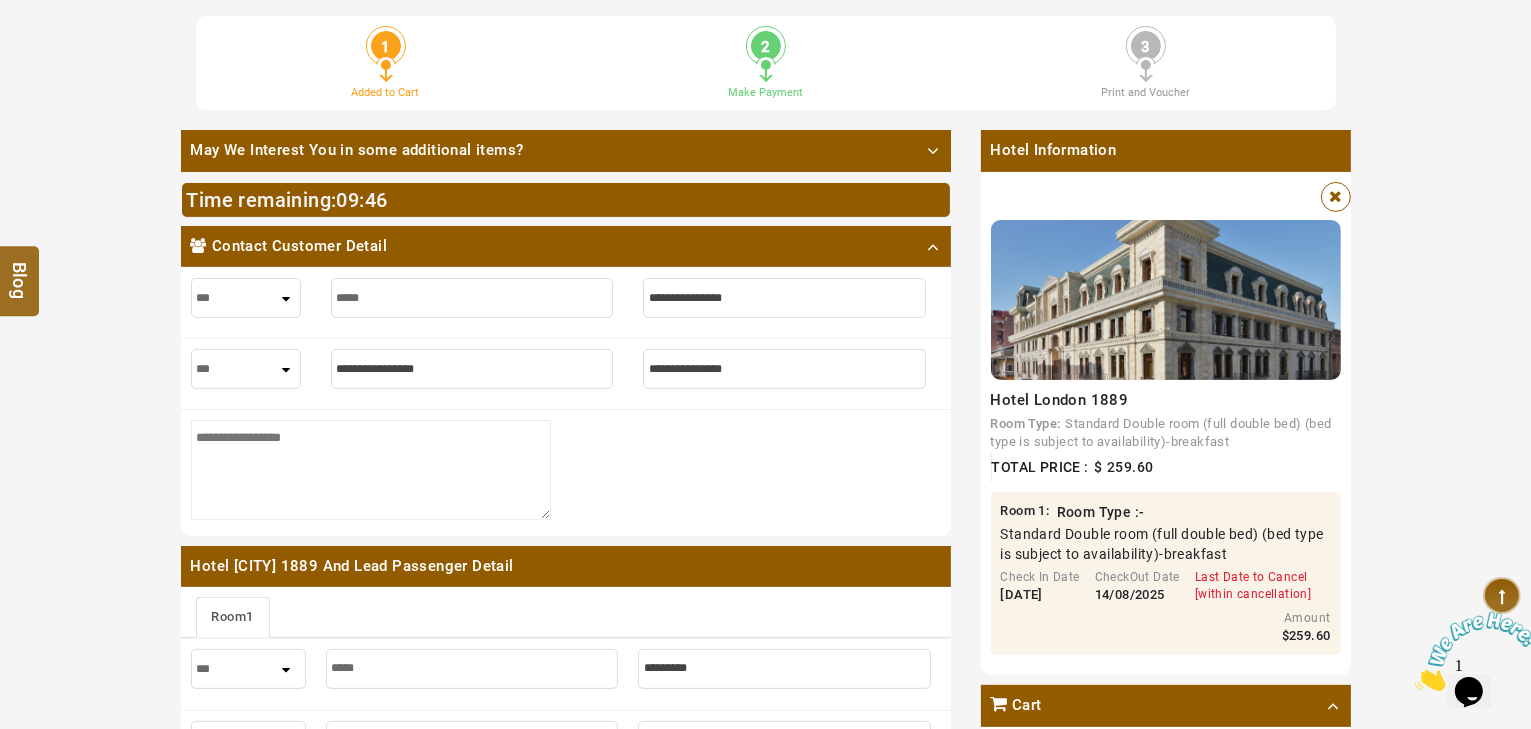scroll, scrollTop: 0, scrollLeft: 0, axis: both 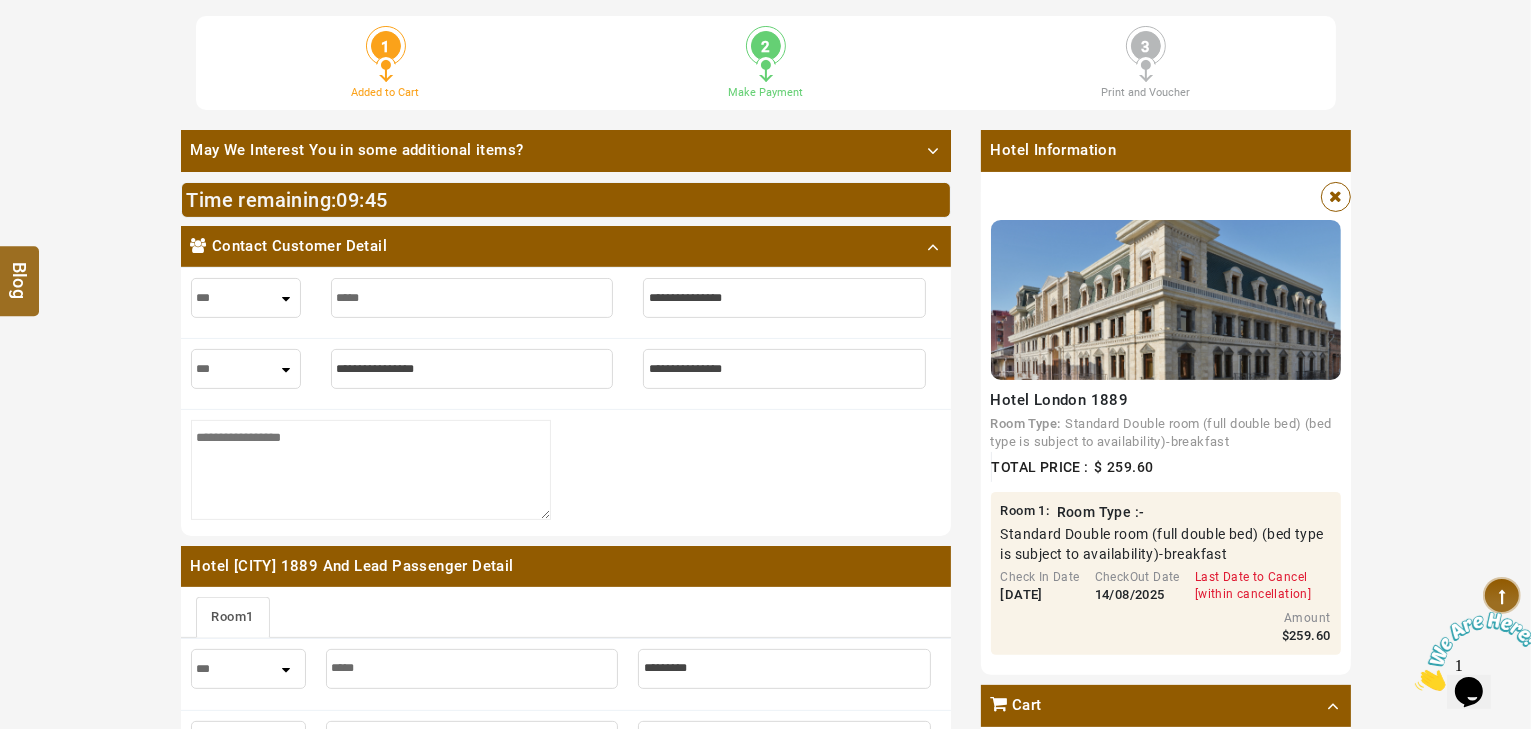 type on "*****" 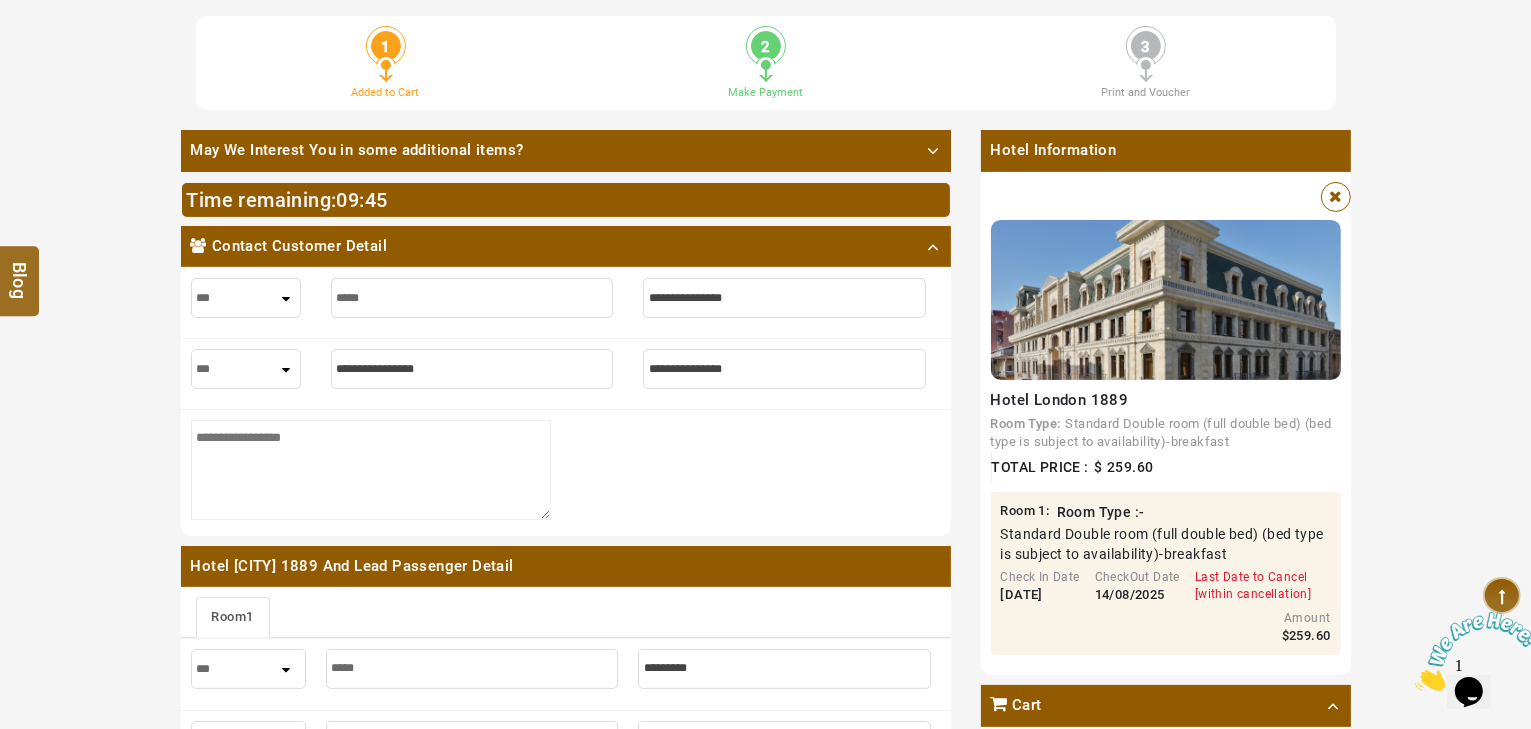 click at bounding box center (784, 298) 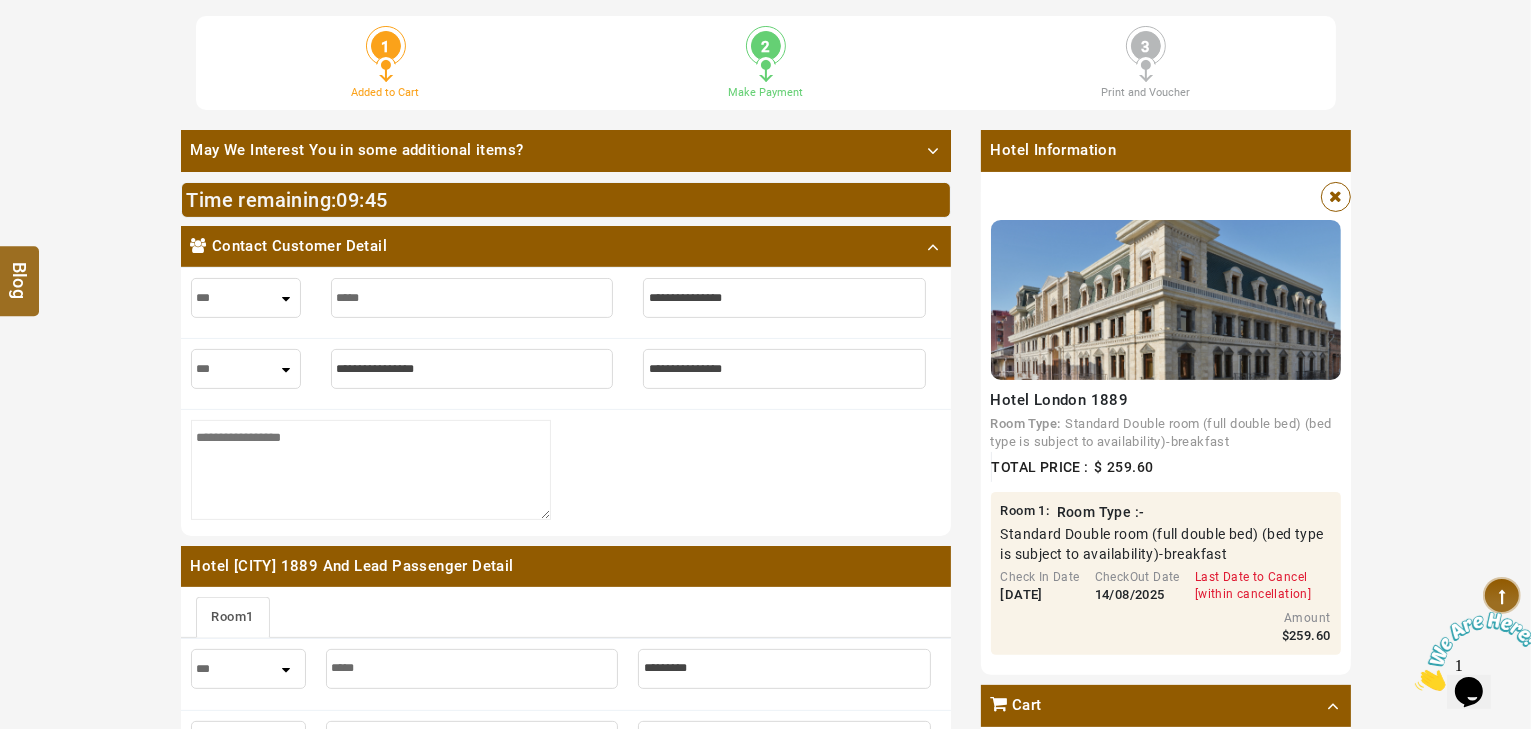 type on "*" 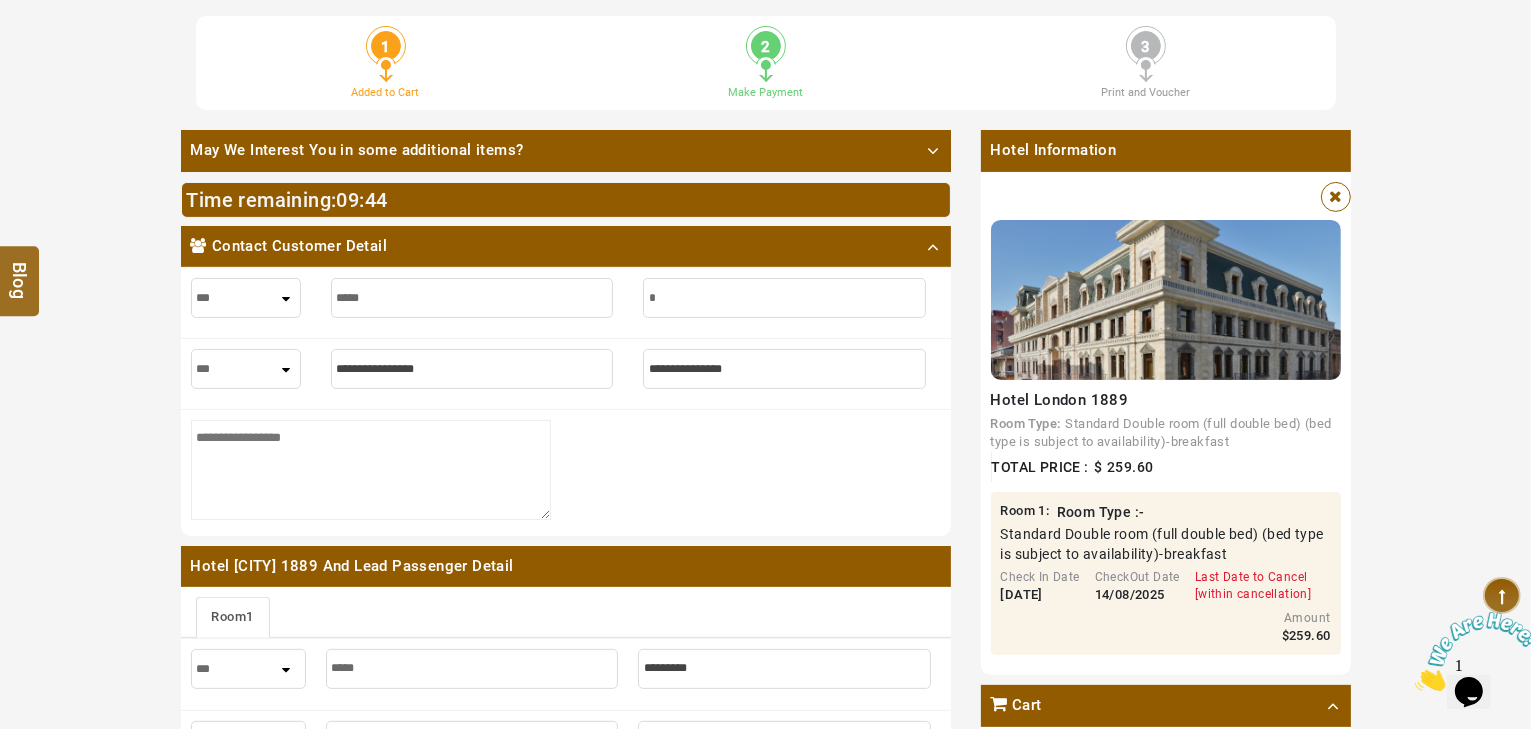 type on "*" 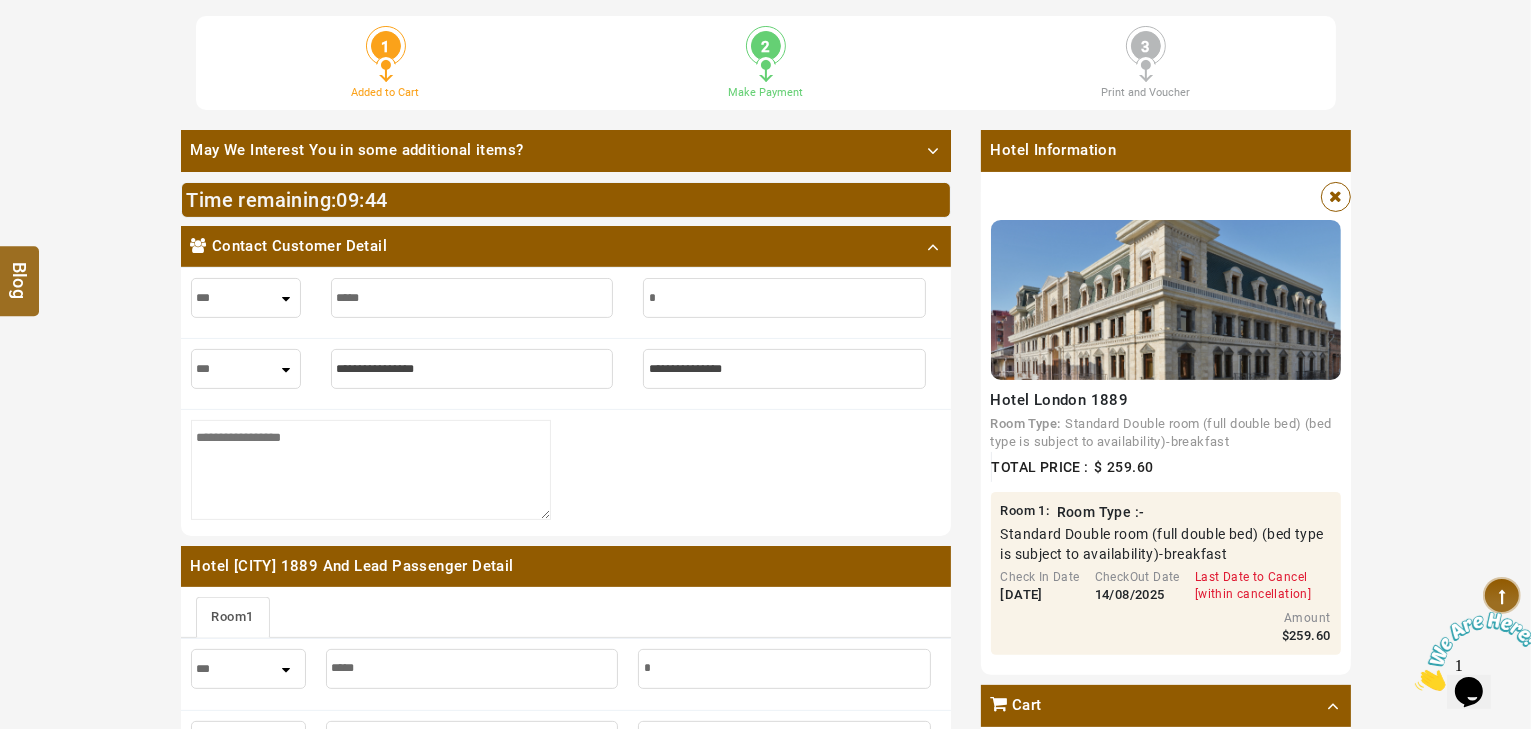 type on "**" 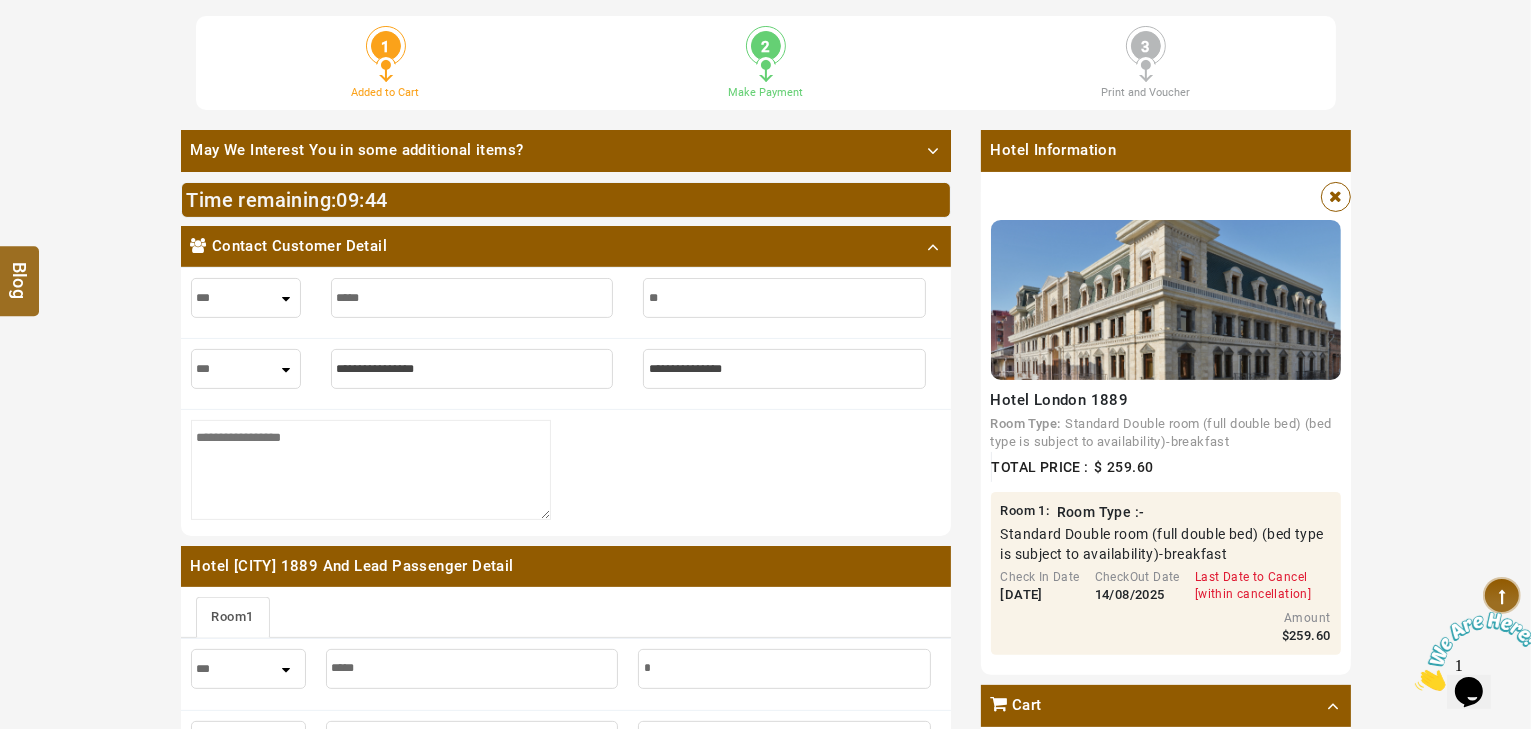 type on "**" 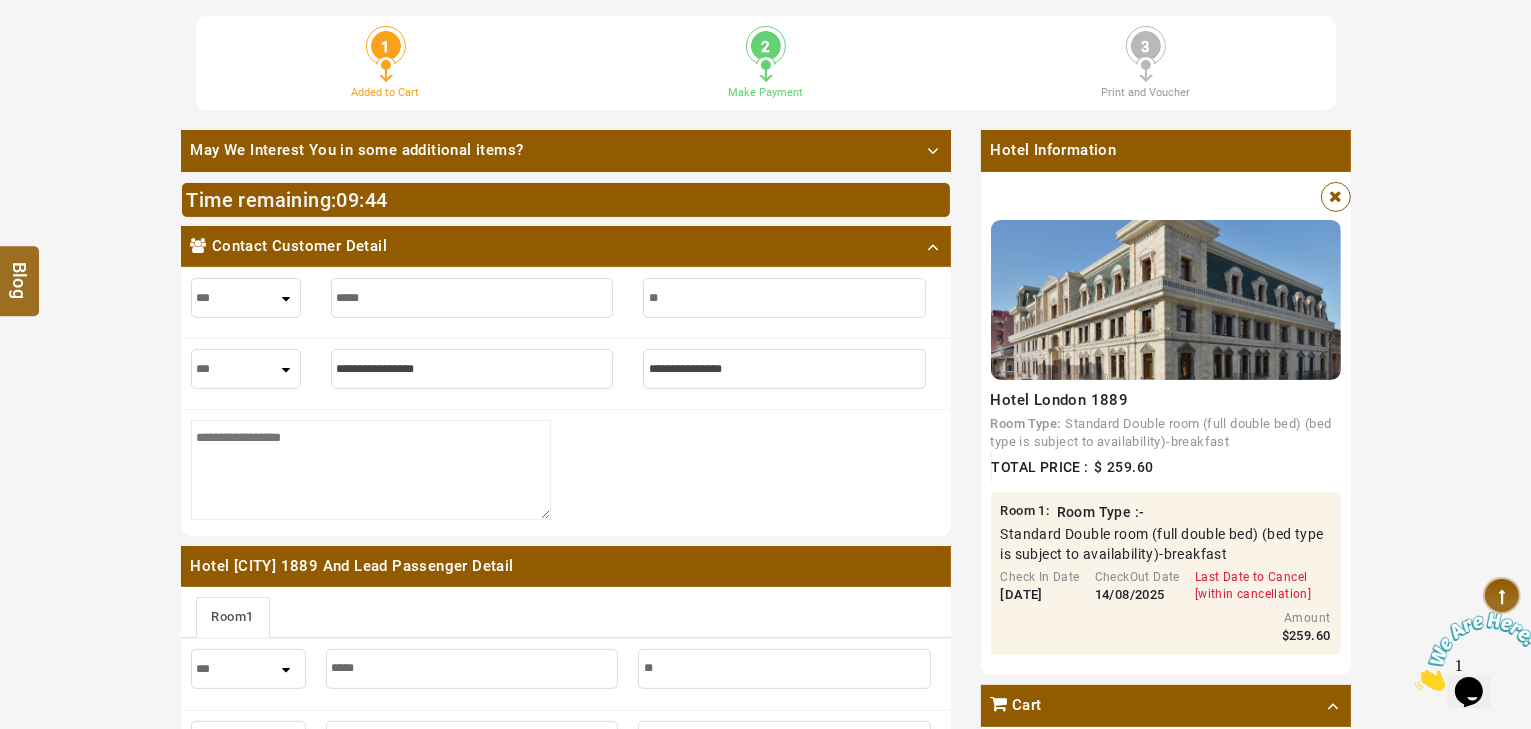 type on "***" 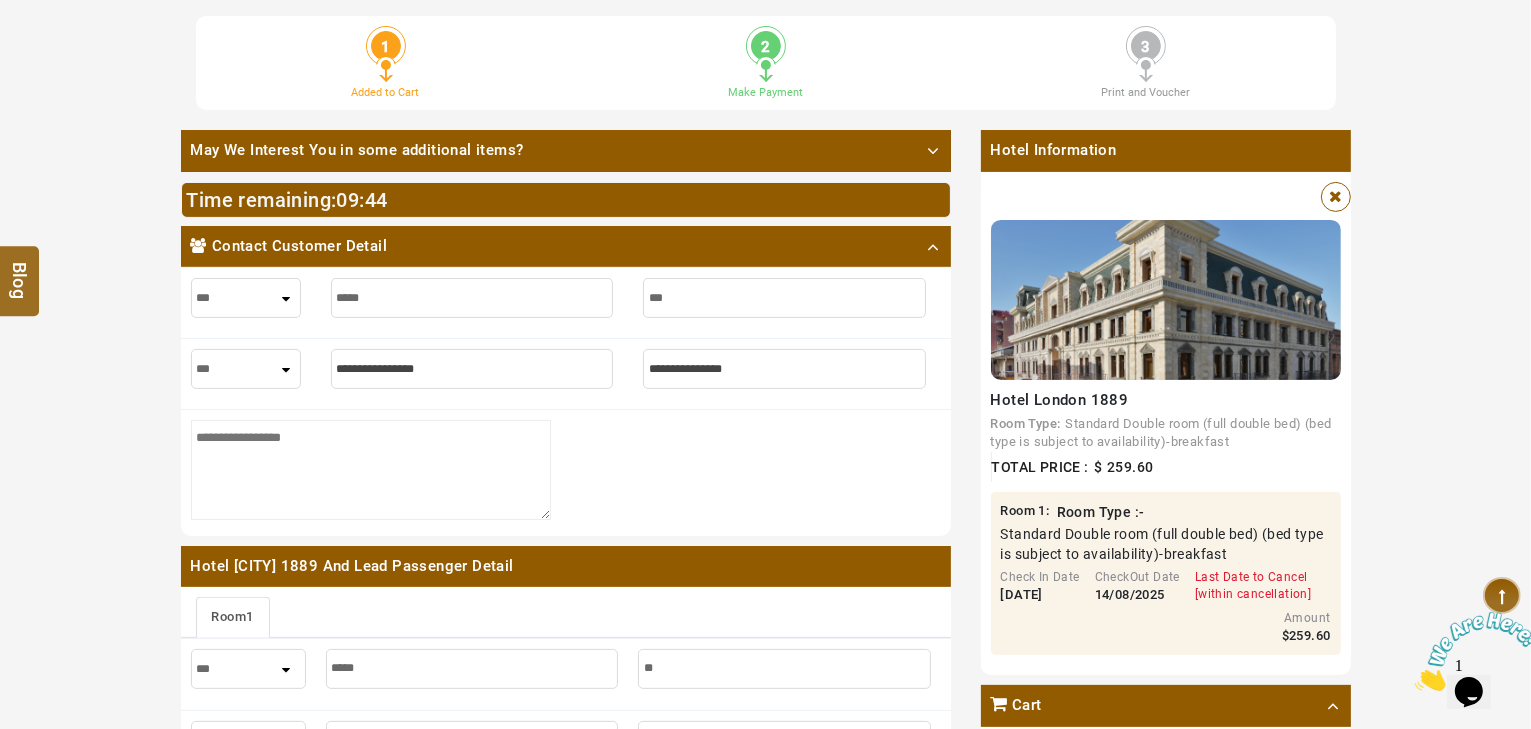 type on "***" 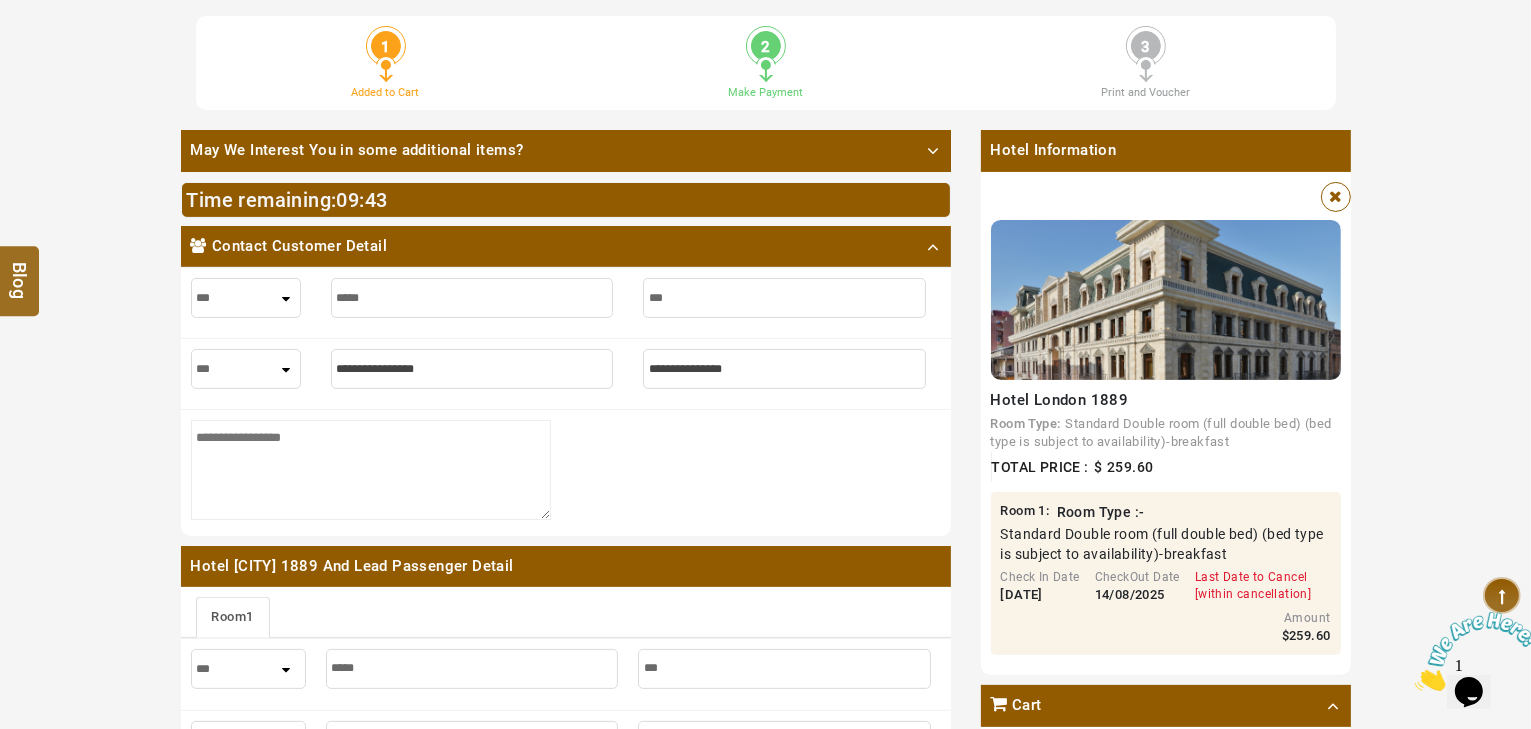 type on "***" 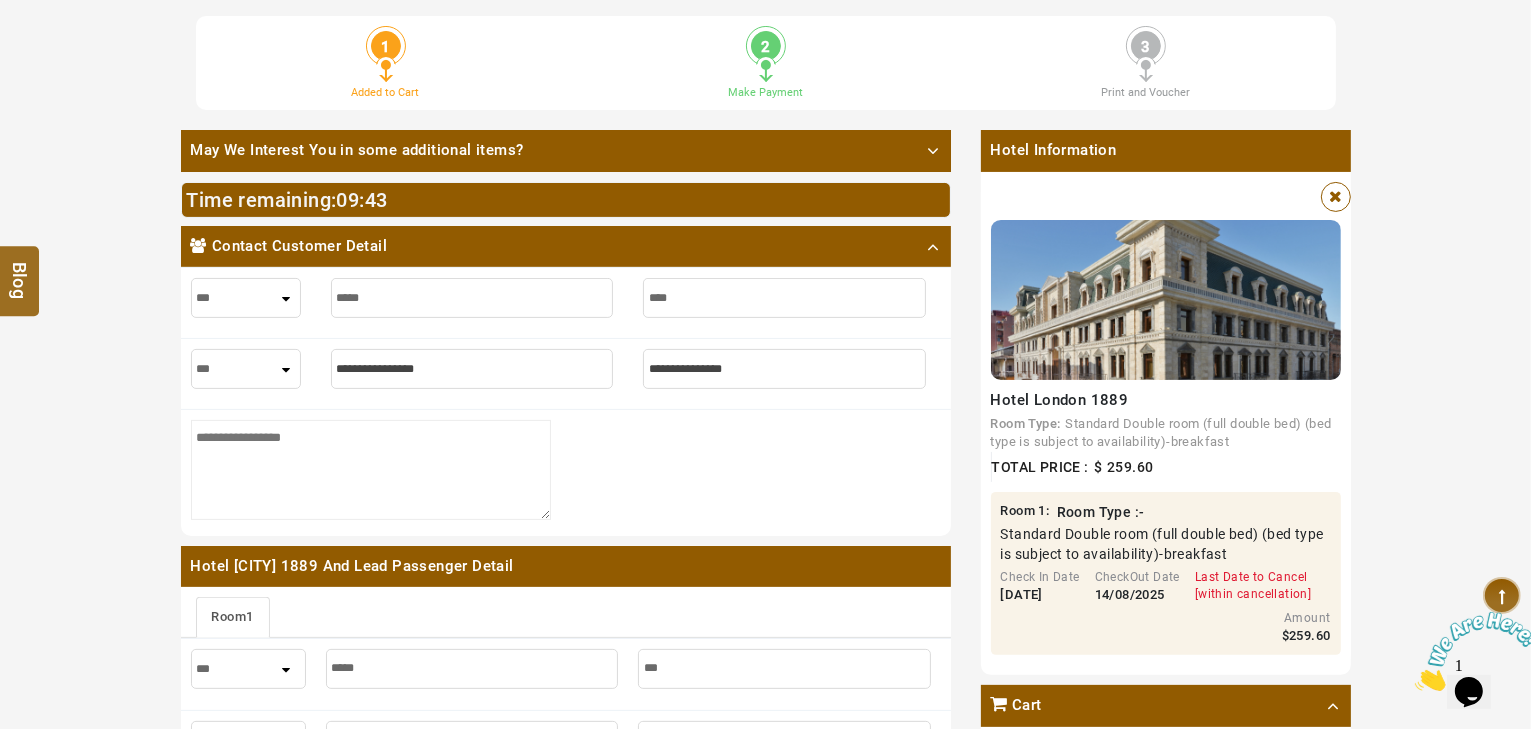 type on "***" 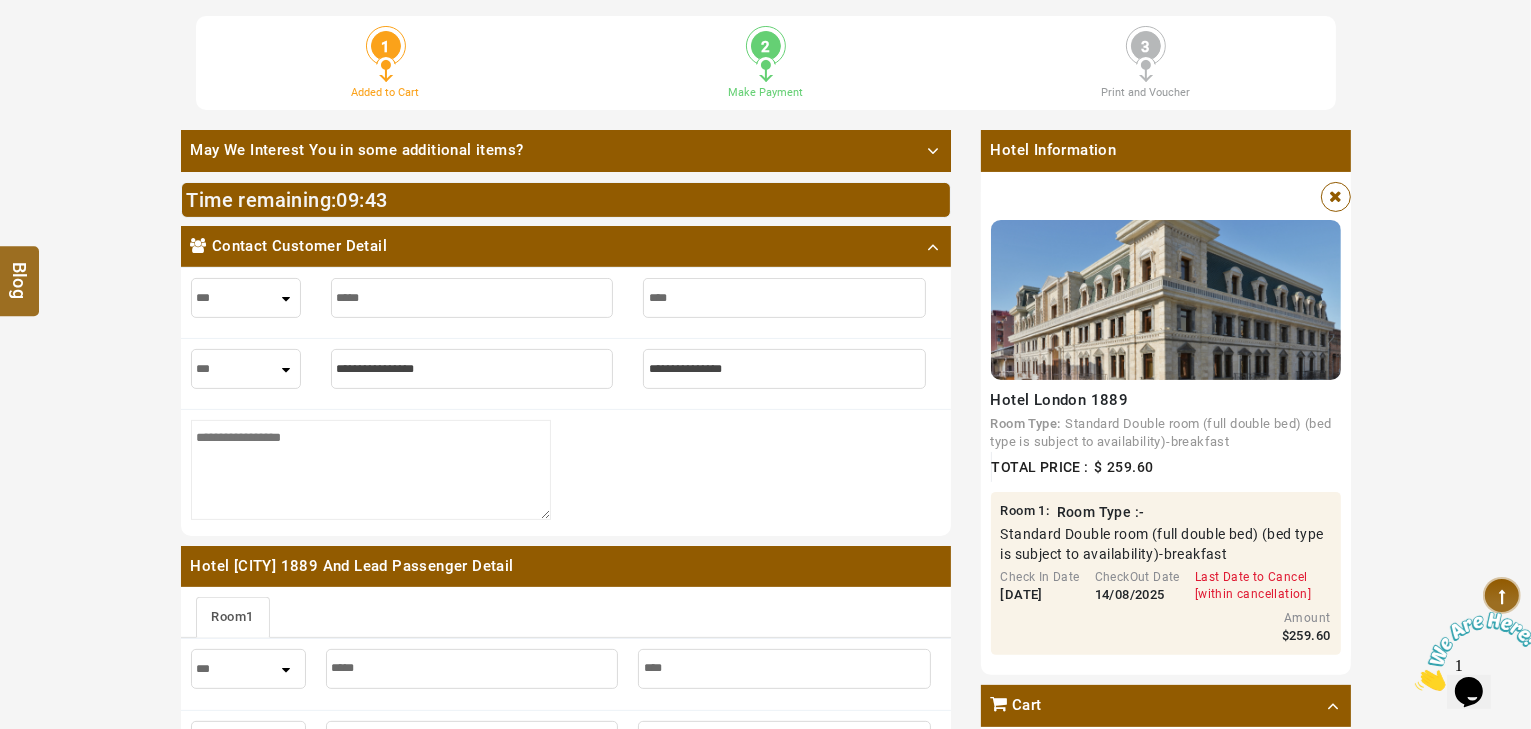 type on "*****" 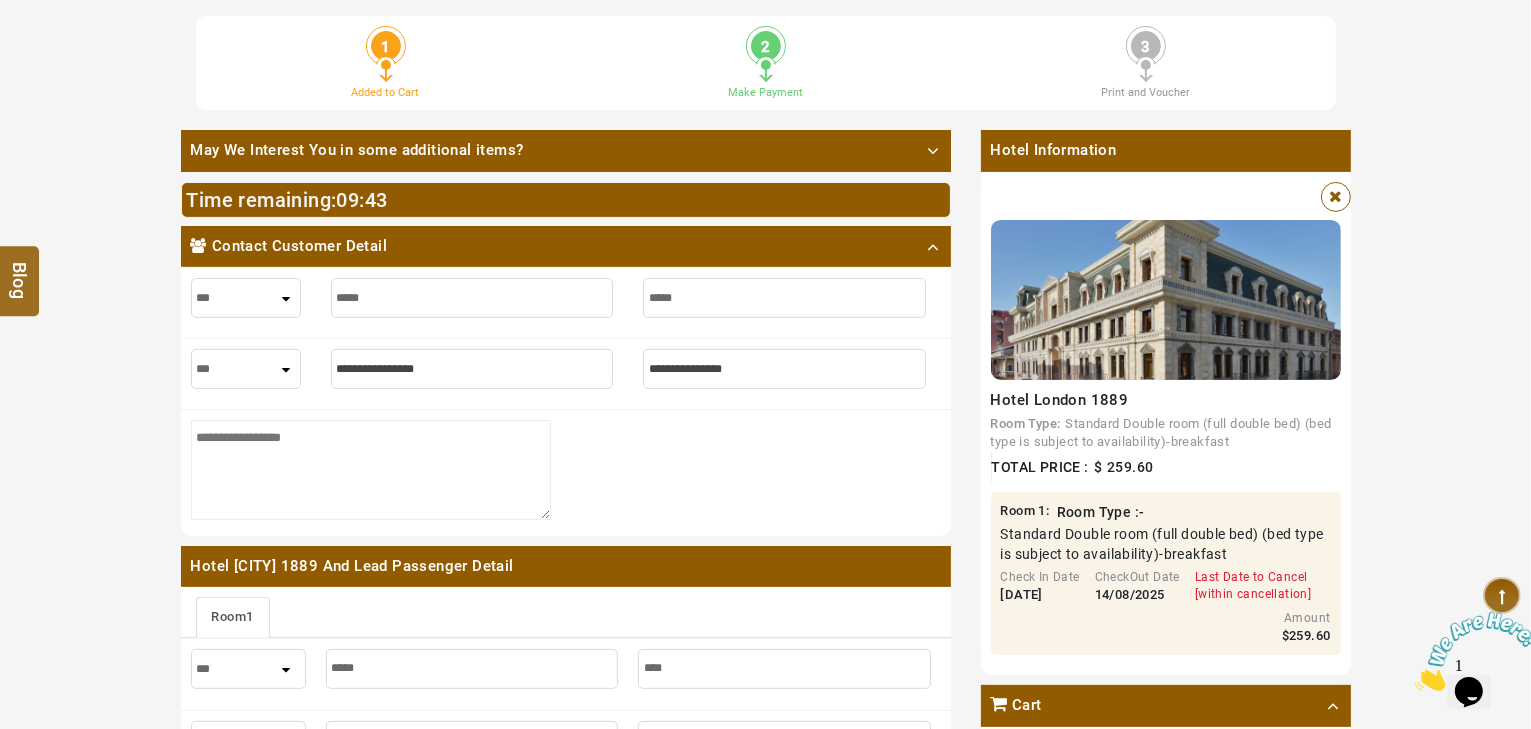 type on "*****" 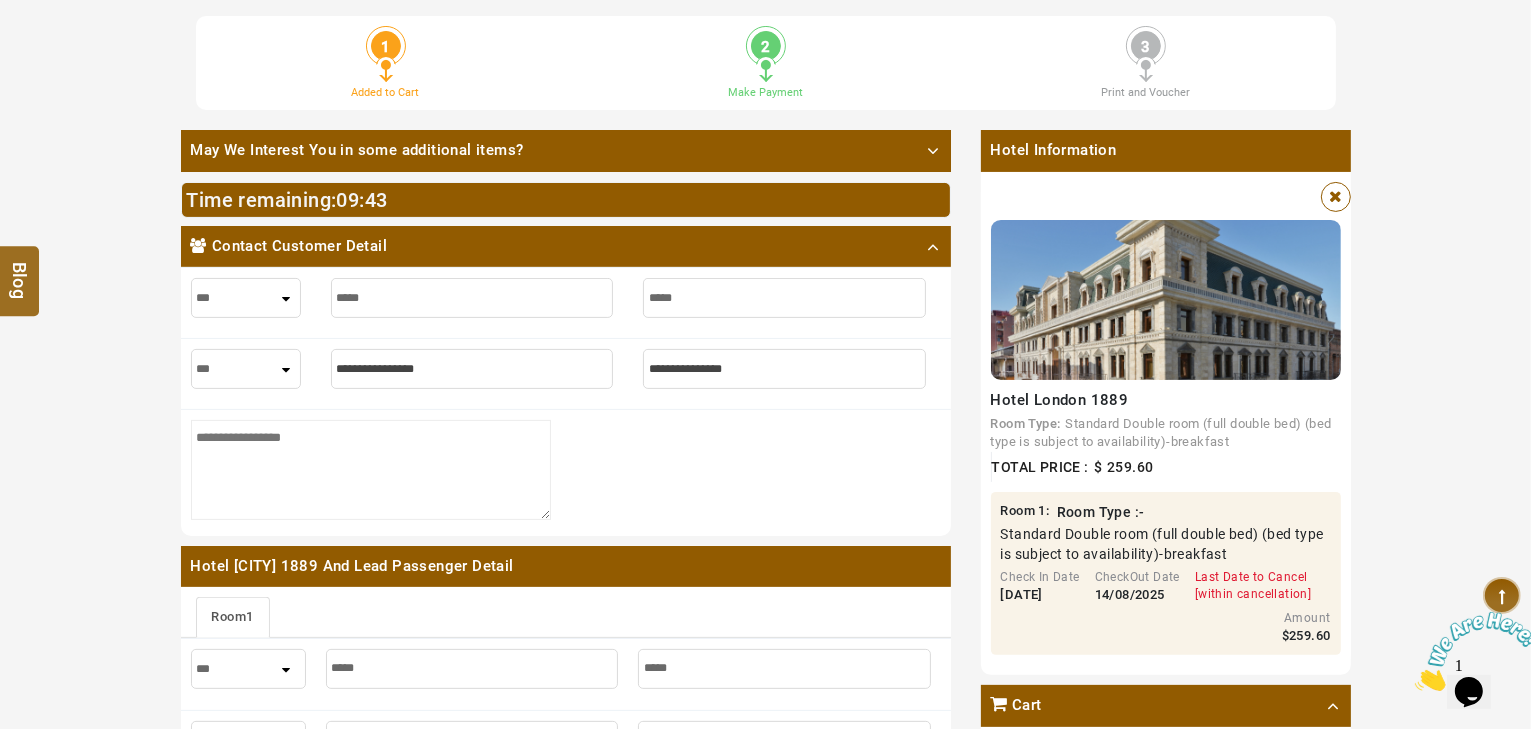 type on "******" 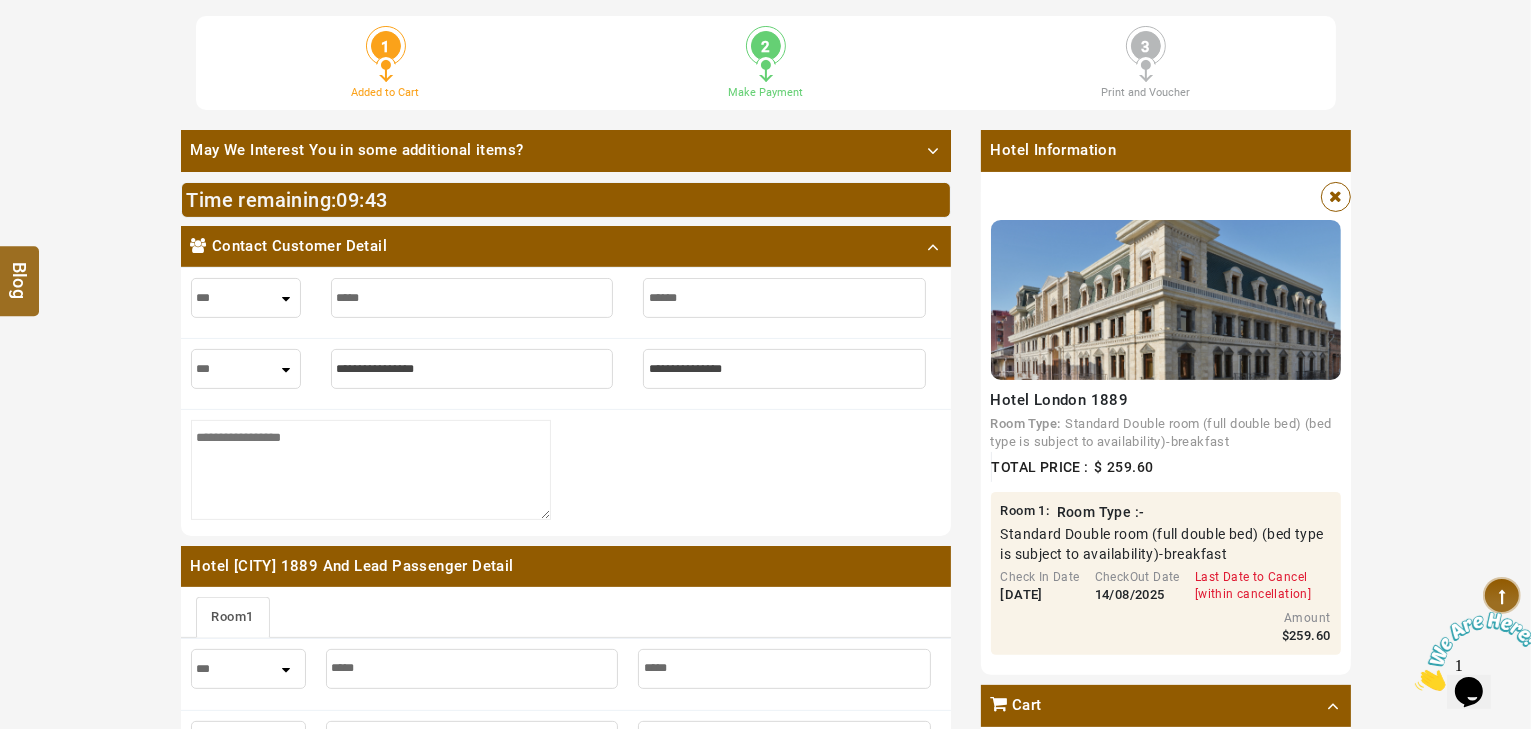 type on "******" 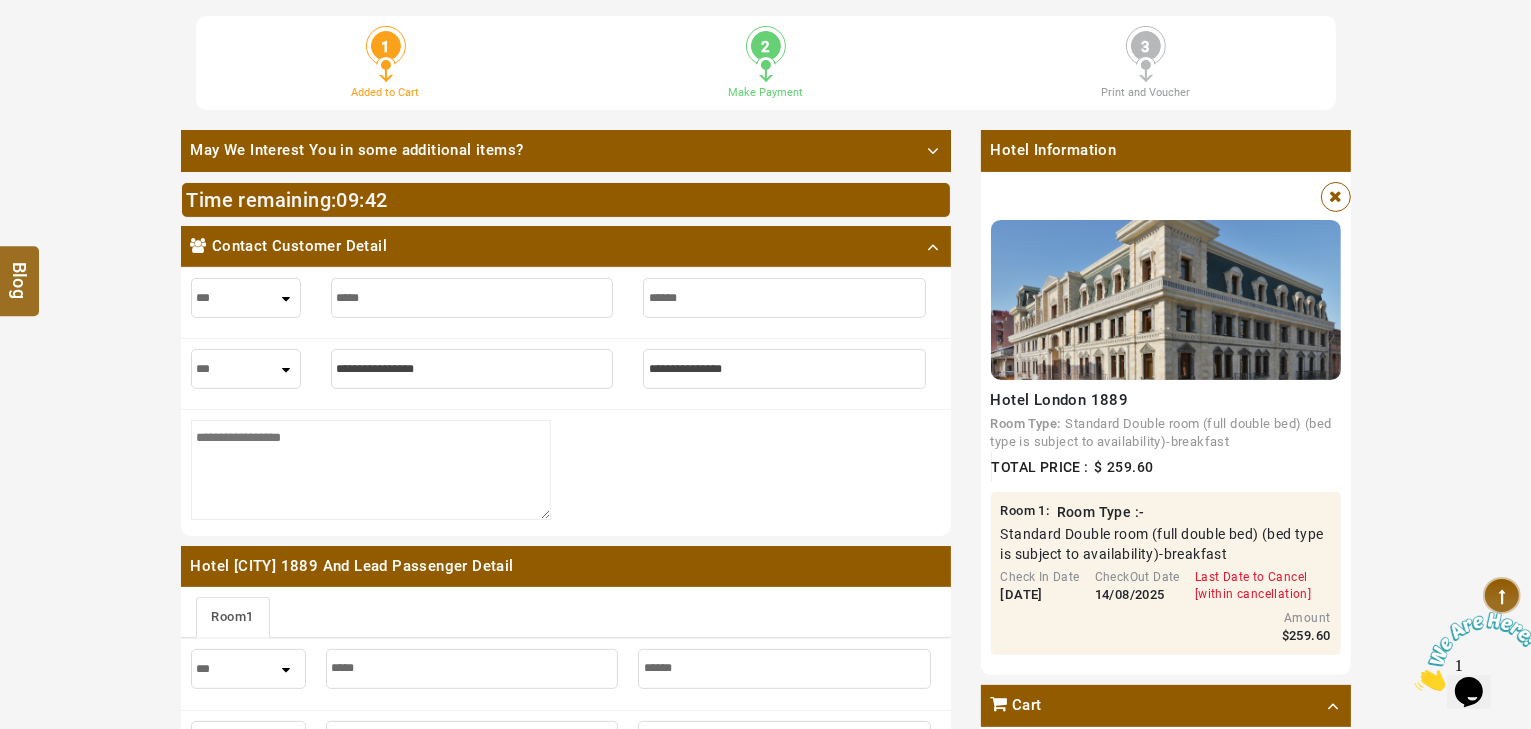 type on "*******" 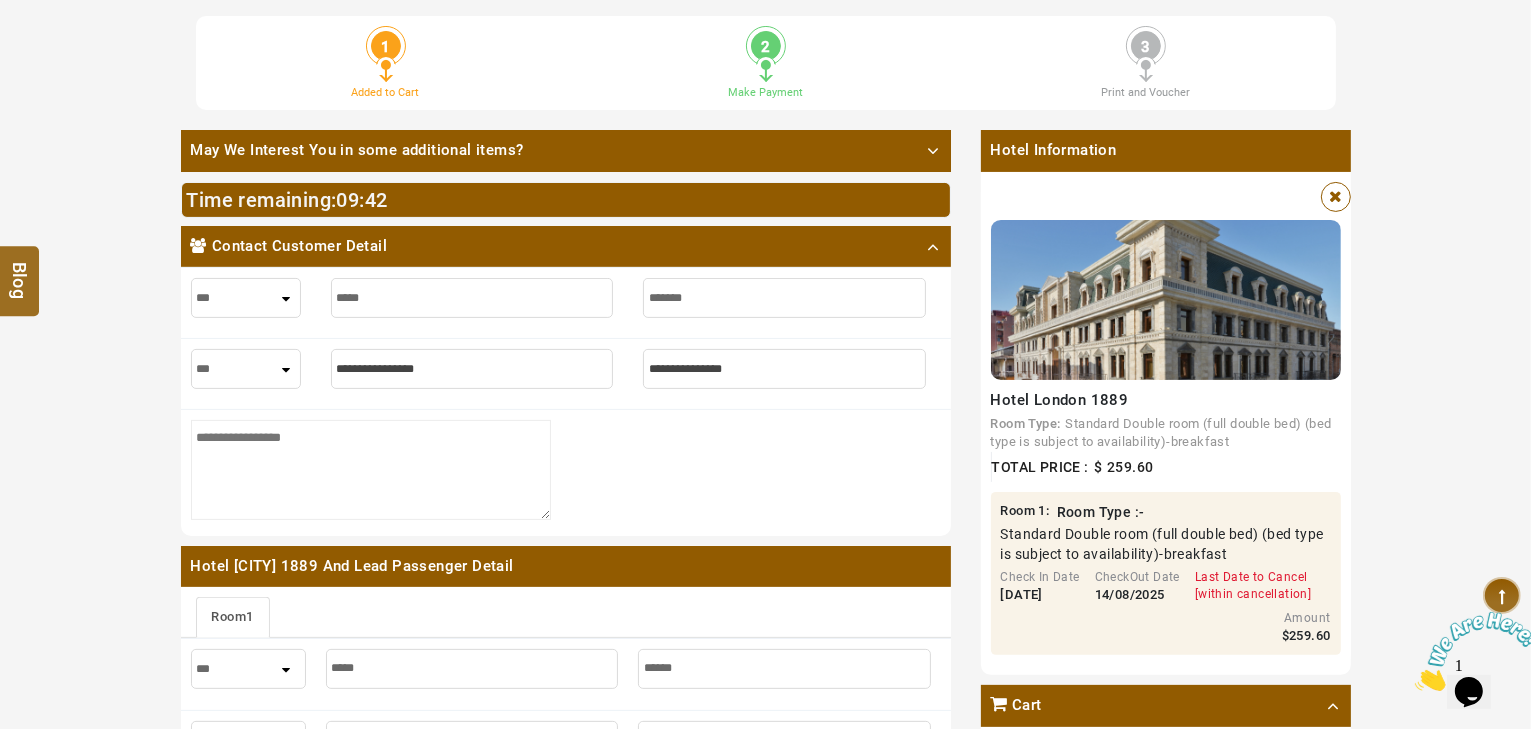 type on "*******" 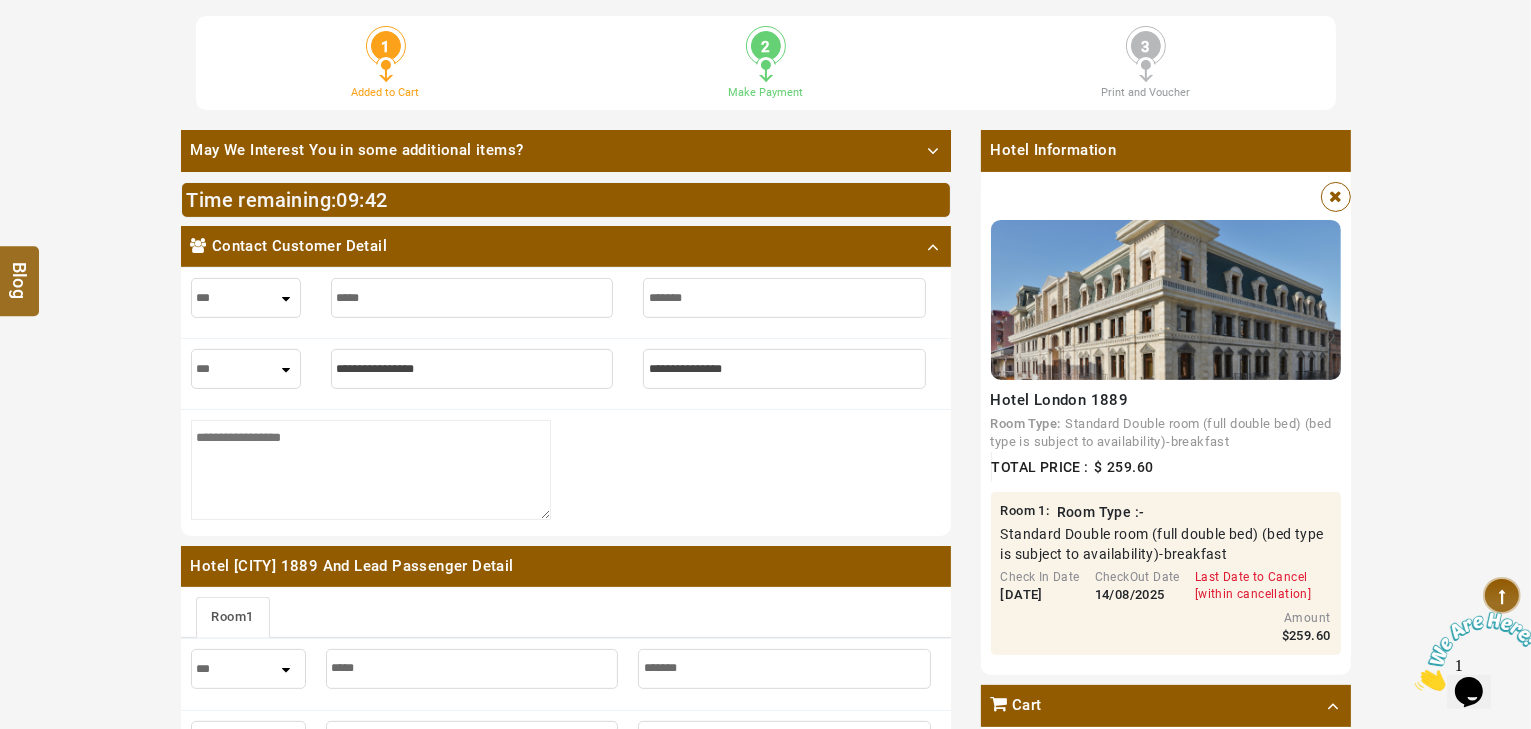 type on "********" 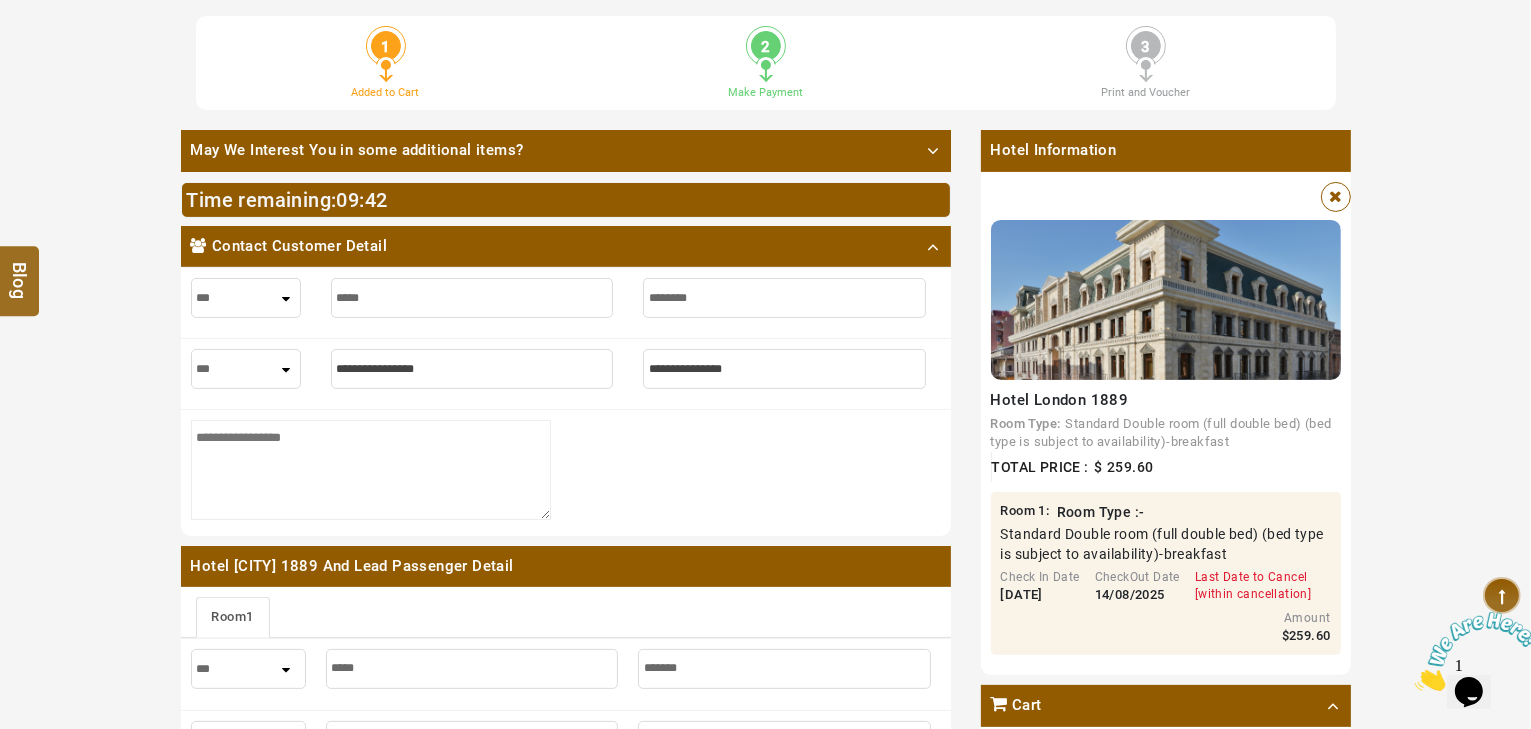 type on "********" 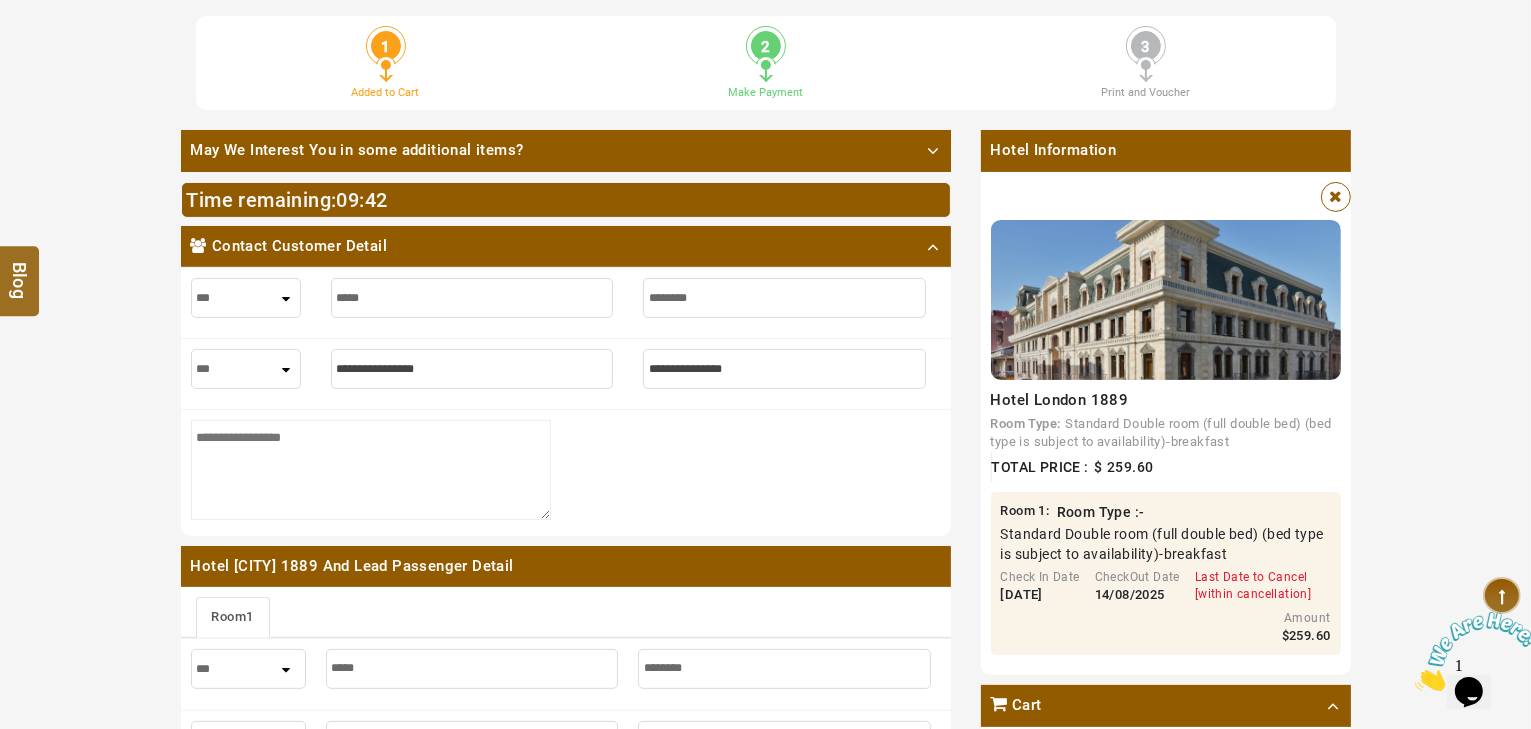 type on "*********" 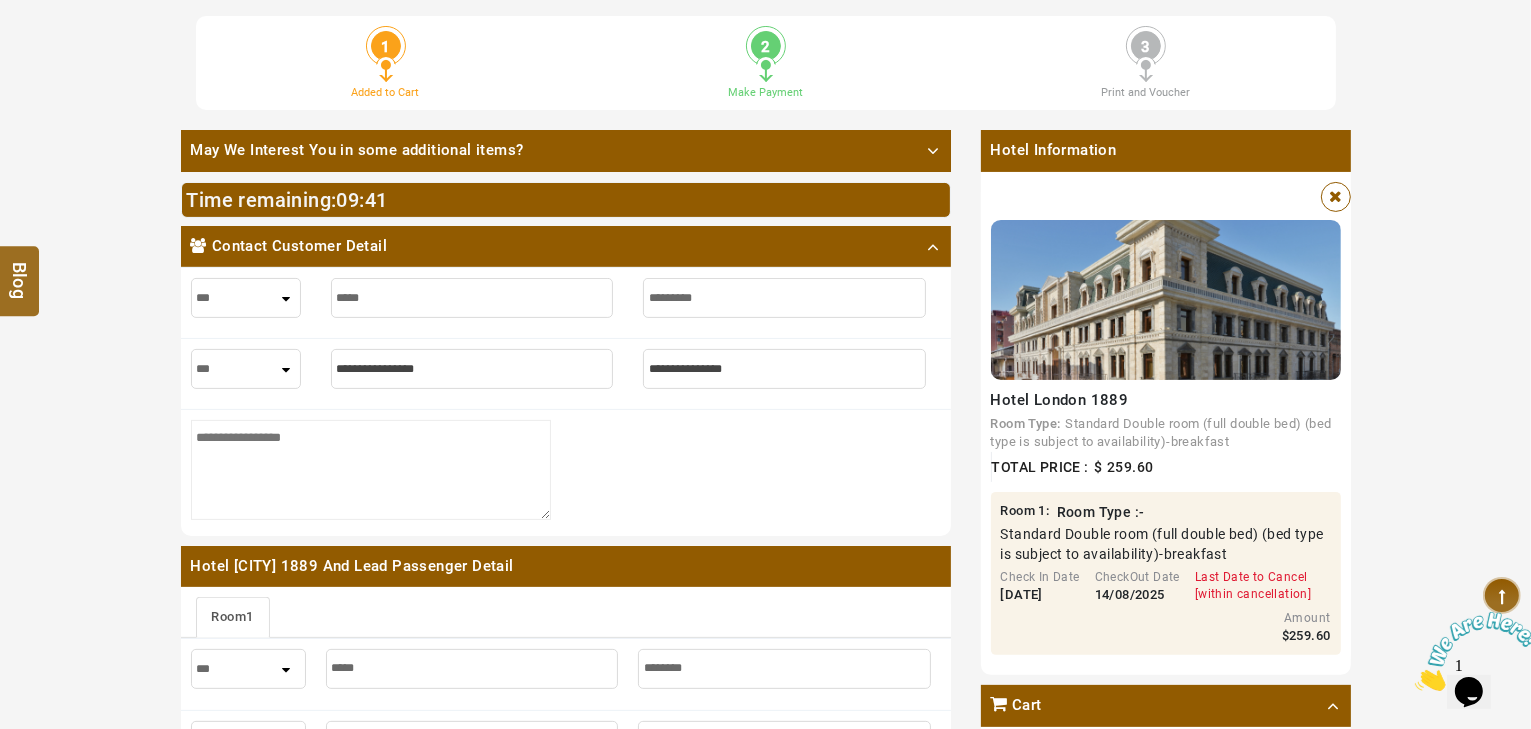 type on "*********" 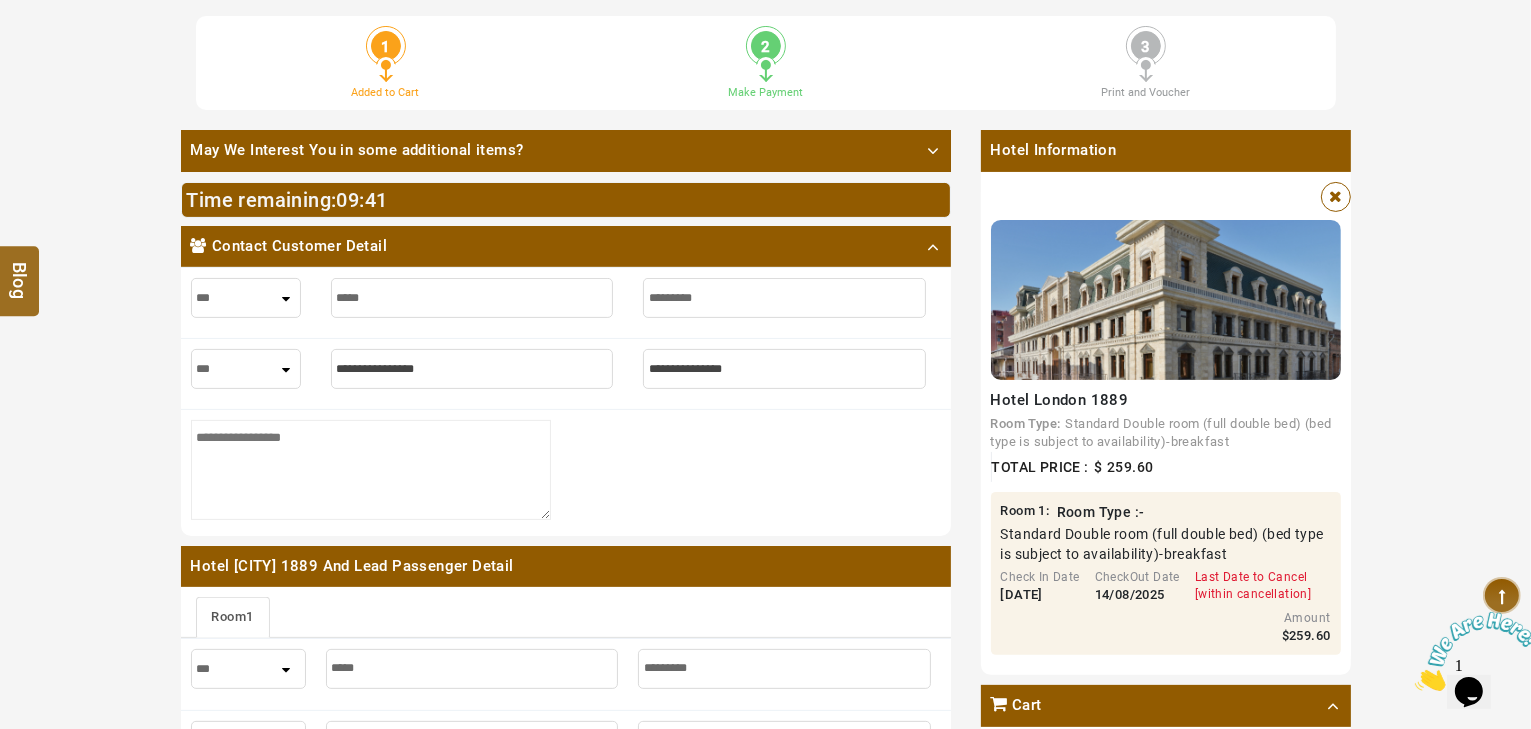 type on "**********" 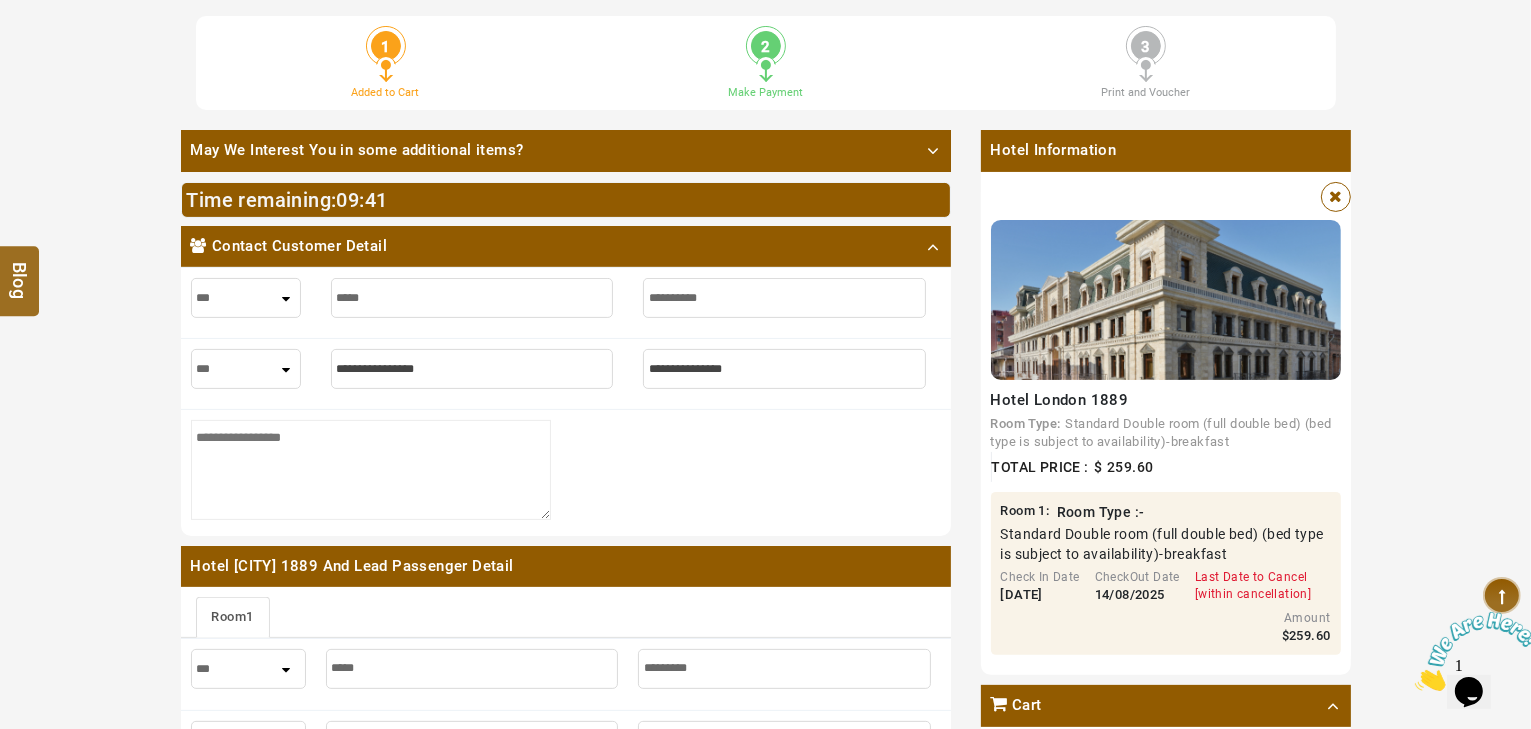type on "**********" 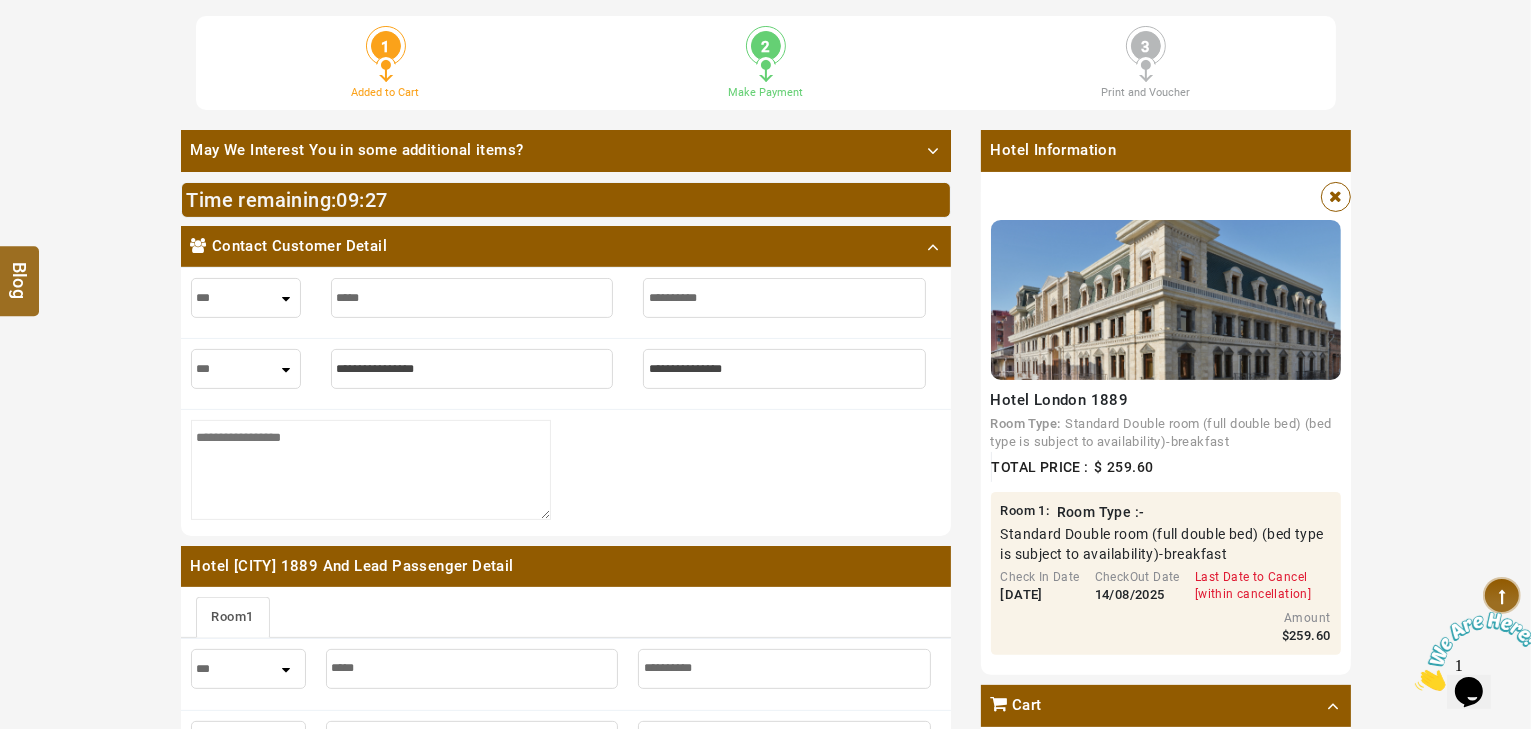 type on "*********" 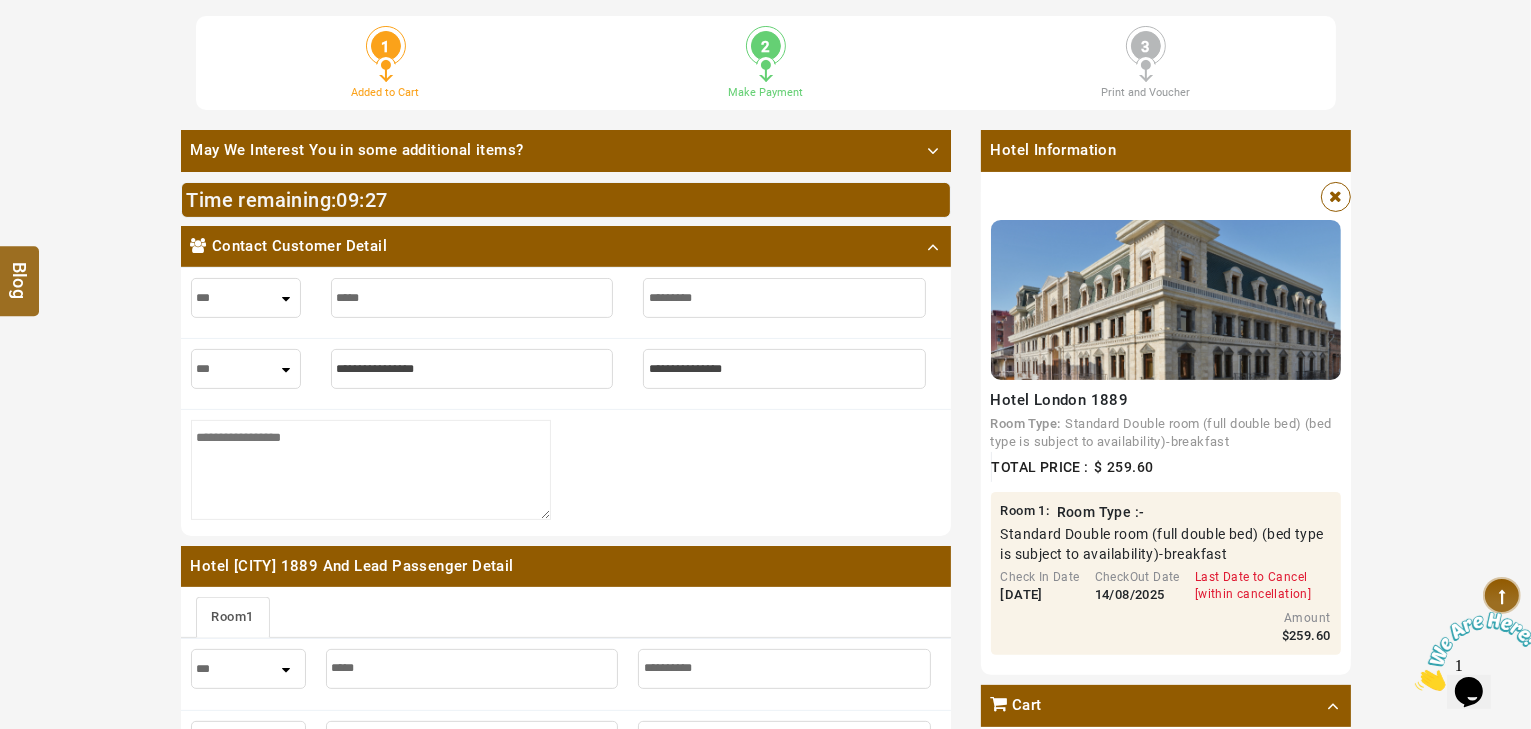 type on "*********" 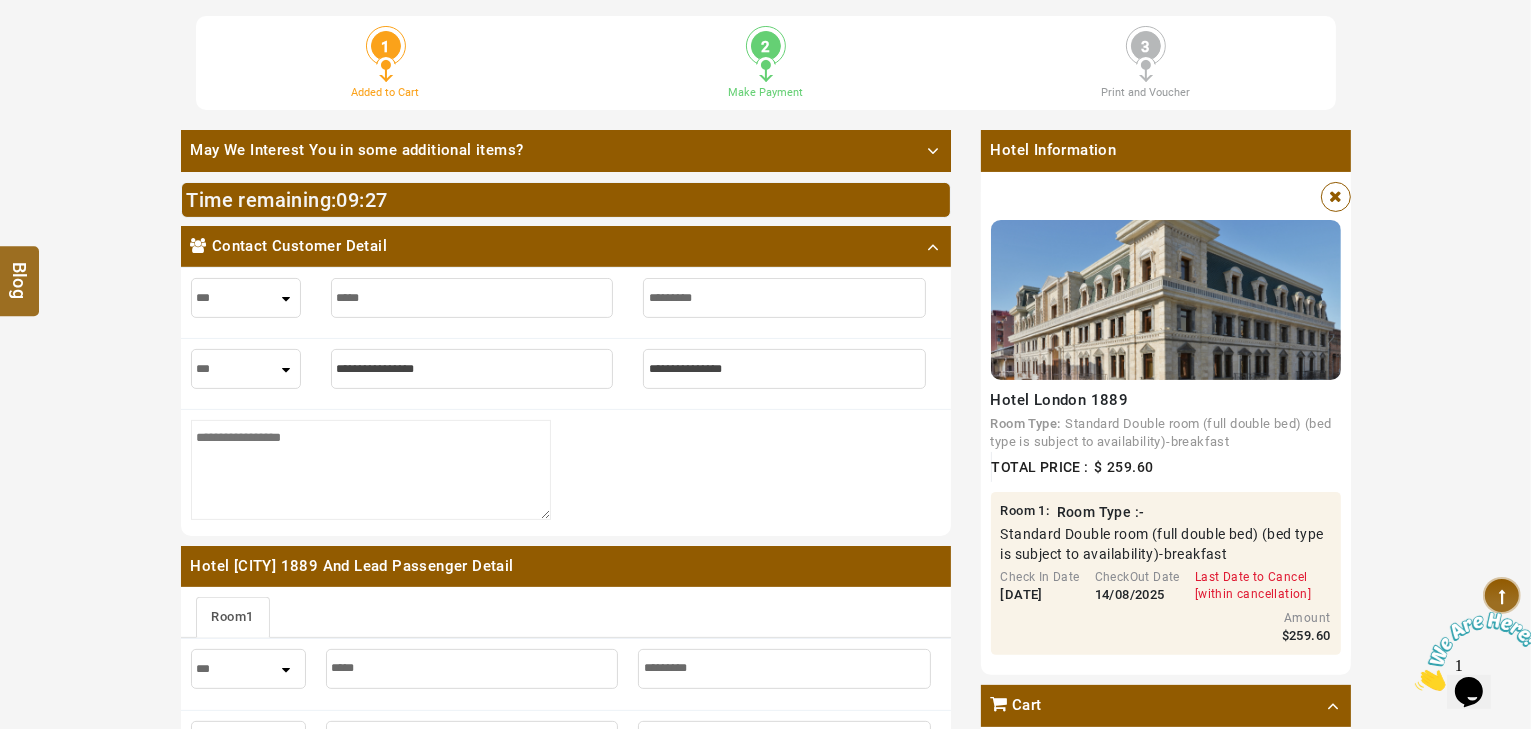 type on "********" 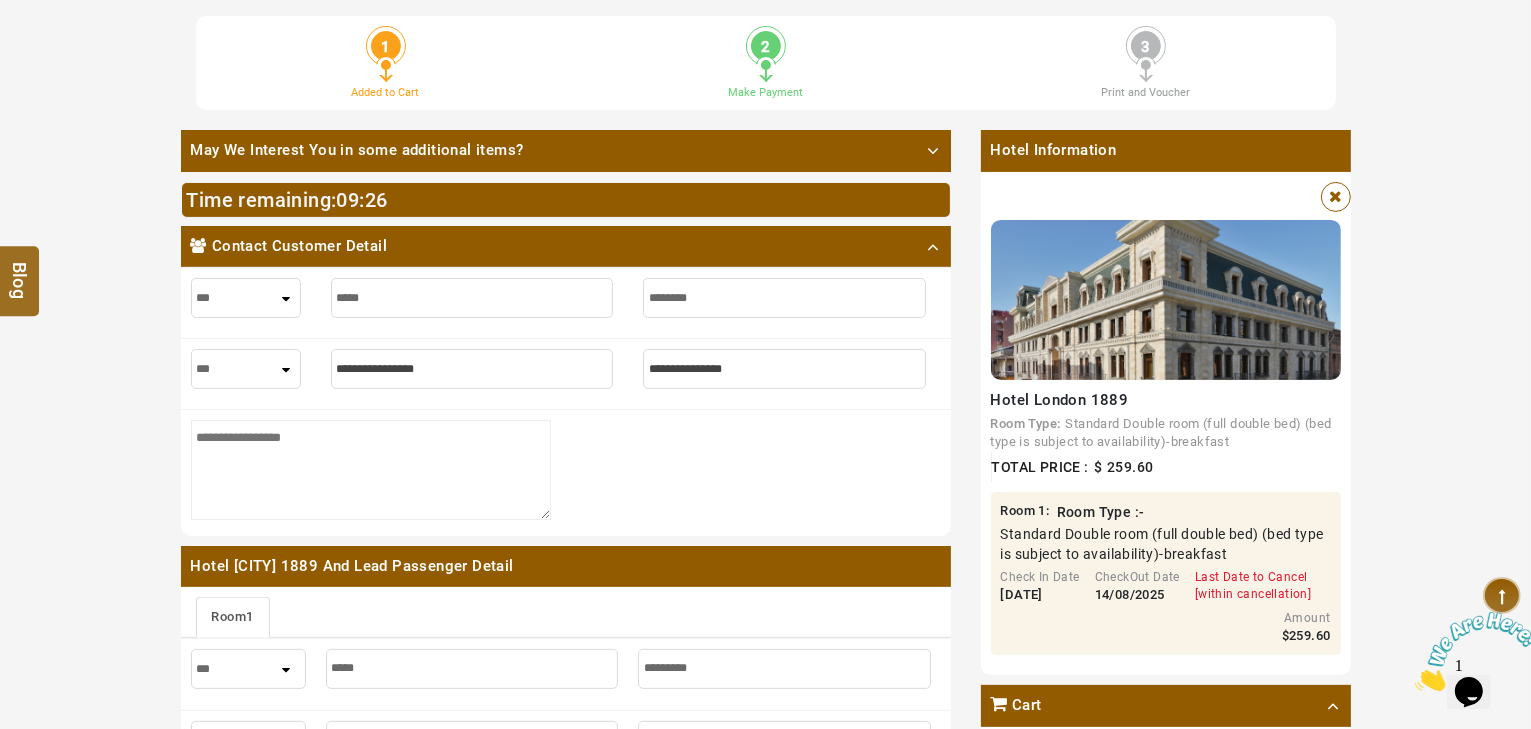 type on "********" 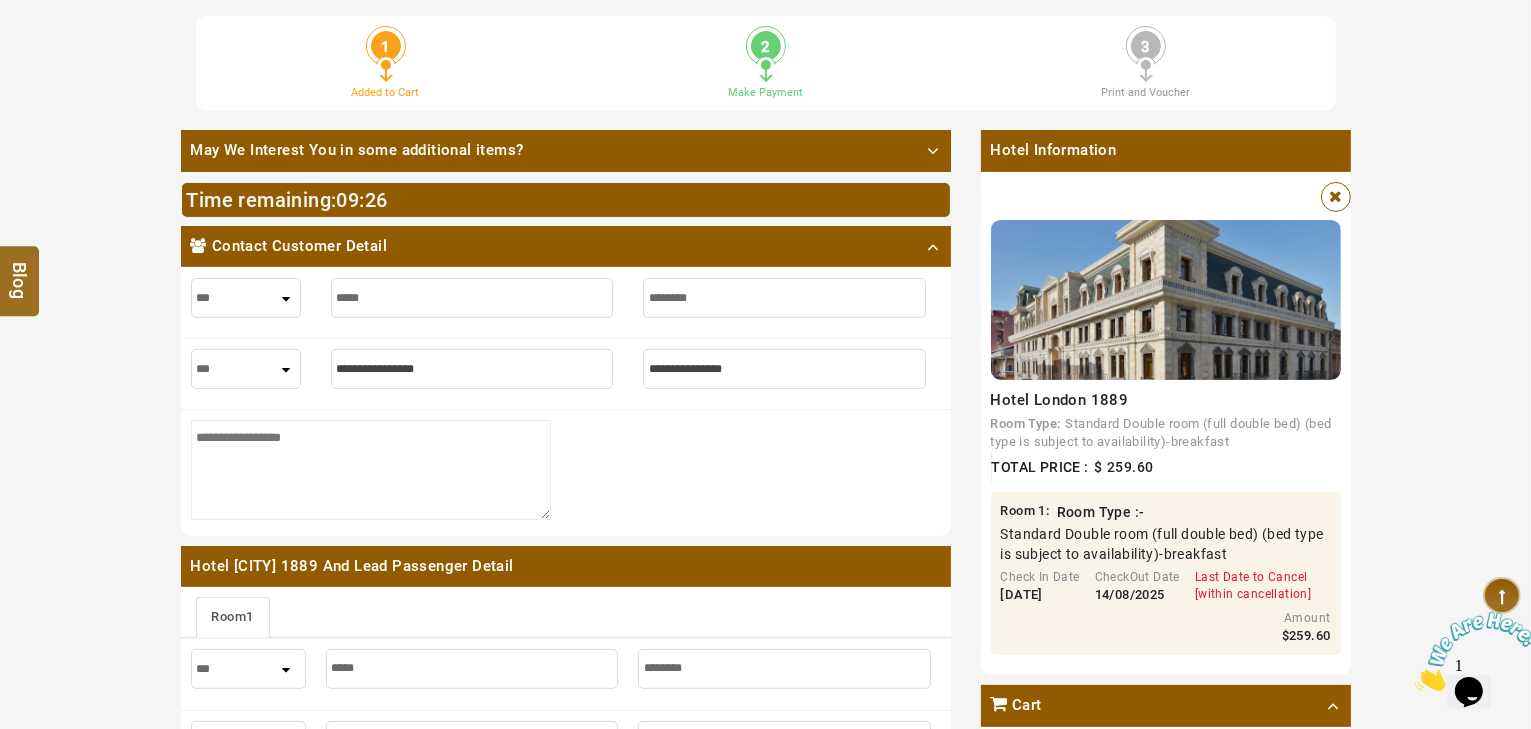 type on "*******" 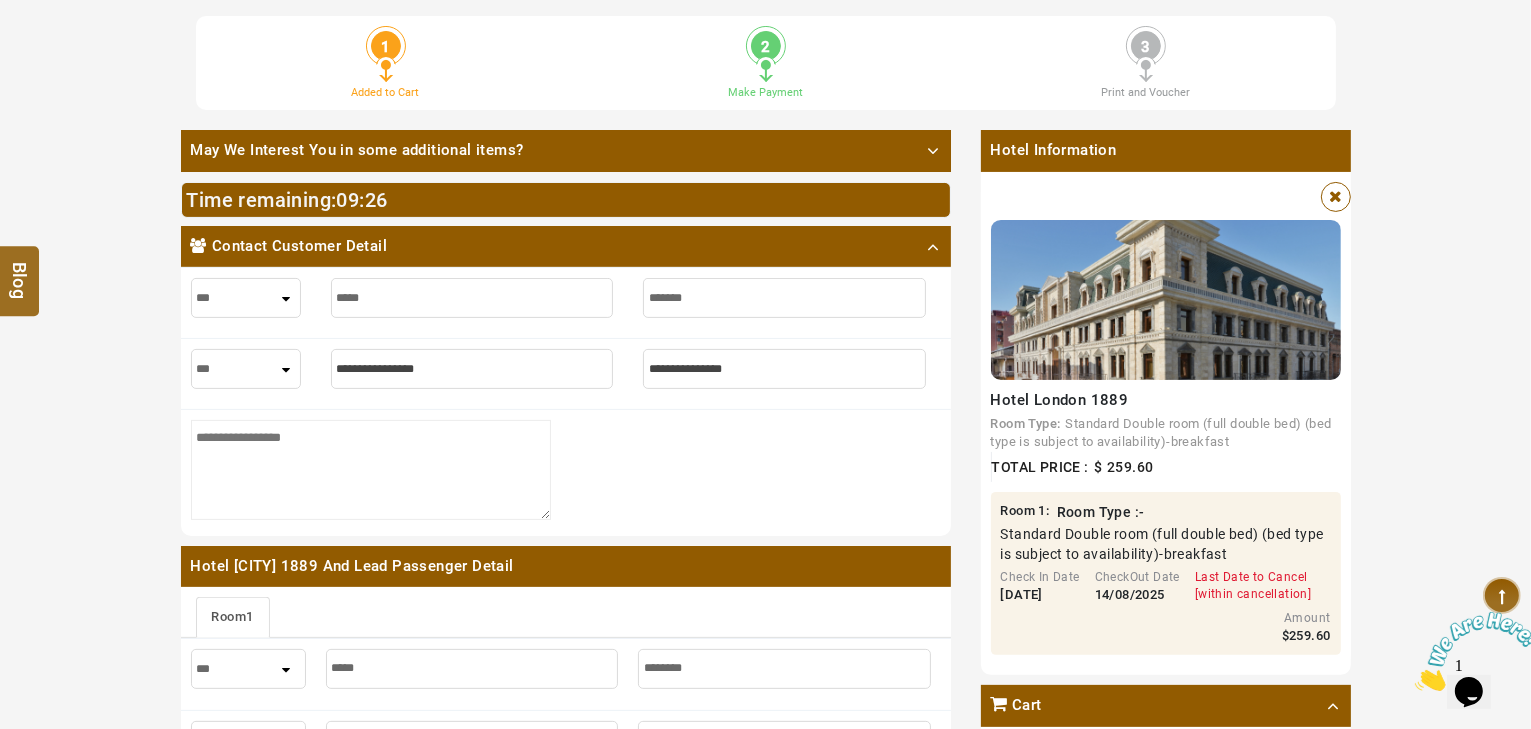 type on "*******" 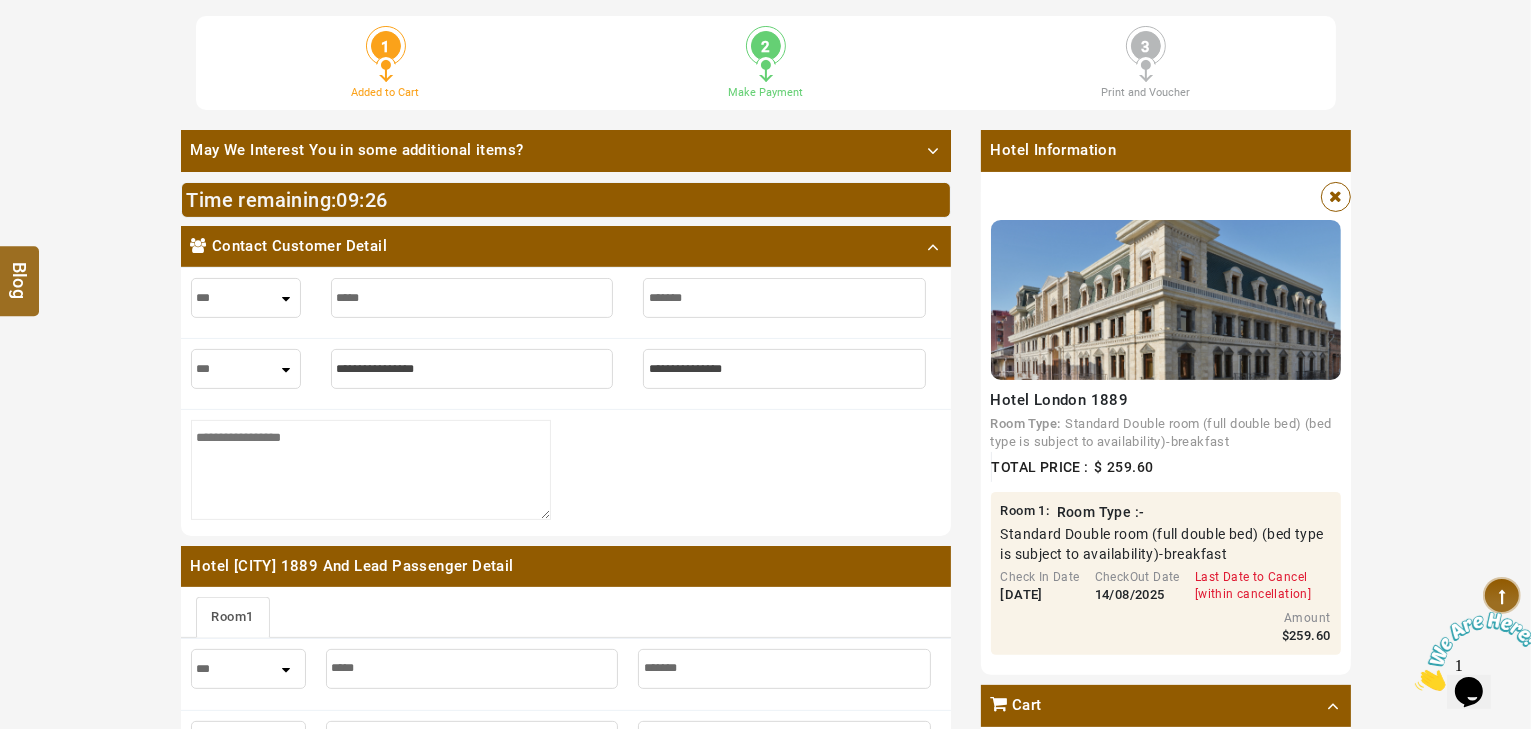 type on "******" 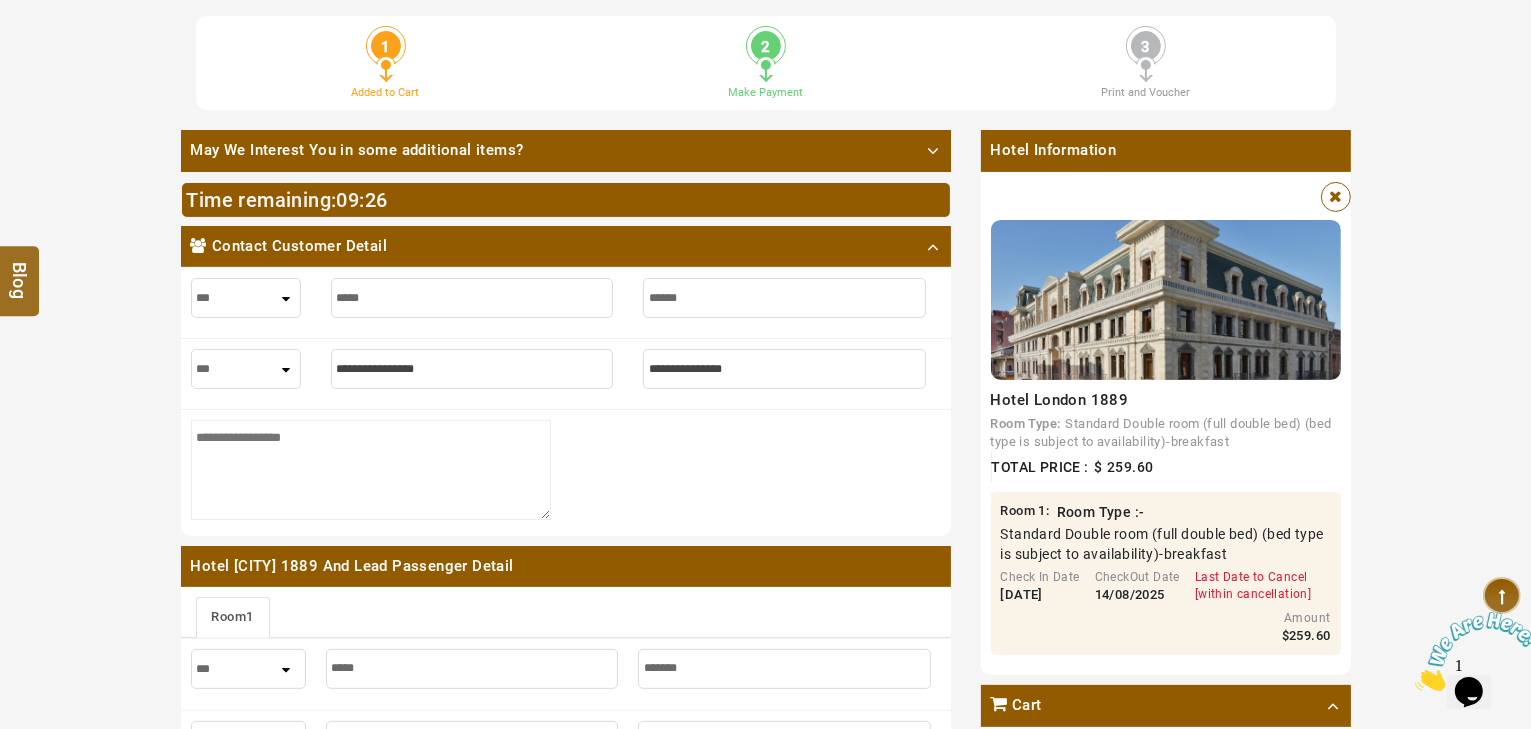 type on "******" 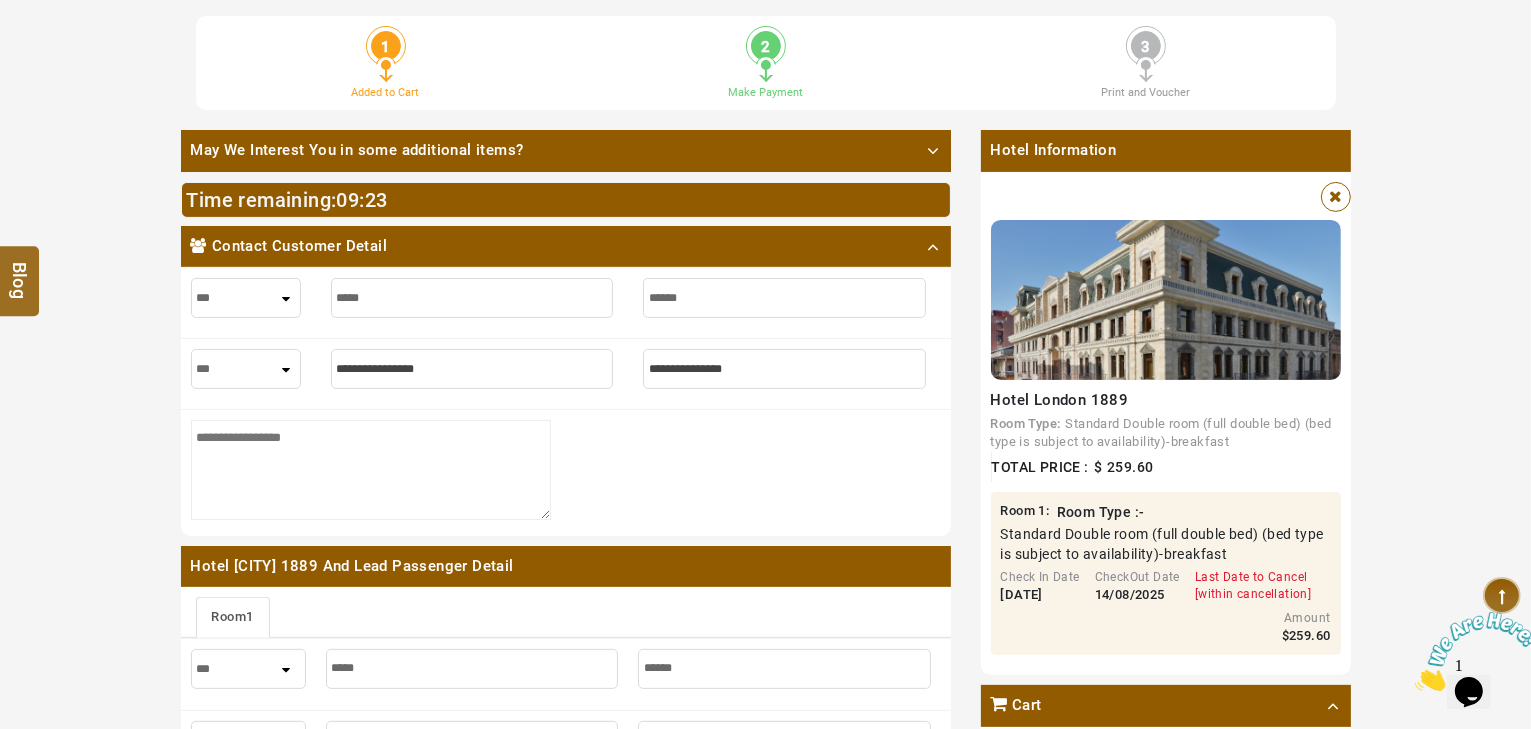 type on "*******" 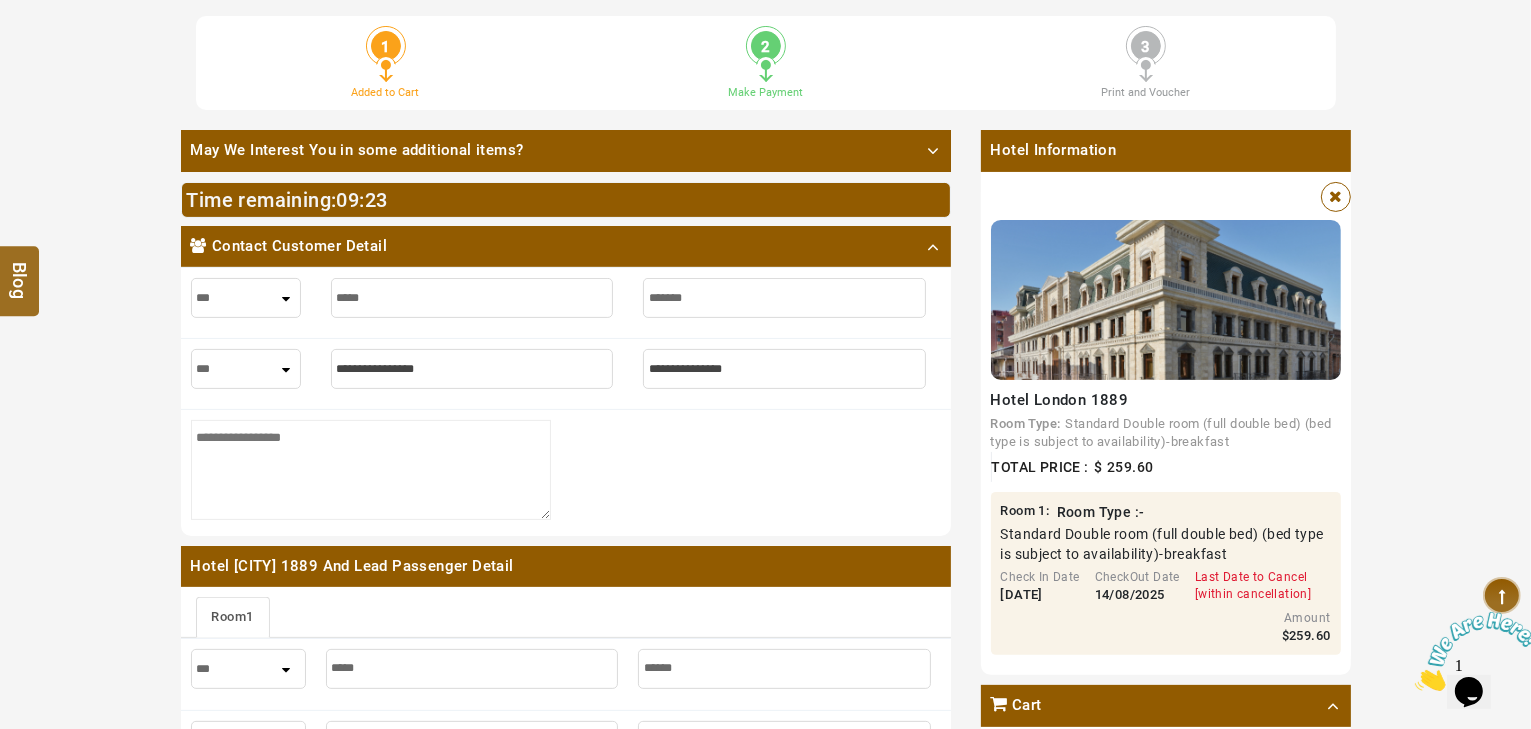 type on "*******" 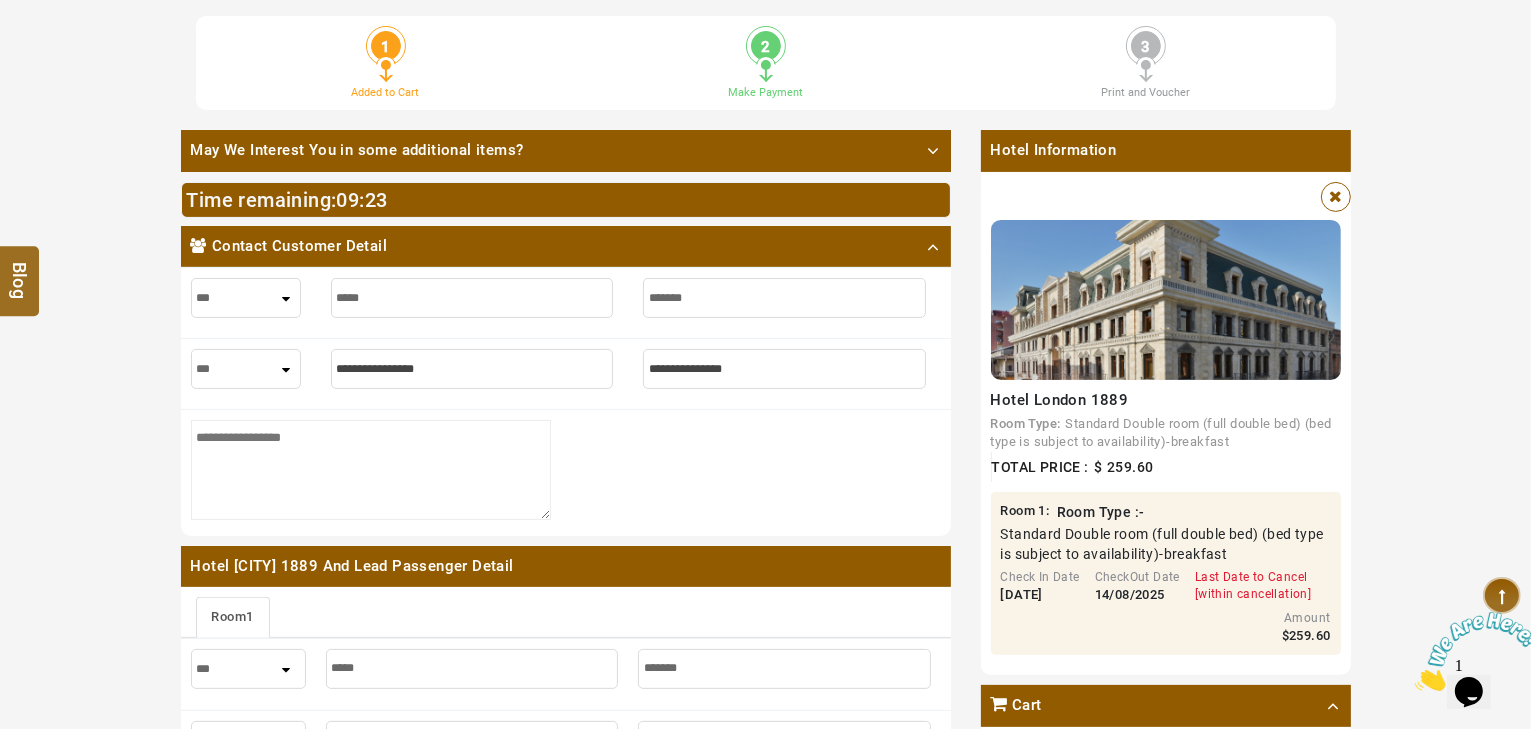 type on "********" 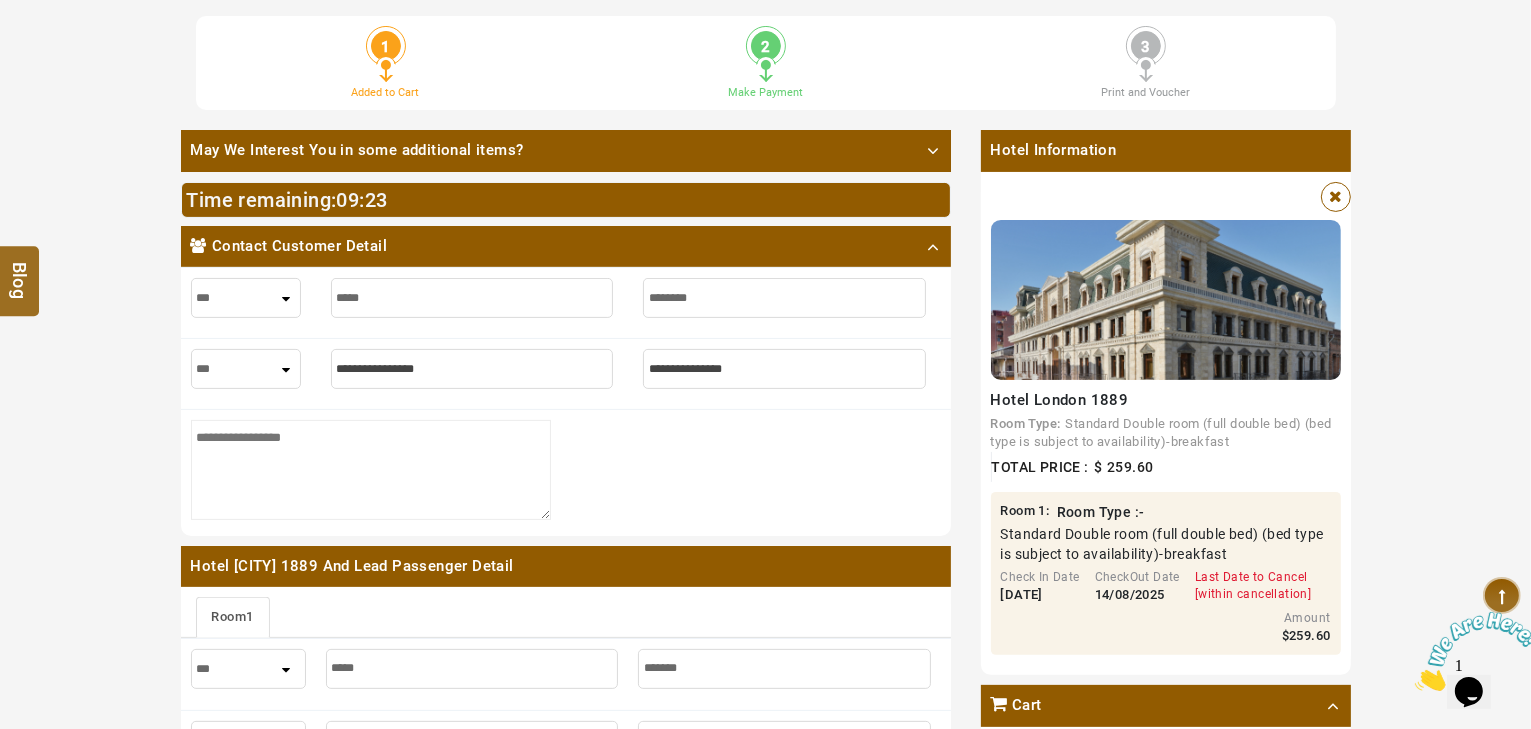 type on "********" 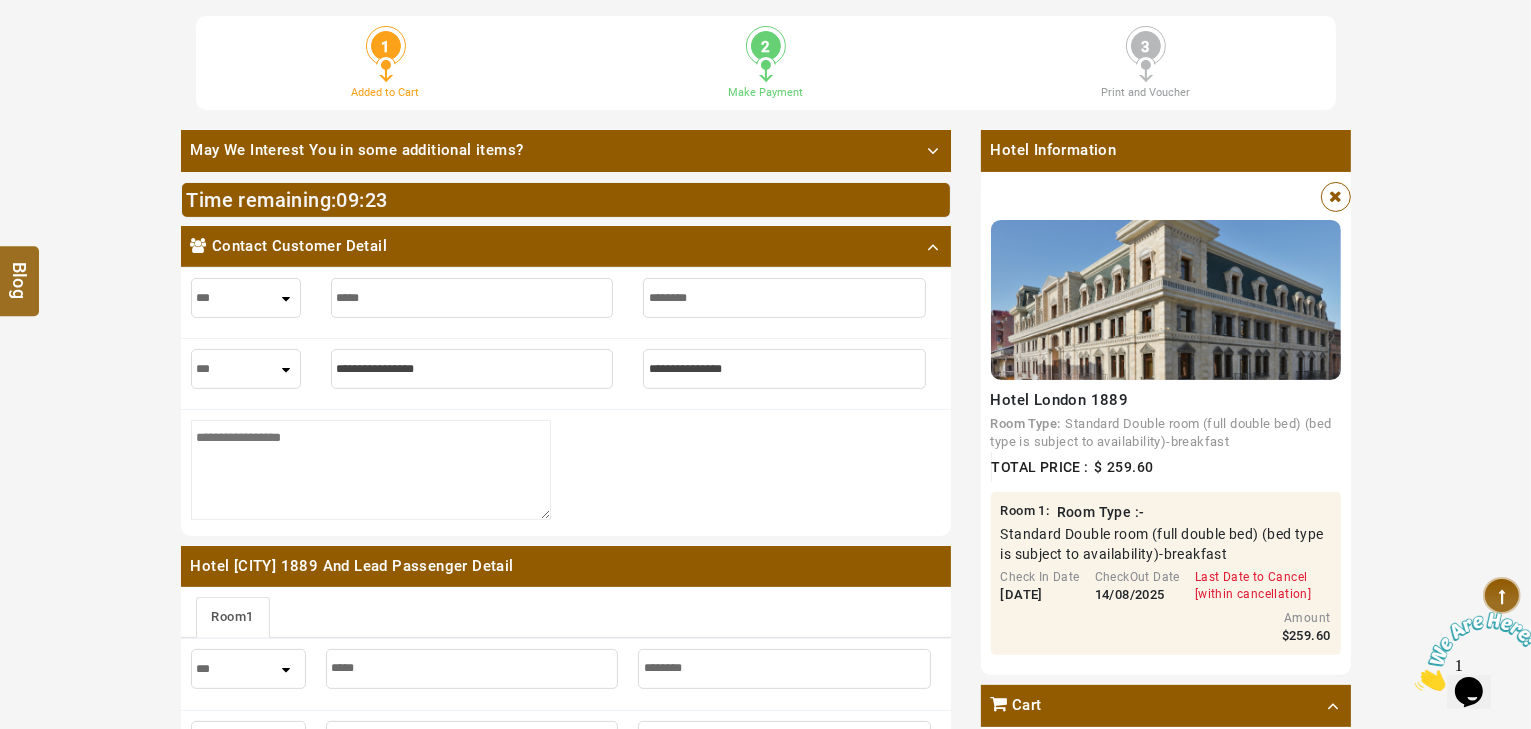 type on "*********" 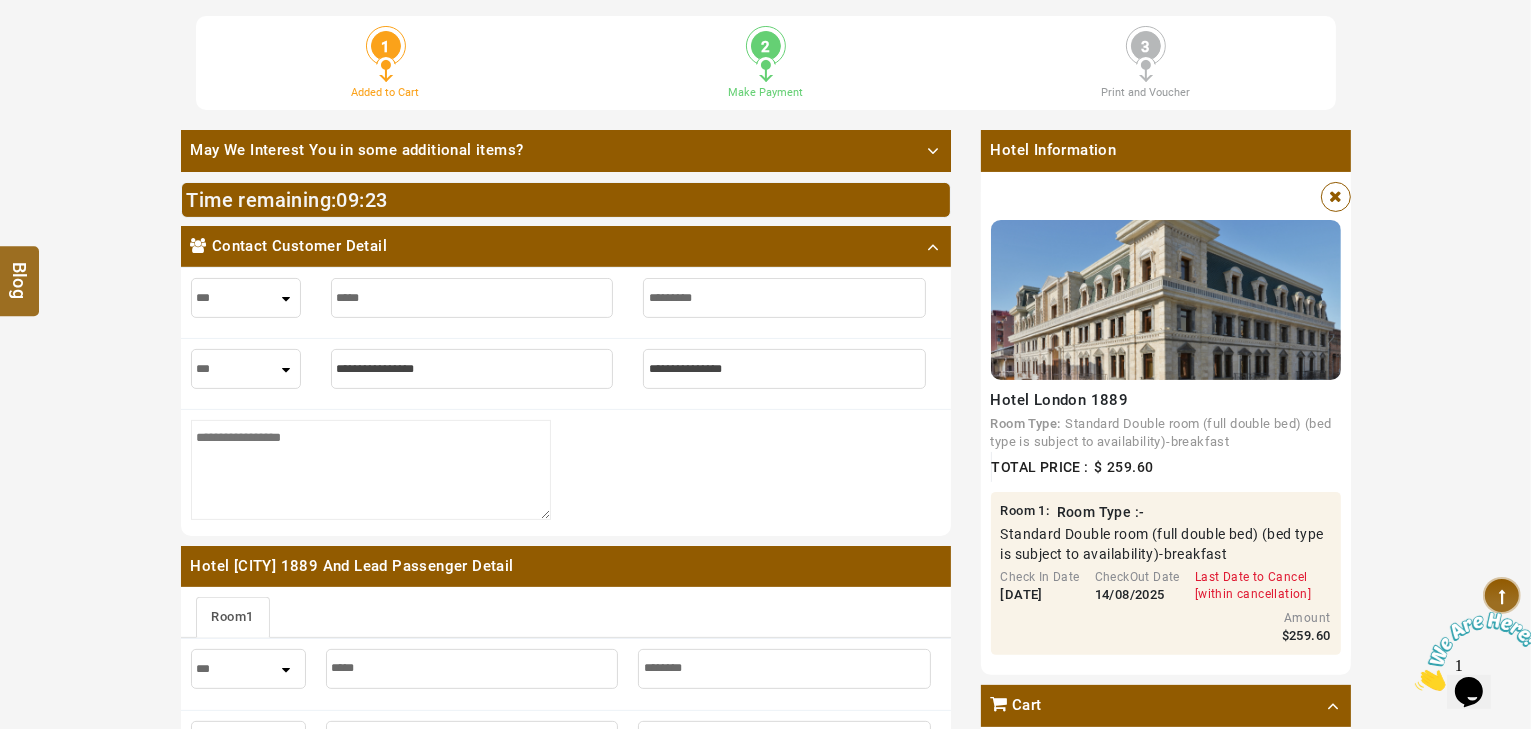 type on "*********" 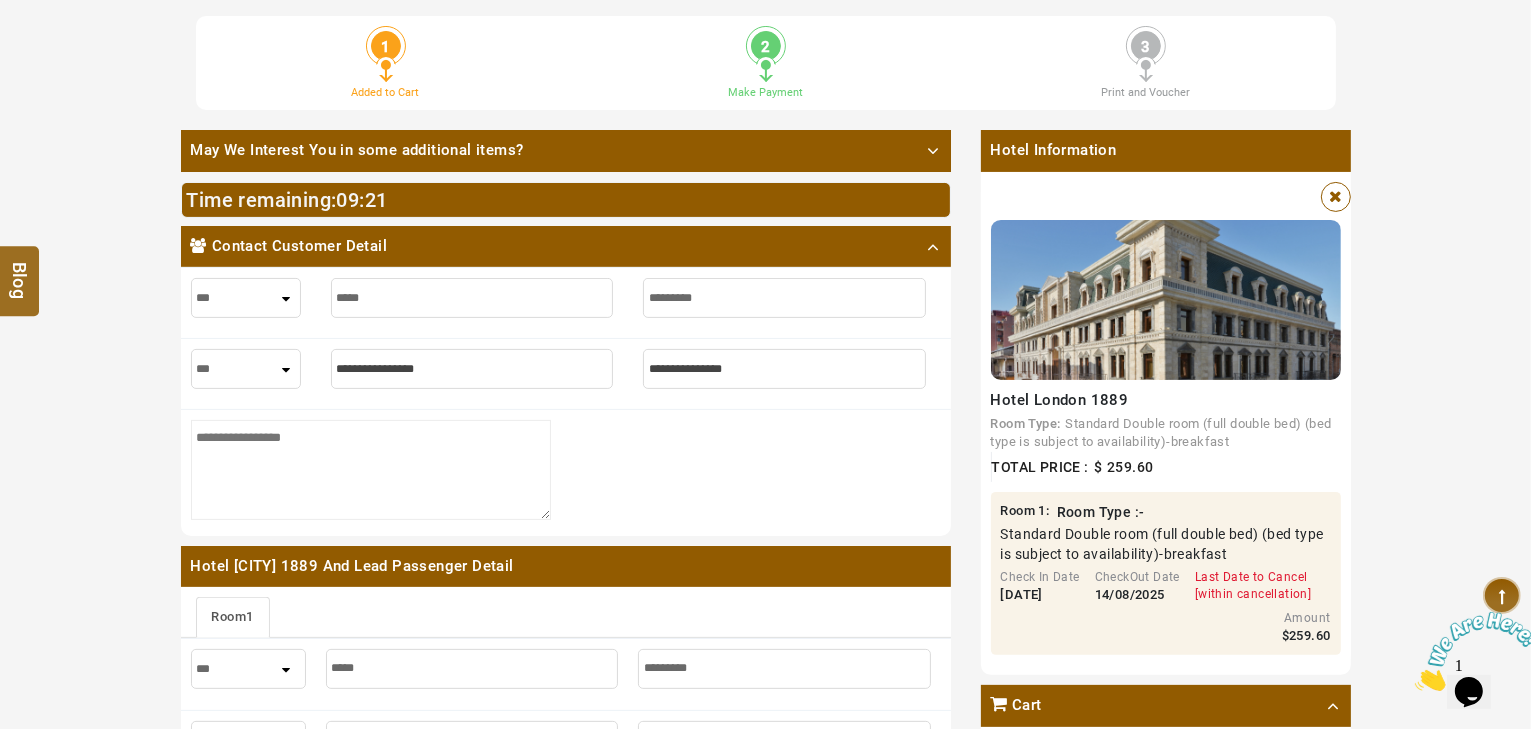 type on "*********" 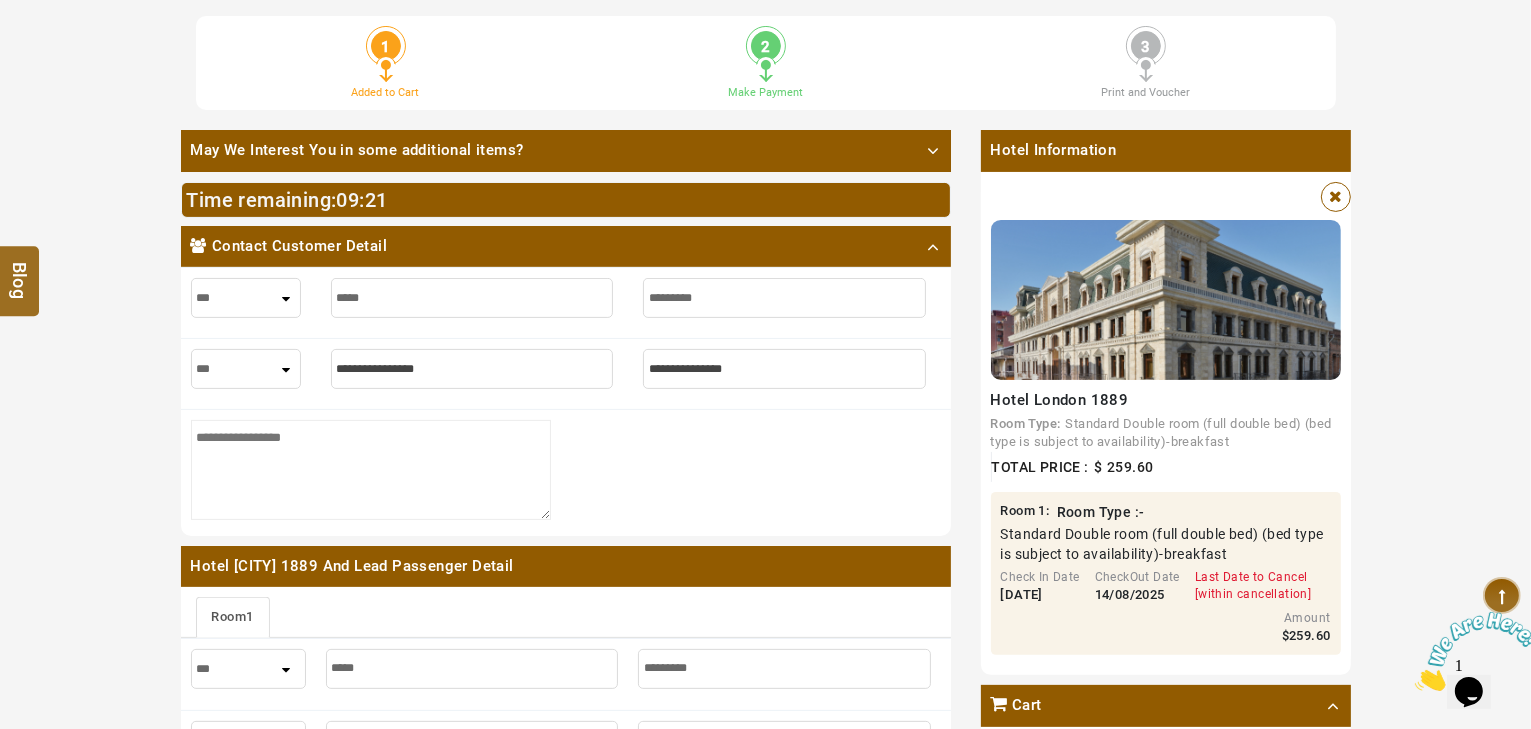 click on "*** **** ***" at bounding box center (246, 369) 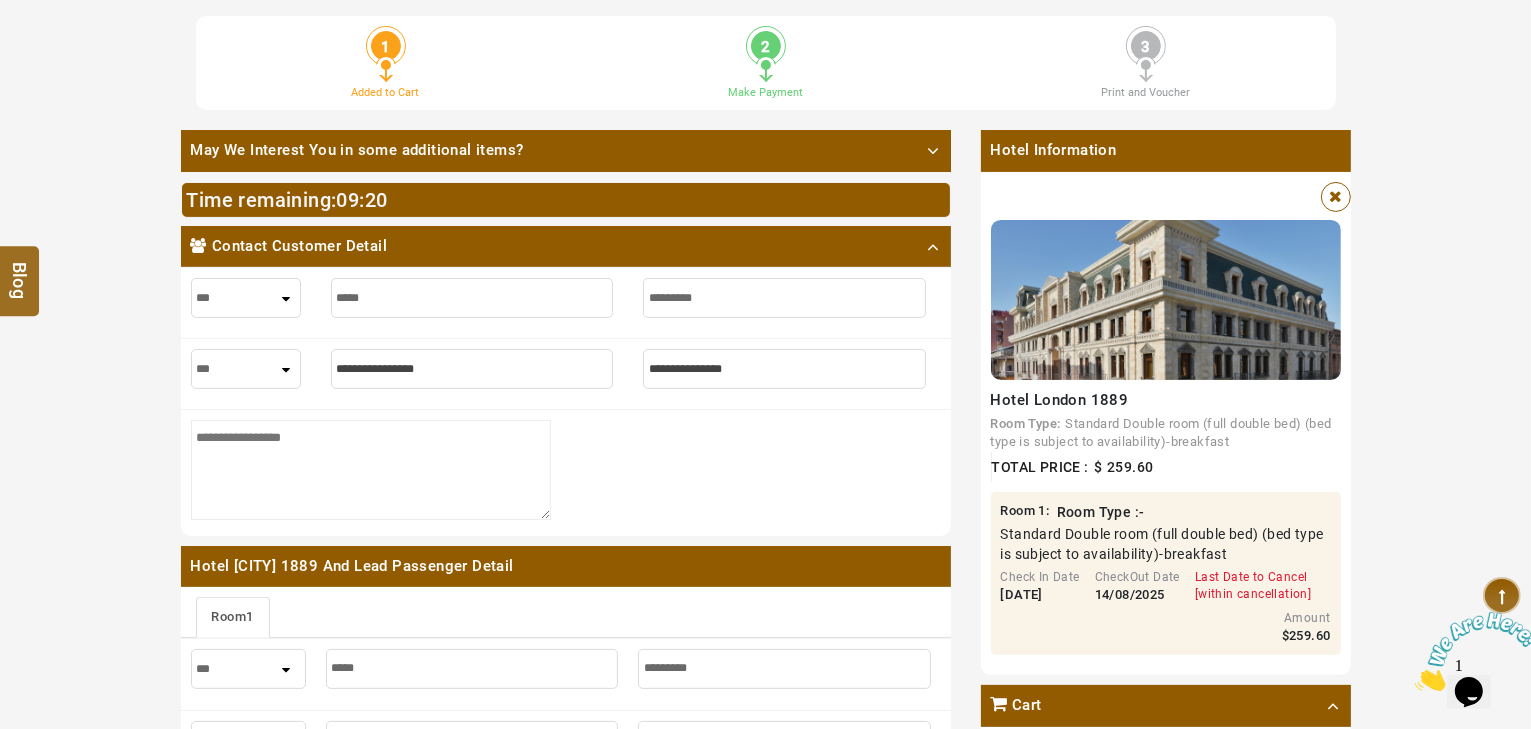 select on "****" 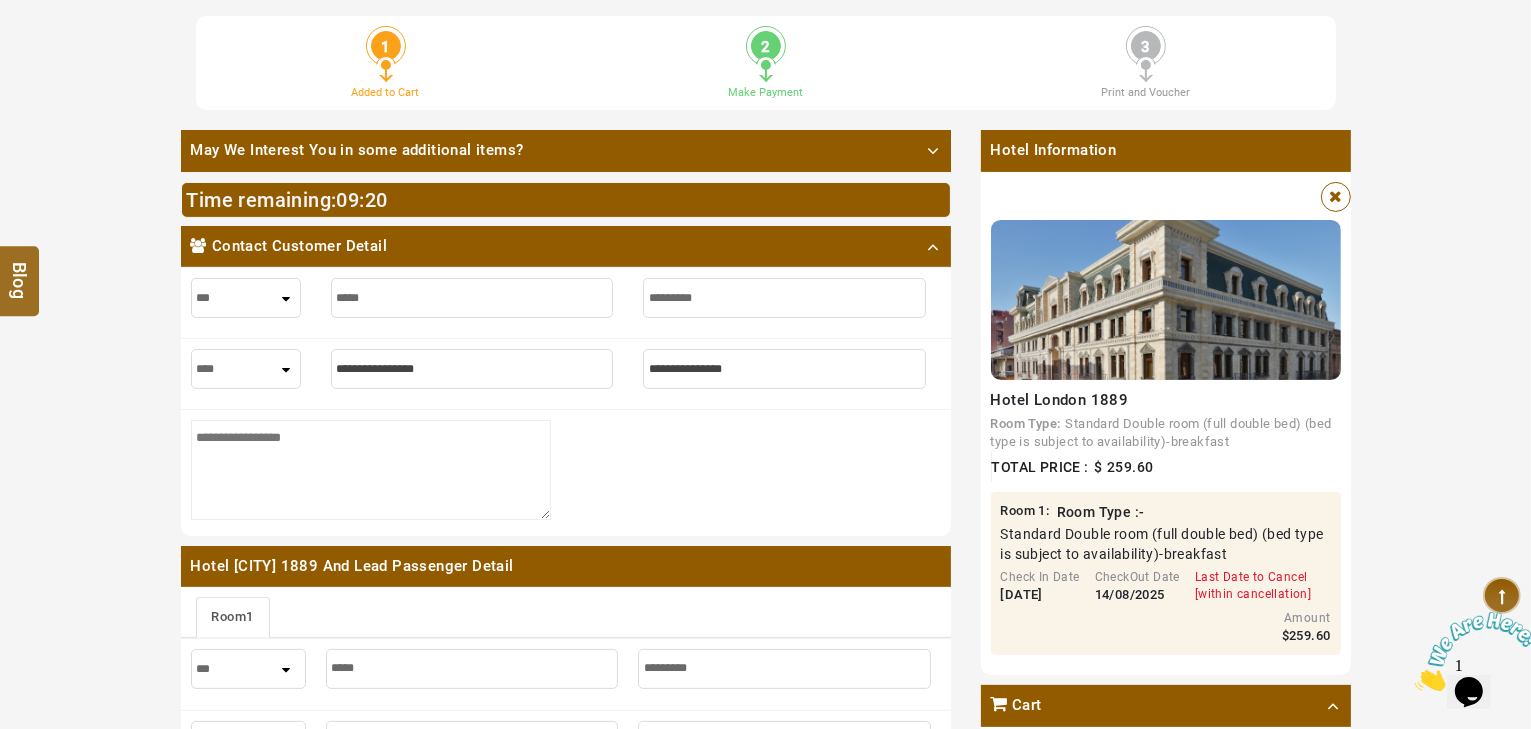click on "*** **** ***" at bounding box center (246, 369) 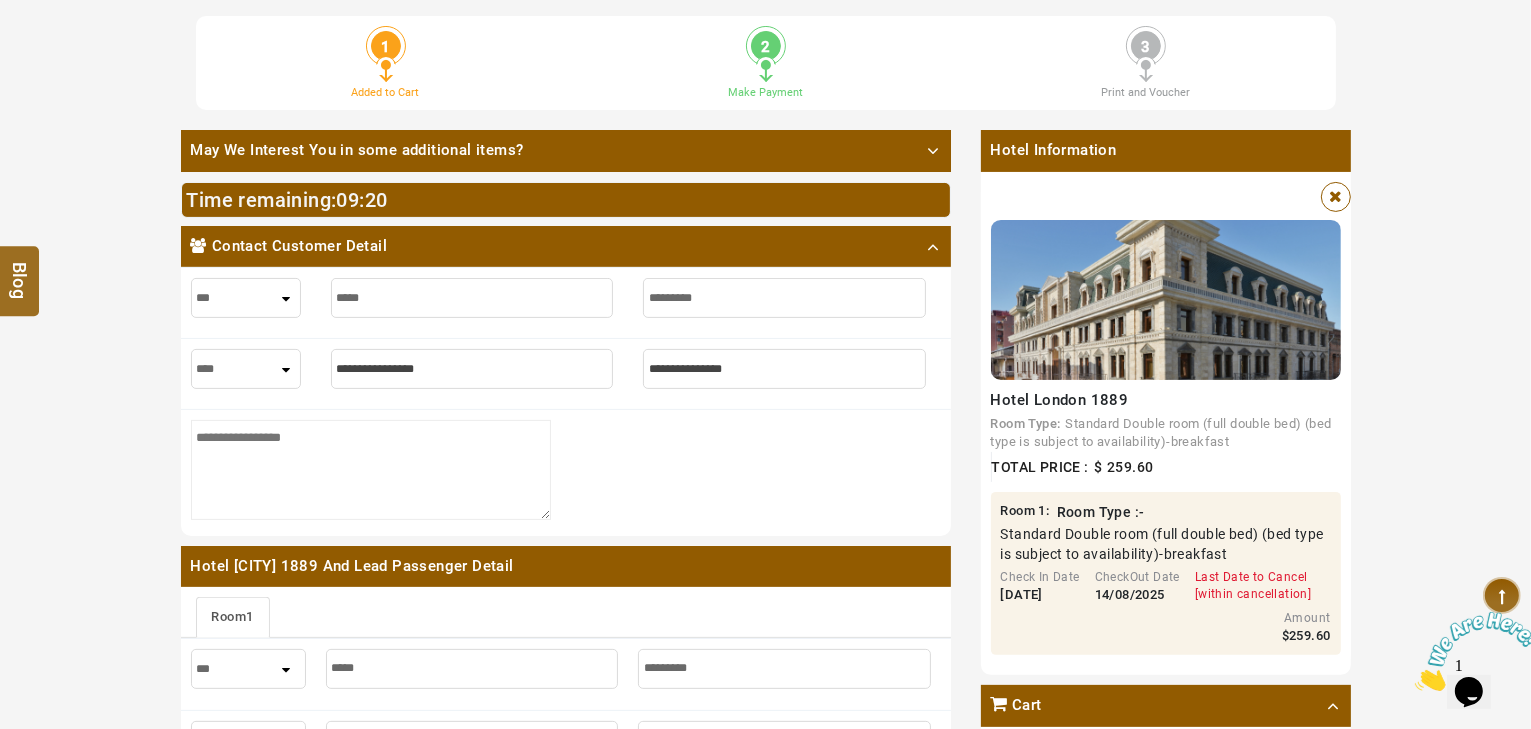 select on "****" 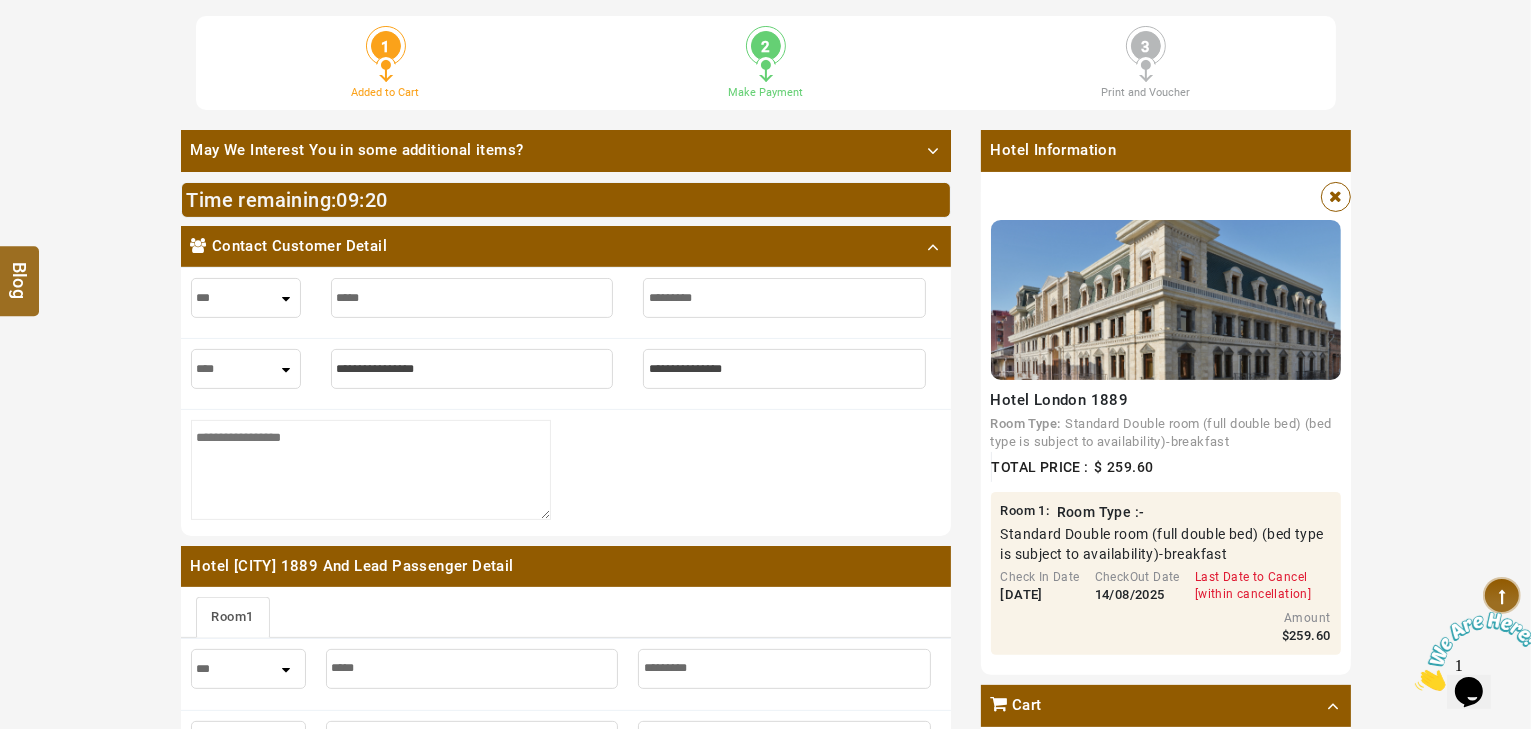 click at bounding box center (472, 369) 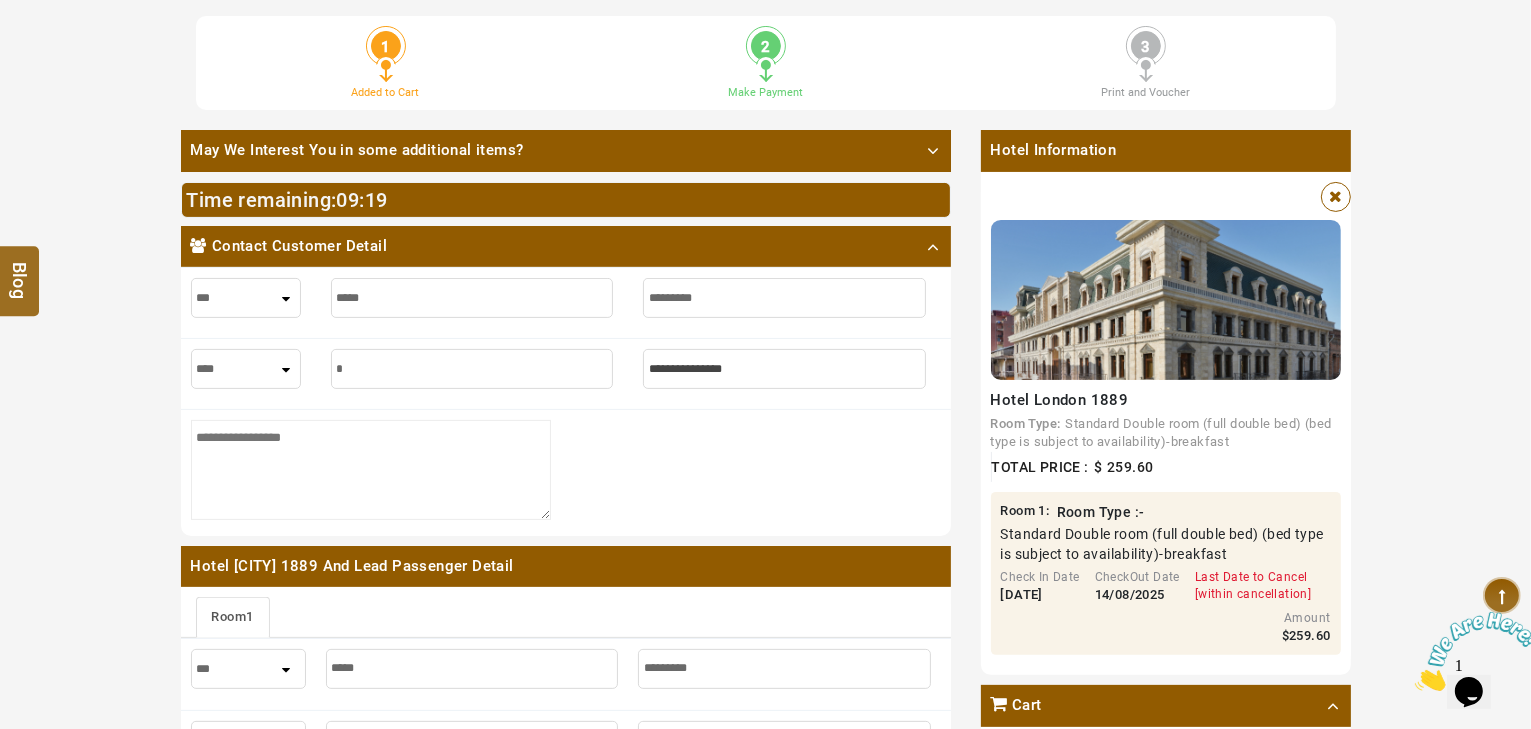 type on "**" 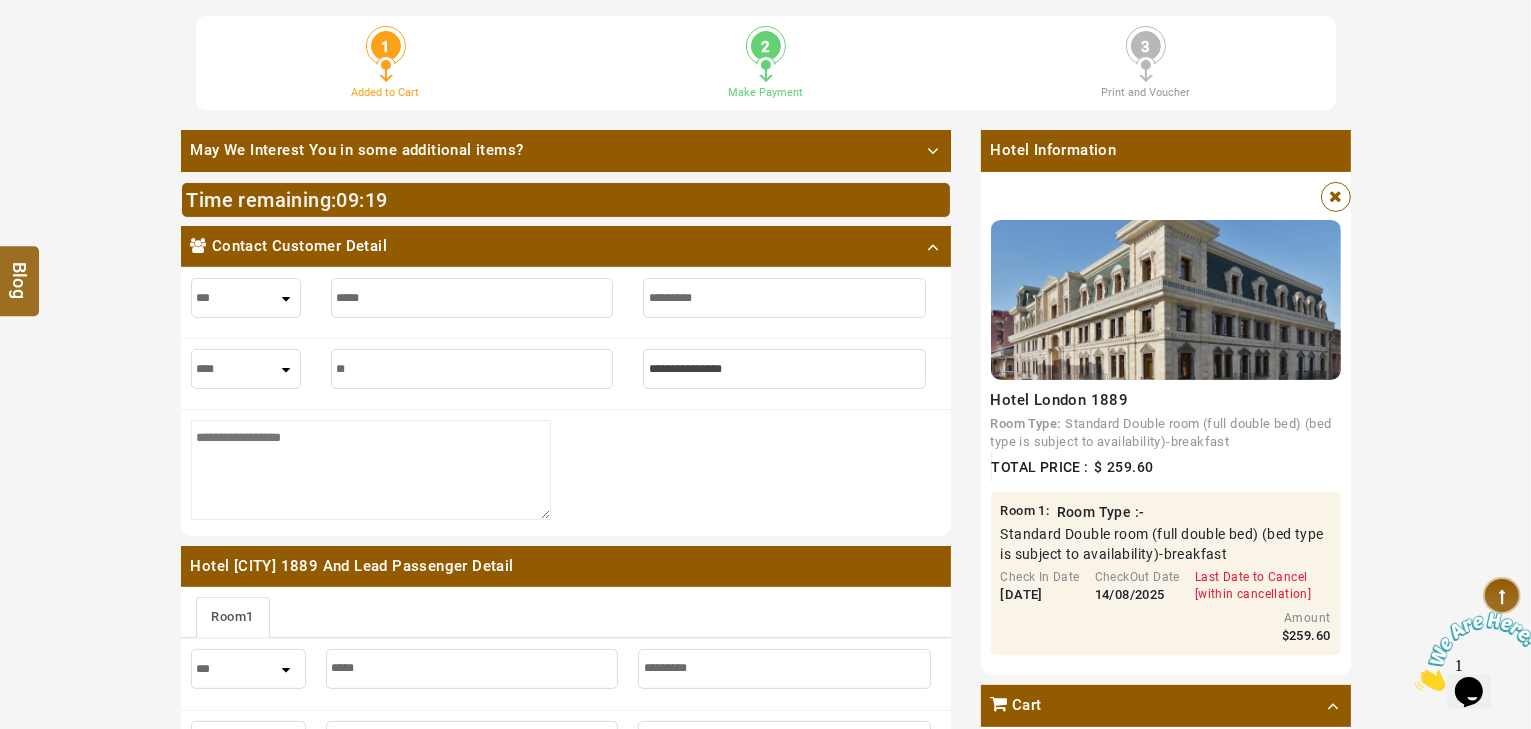 type on "**" 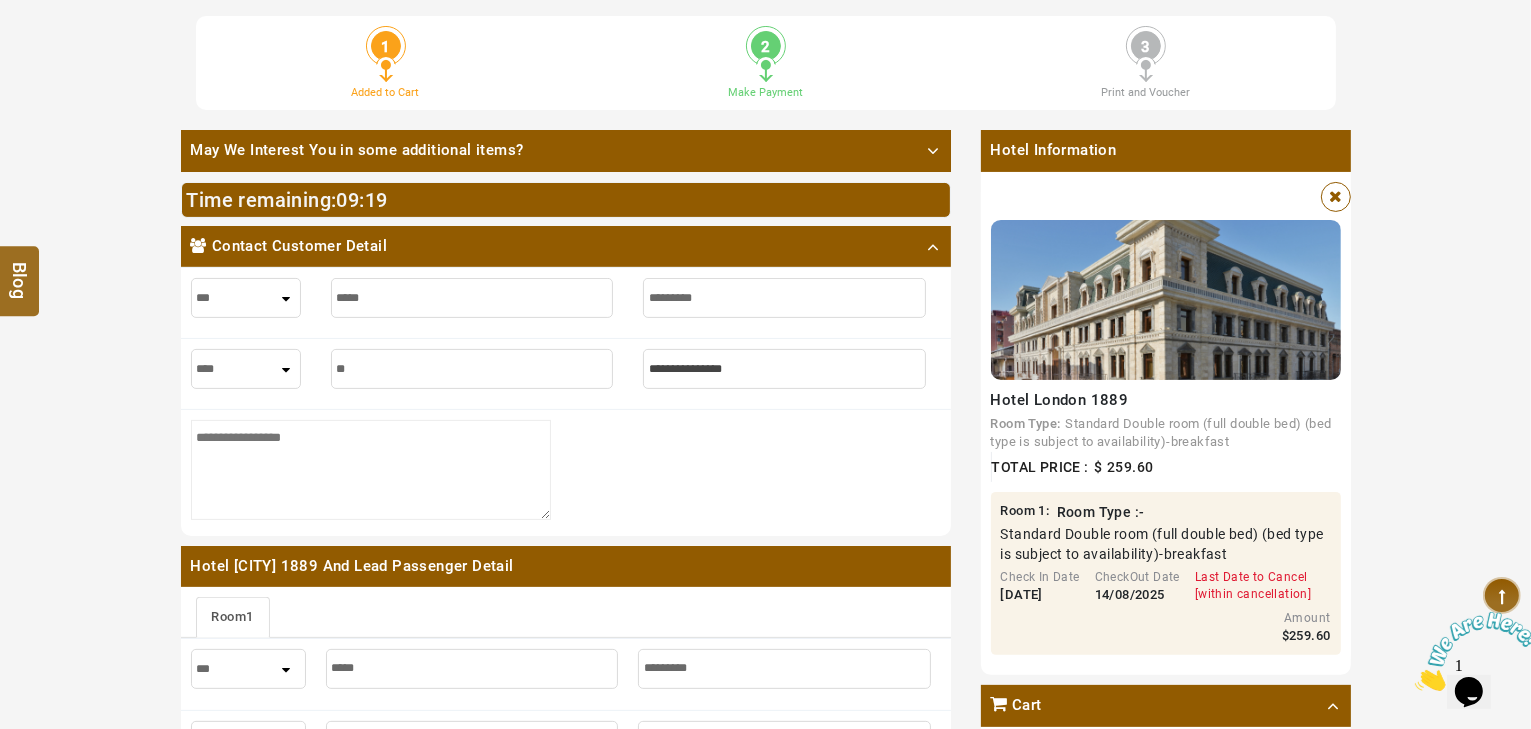 type on "***" 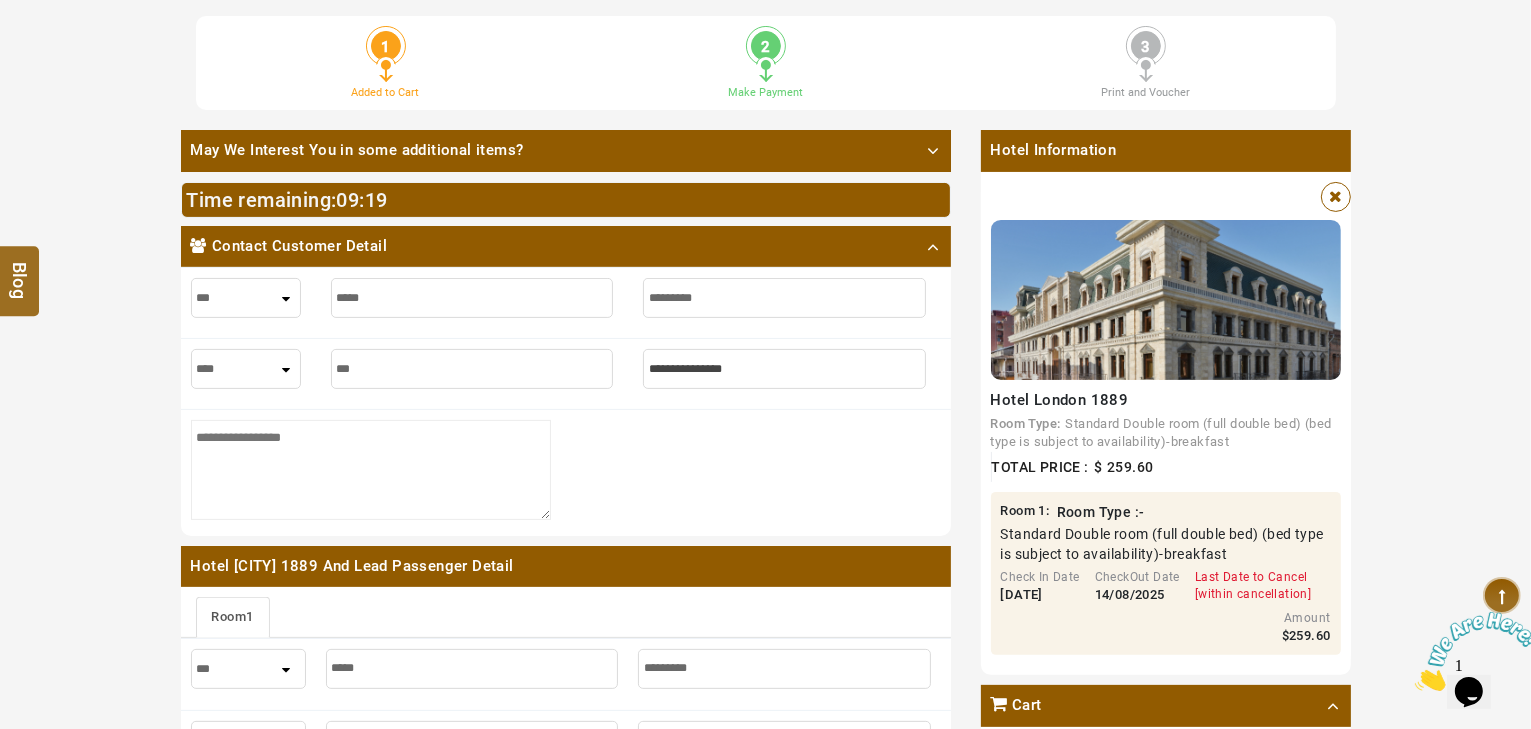 type on "***" 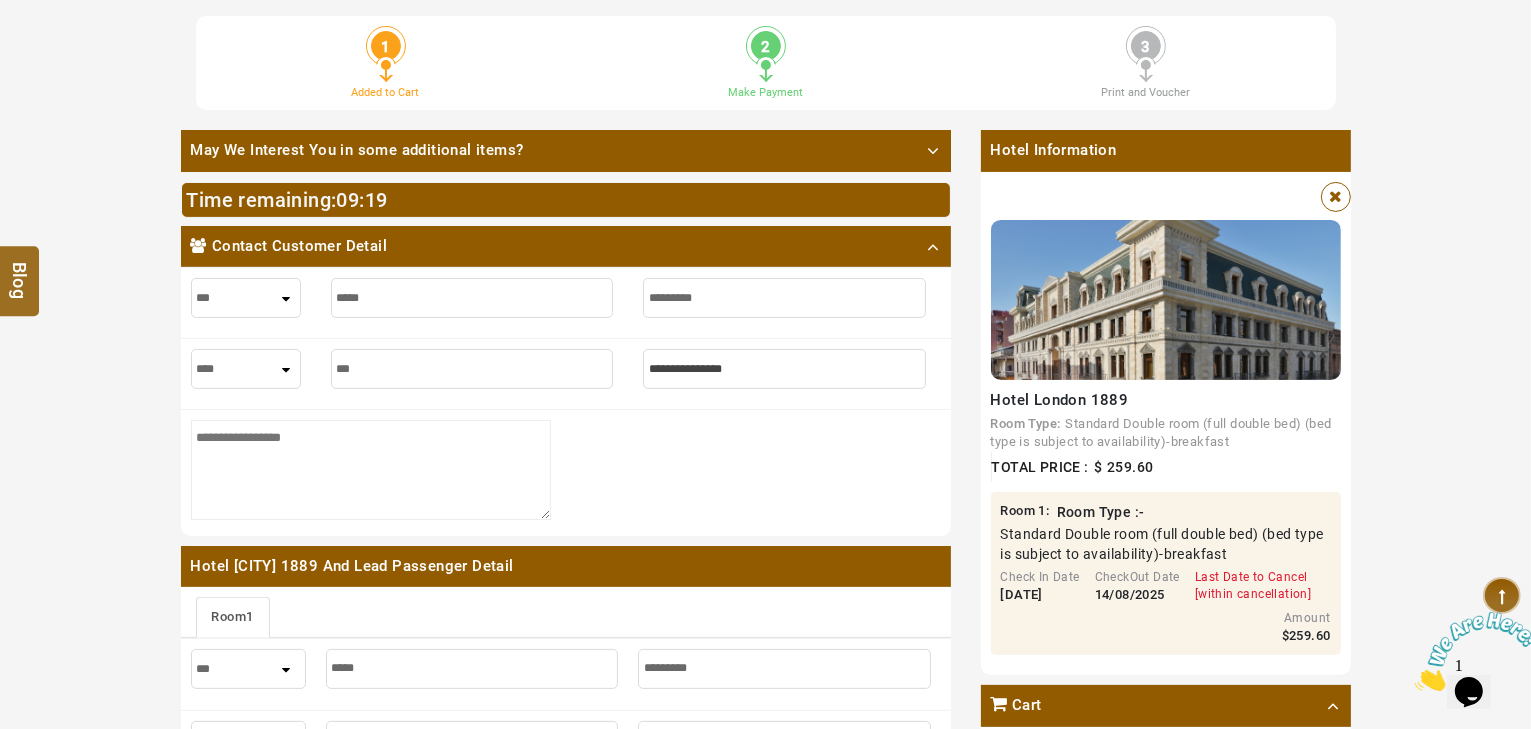 type on "****" 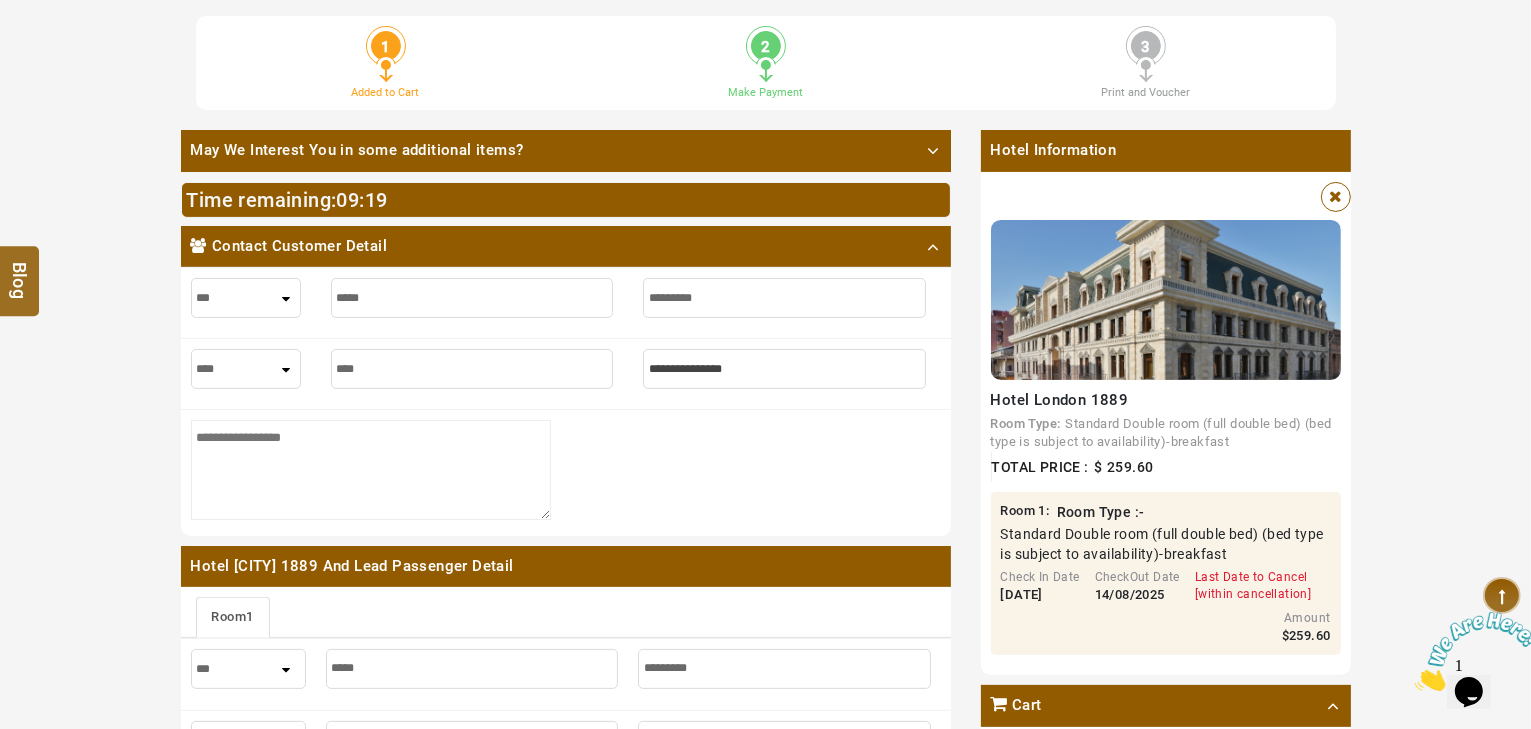 type on "****" 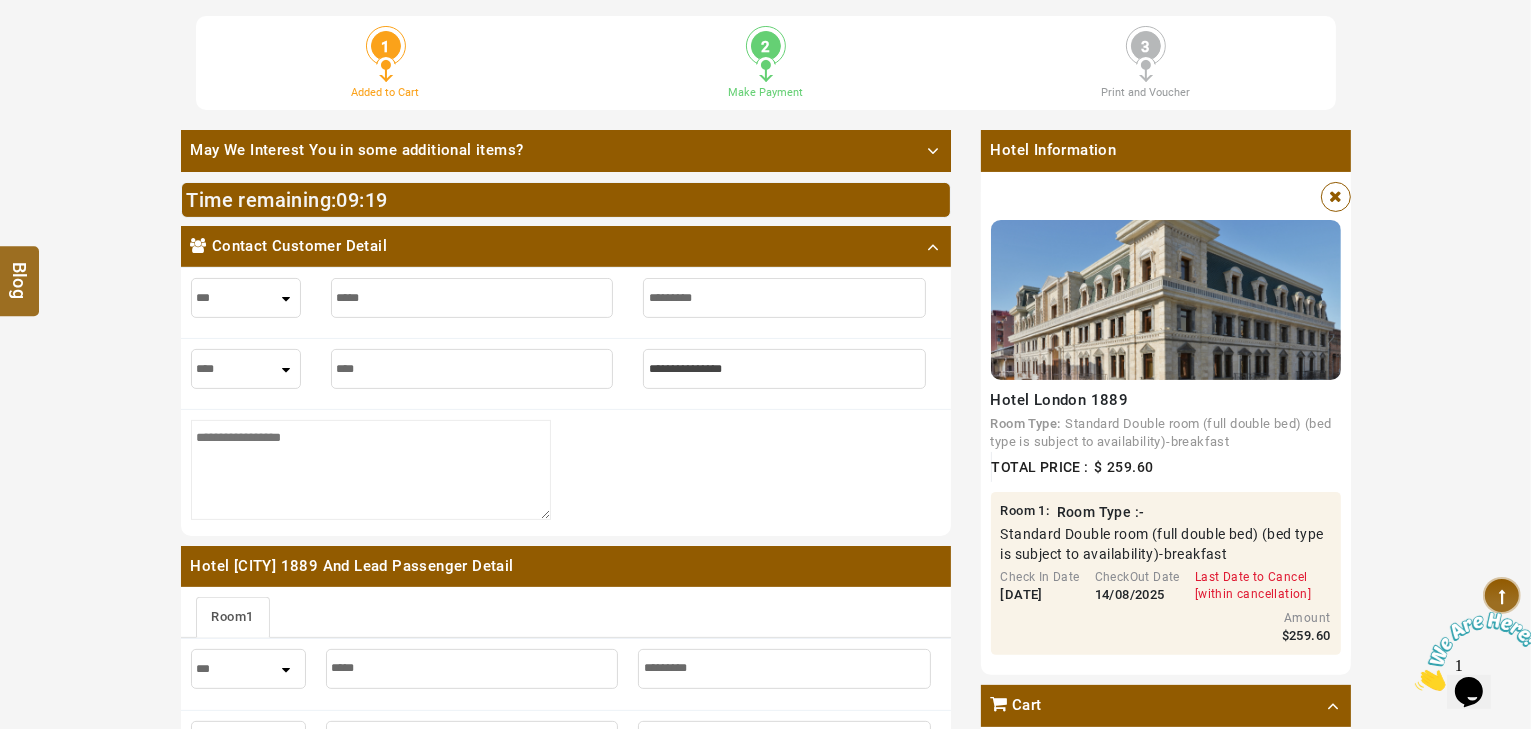 type on "*****" 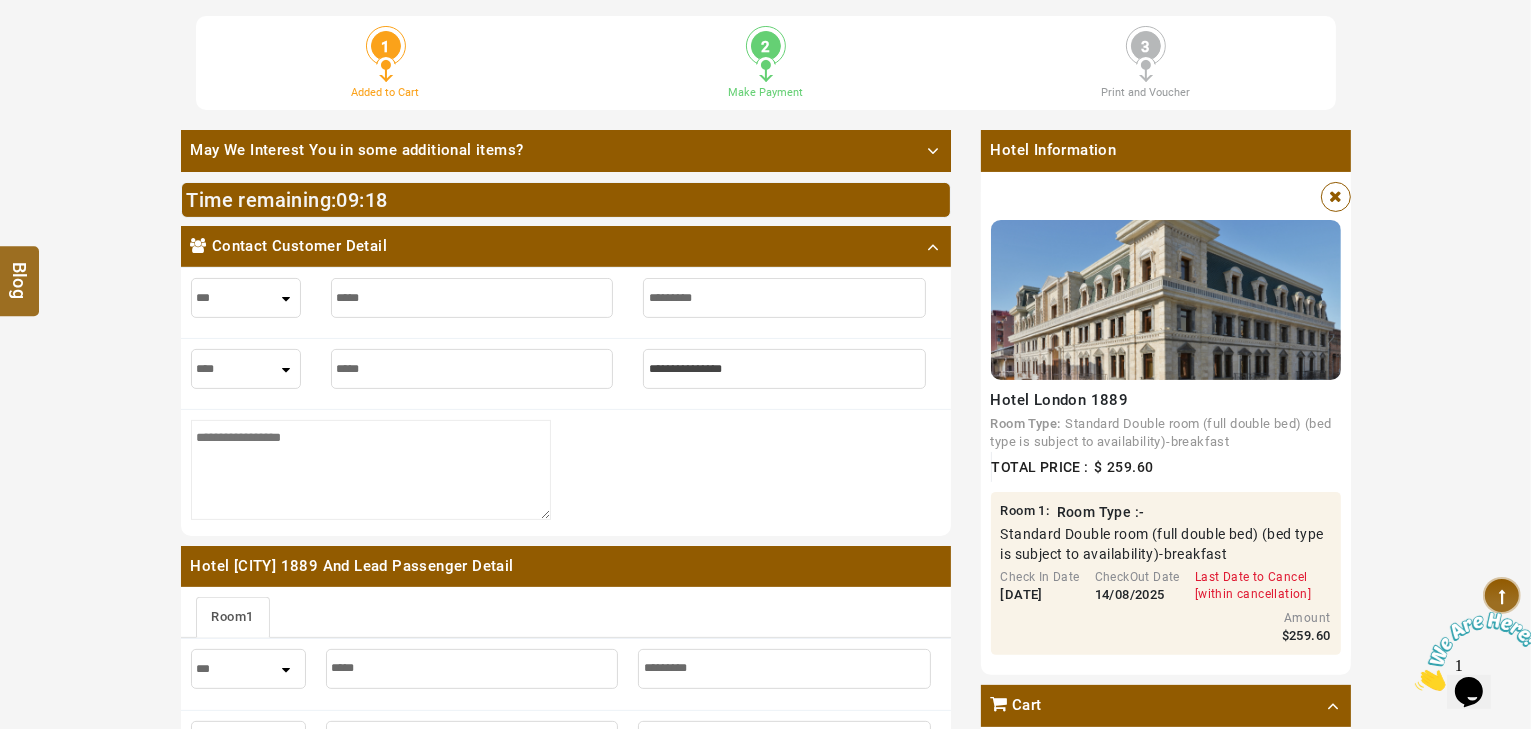 type on "*****" 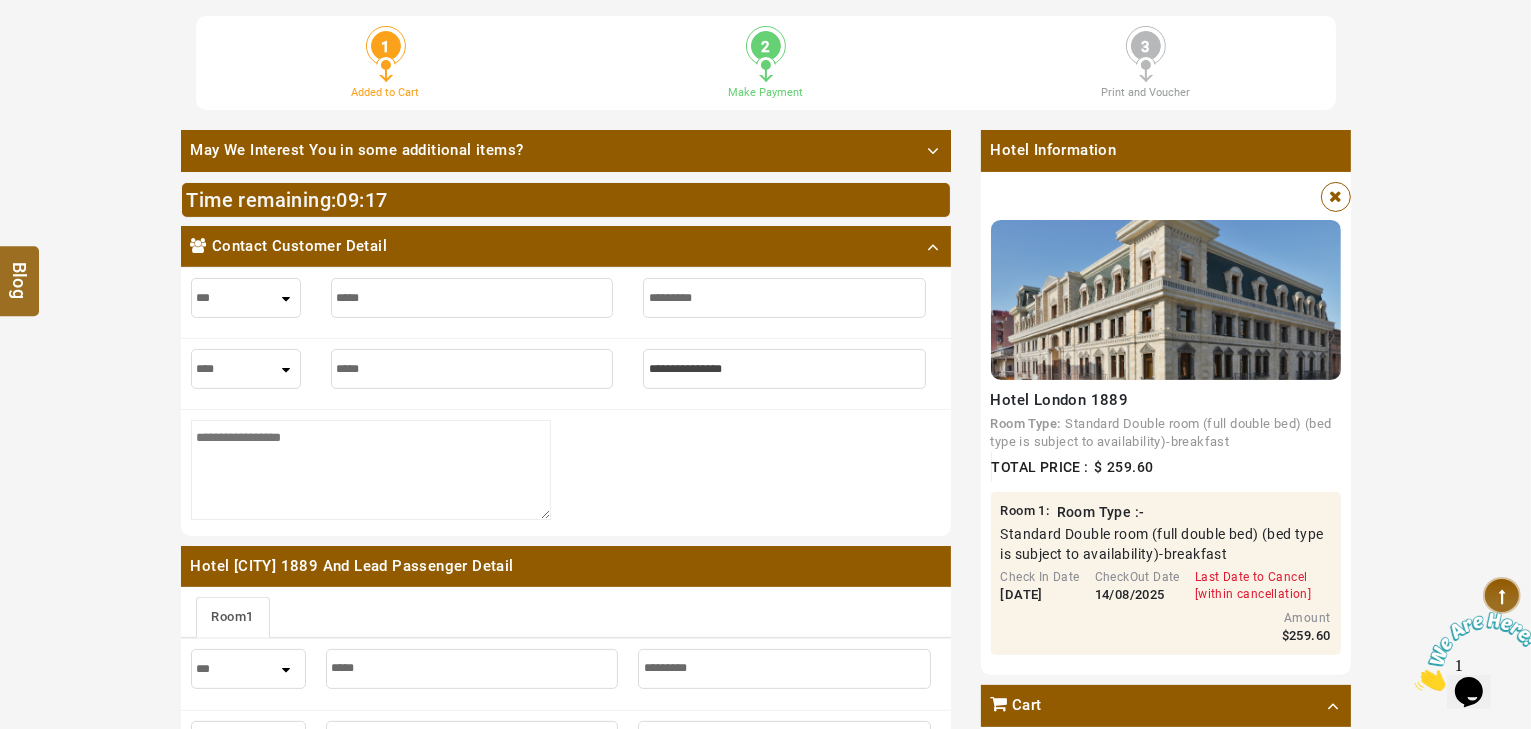 type on "****" 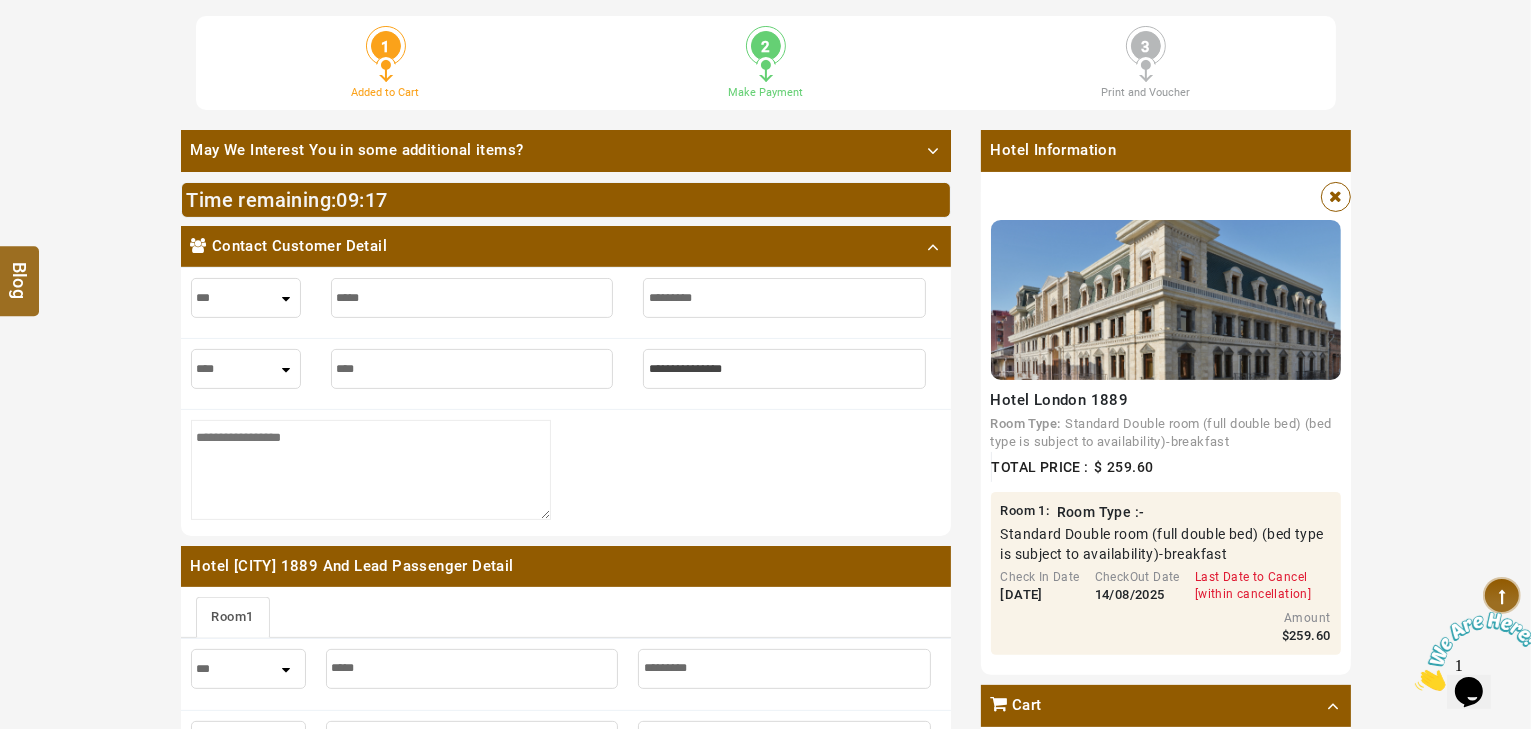 type on "****" 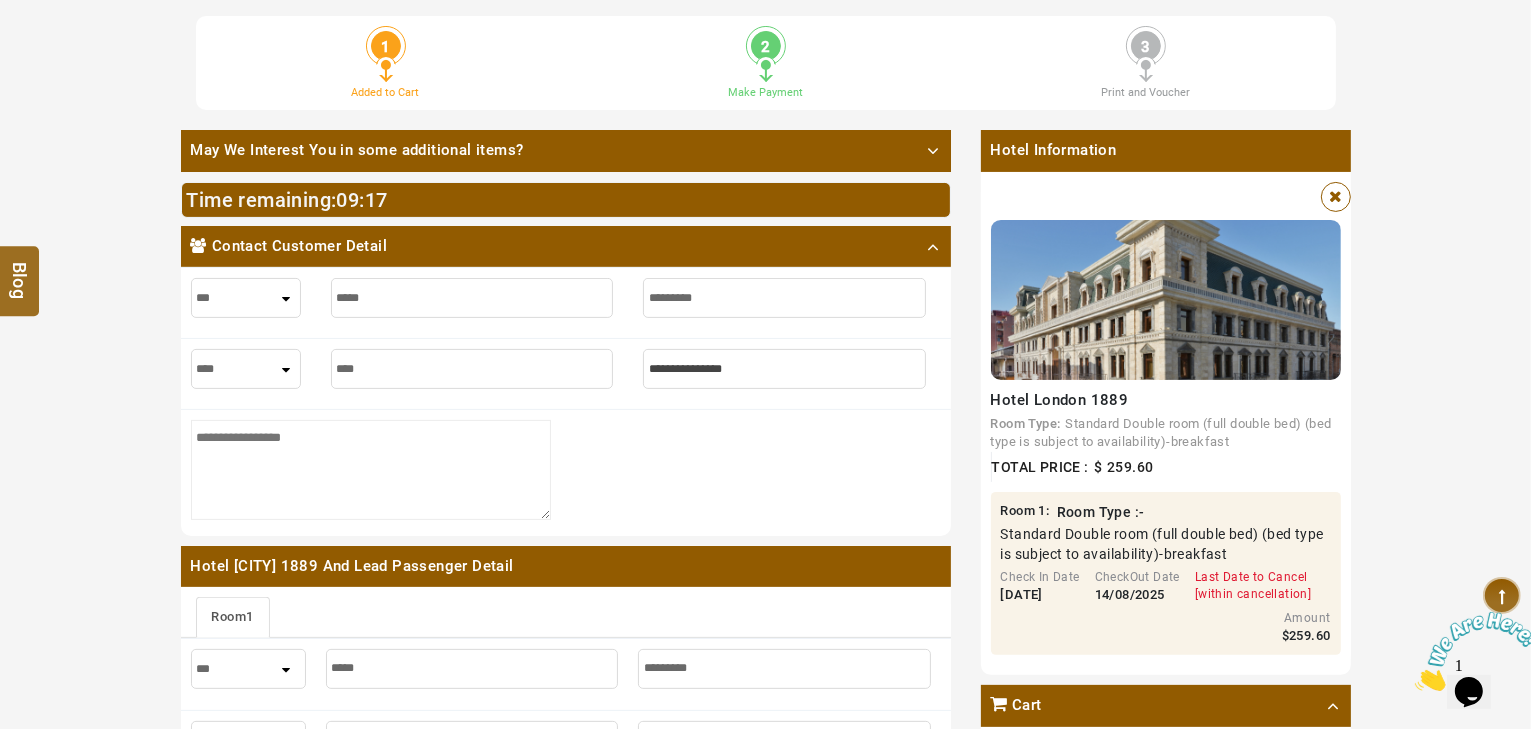 type on "***" 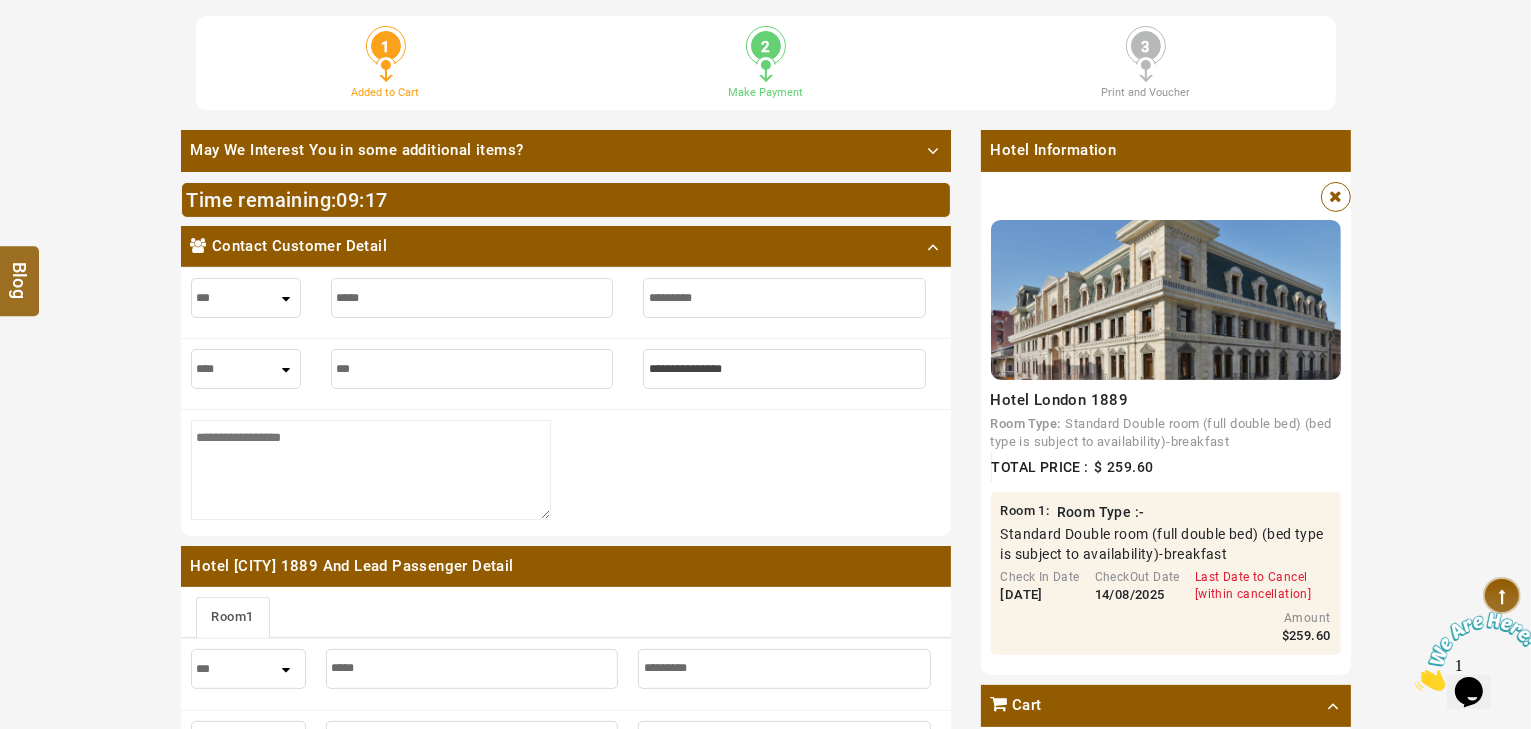 type on "***" 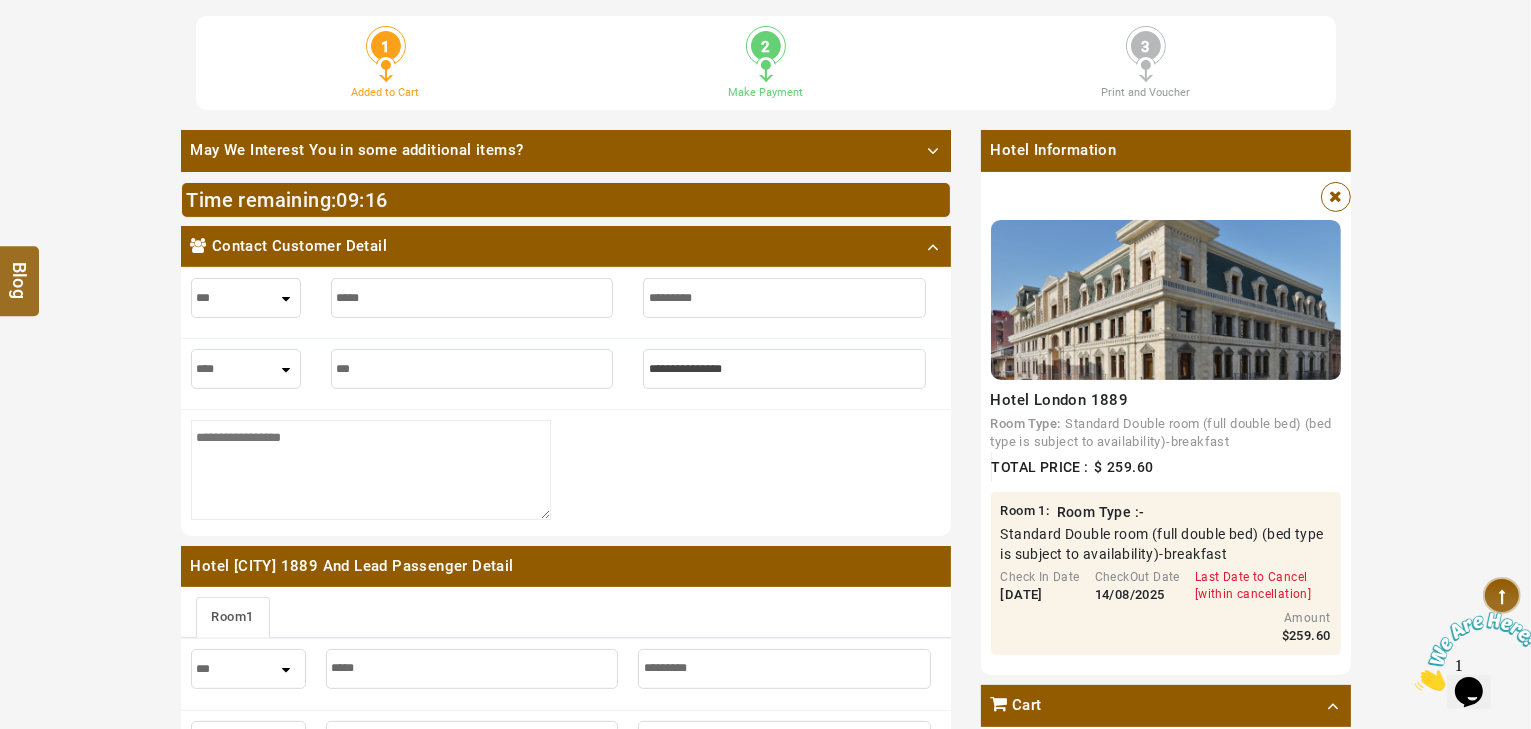 type on "****" 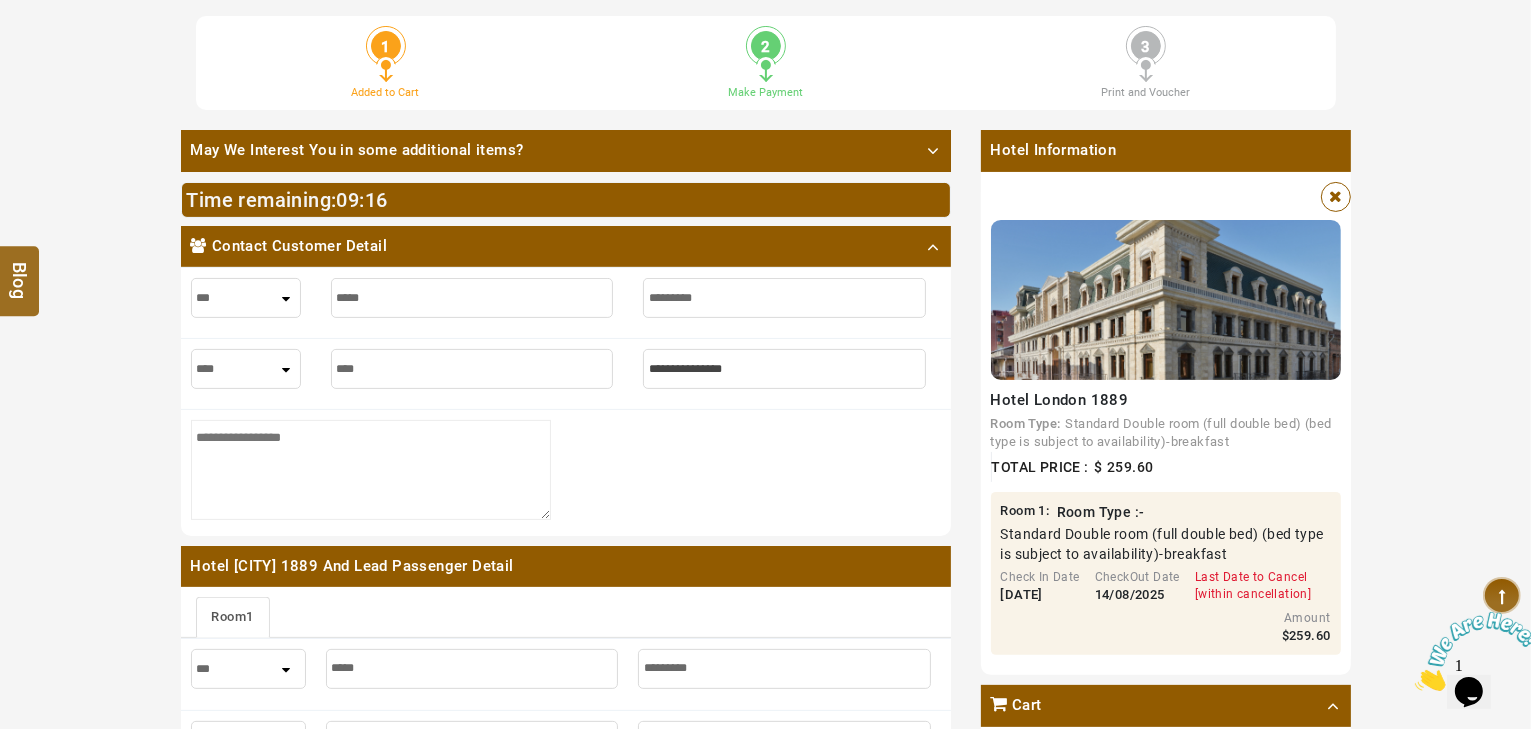 type on "****" 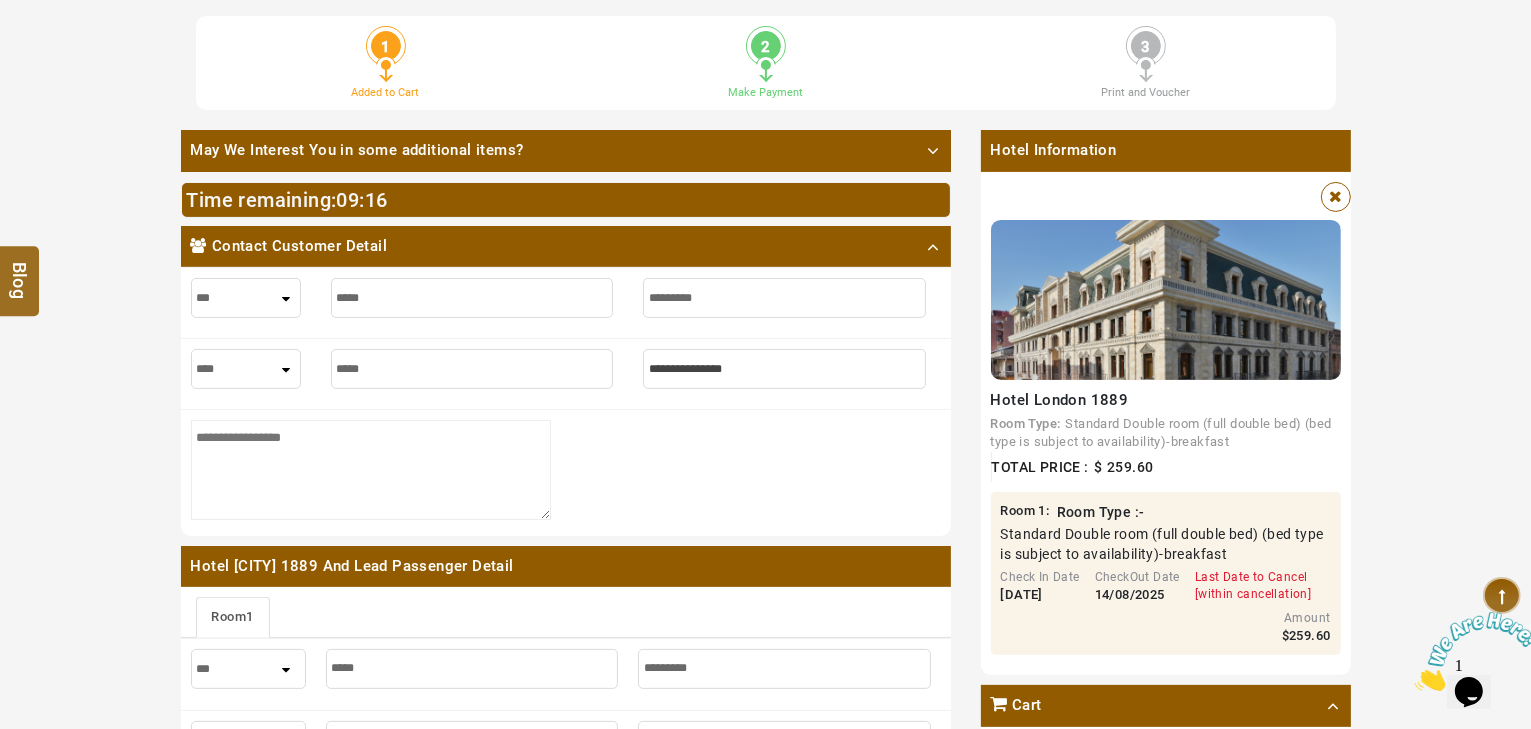 type on "******" 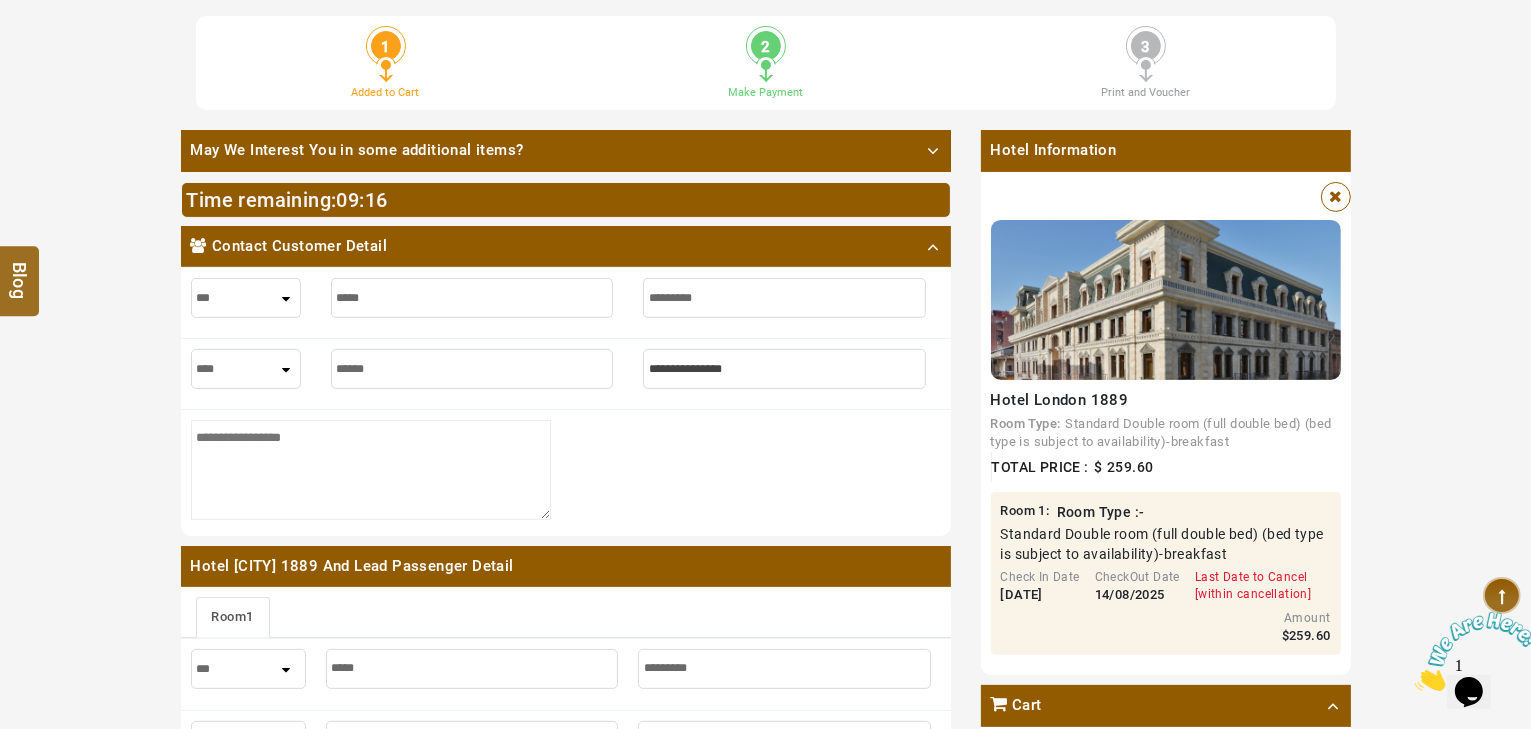 type on "******" 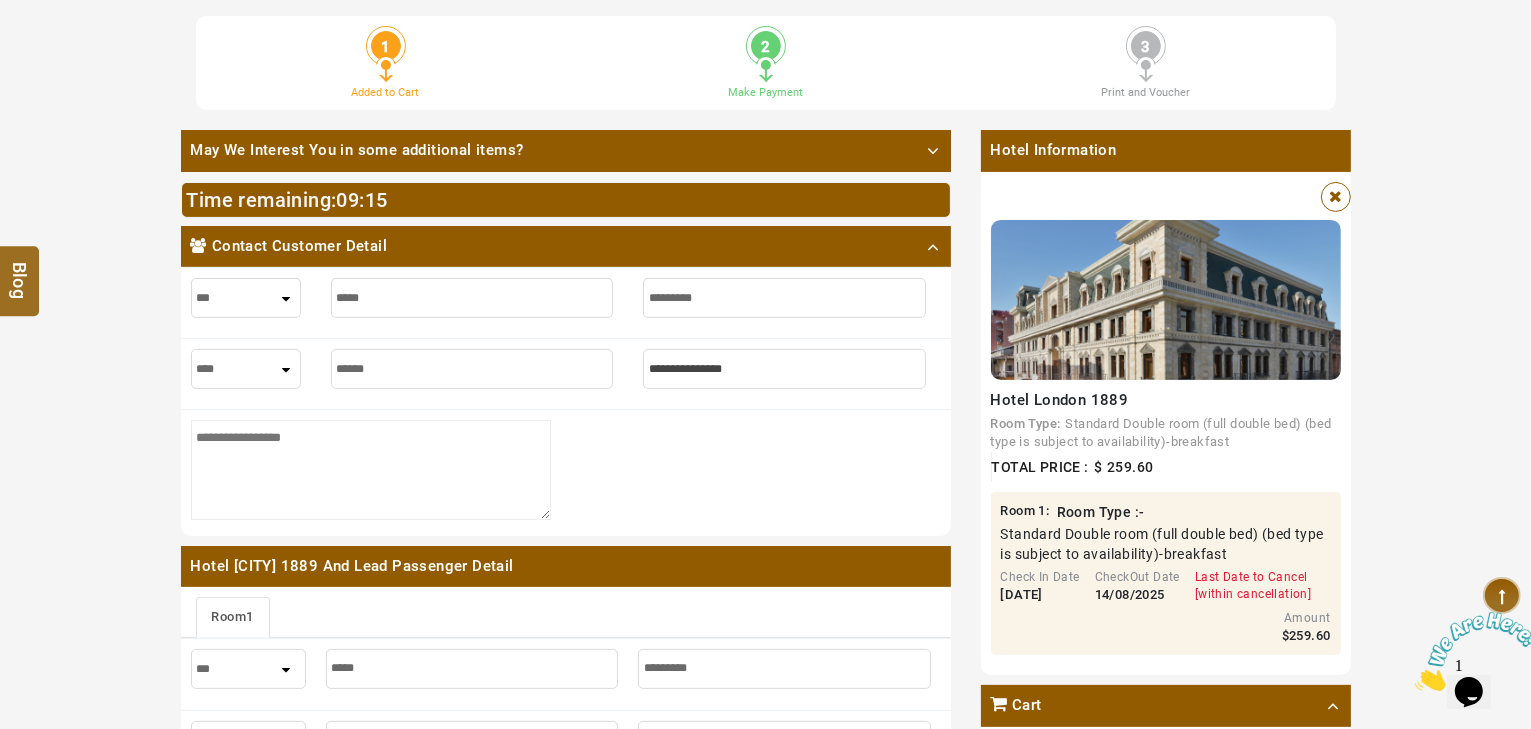 type on "******" 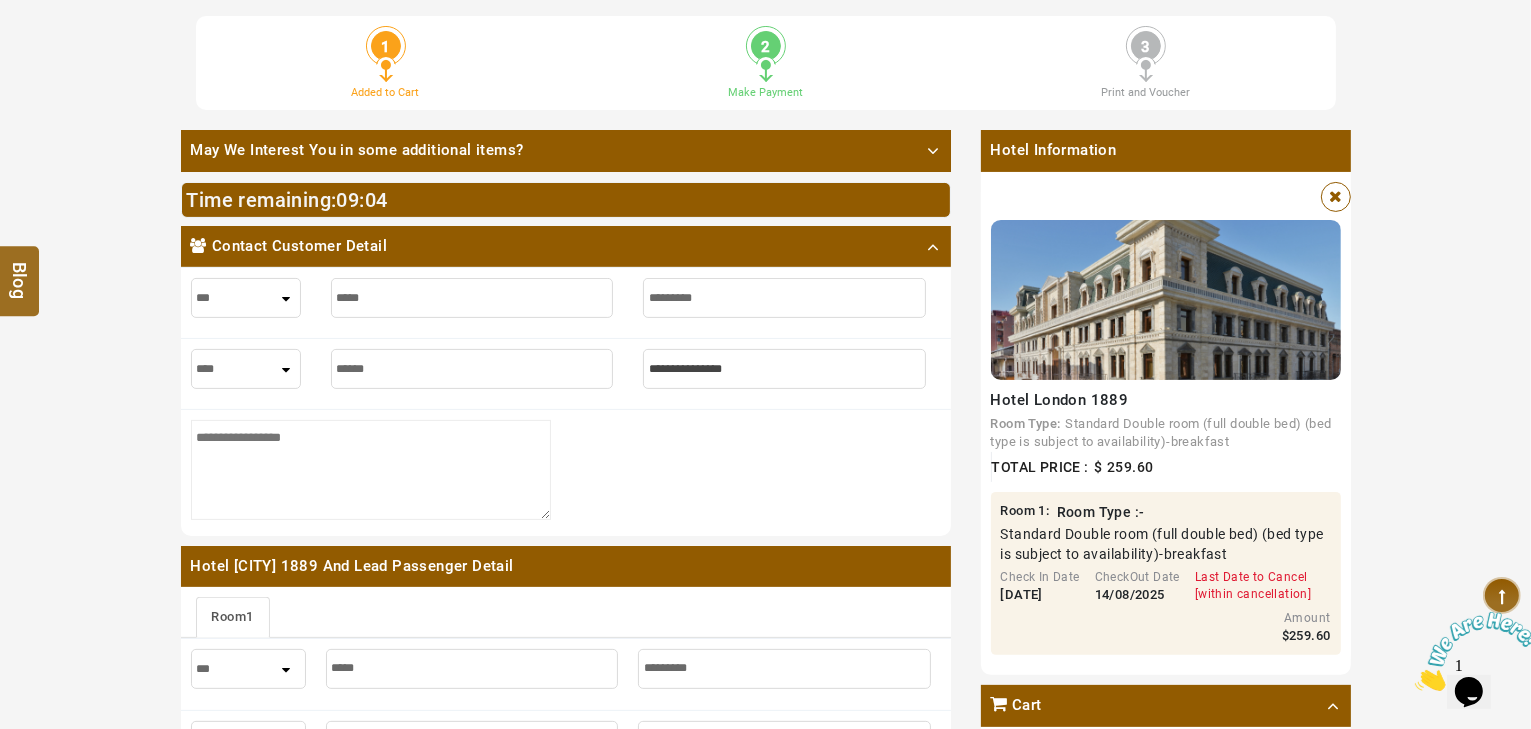type on "*" 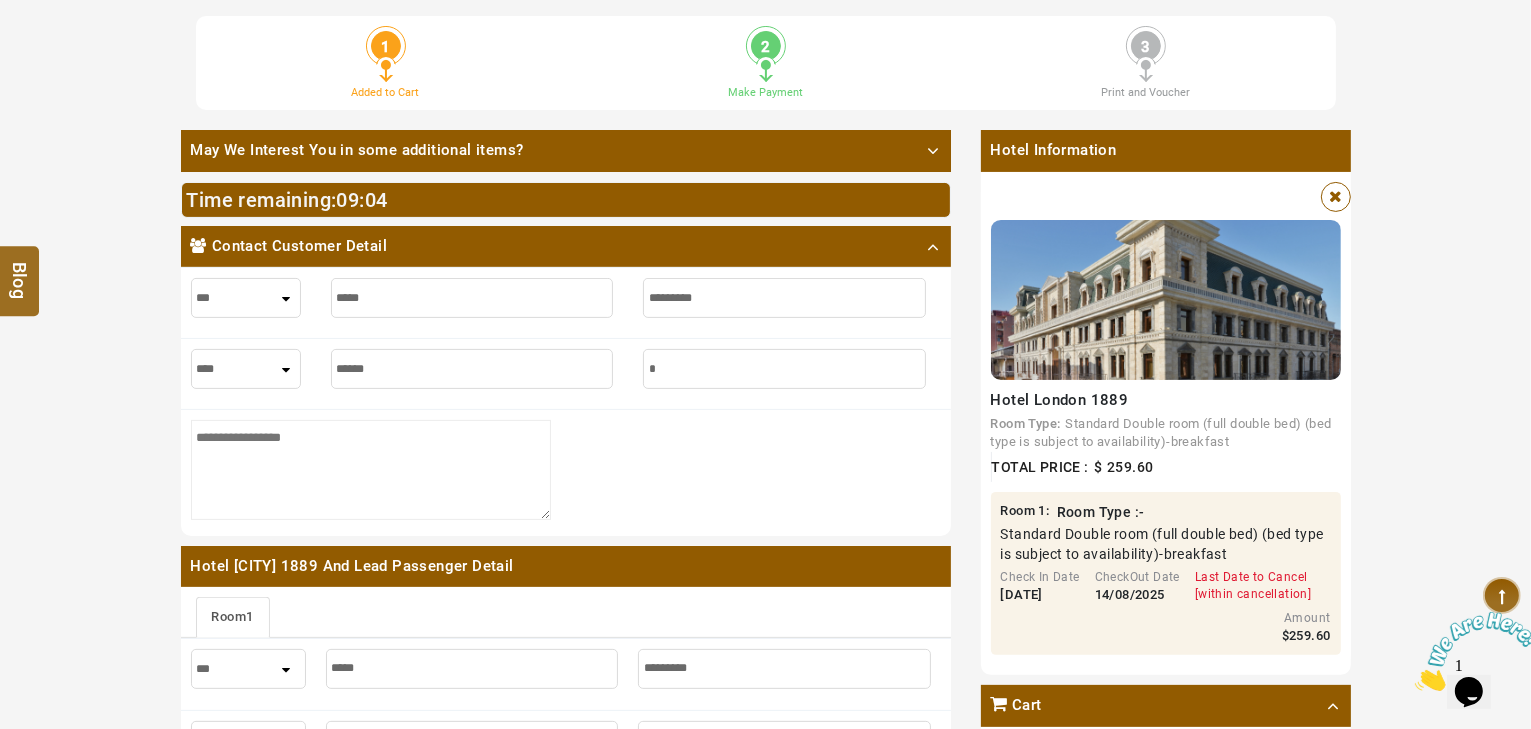type on "*" 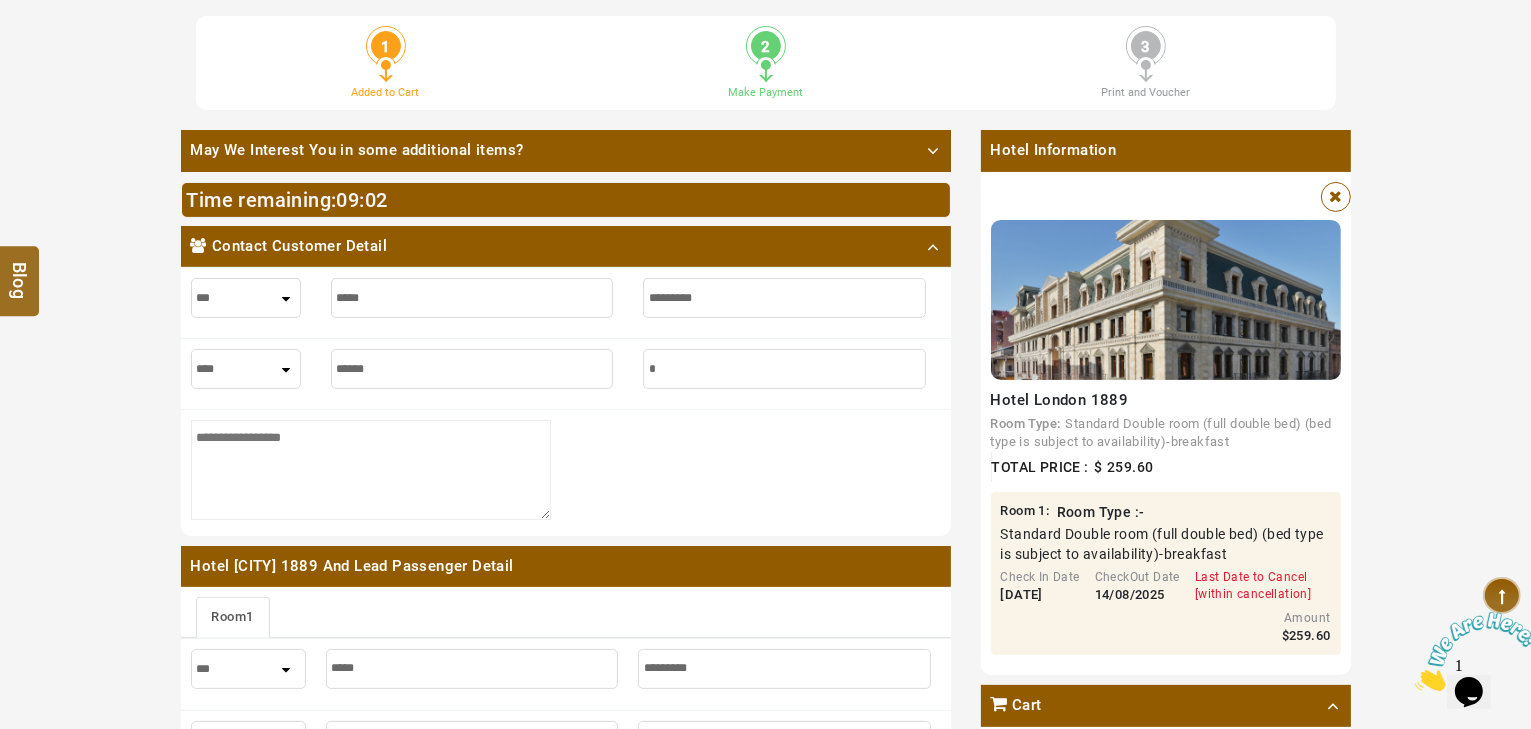 type on "**" 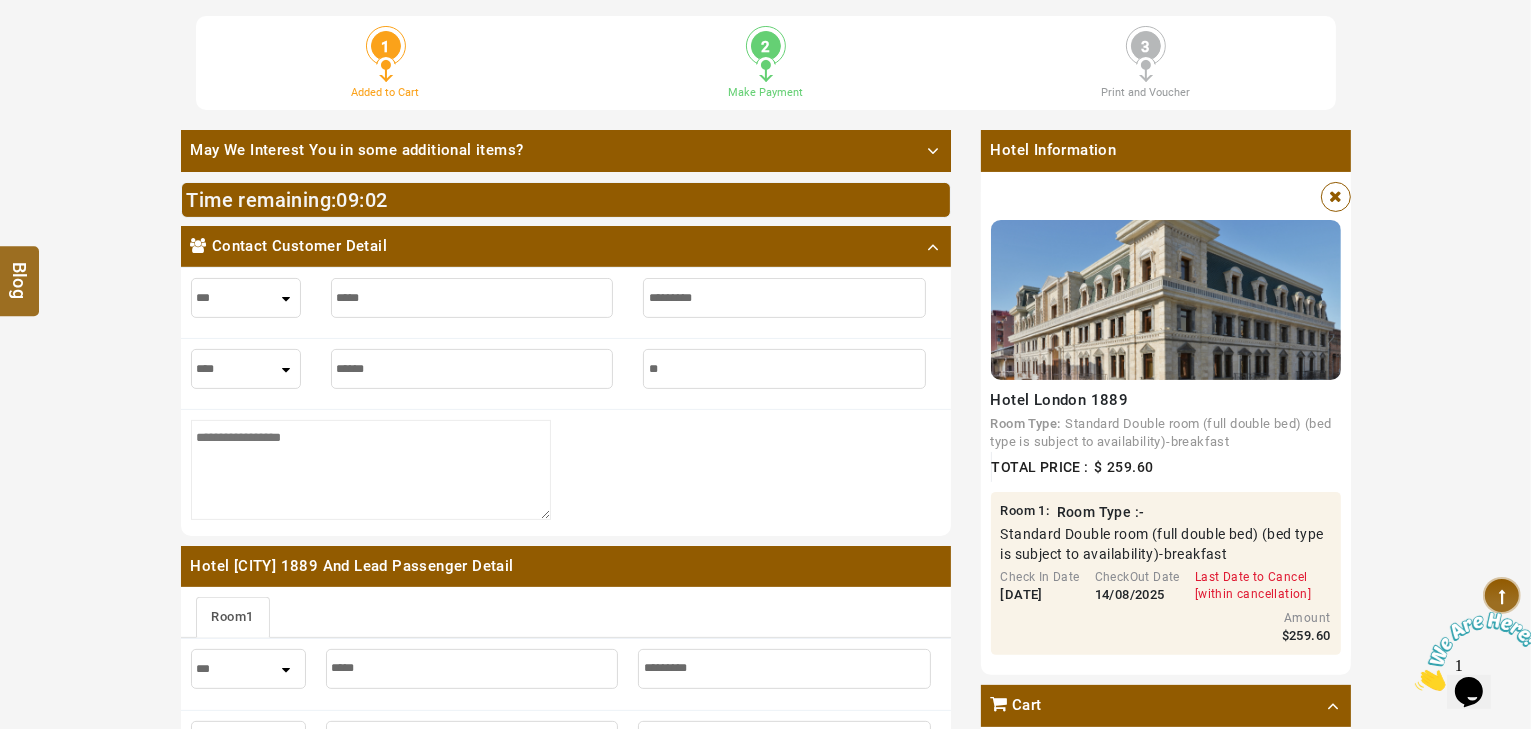 type on "**" 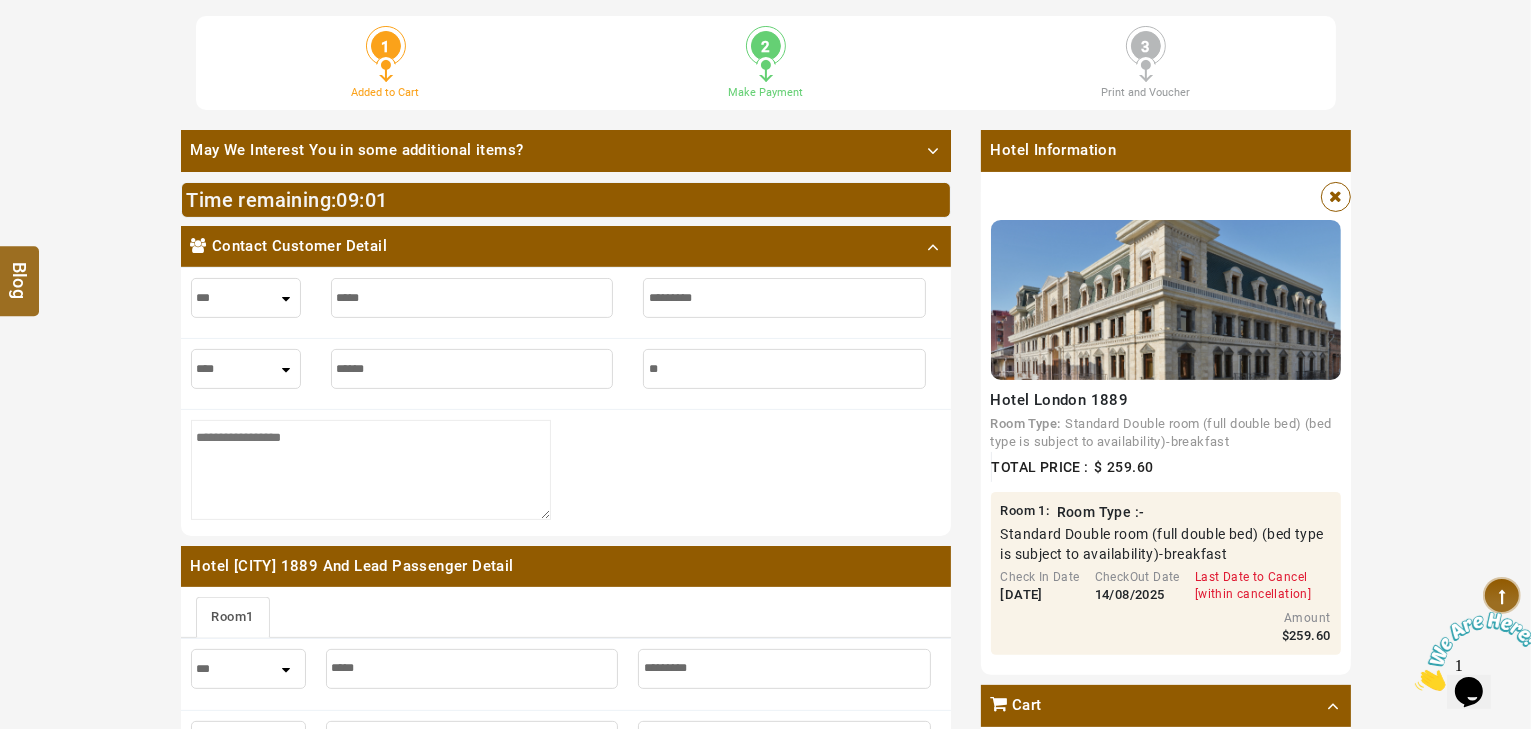 type on "***" 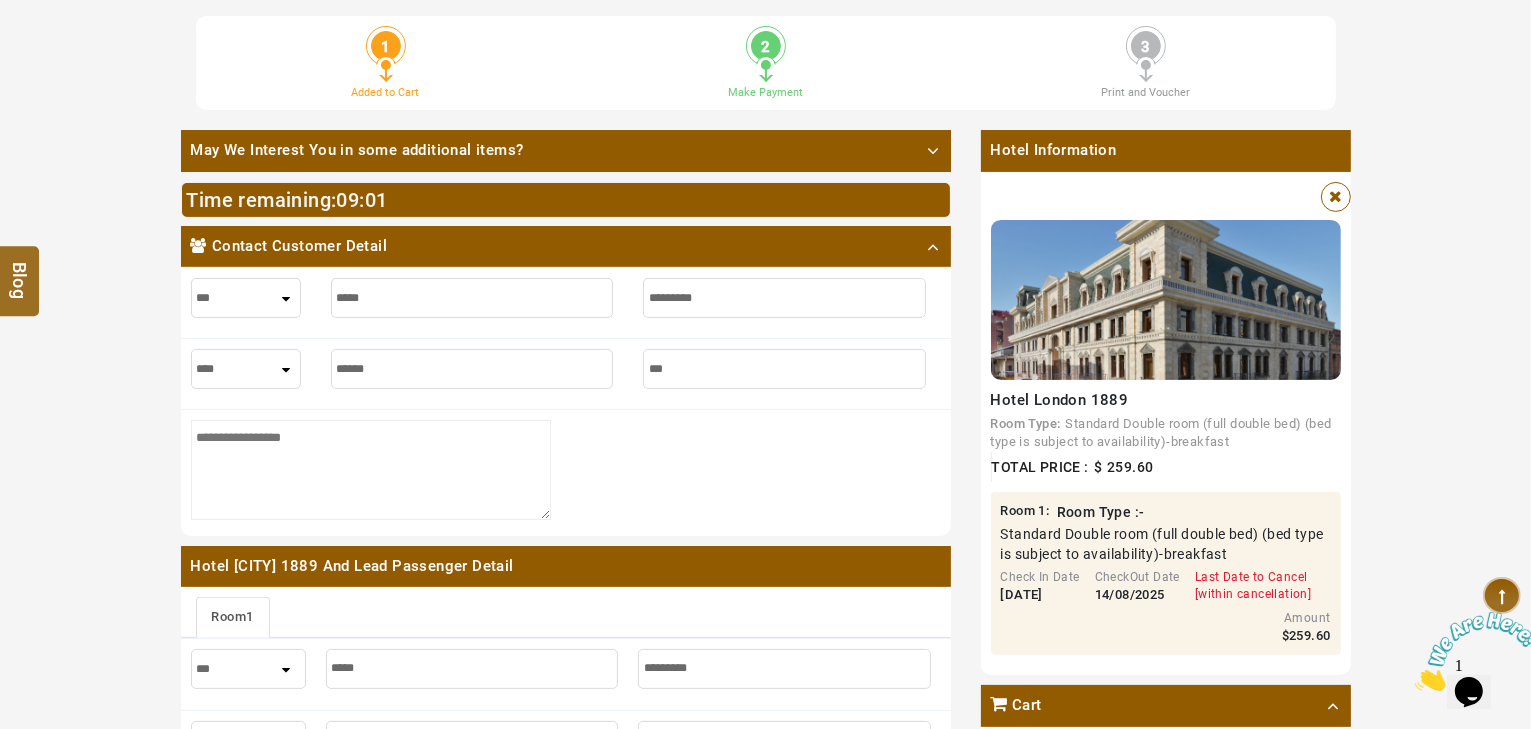type on "***" 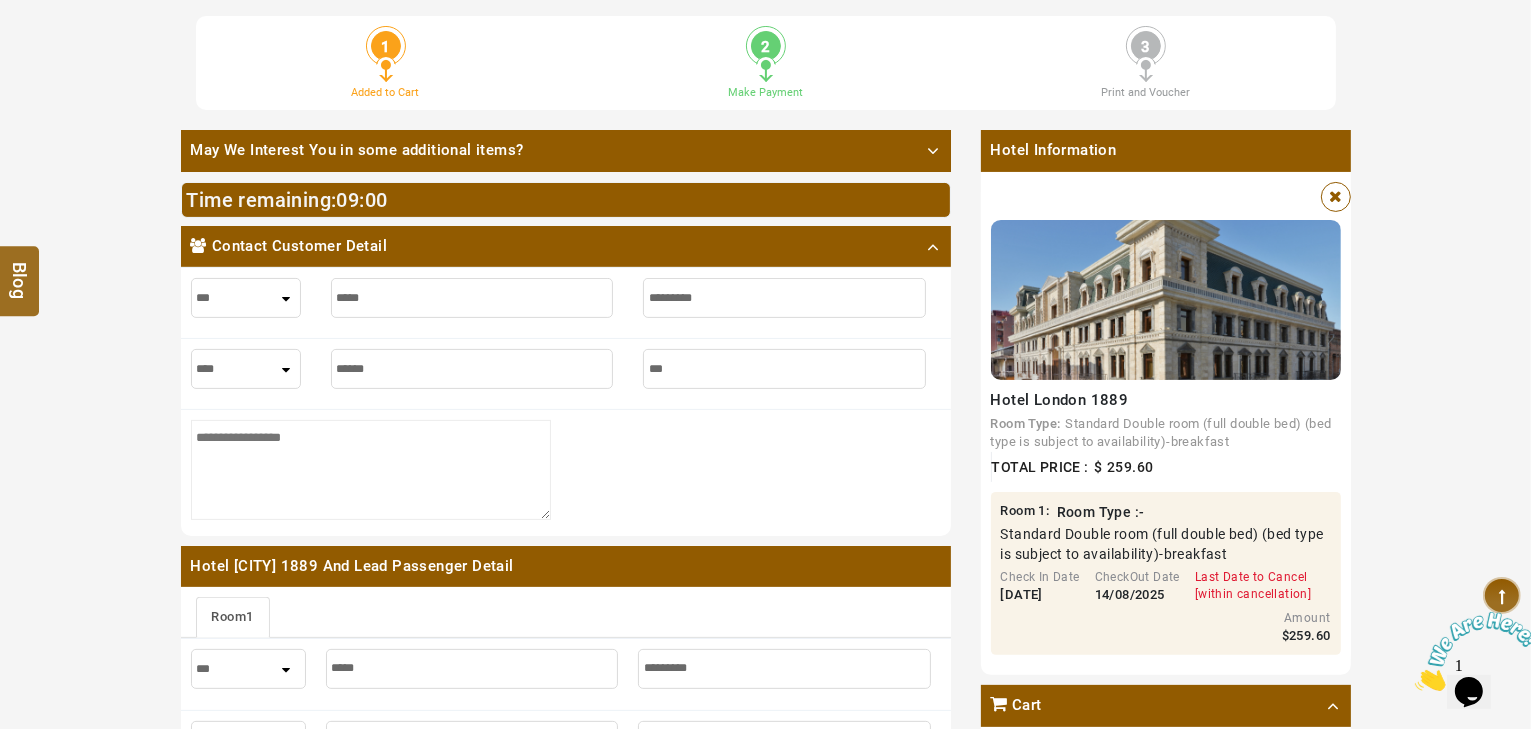 type on "****" 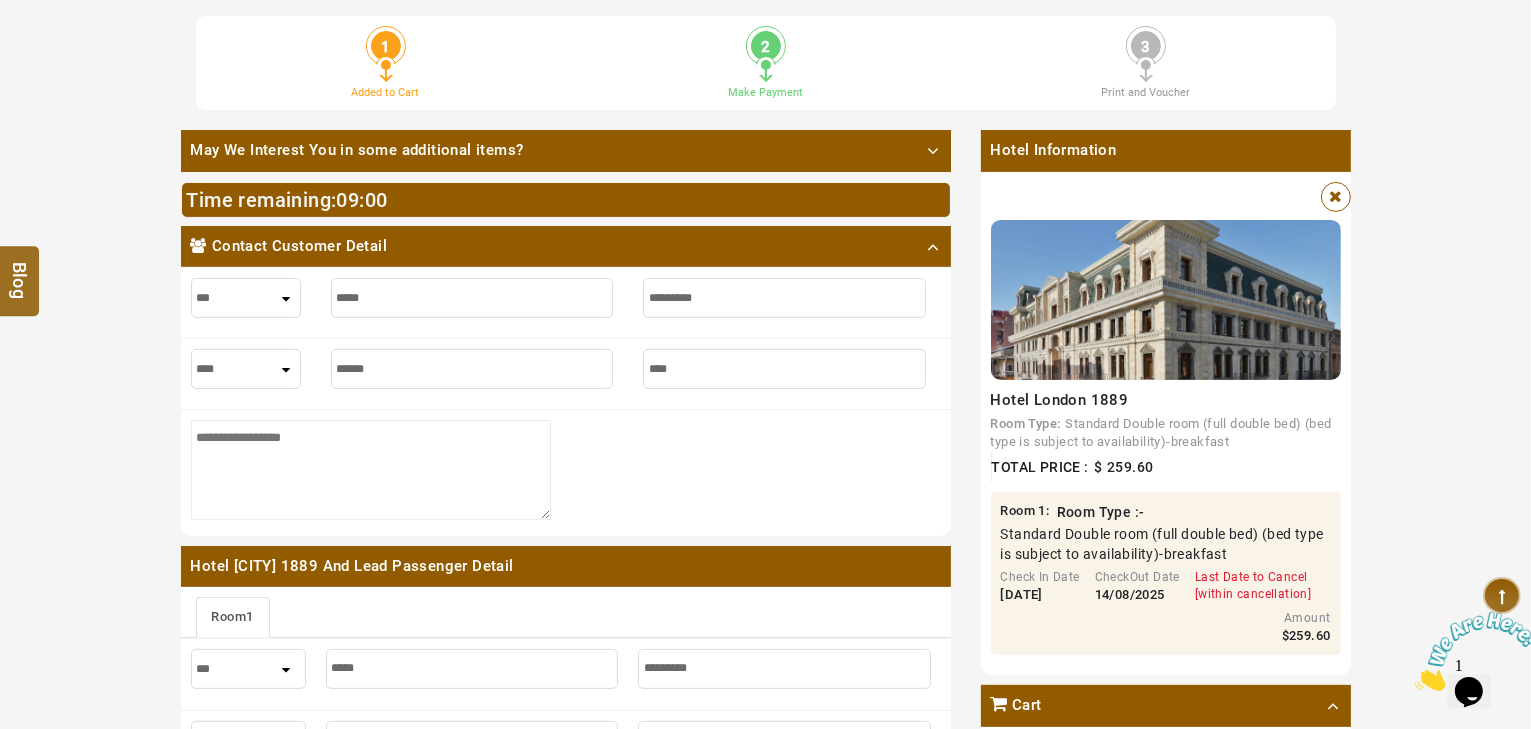 type on "****" 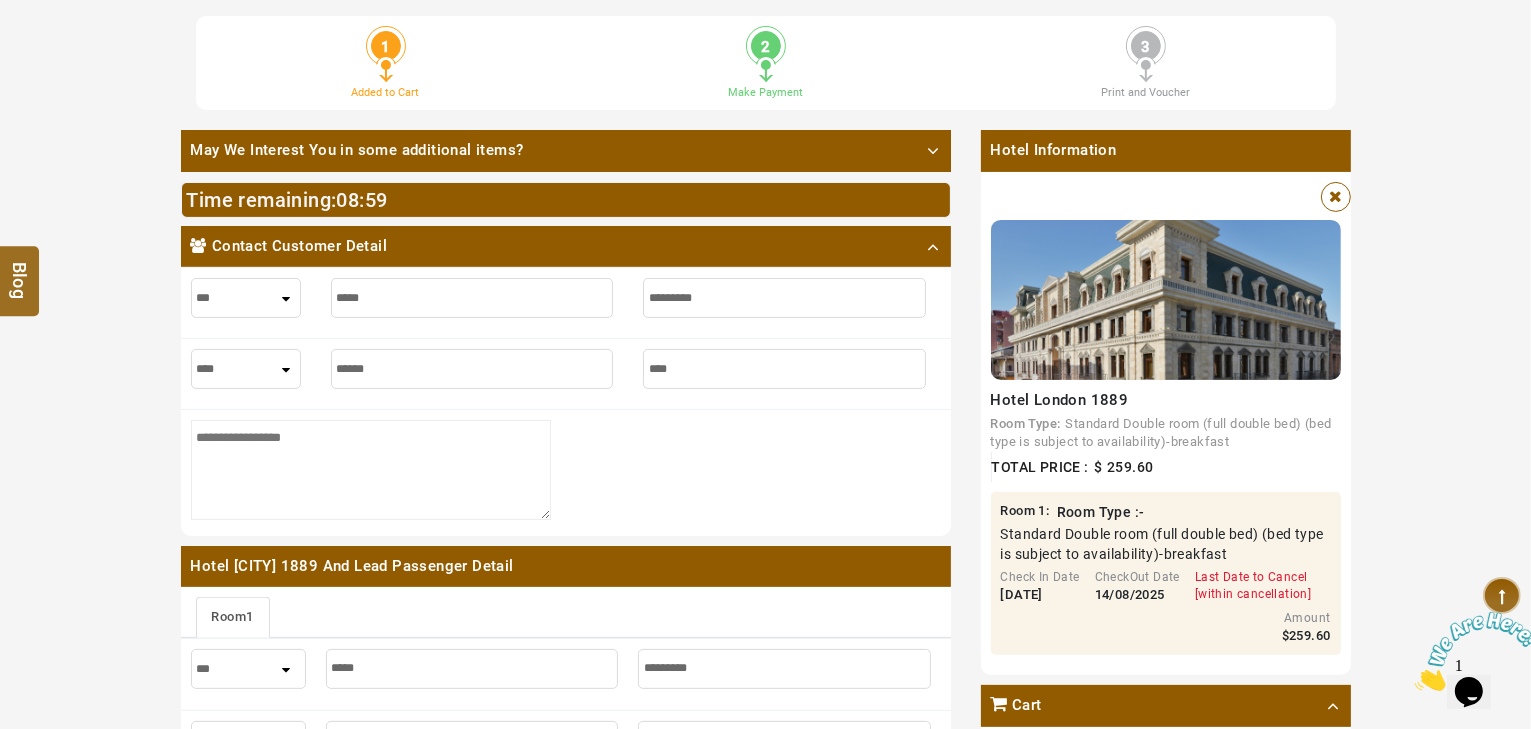 type on "*****" 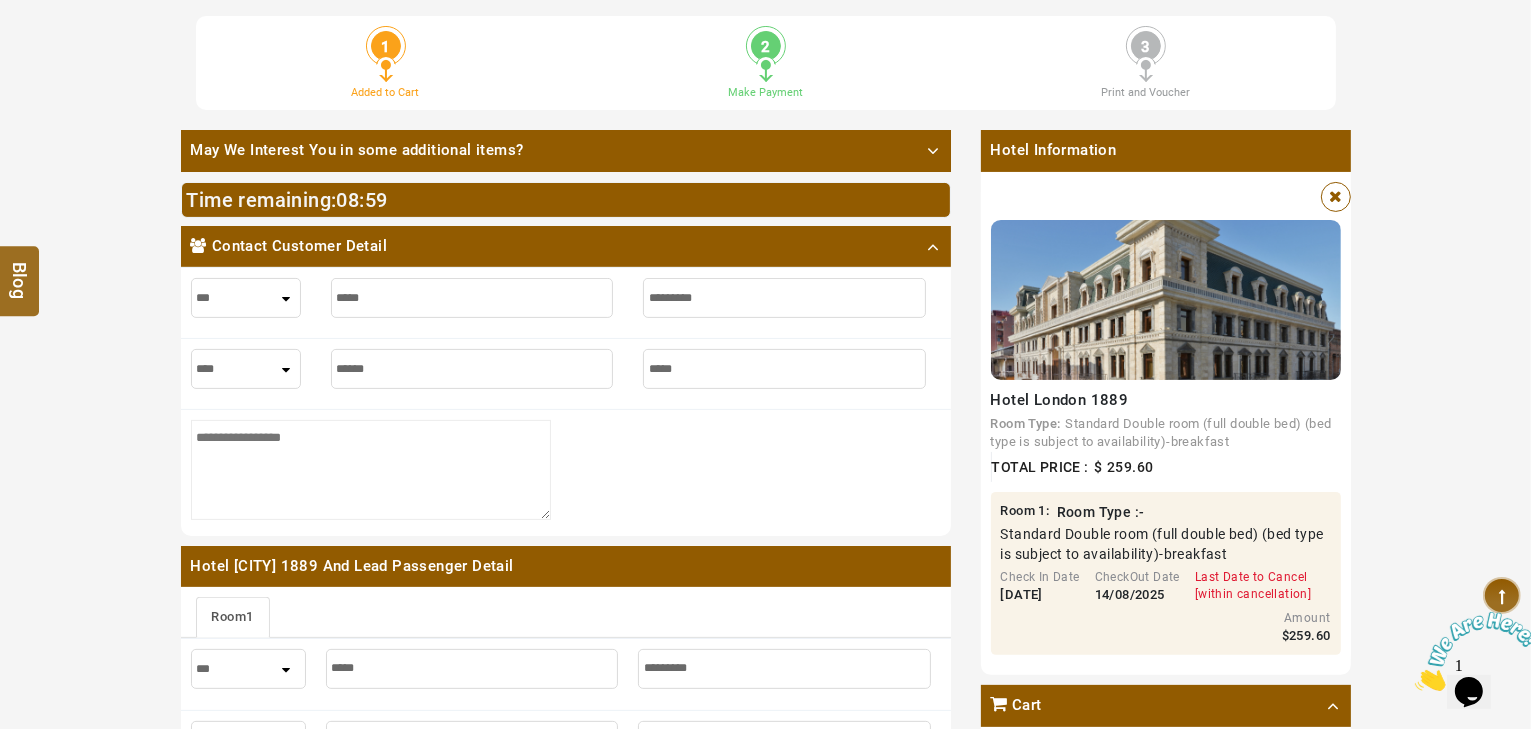 type on "*****" 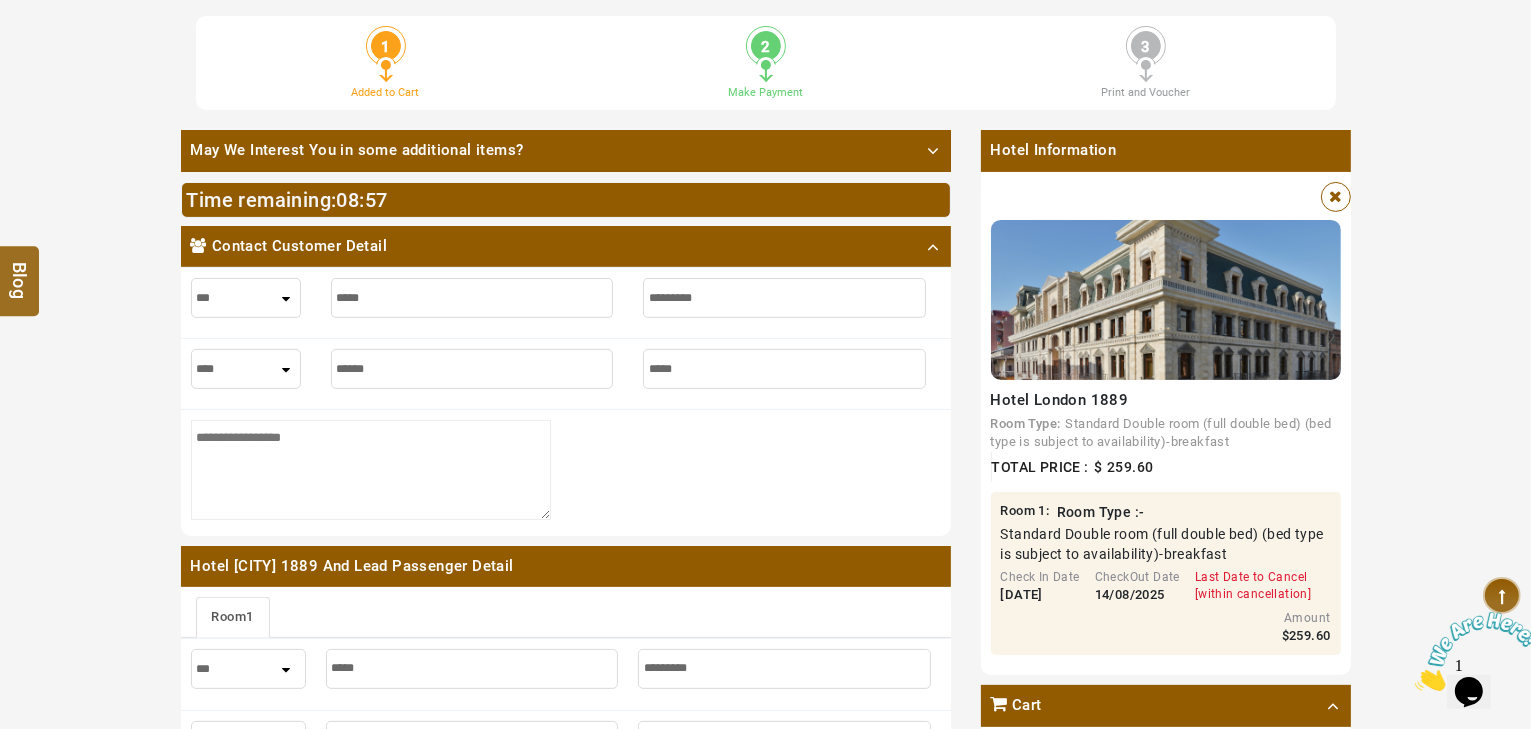 type on "******" 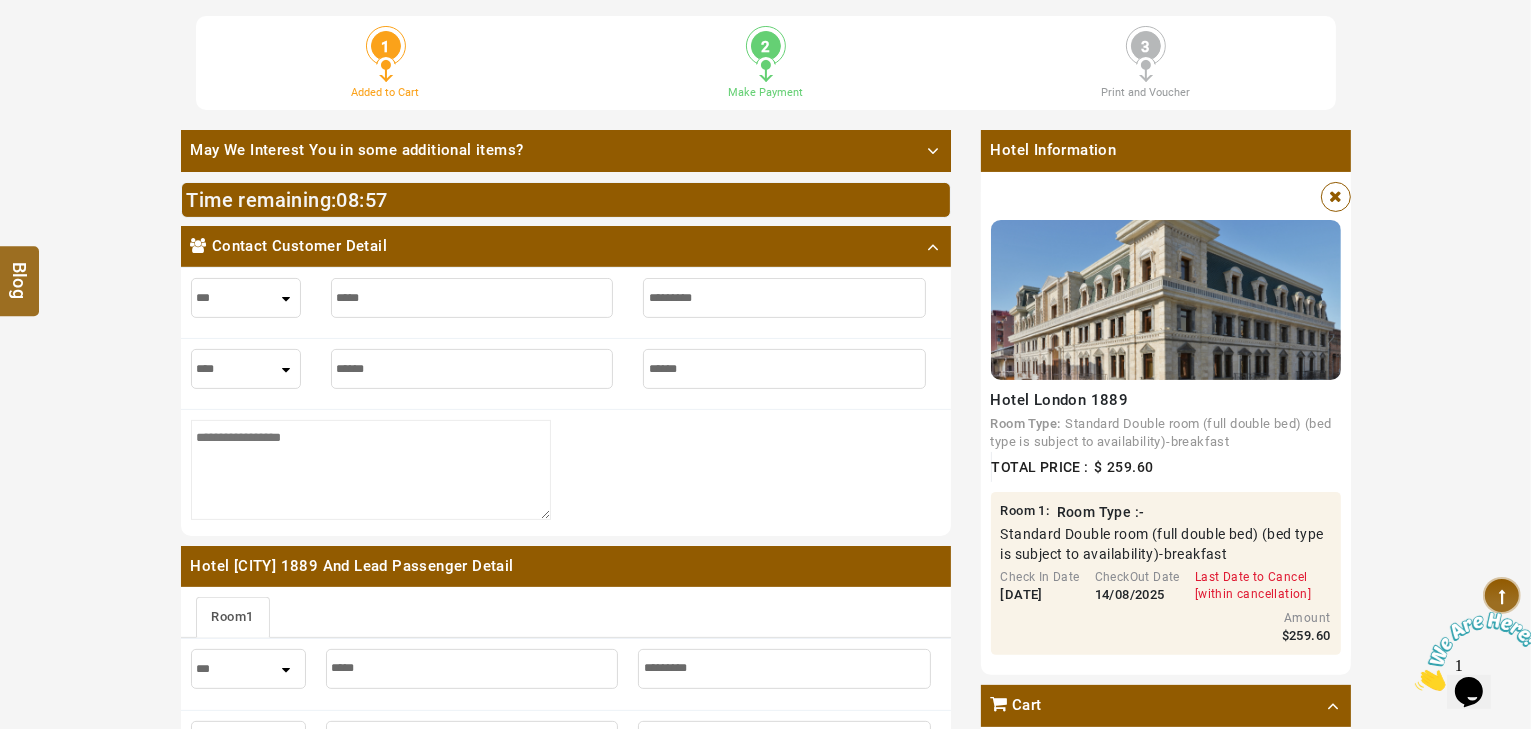 type on "******" 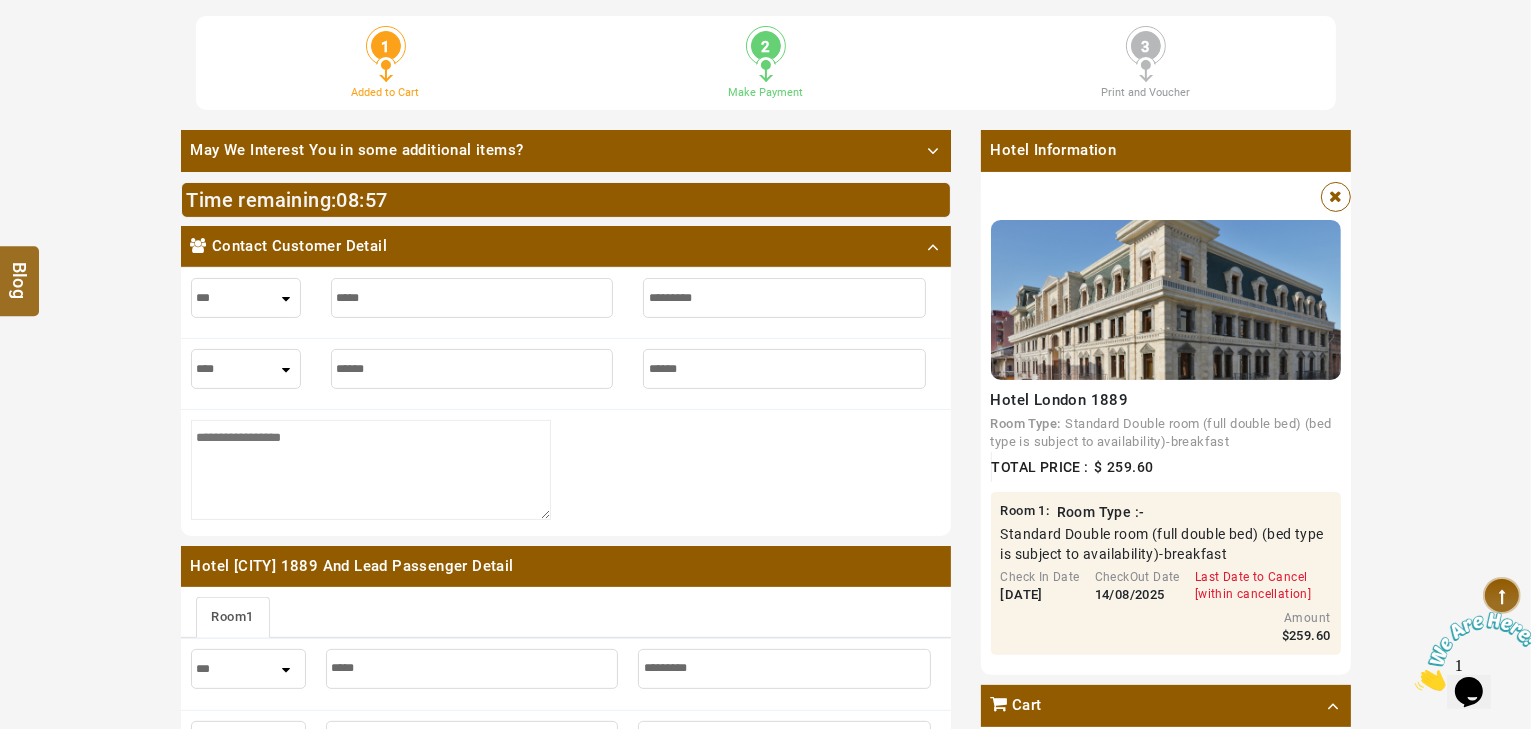 type on "*******" 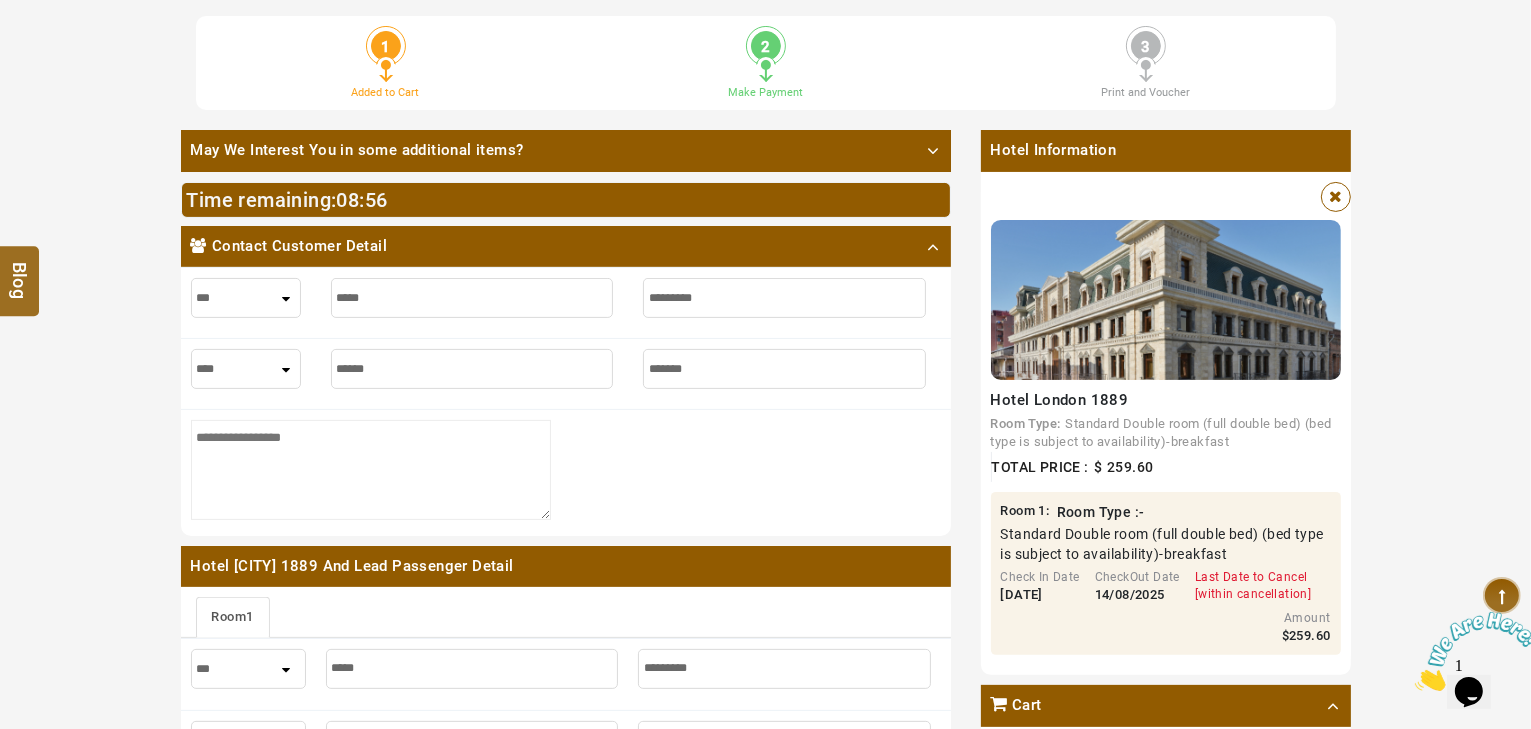 type on "*******" 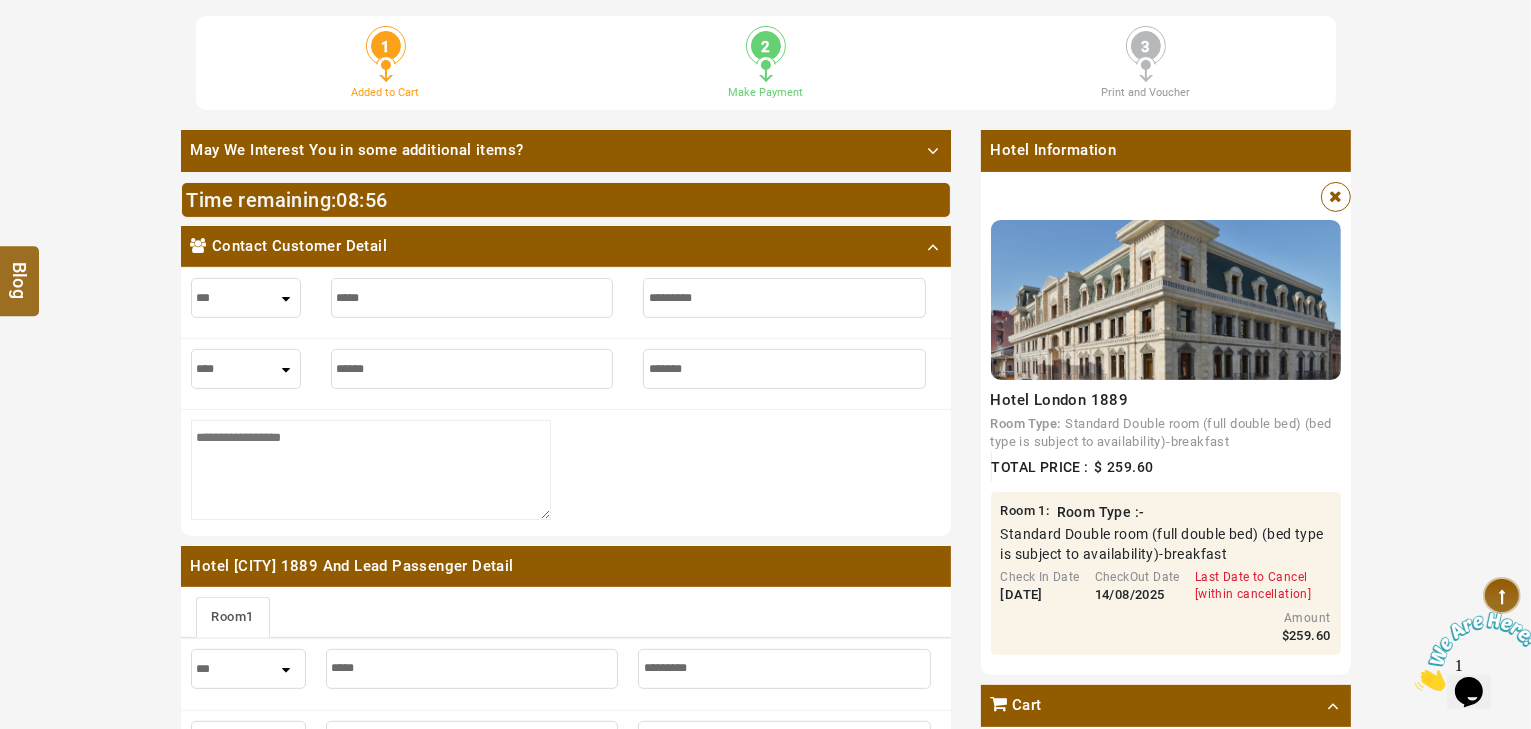 type on "********" 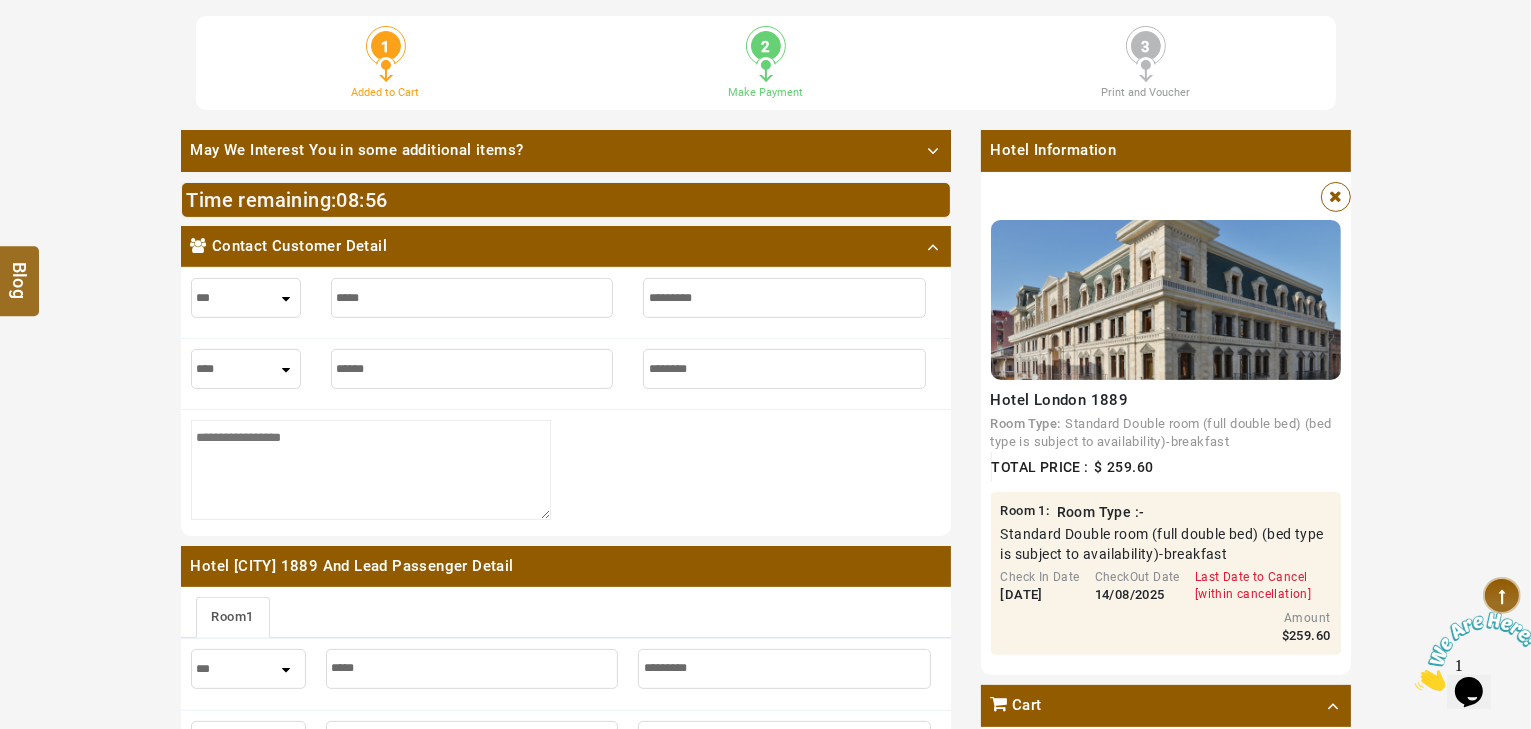 type on "********" 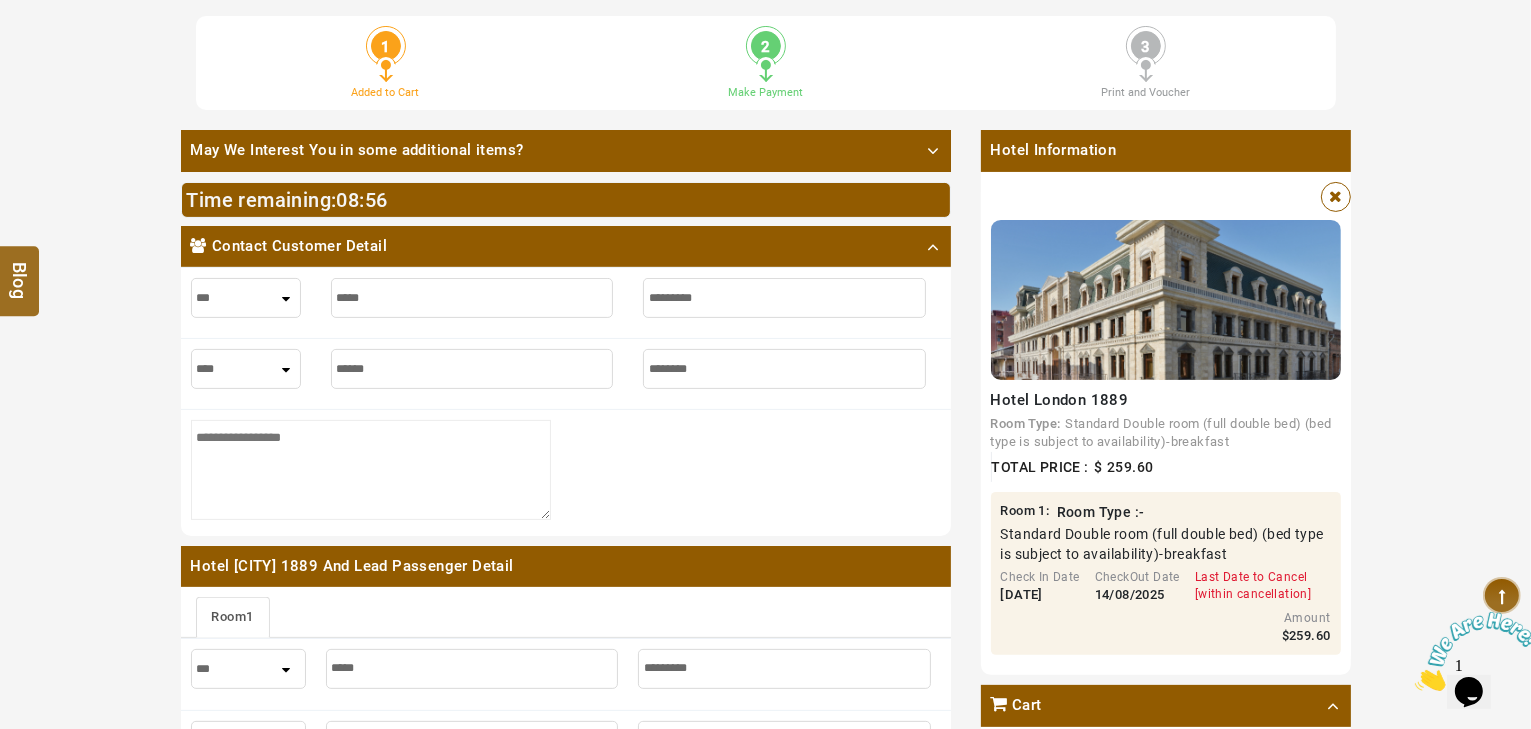type on "*********" 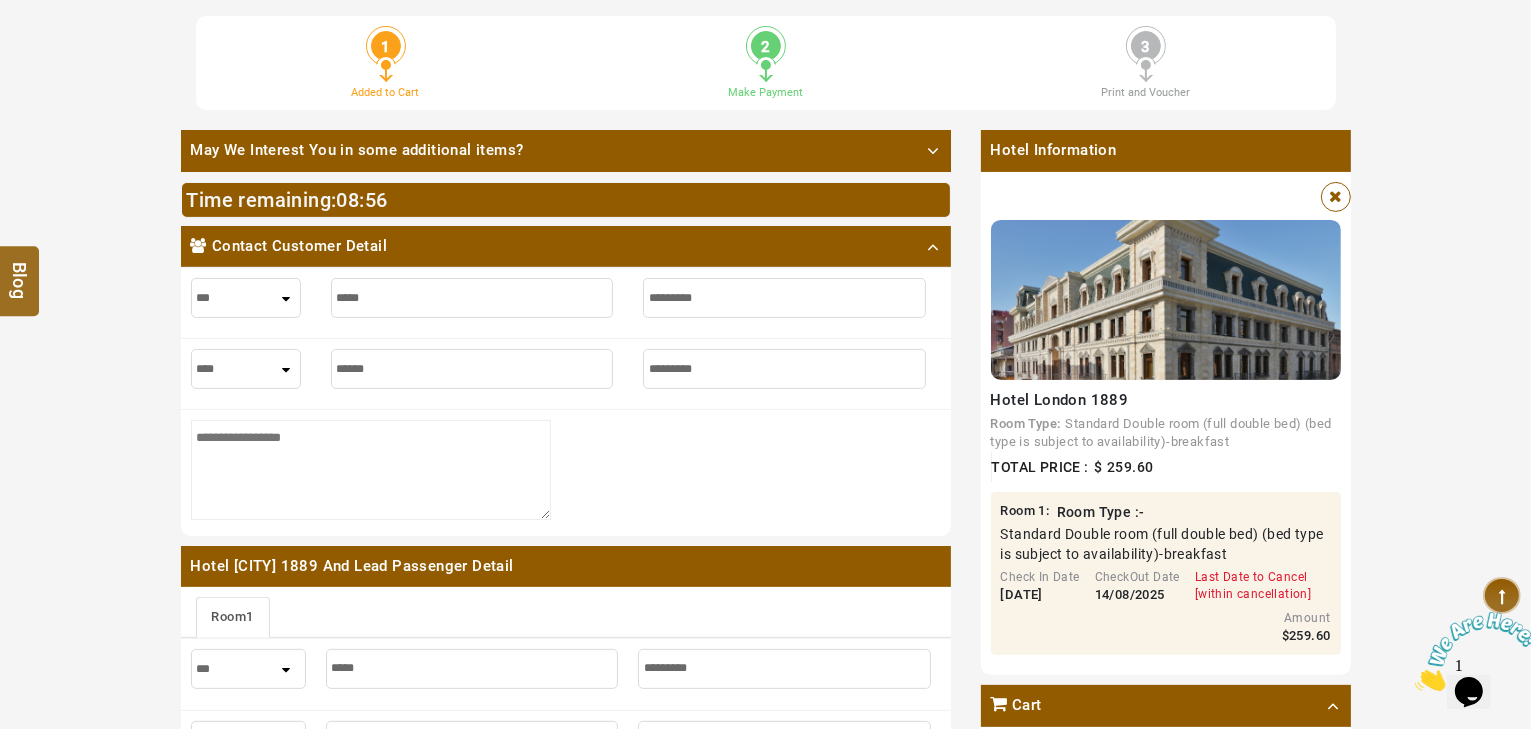 type on "*********" 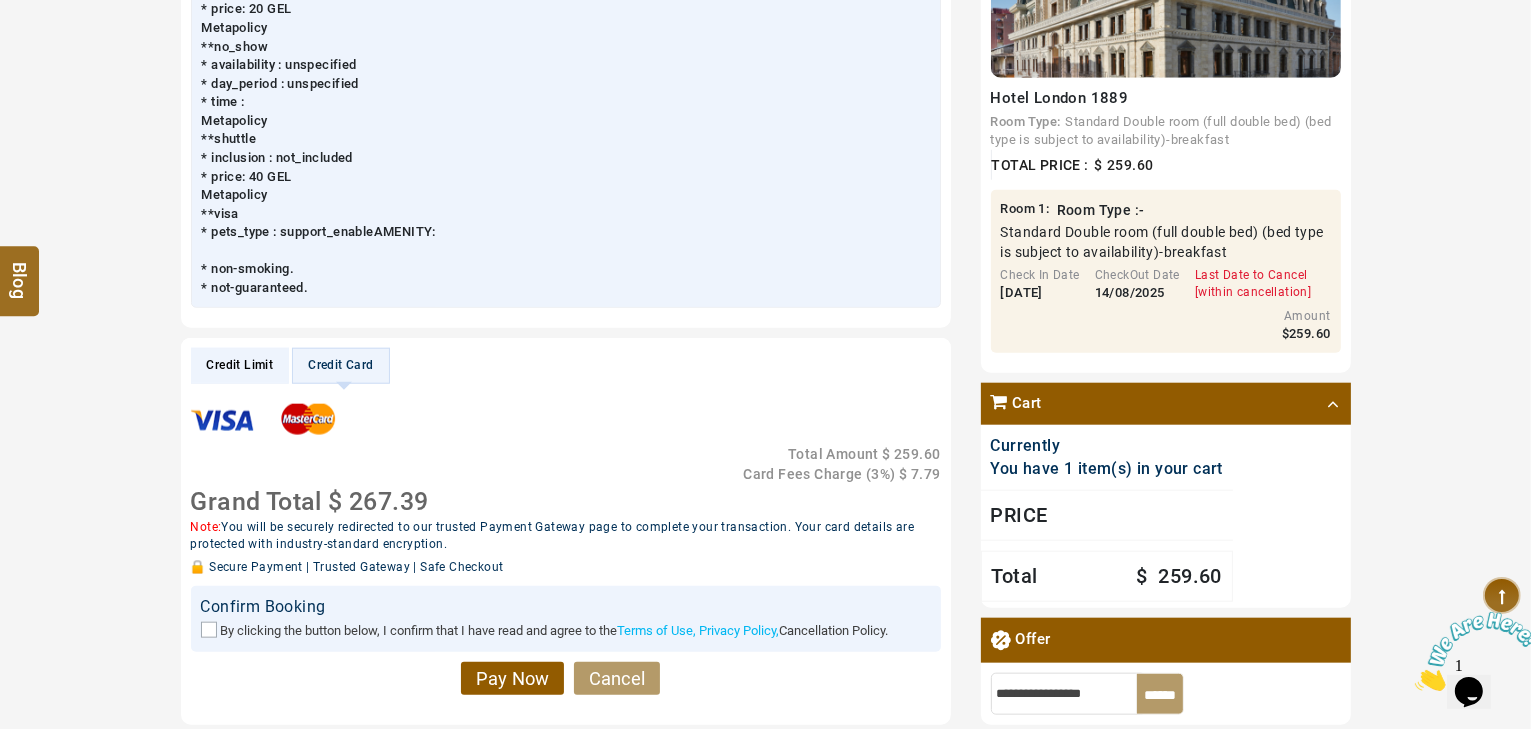 scroll, scrollTop: 2020, scrollLeft: 0, axis: vertical 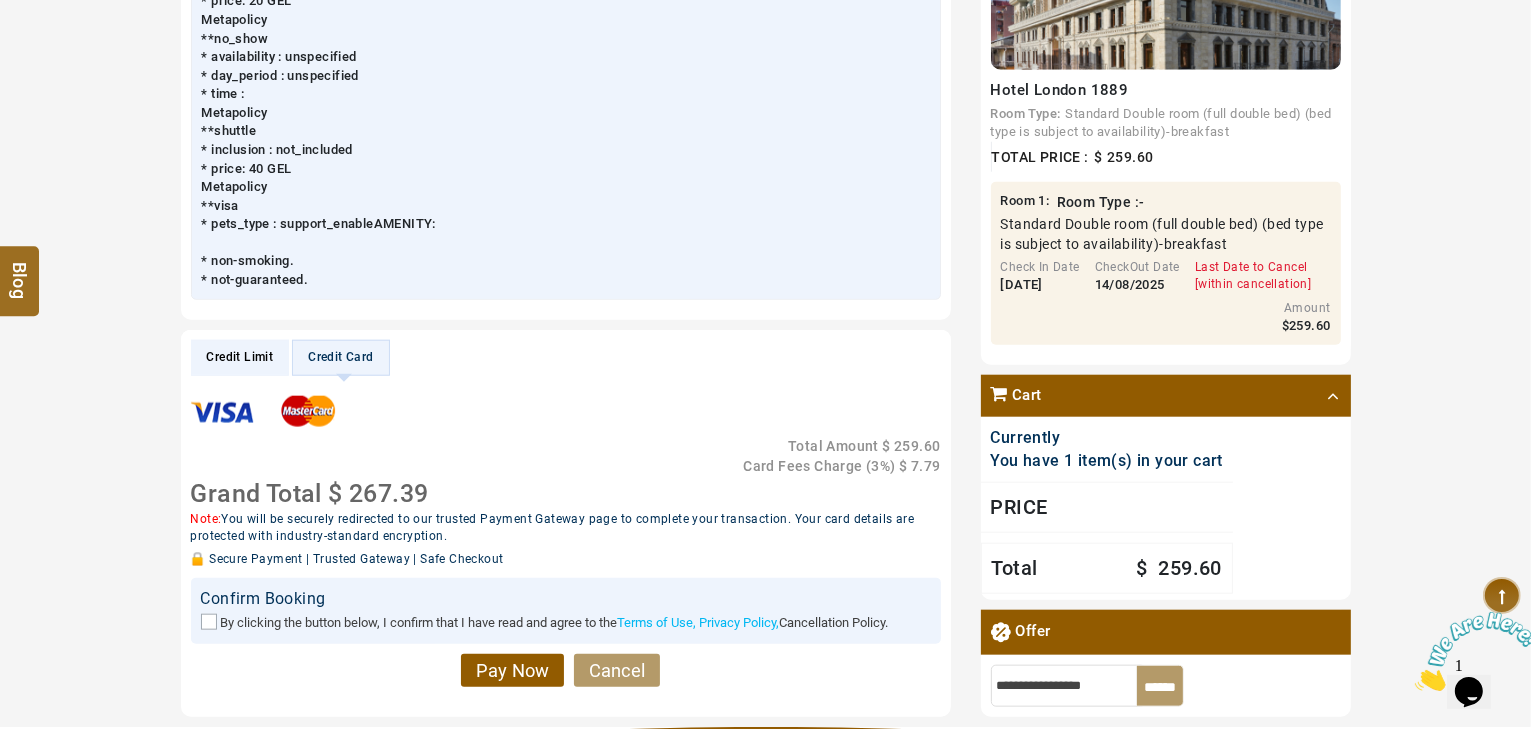 type on "*********" 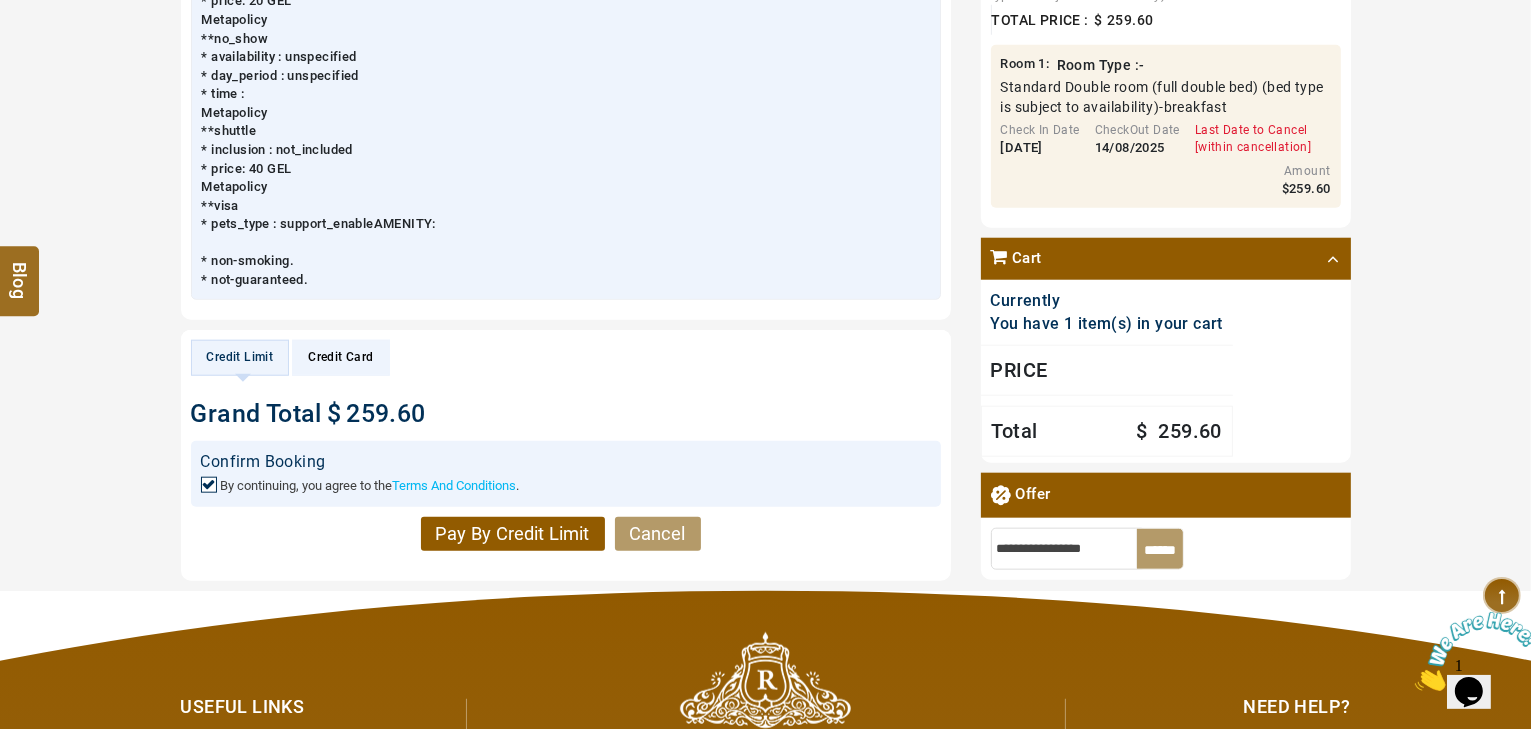 click on "Pay By Credit Limit" at bounding box center (513, 534) 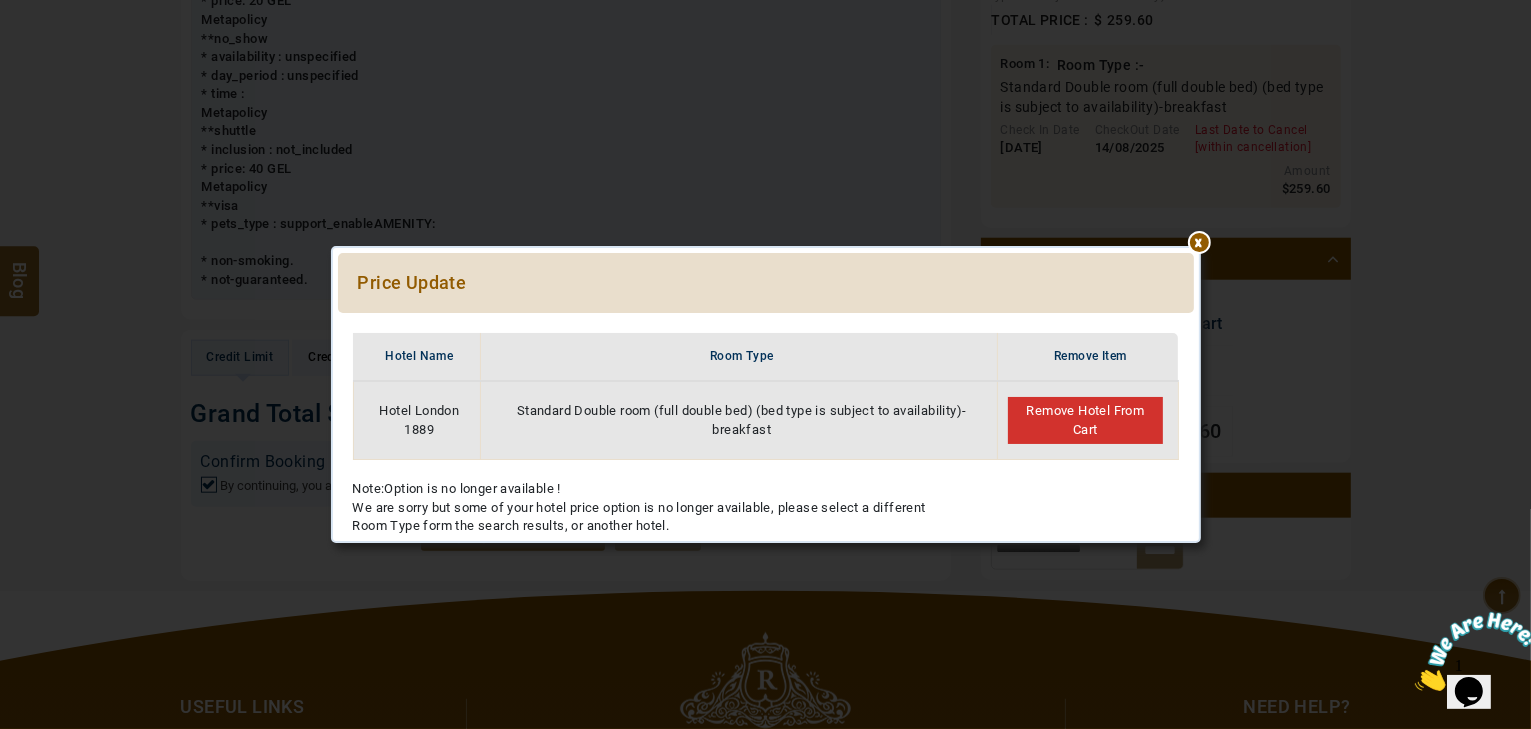 click on "Remove Hotel From Cart" at bounding box center [1085, 420] 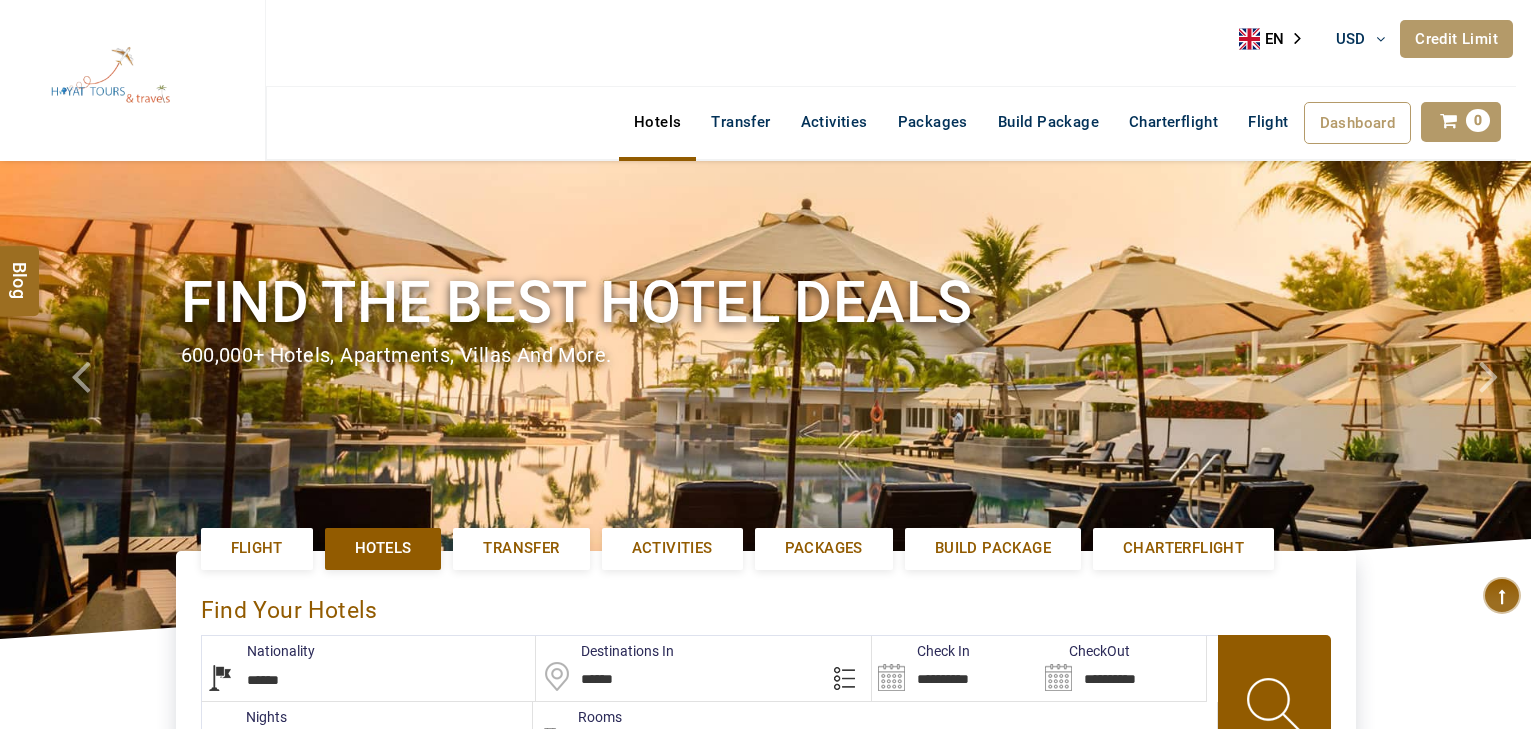 select on "******" 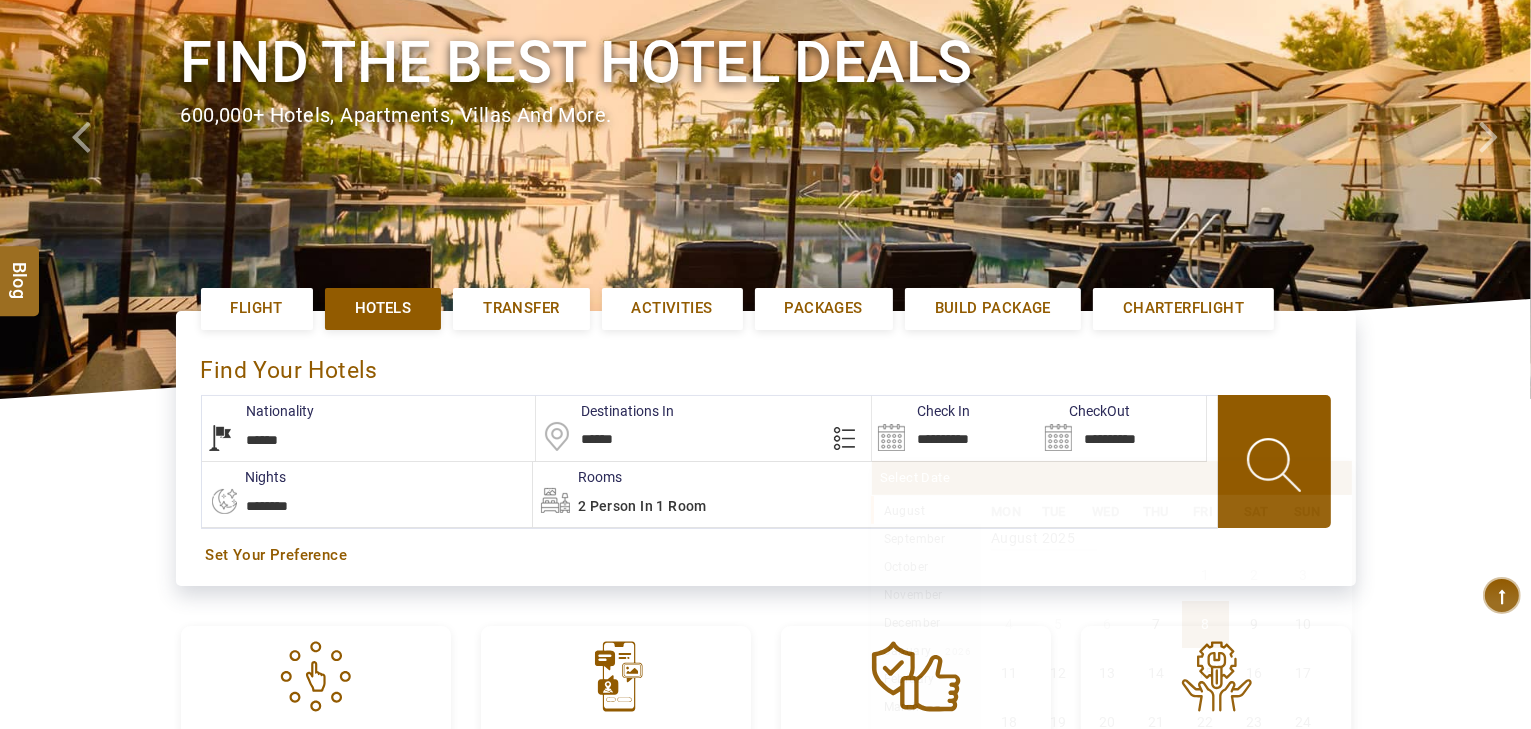 click on "**********" at bounding box center (955, 428) 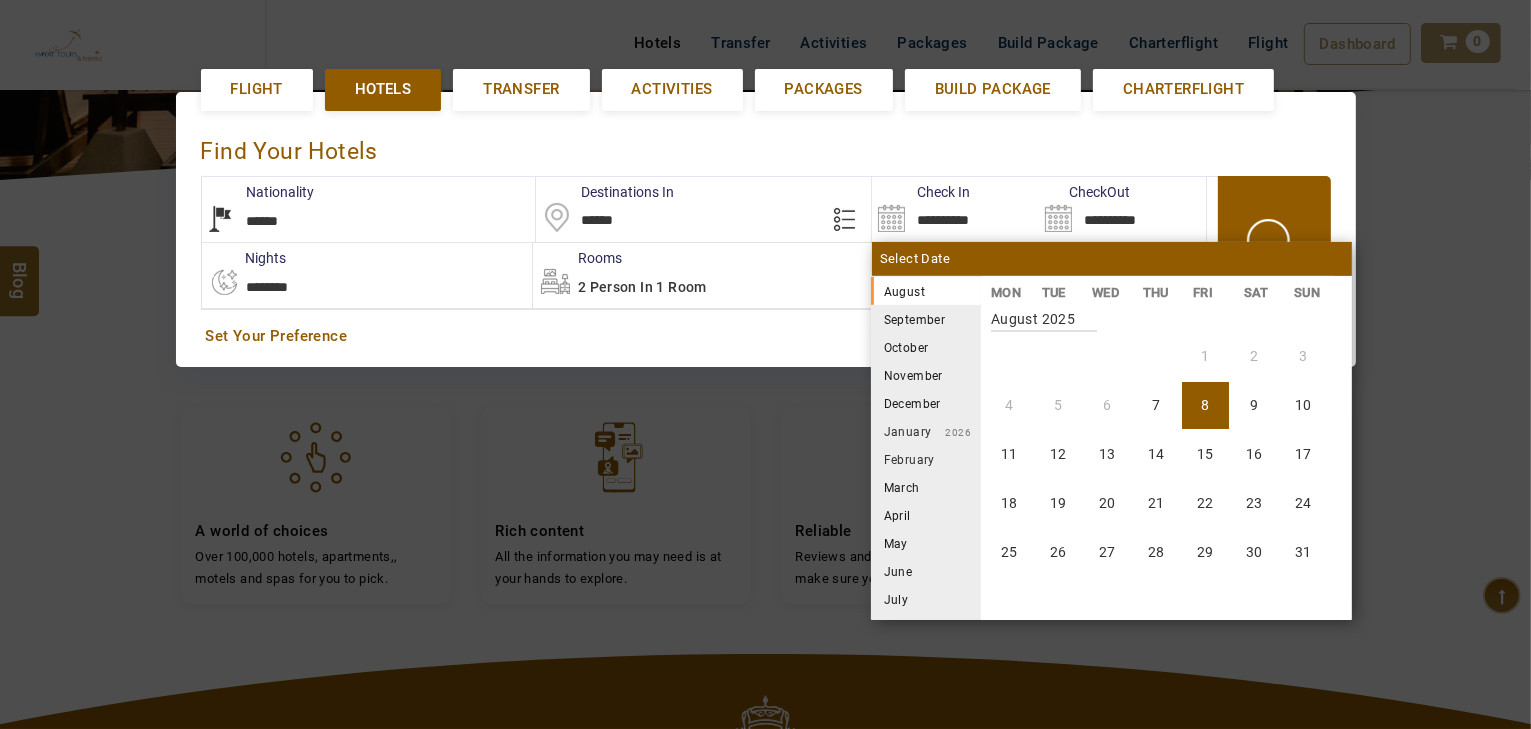 scroll, scrollTop: 460, scrollLeft: 0, axis: vertical 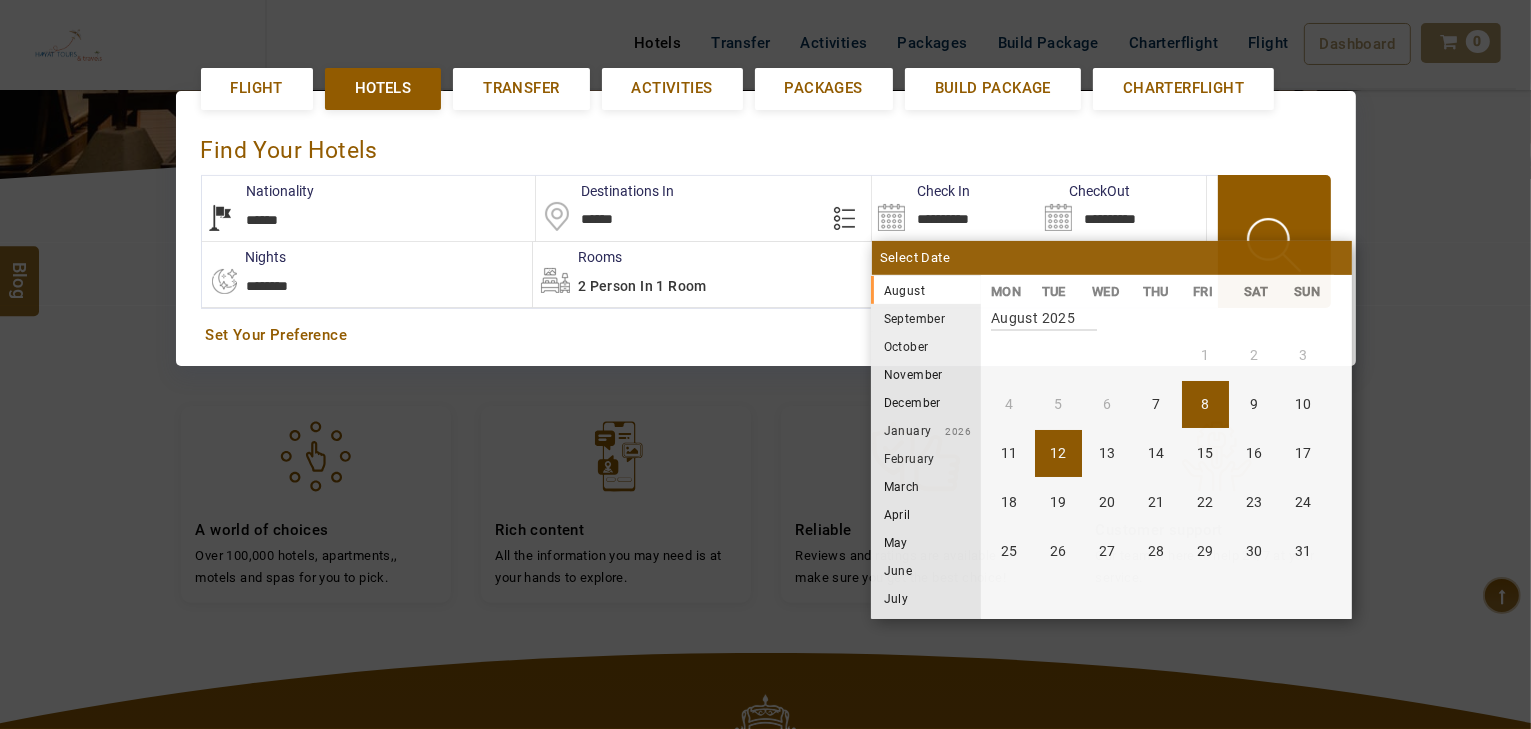 click on "12" at bounding box center (1058, 453) 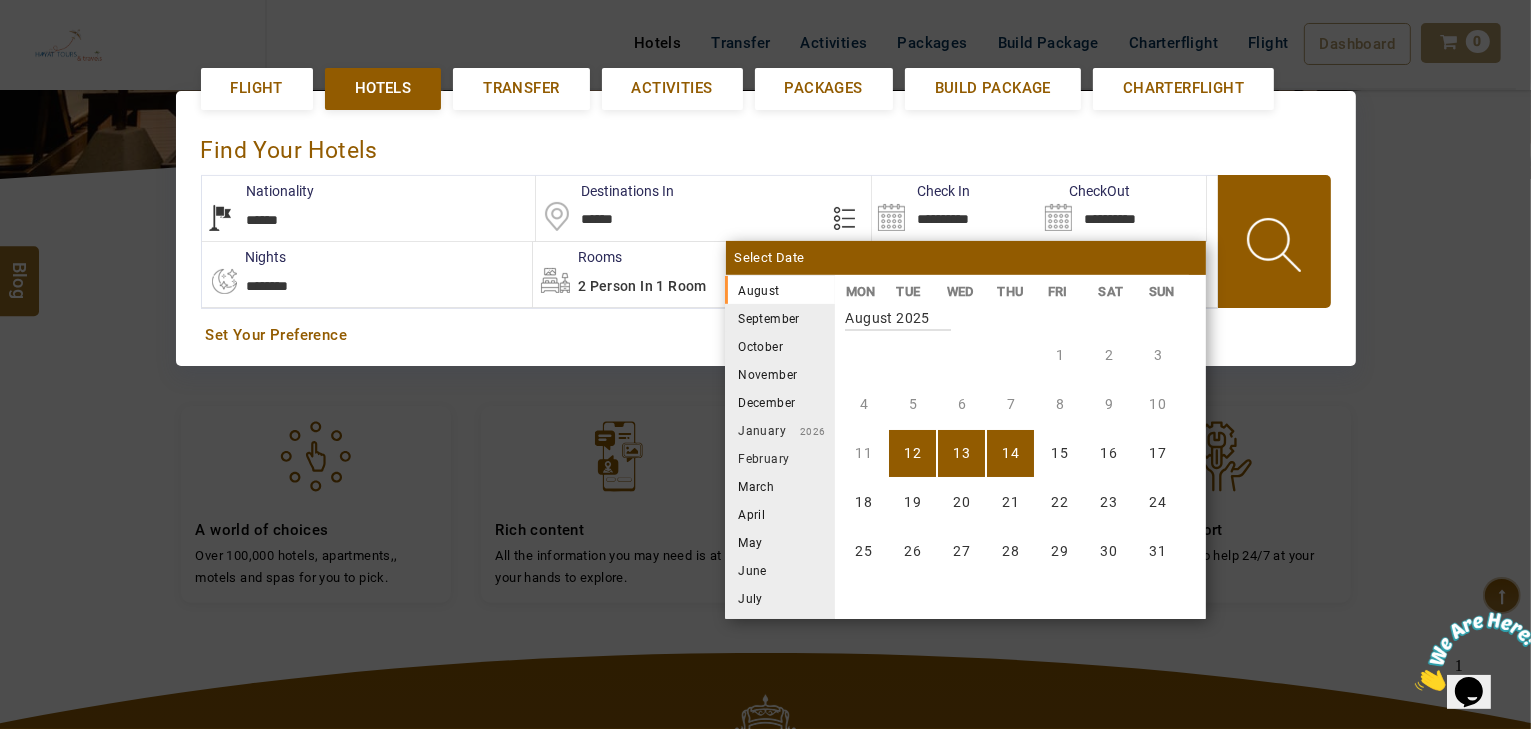 scroll, scrollTop: 0, scrollLeft: 0, axis: both 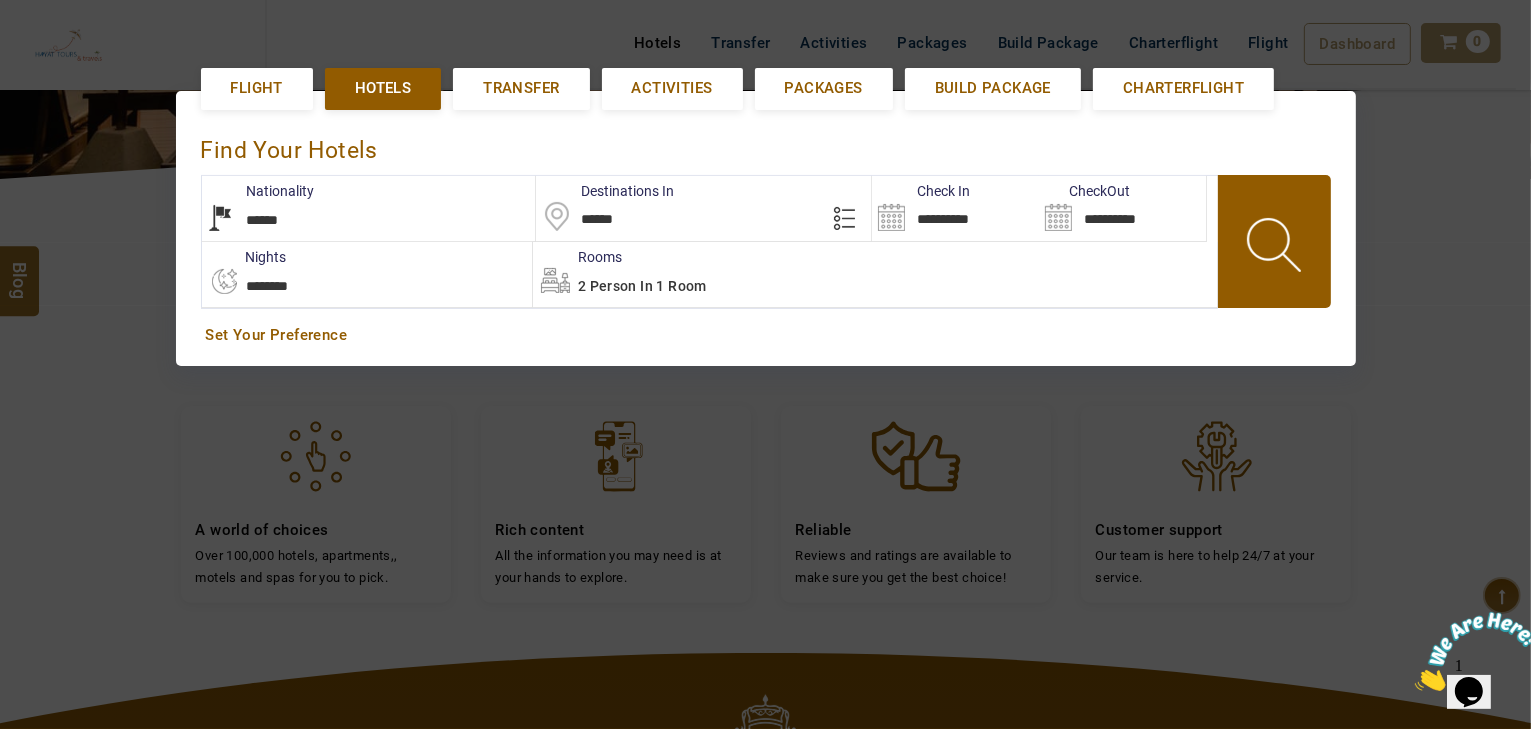 click at bounding box center [1276, 248] 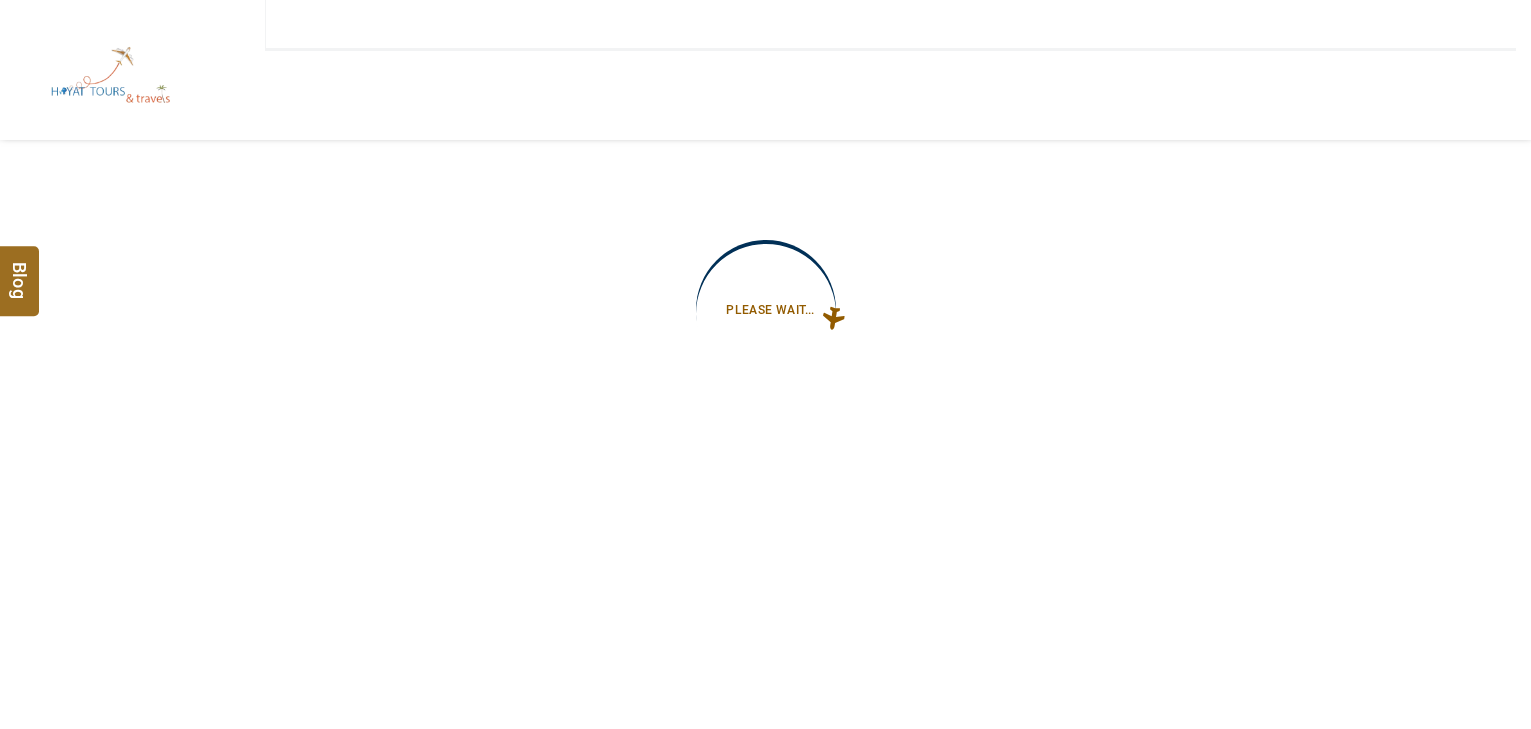 type on "**********" 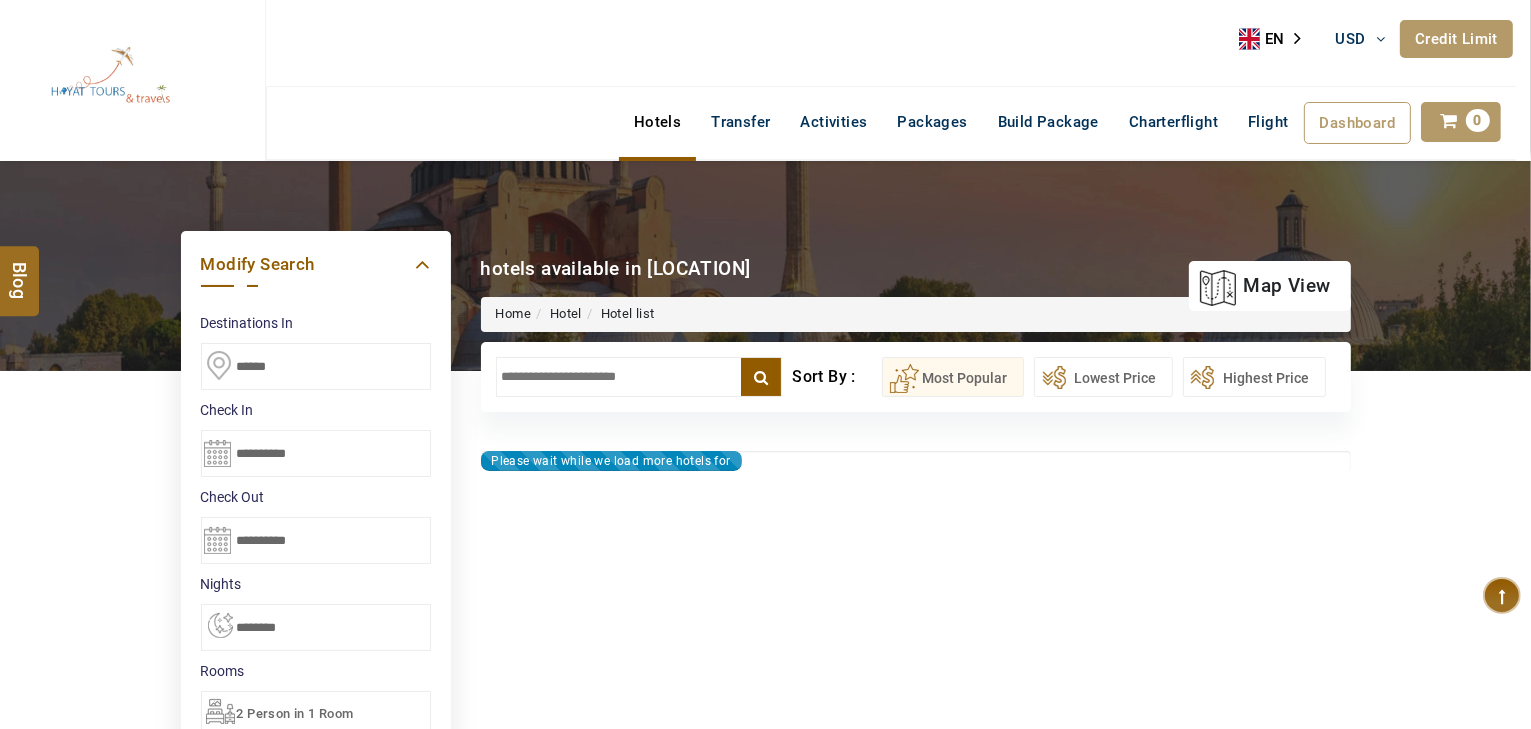 type on "**********" 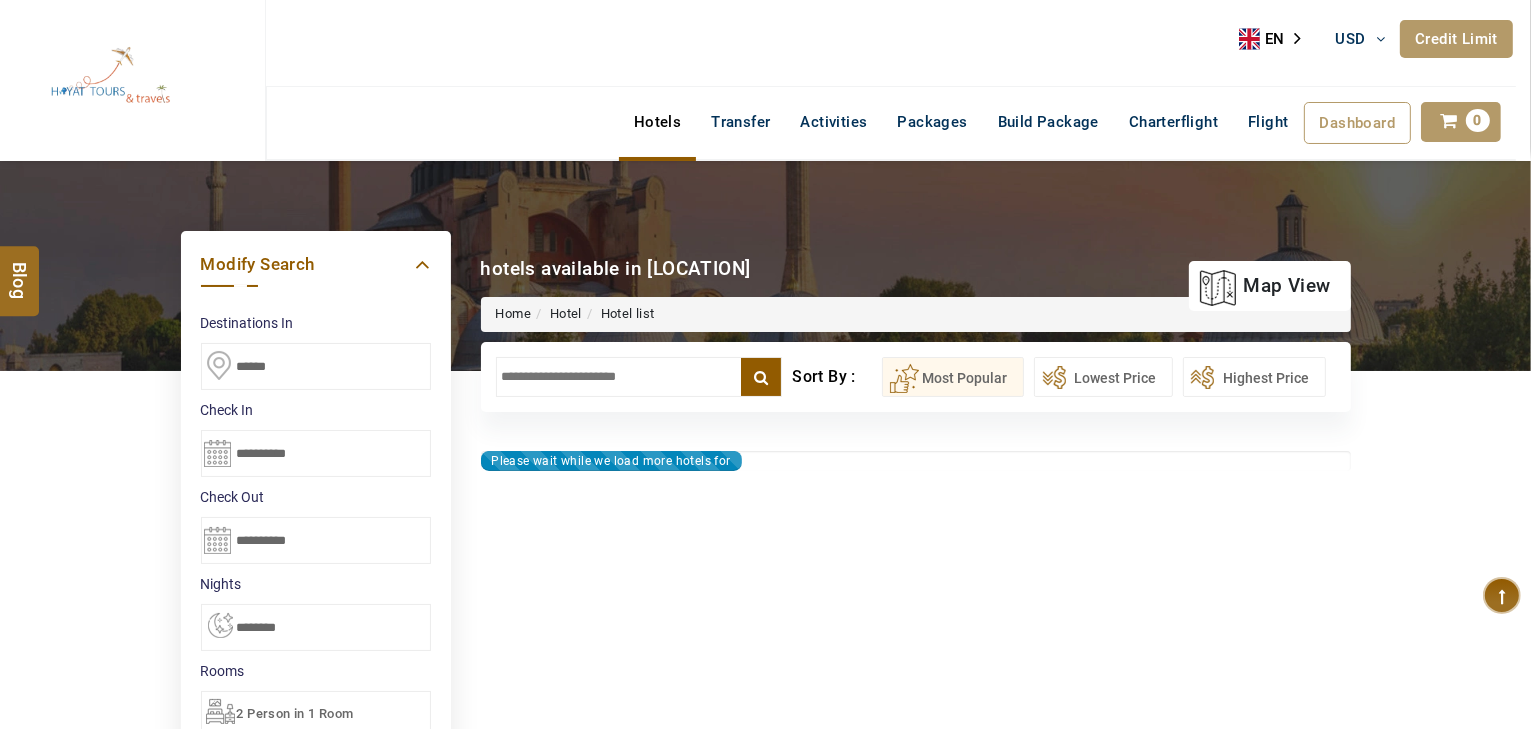 type on "**********" 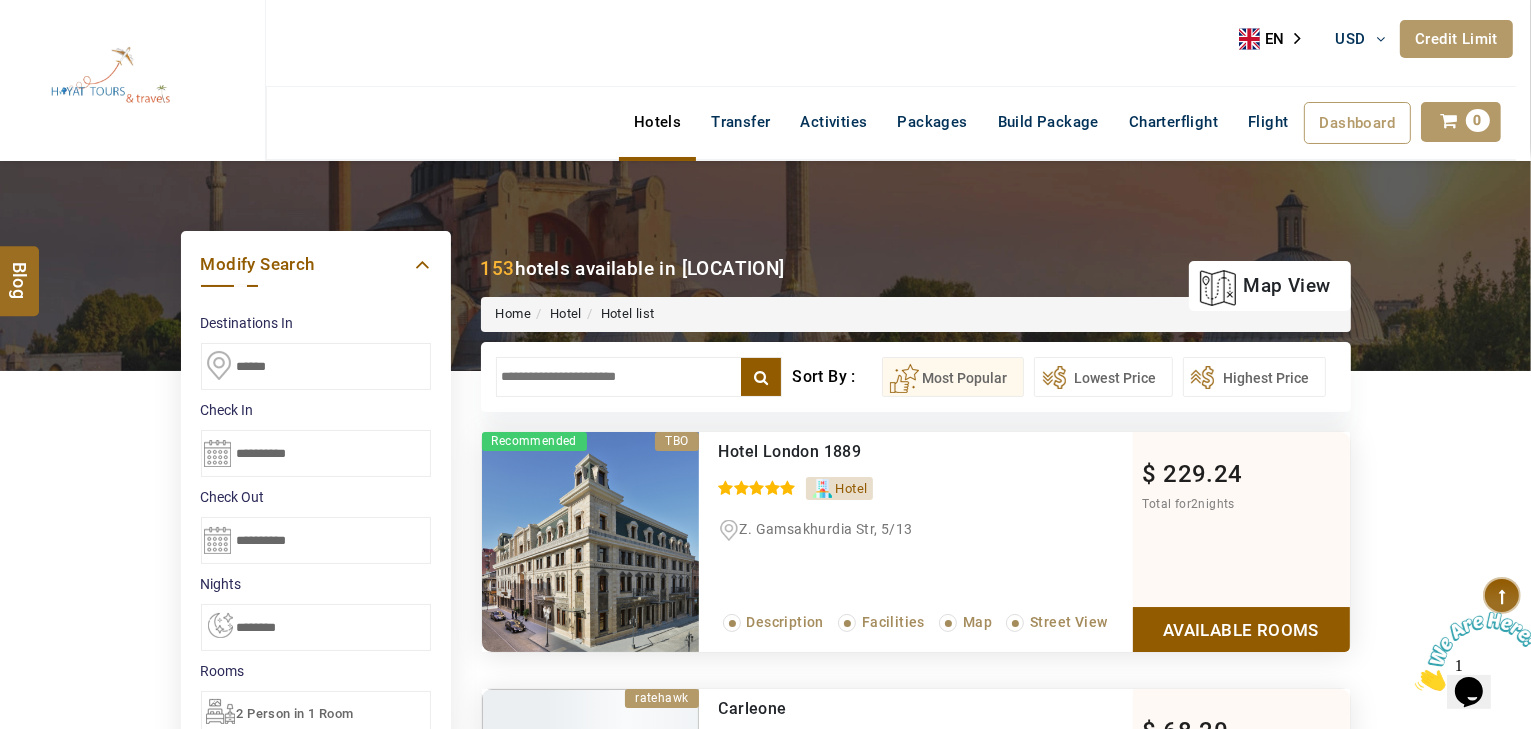 scroll, scrollTop: 0, scrollLeft: 0, axis: both 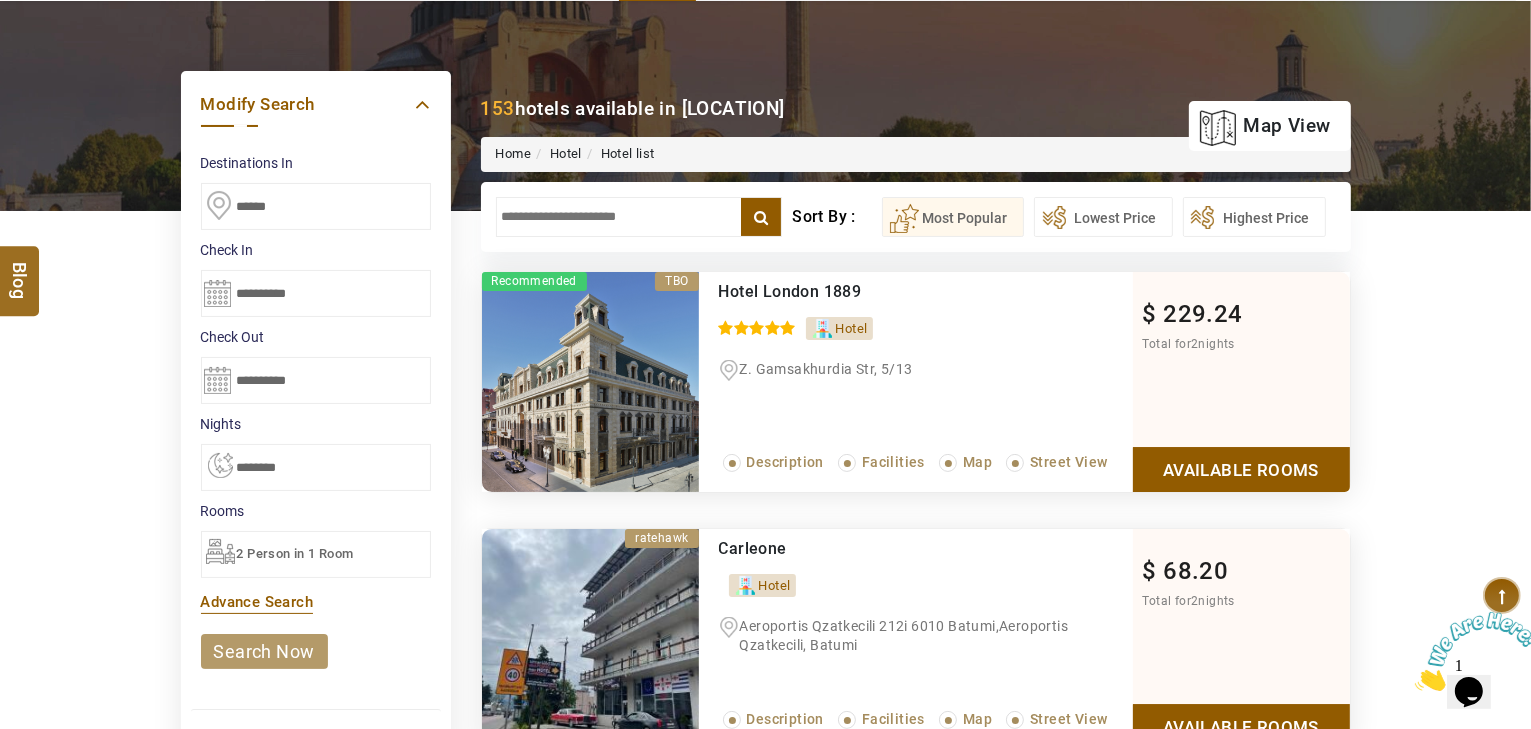 click on "Available Rooms" at bounding box center (1241, 469) 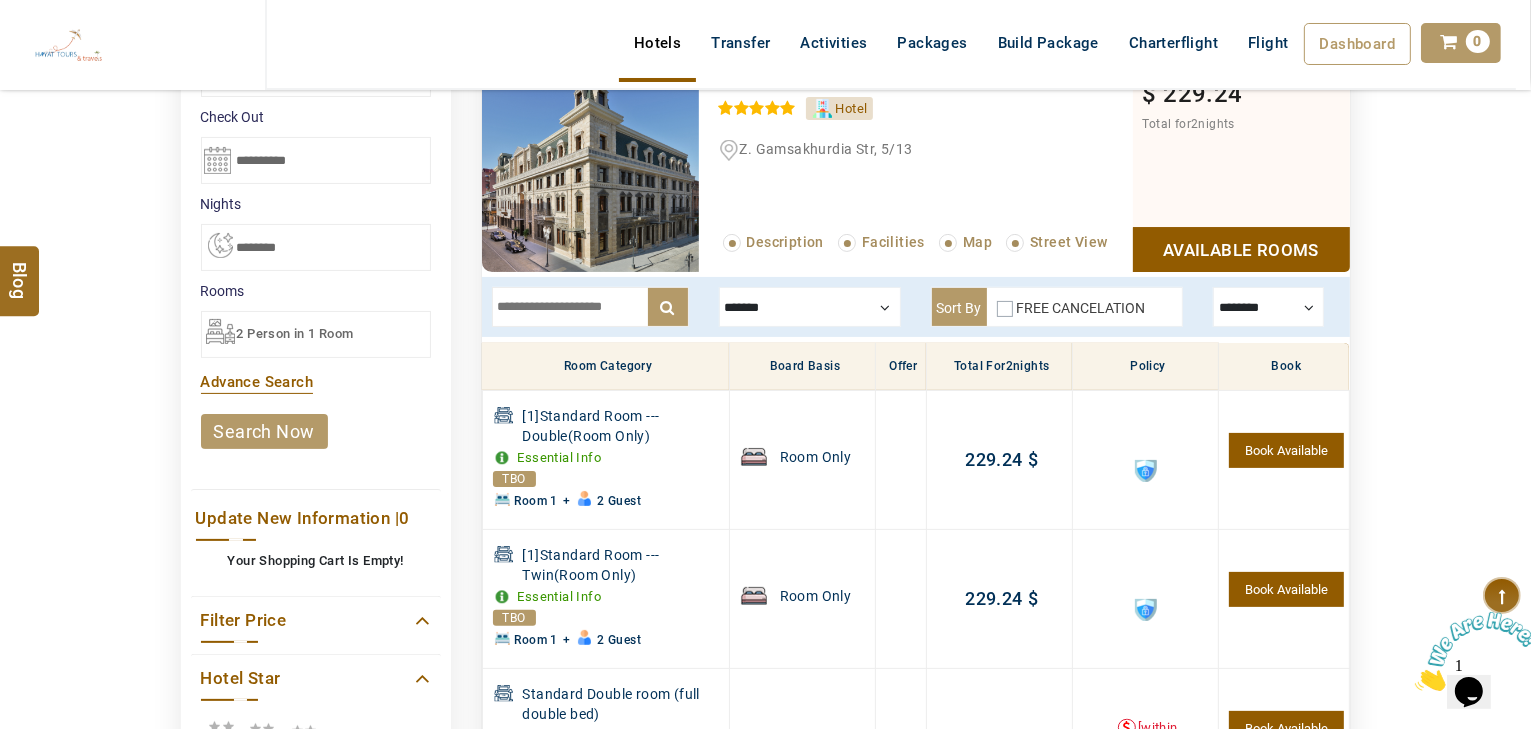 click at bounding box center [810, 307] 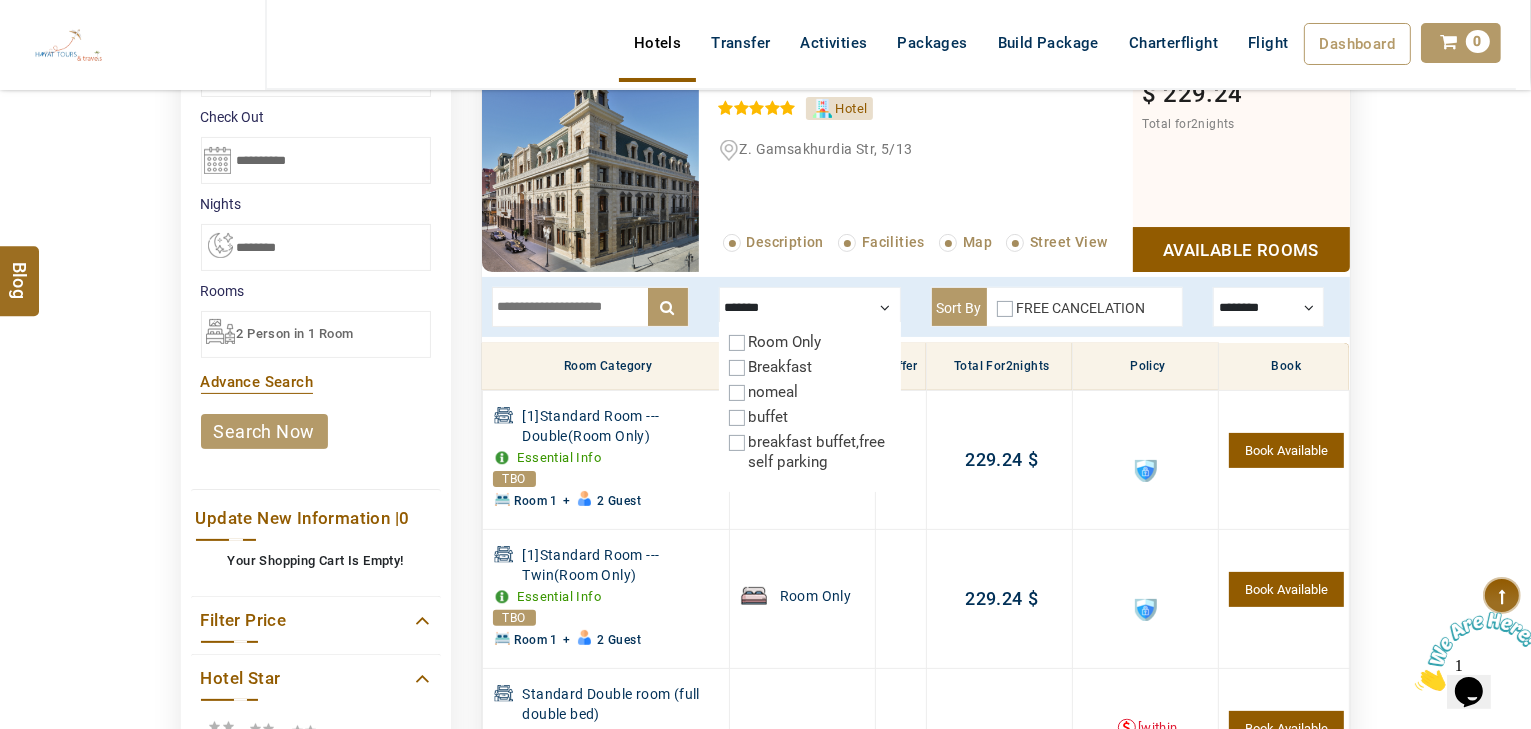 click on "Breakfast" at bounding box center (781, 367) 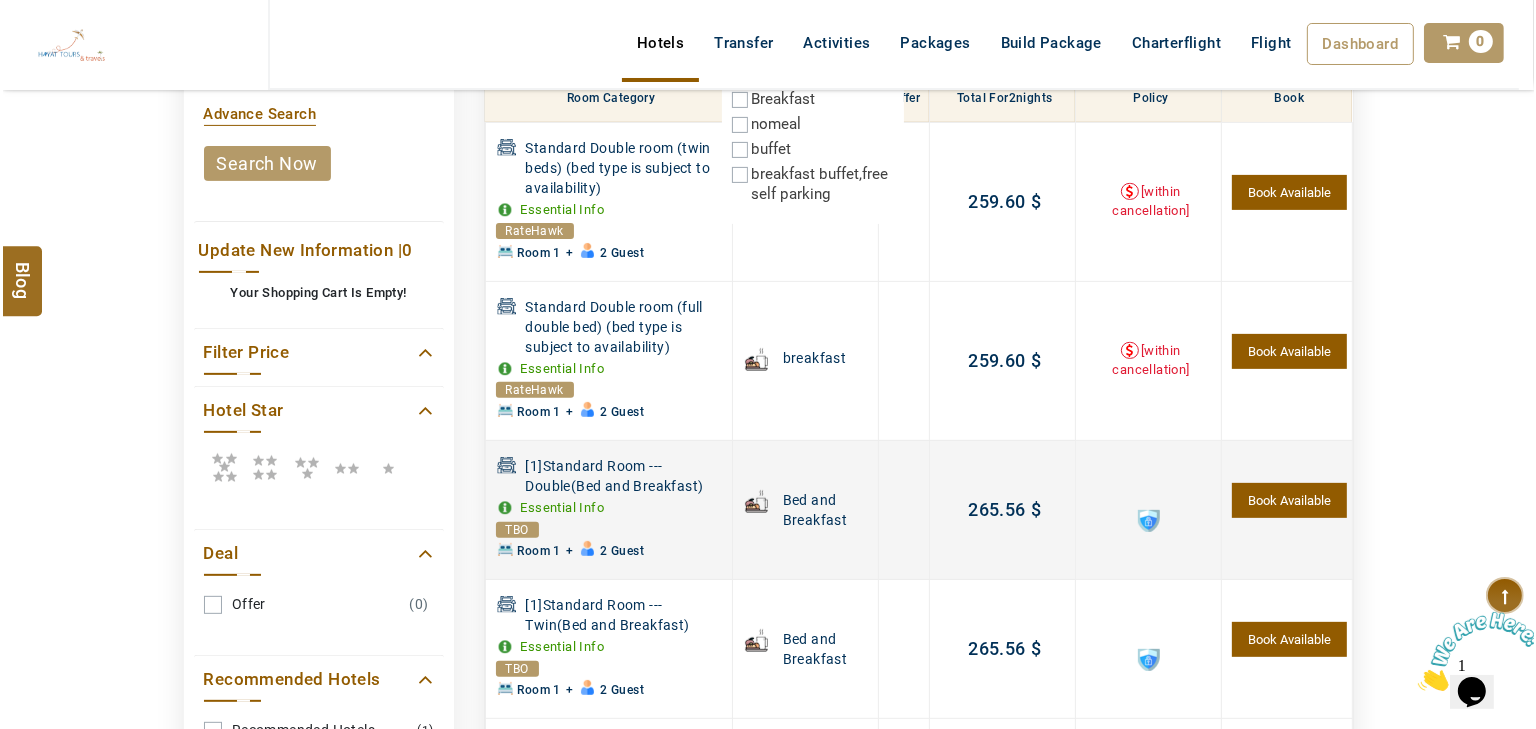 scroll, scrollTop: 620, scrollLeft: 0, axis: vertical 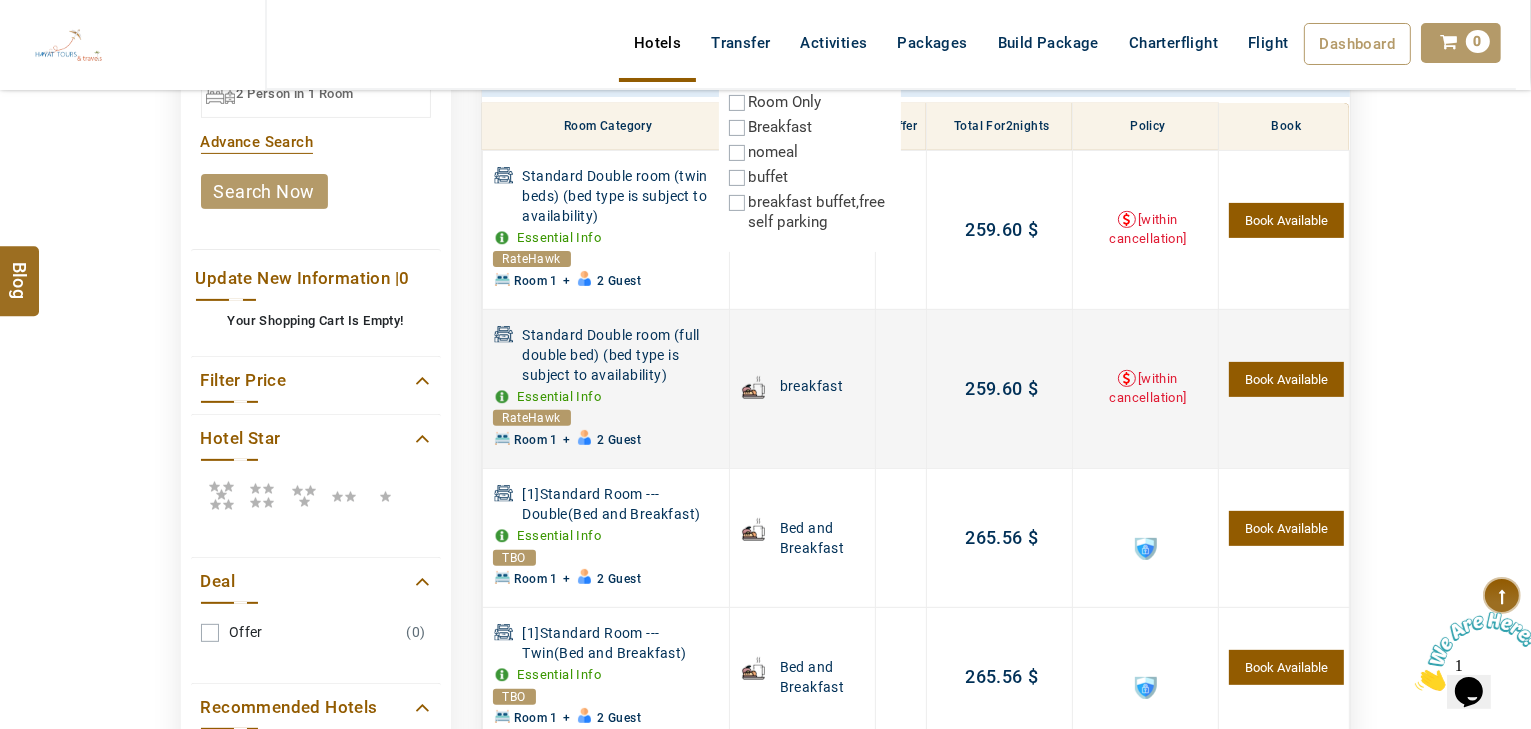 click on "Book Available" at bounding box center [1286, 379] 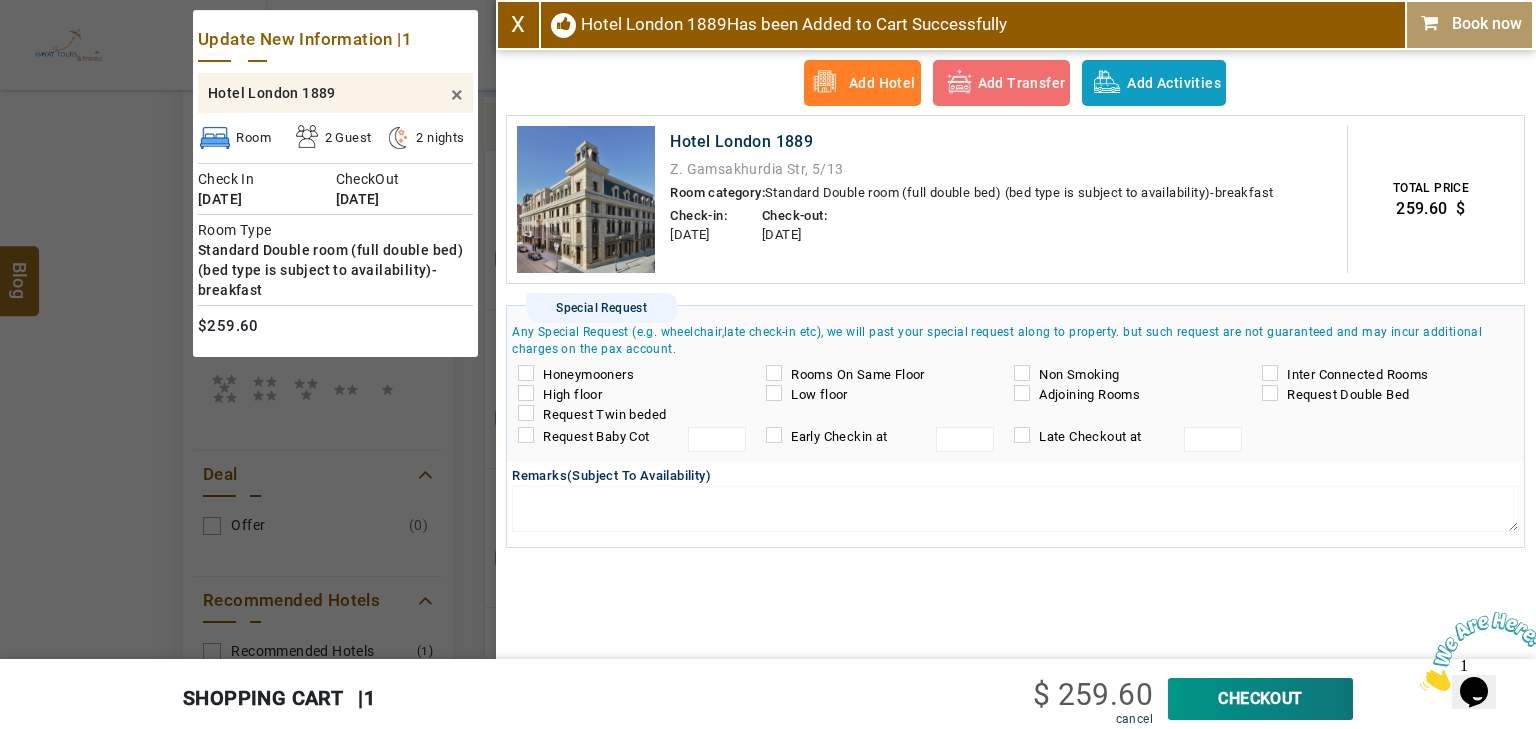 click on "CheckOut" at bounding box center [1260, 699] 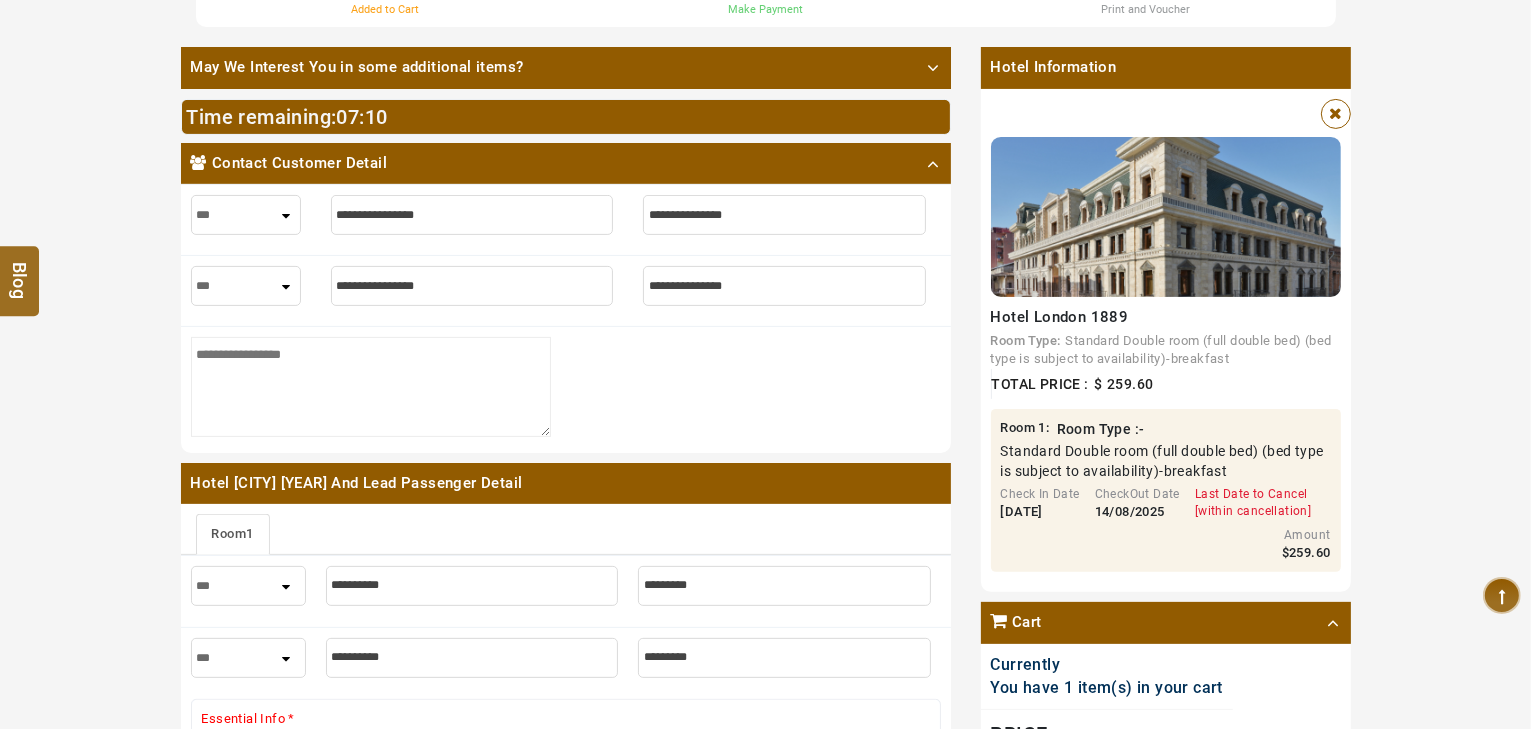 scroll, scrollTop: 529, scrollLeft: 0, axis: vertical 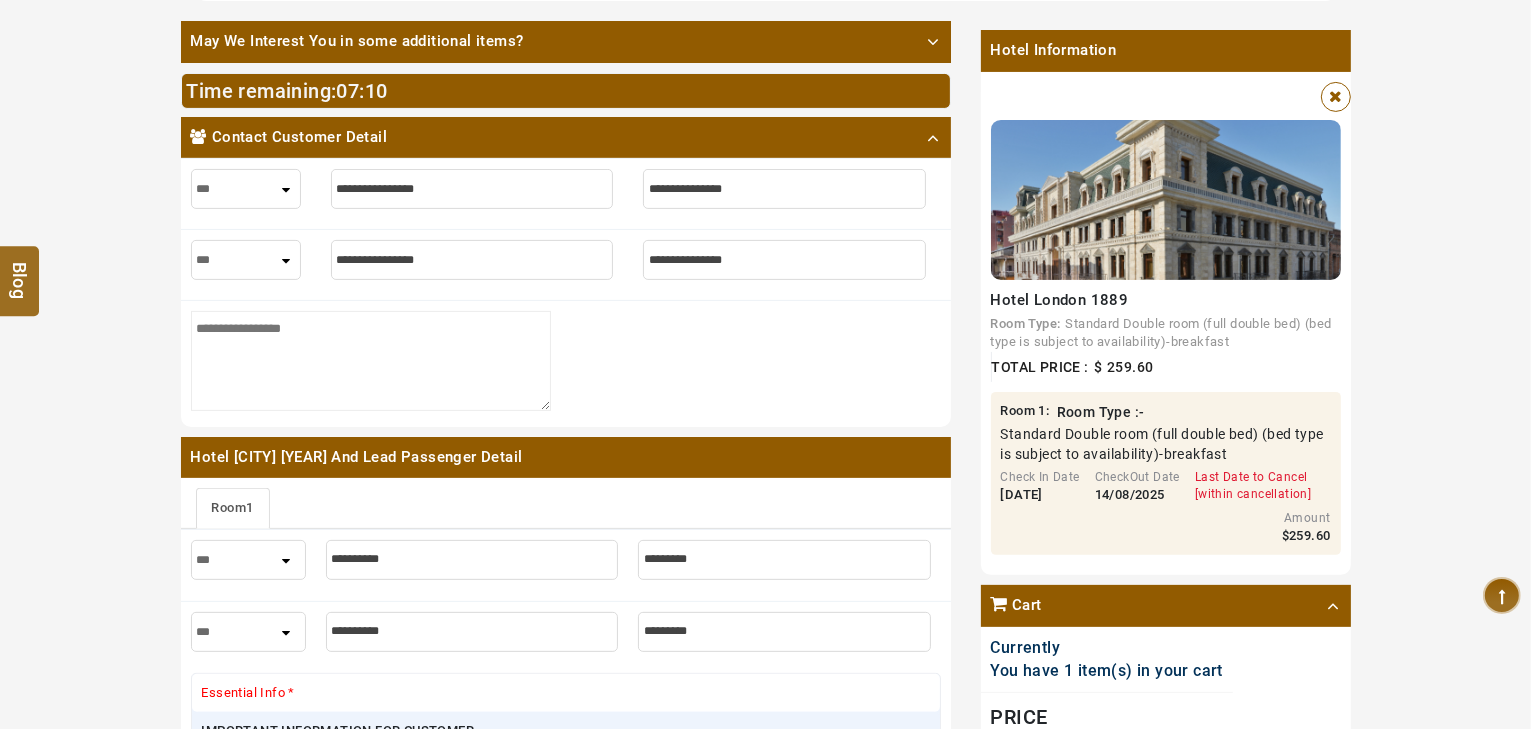 click at bounding box center [472, 189] 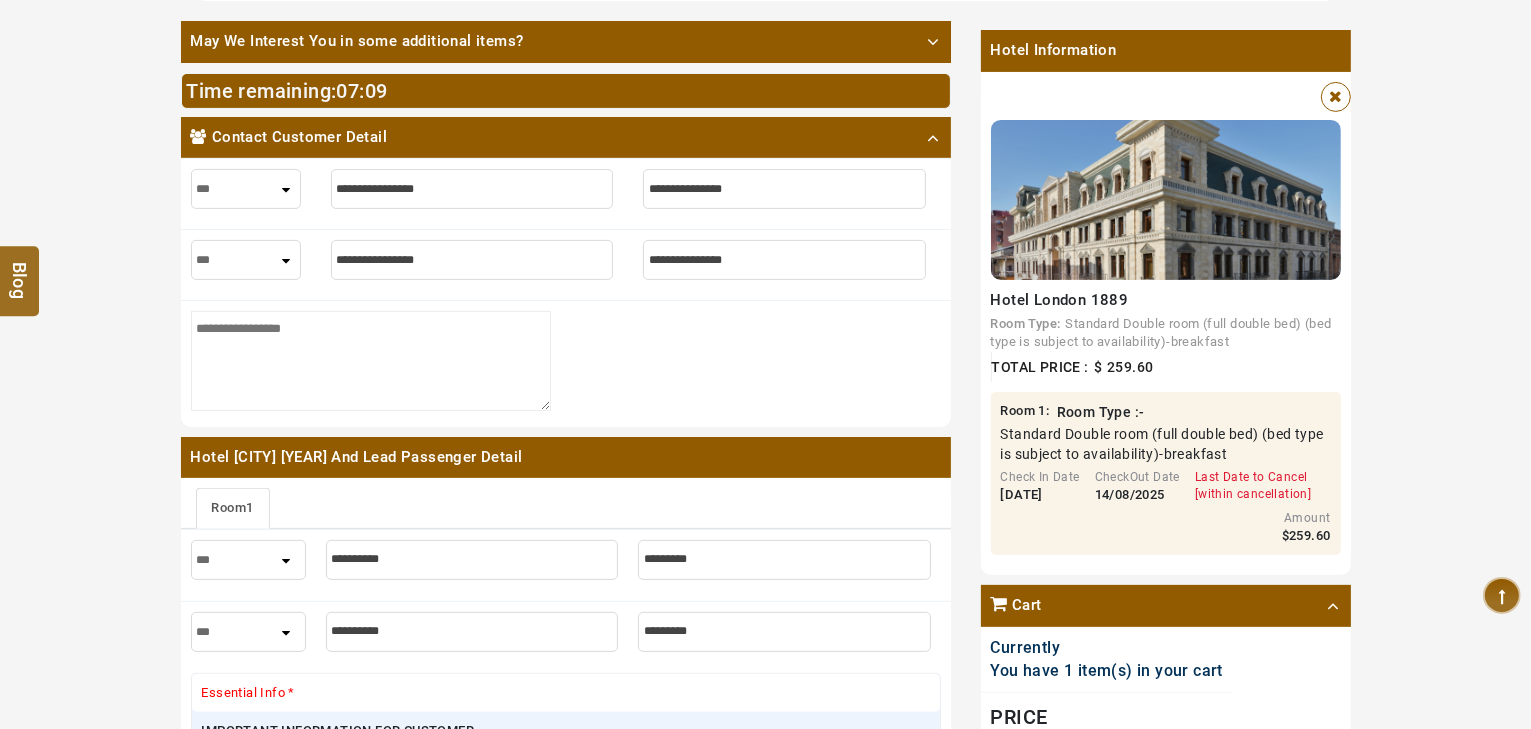 type on "*" 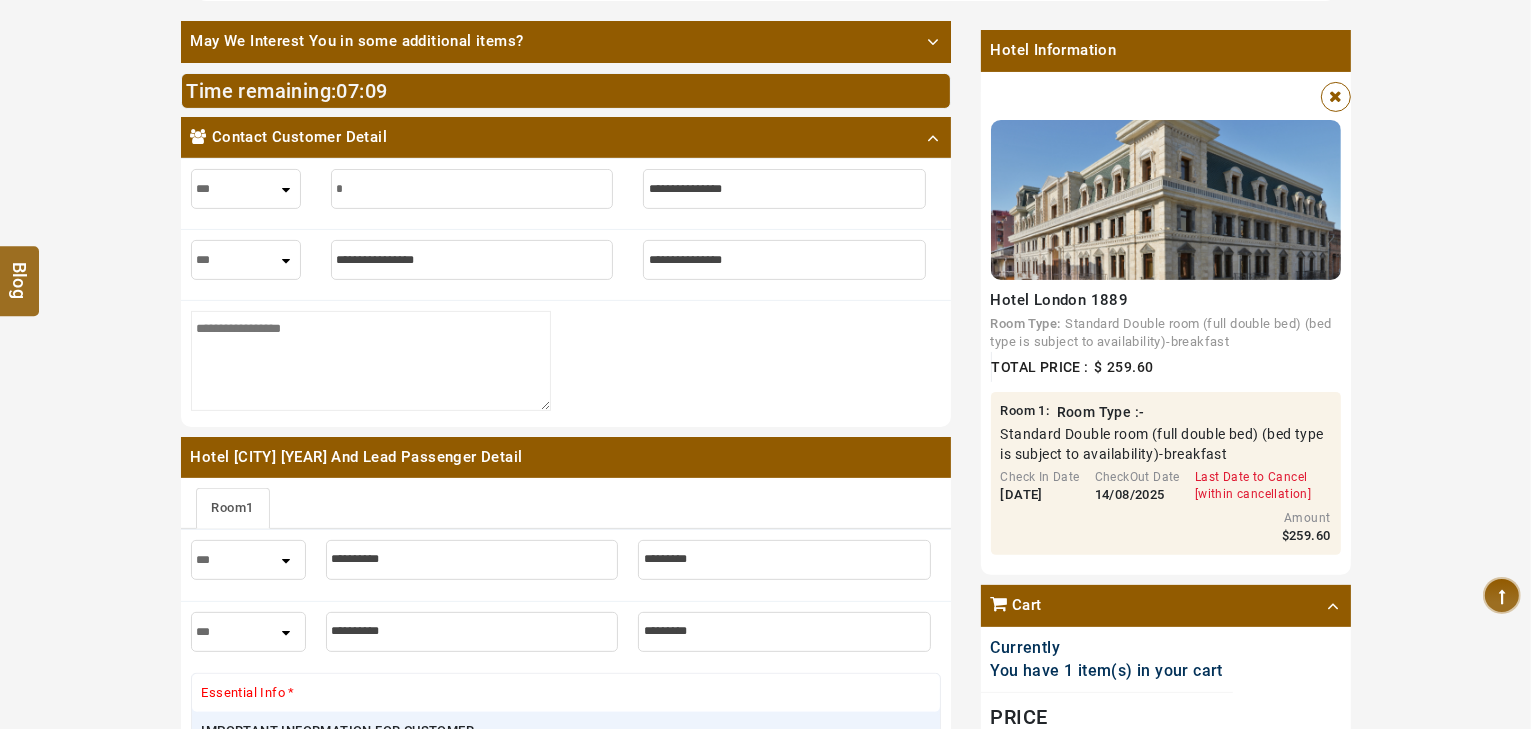 type on "*" 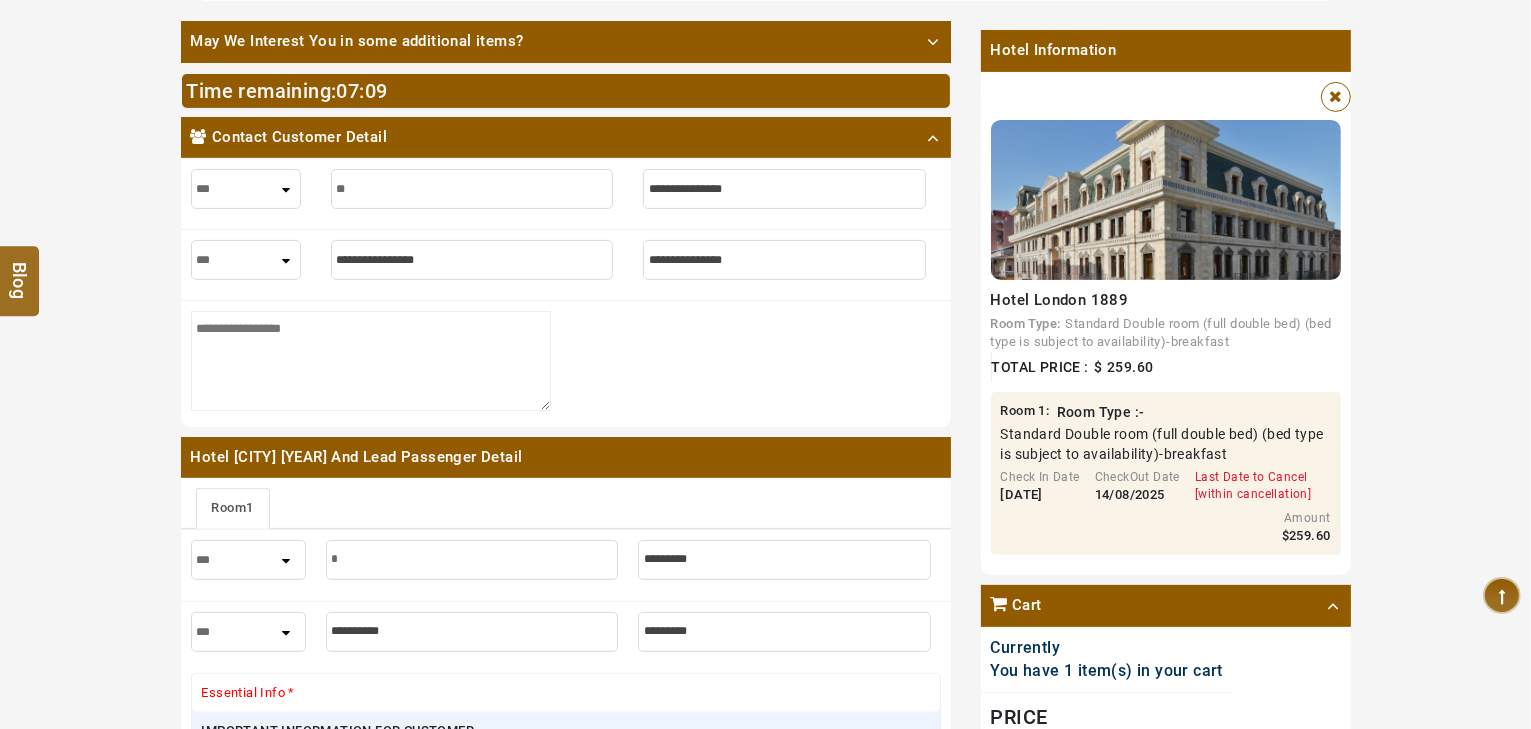 type on "***" 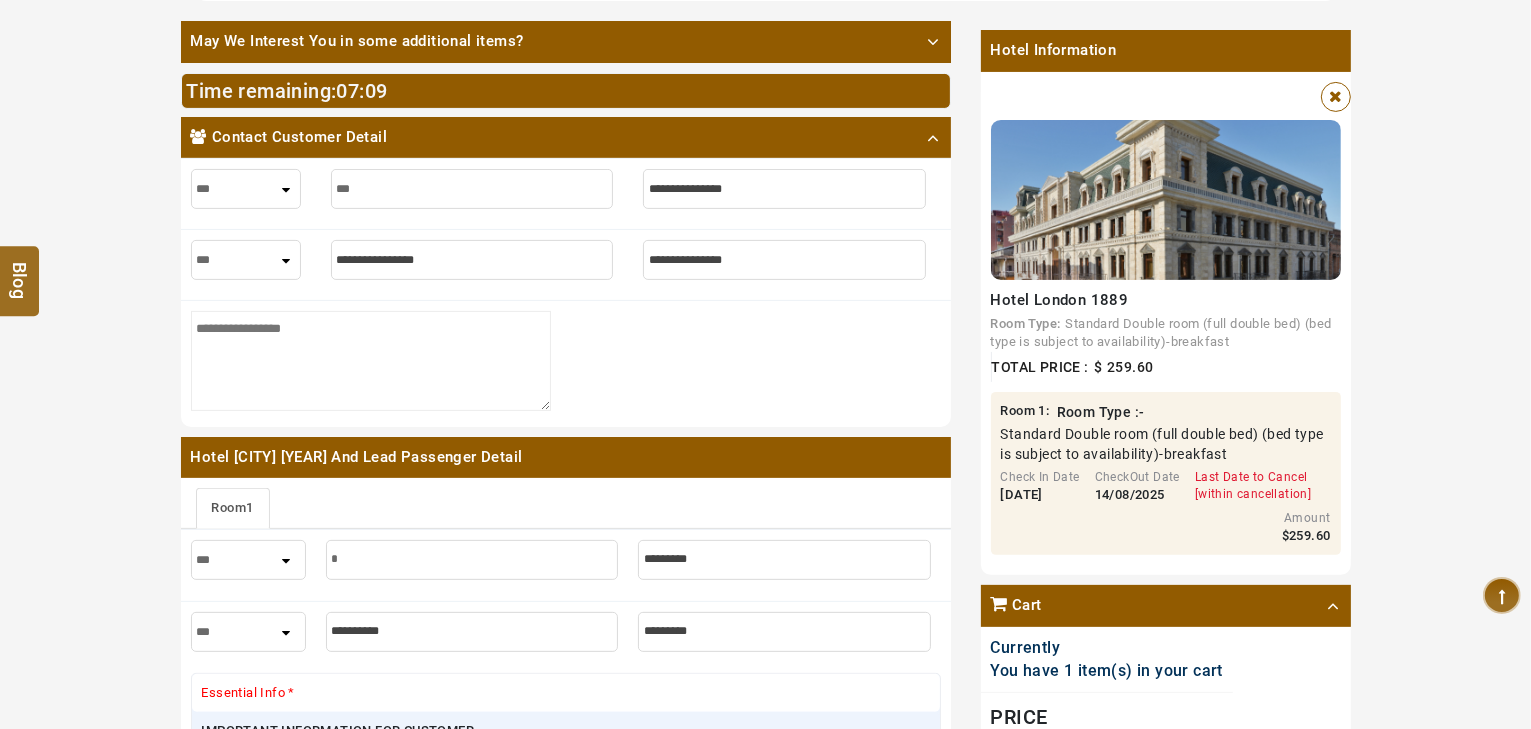 type on "***" 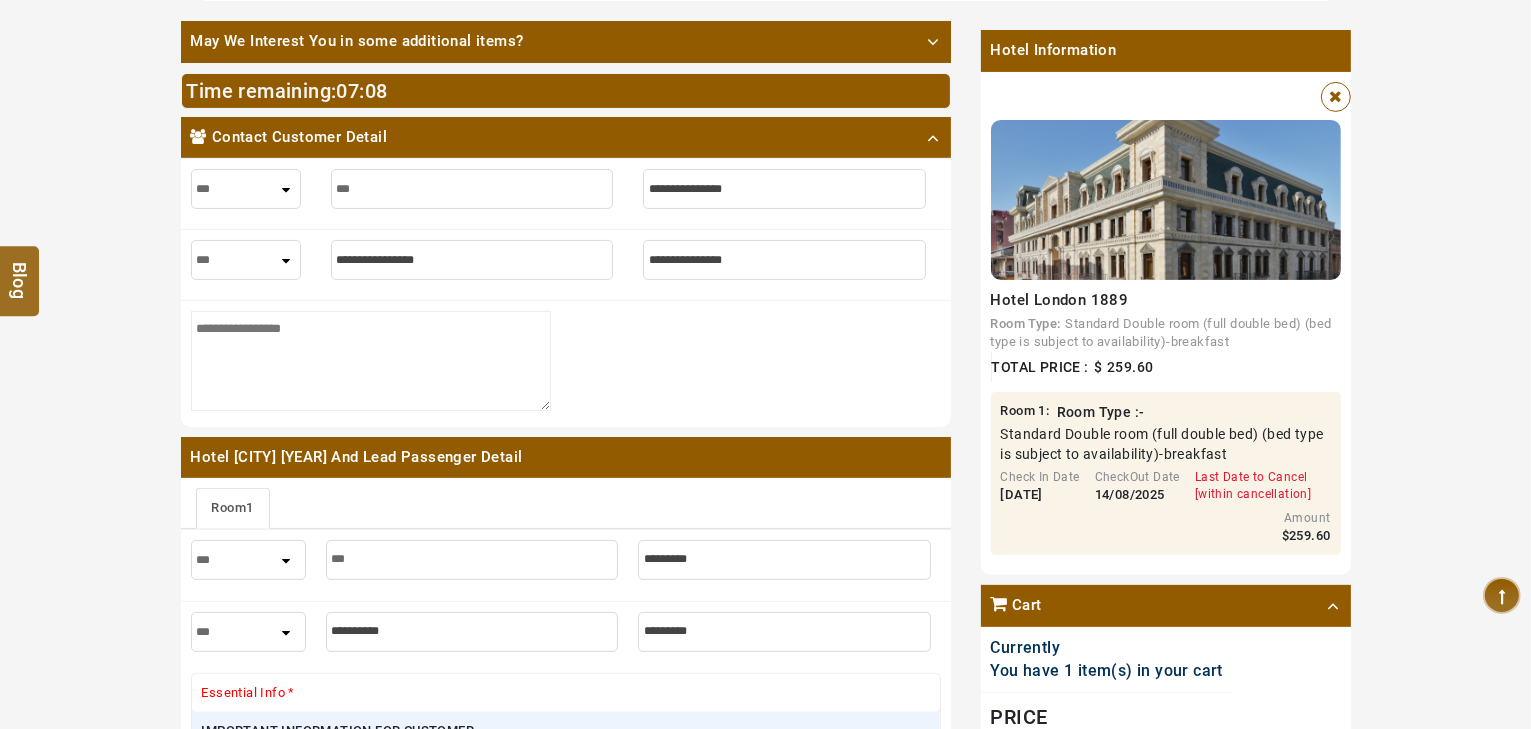 type on "****" 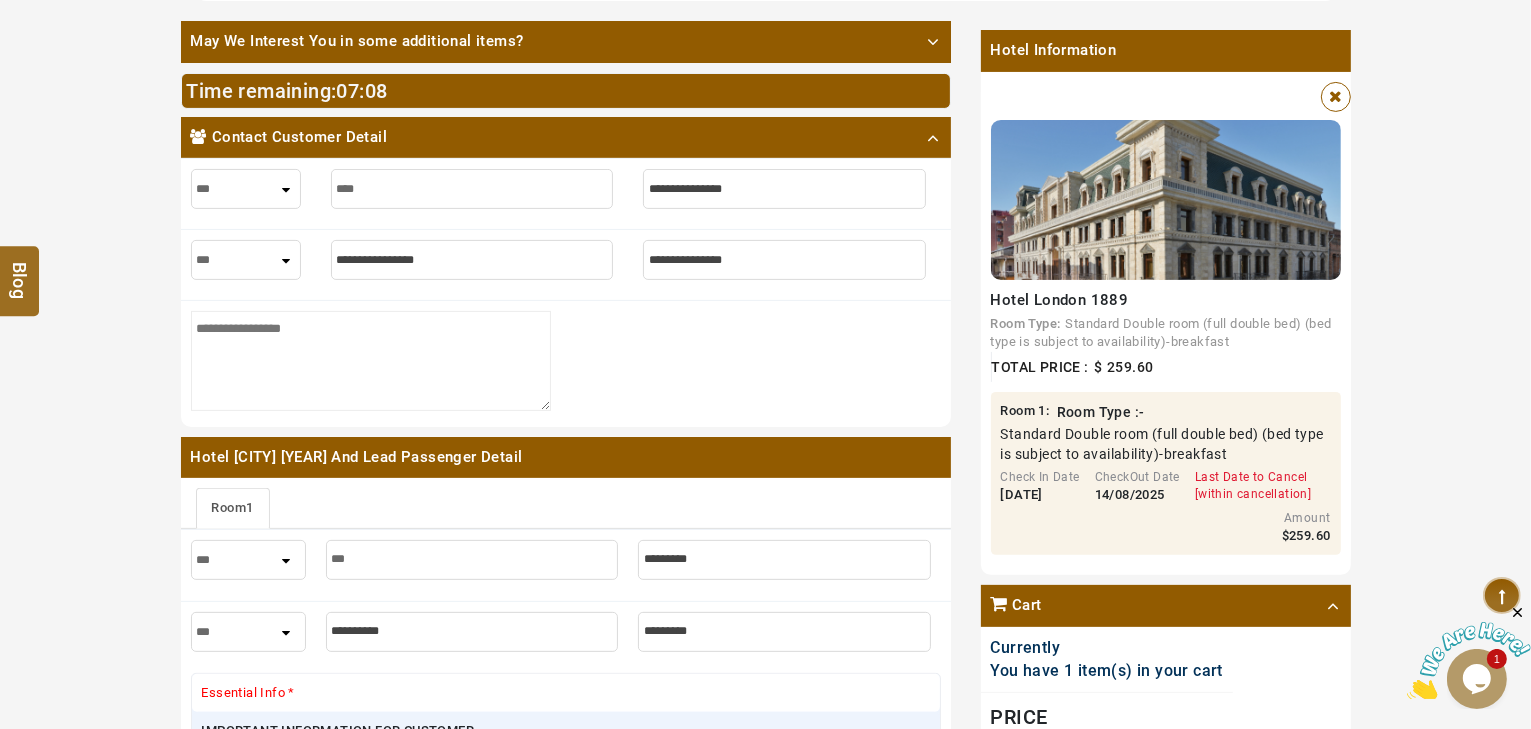 type on "****" 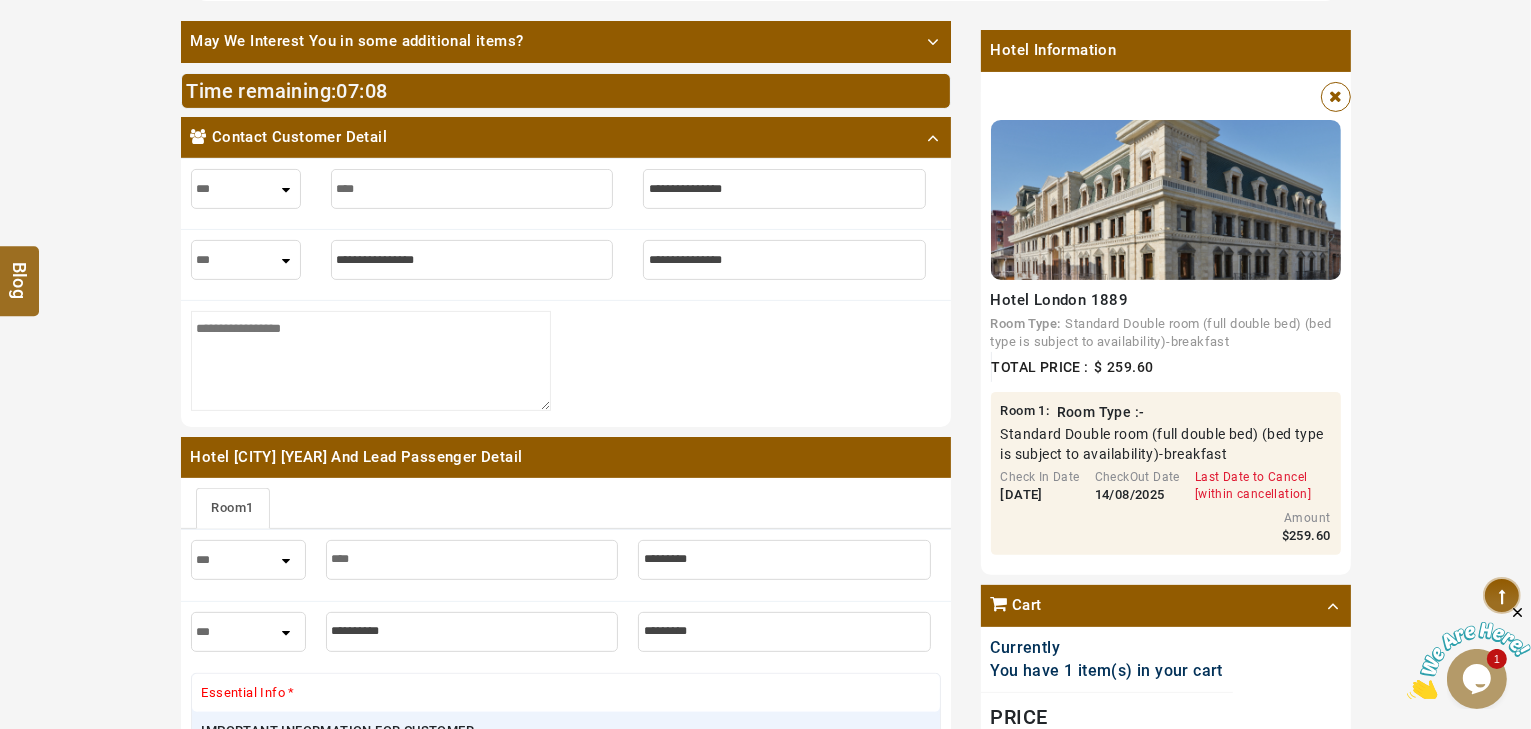 scroll, scrollTop: 0, scrollLeft: 0, axis: both 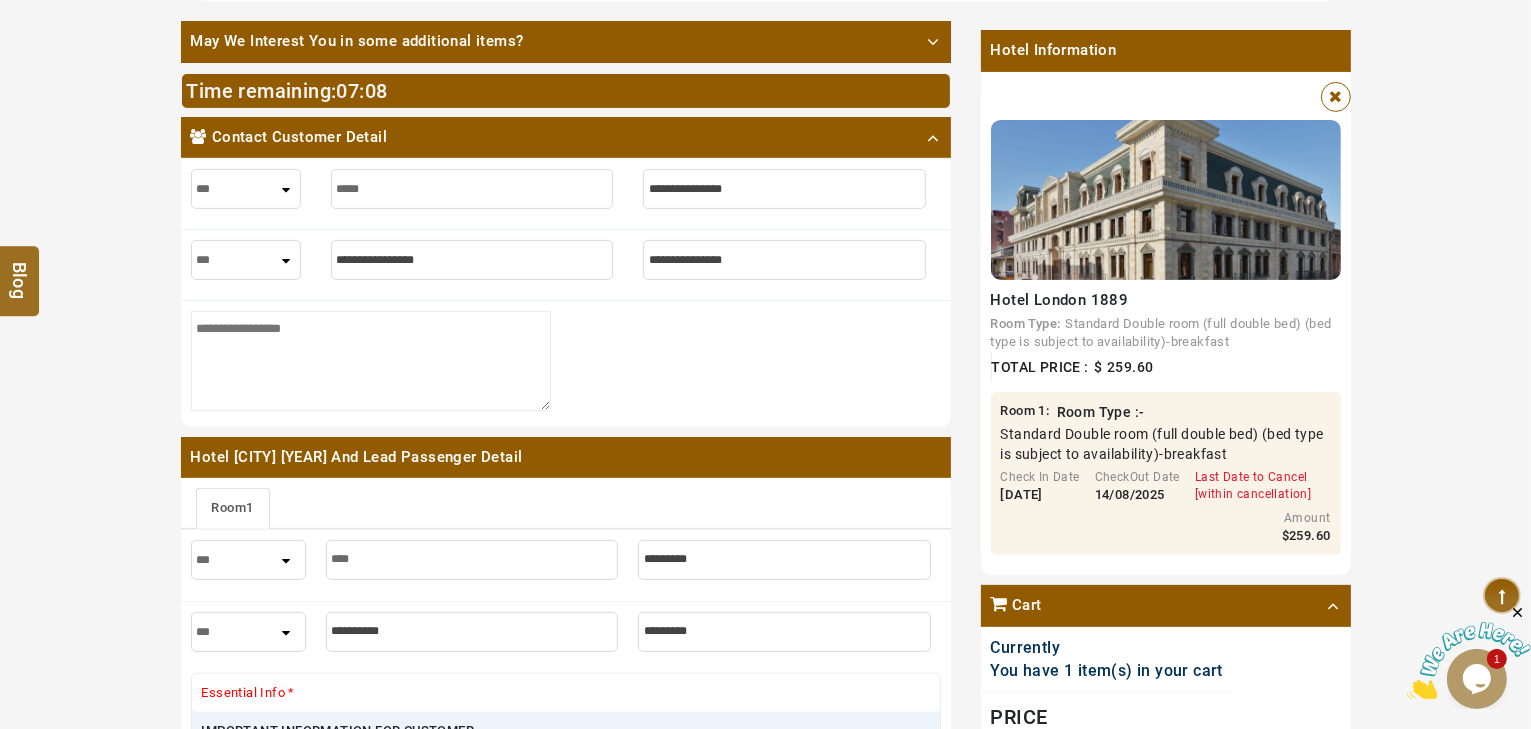 type on "*****" 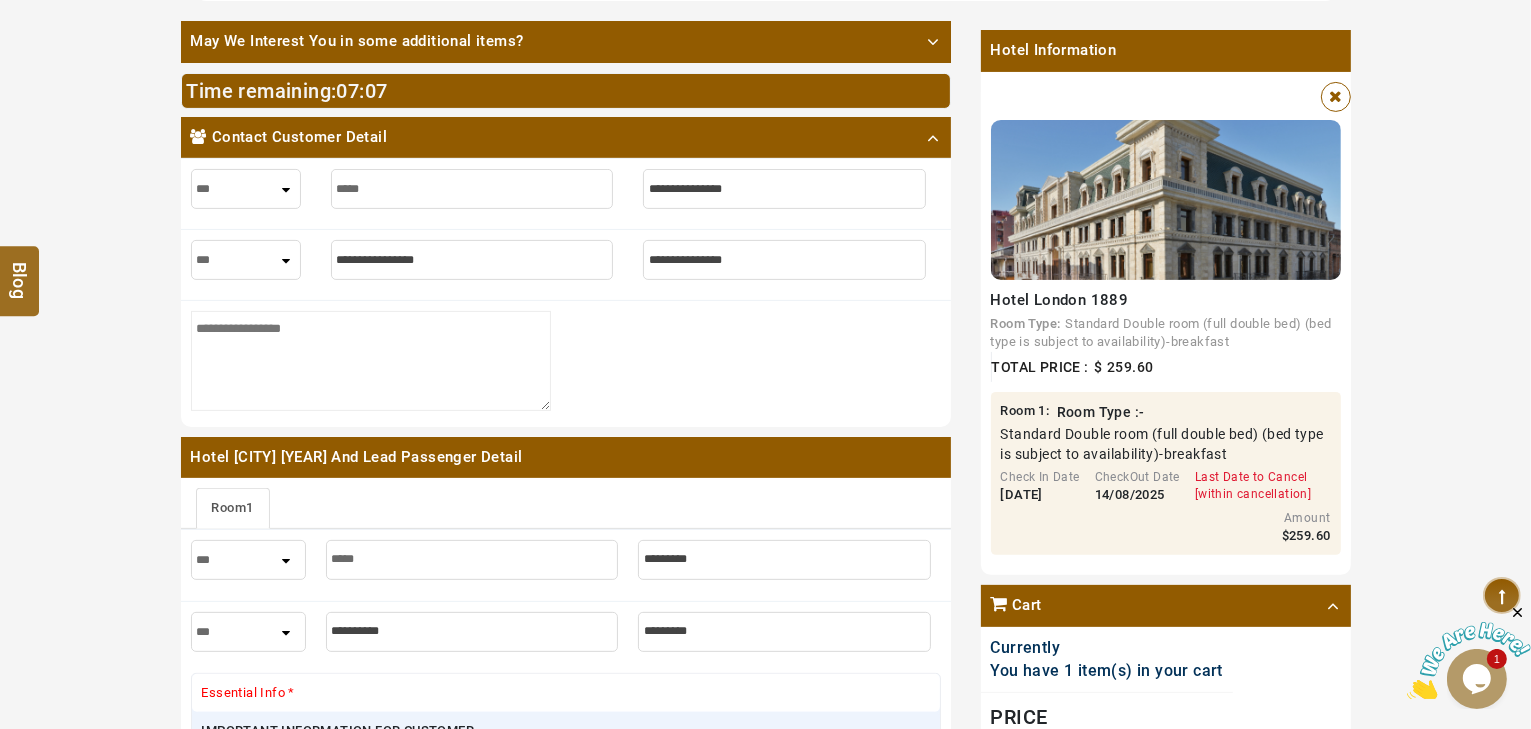 type on "*****" 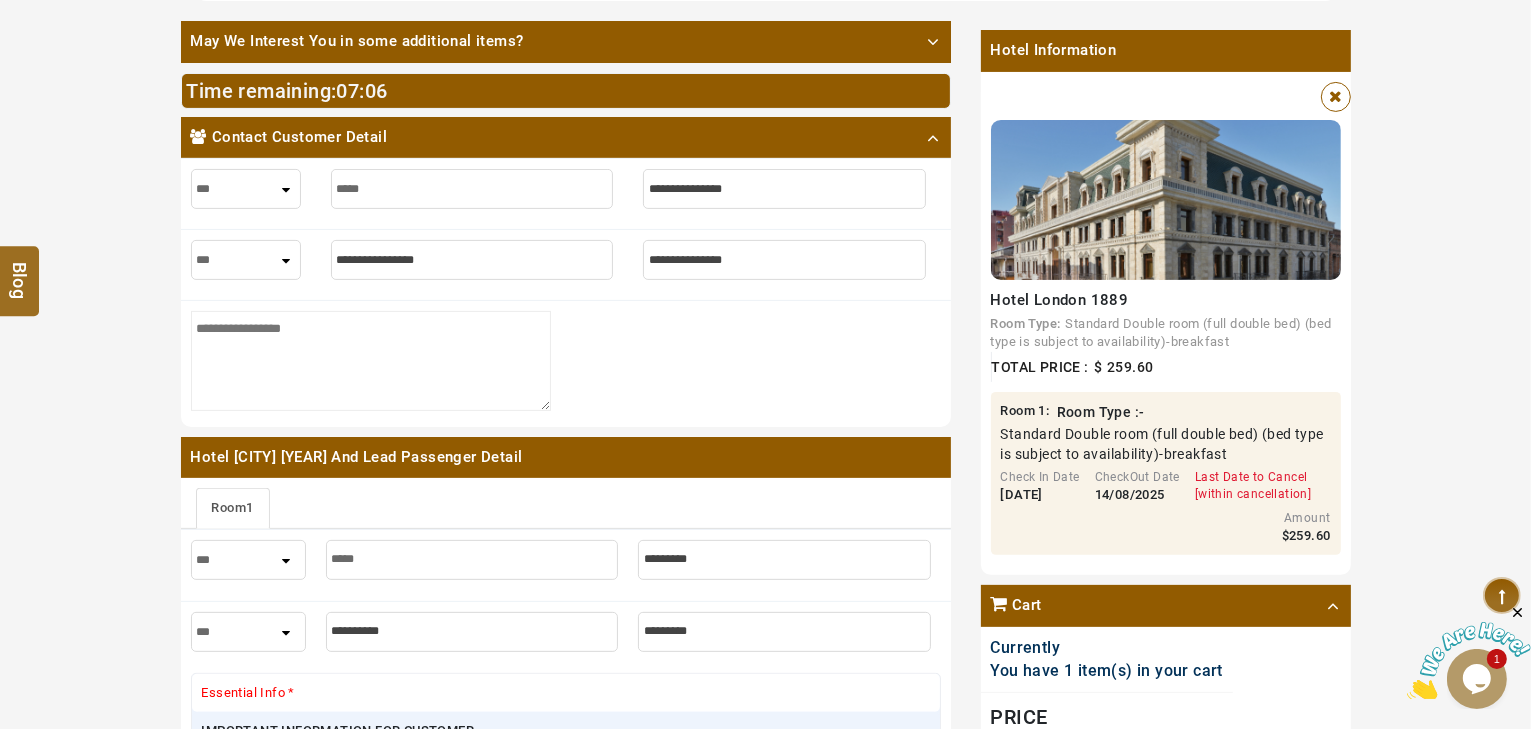 click at bounding box center (784, 189) 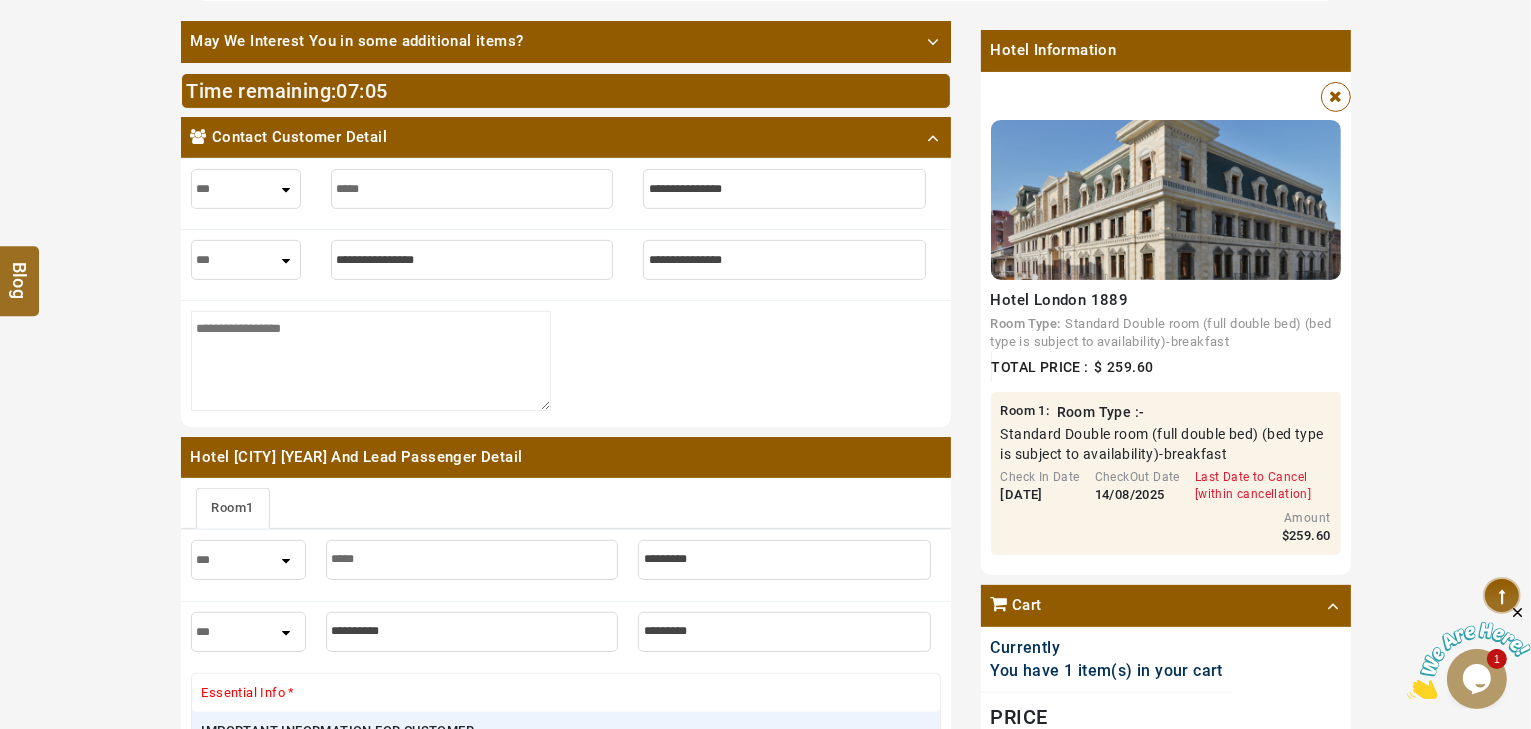 type on "*" 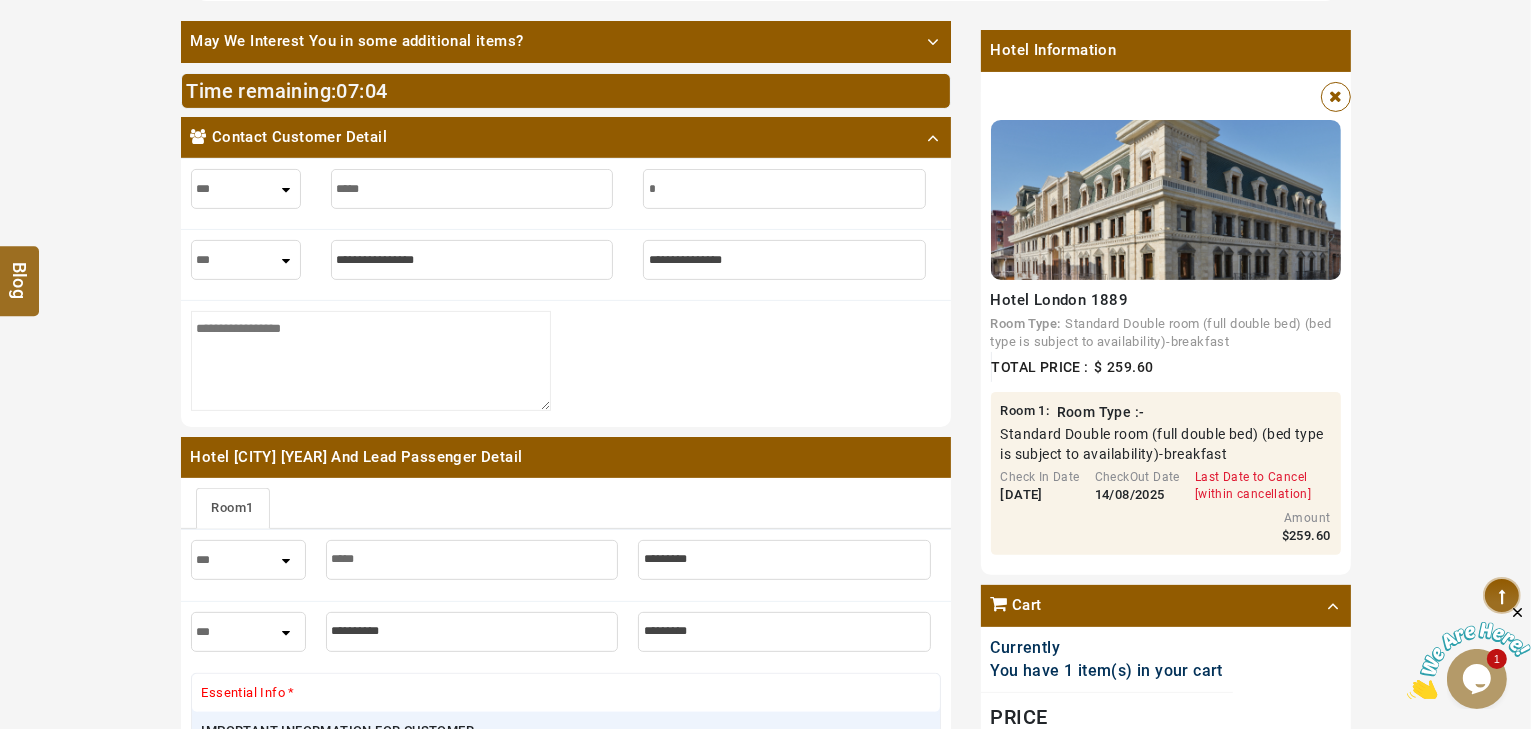 type on "*" 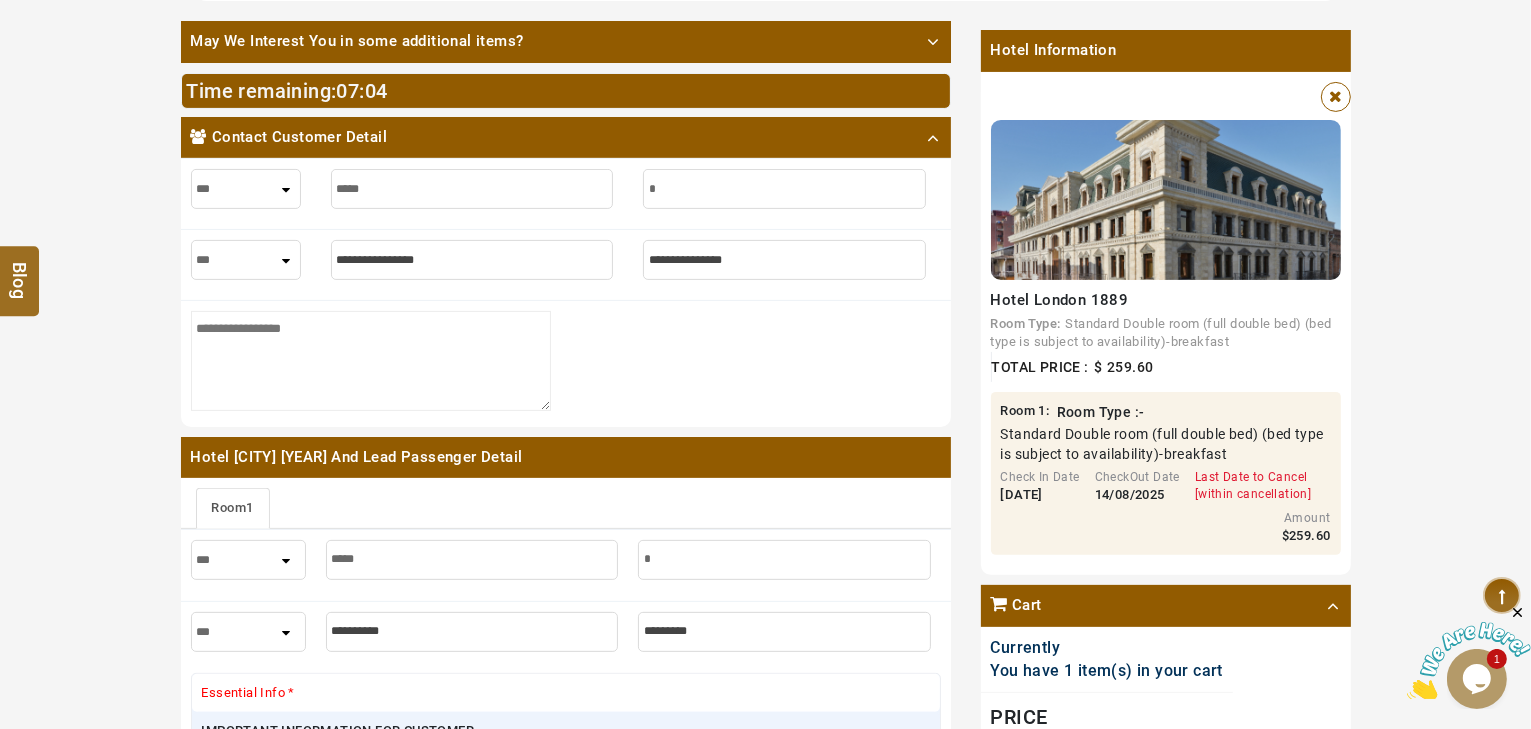 type on "**" 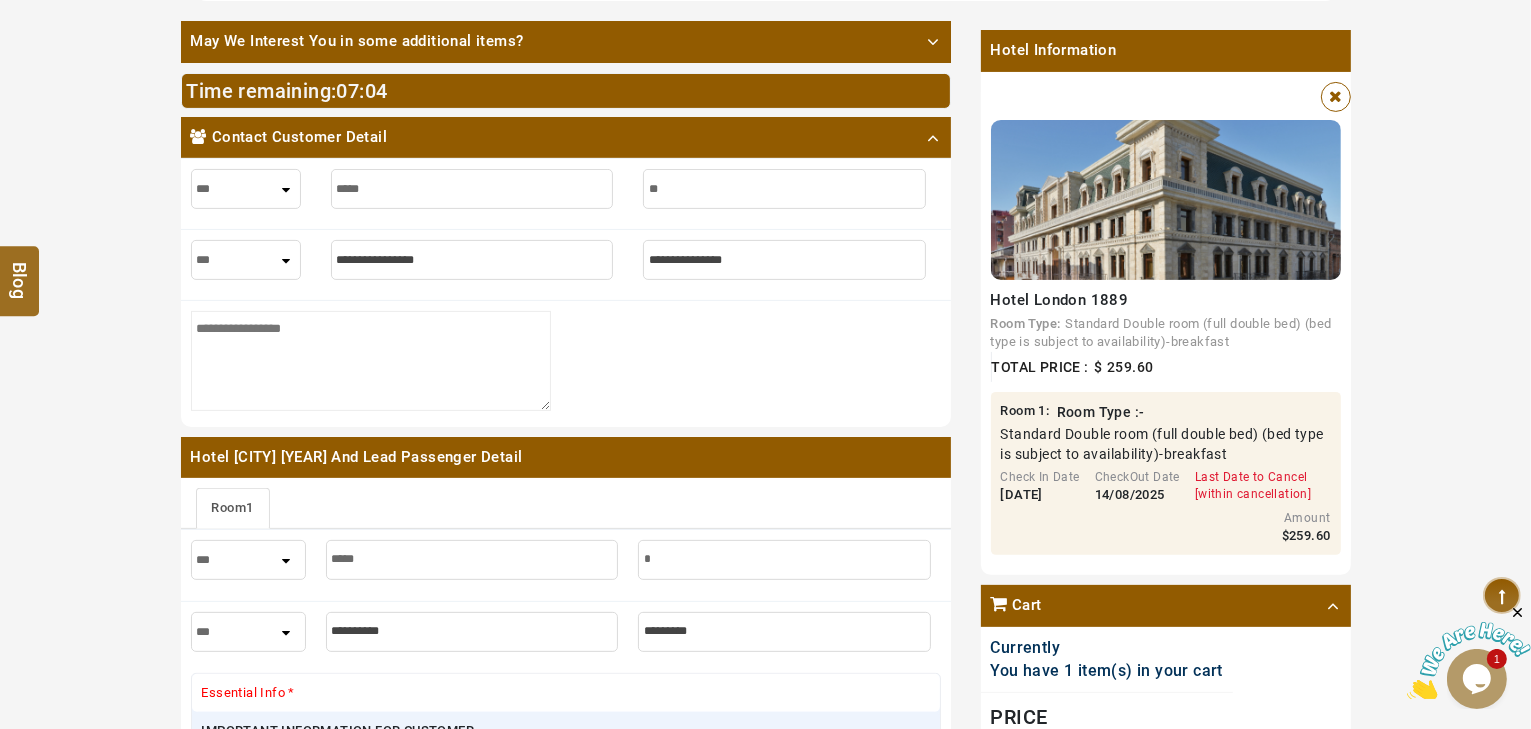 type on "**" 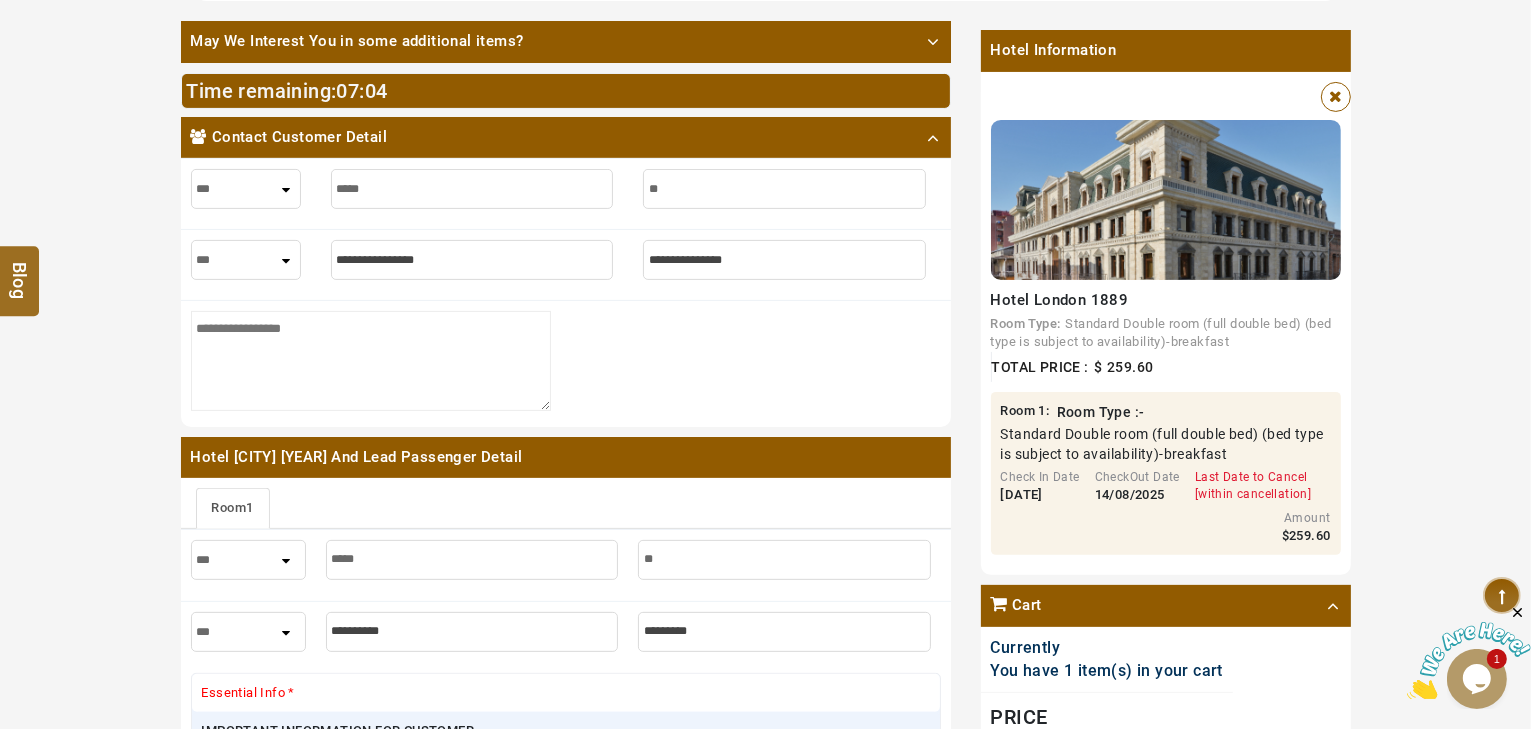 type on "***" 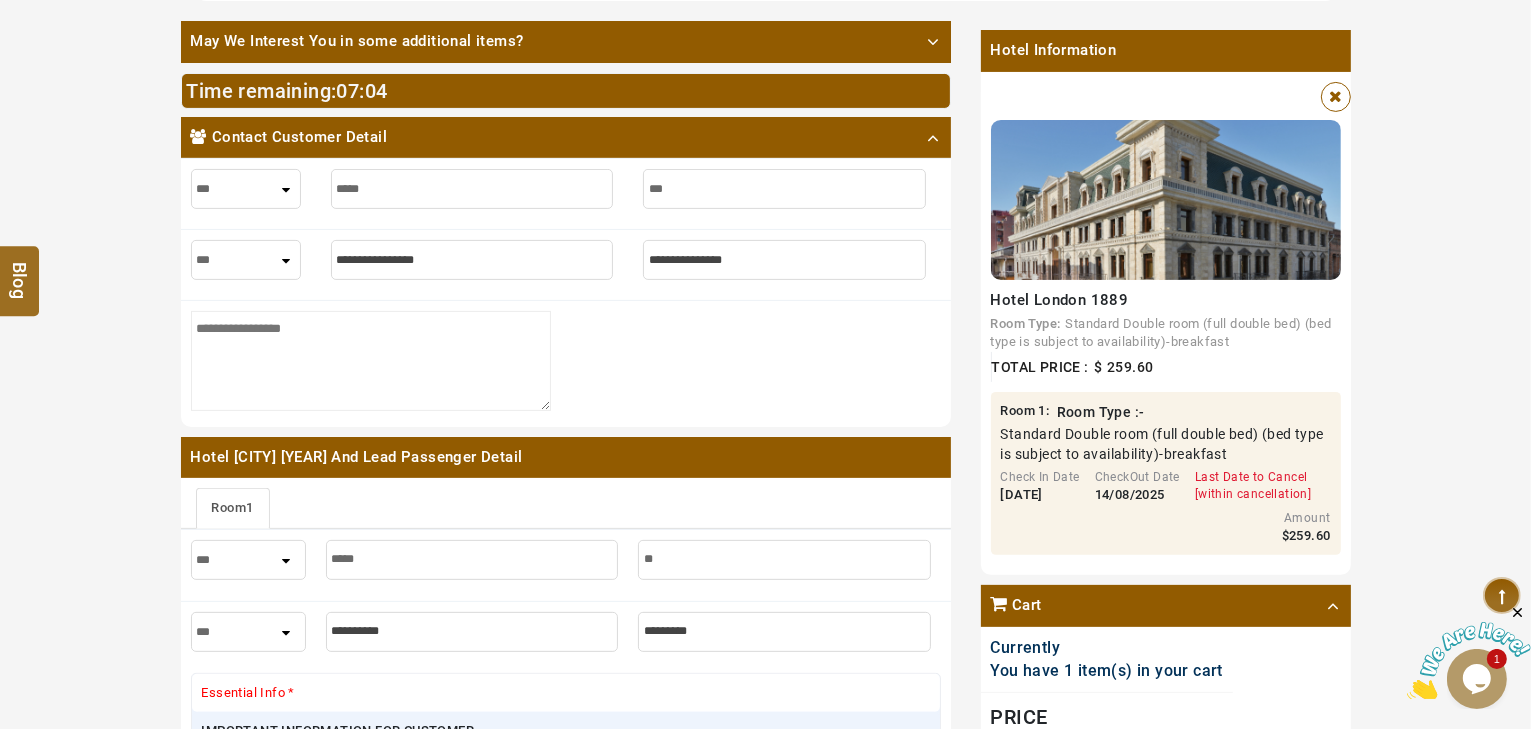 type on "***" 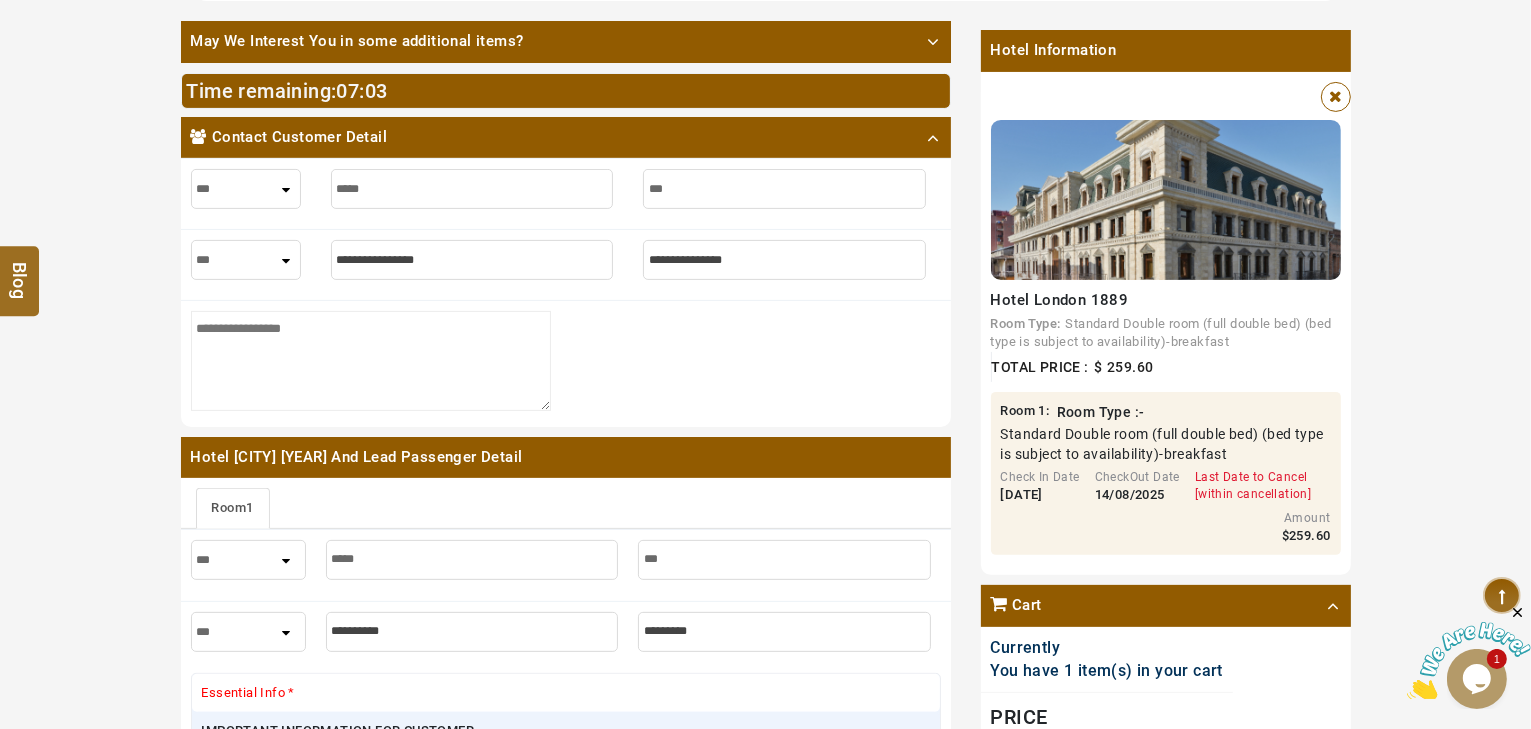 type on "***" 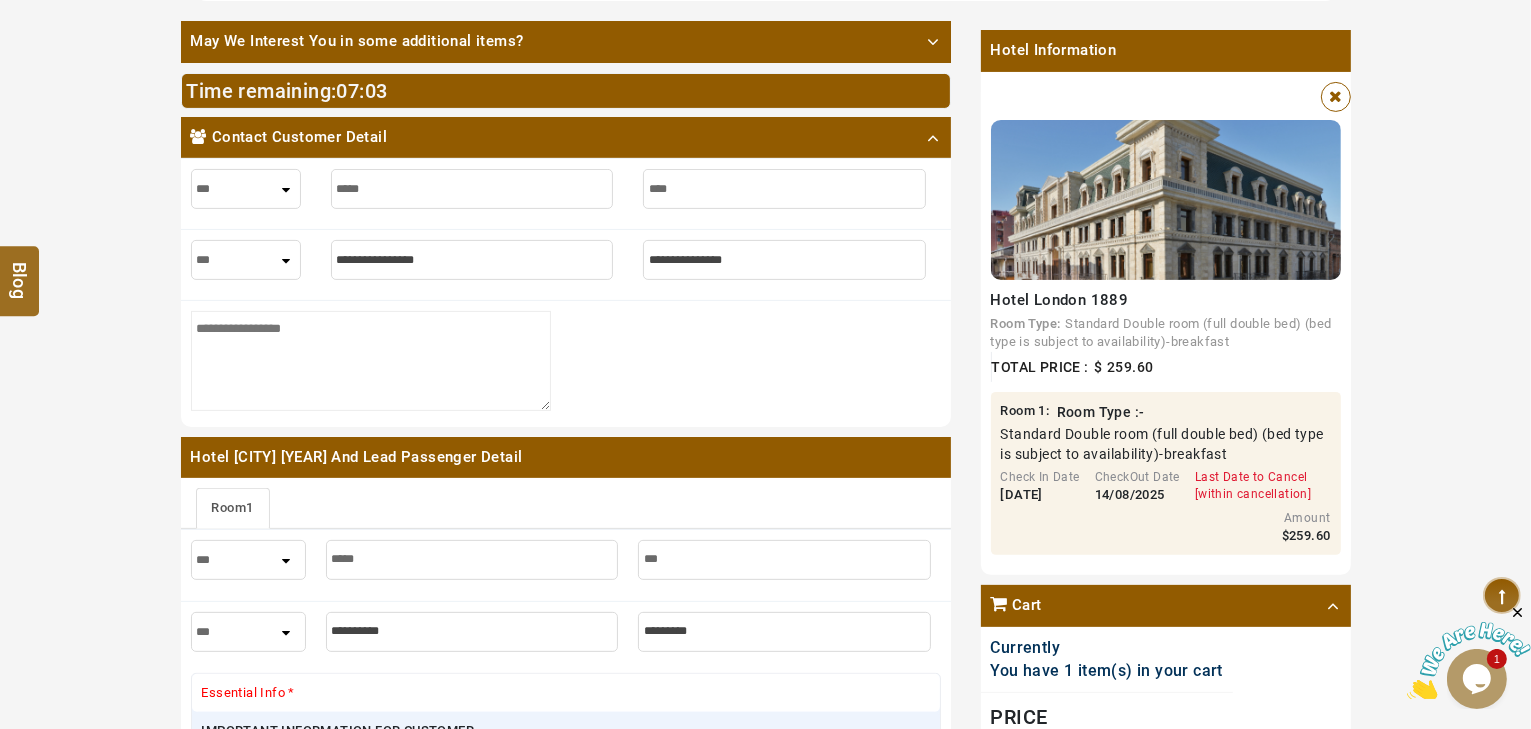 type on "***" 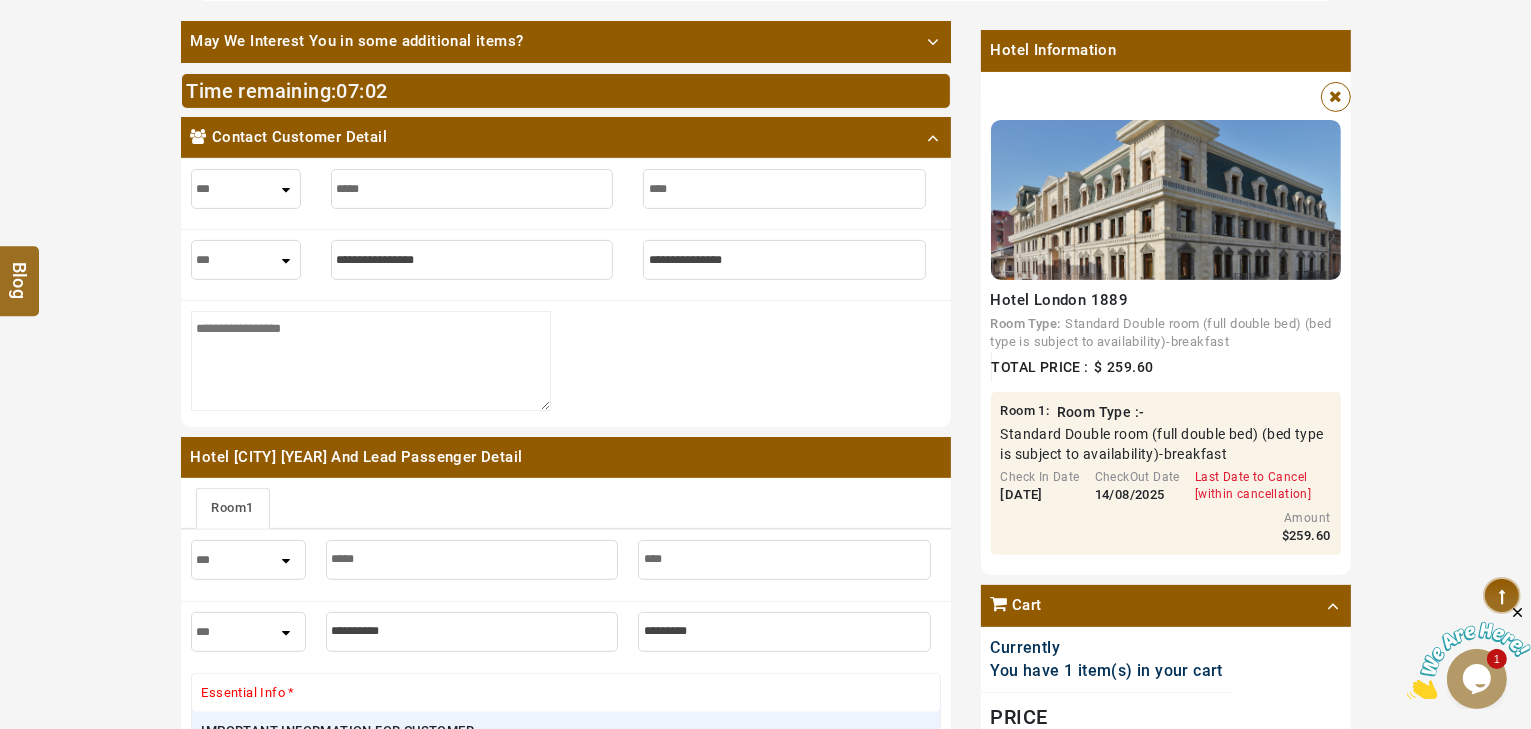 type on "*****" 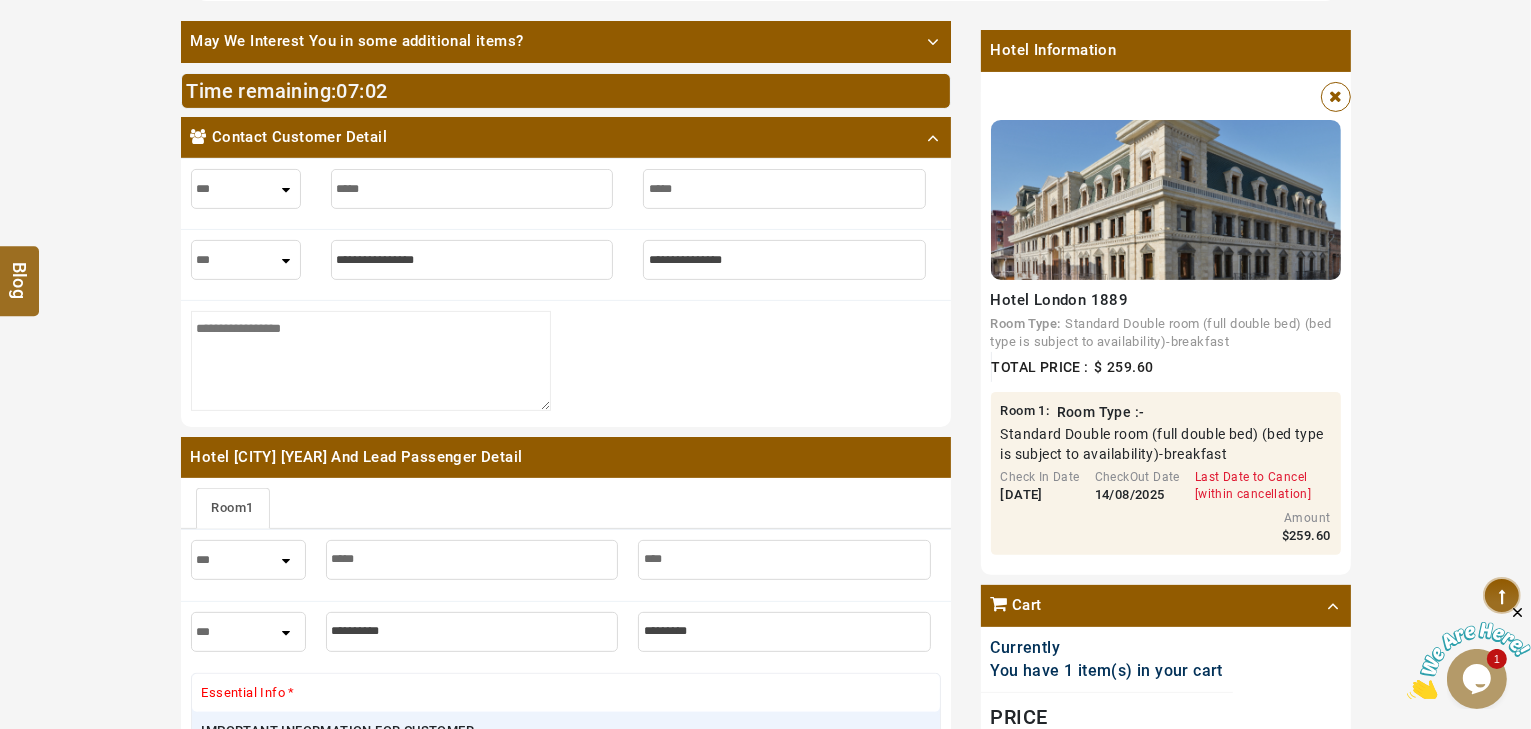type on "*****" 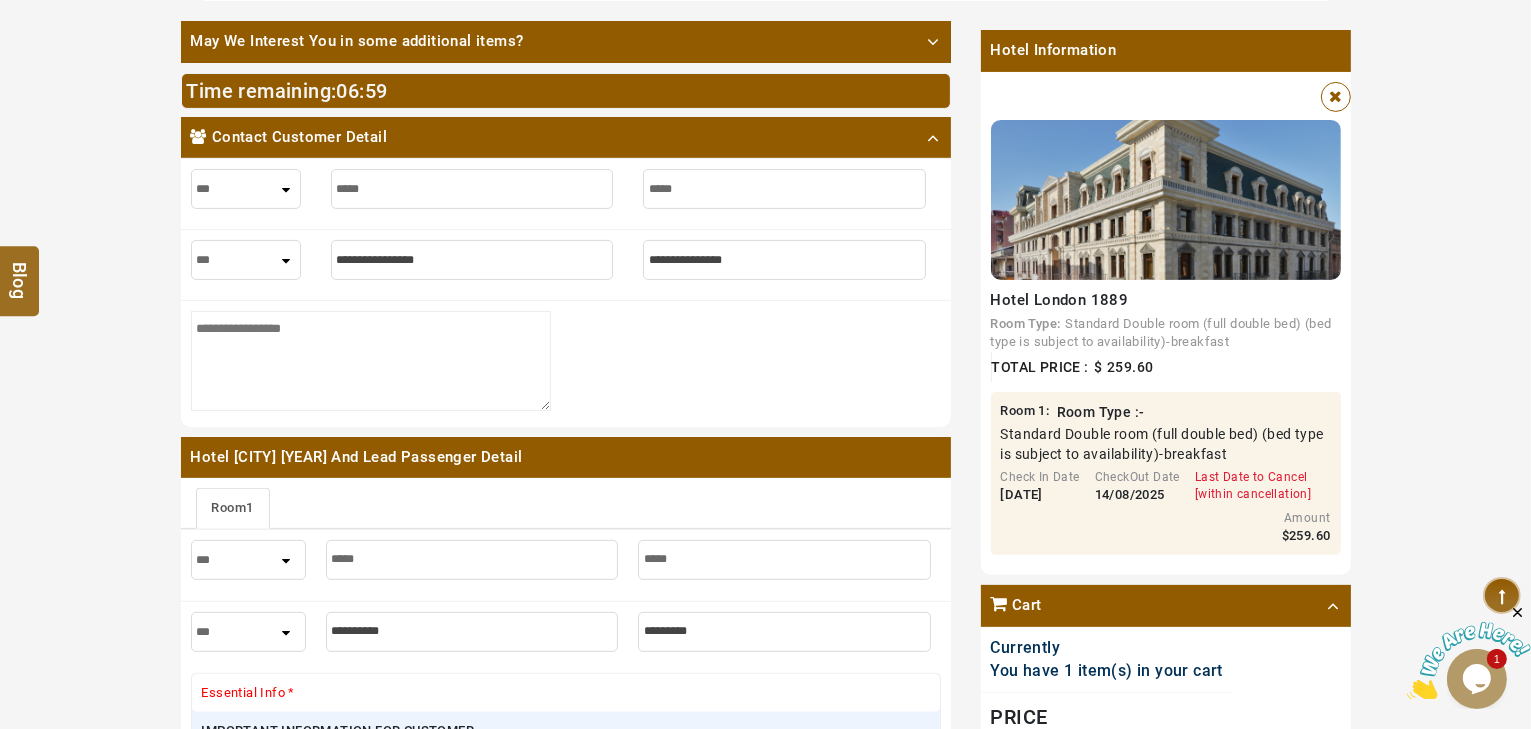type on "******" 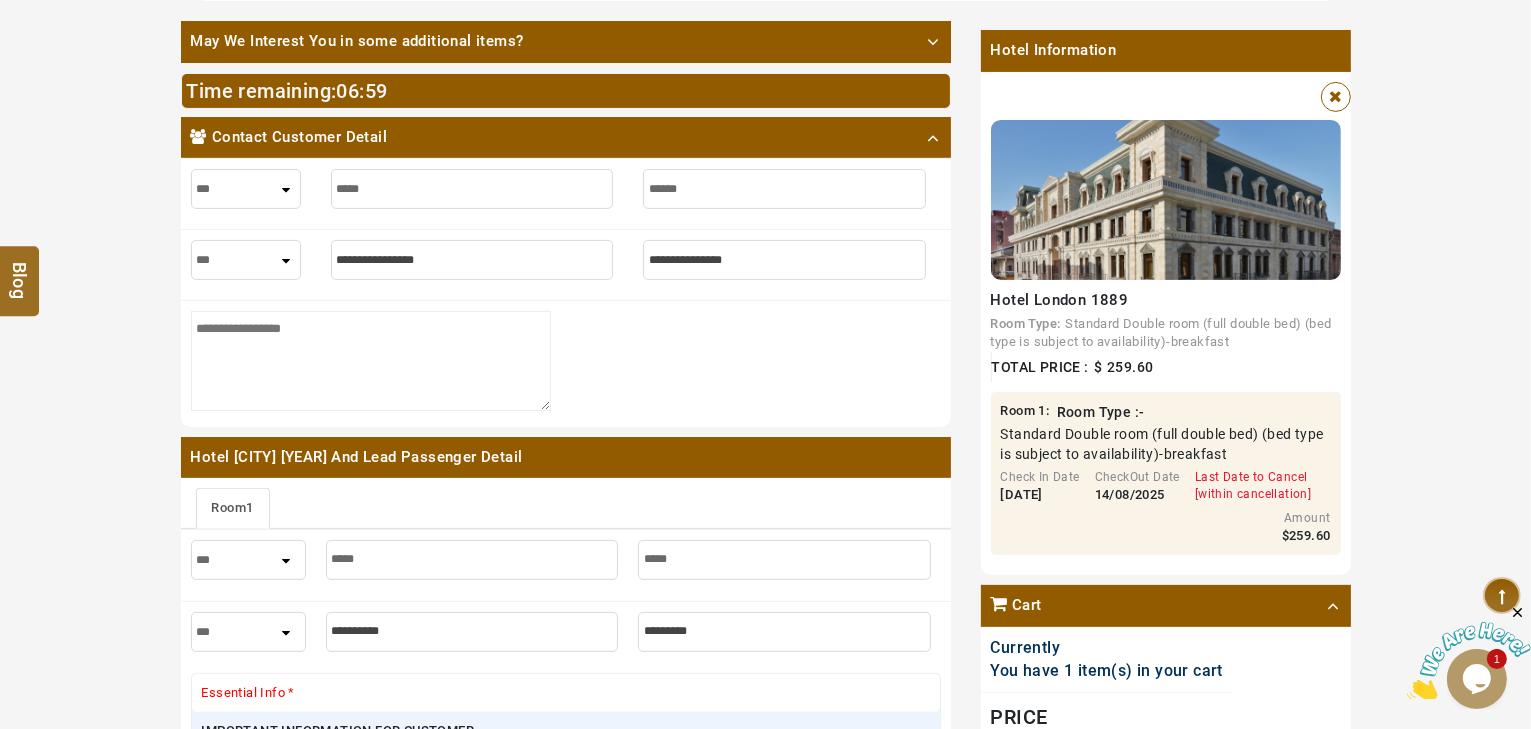 type on "******" 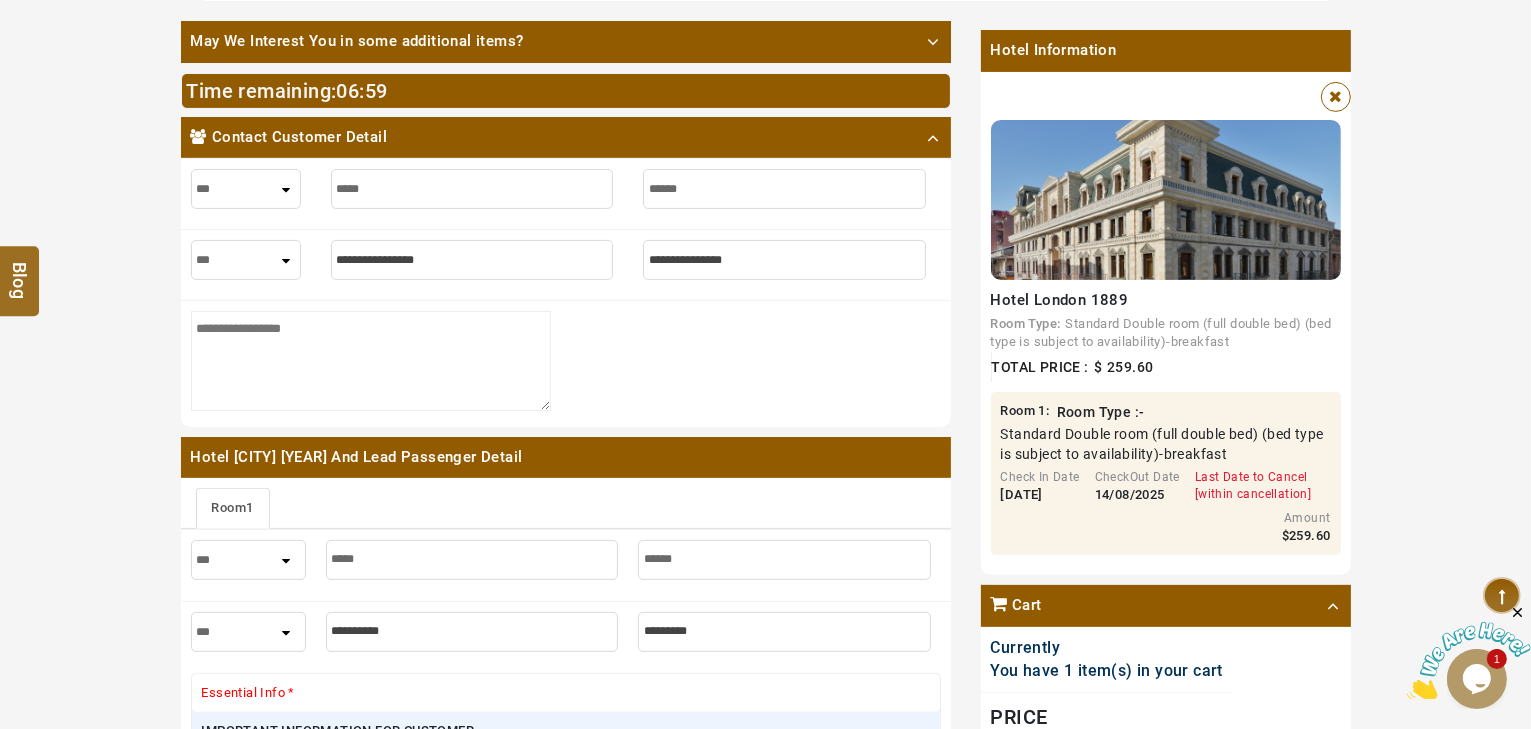 type on "*******" 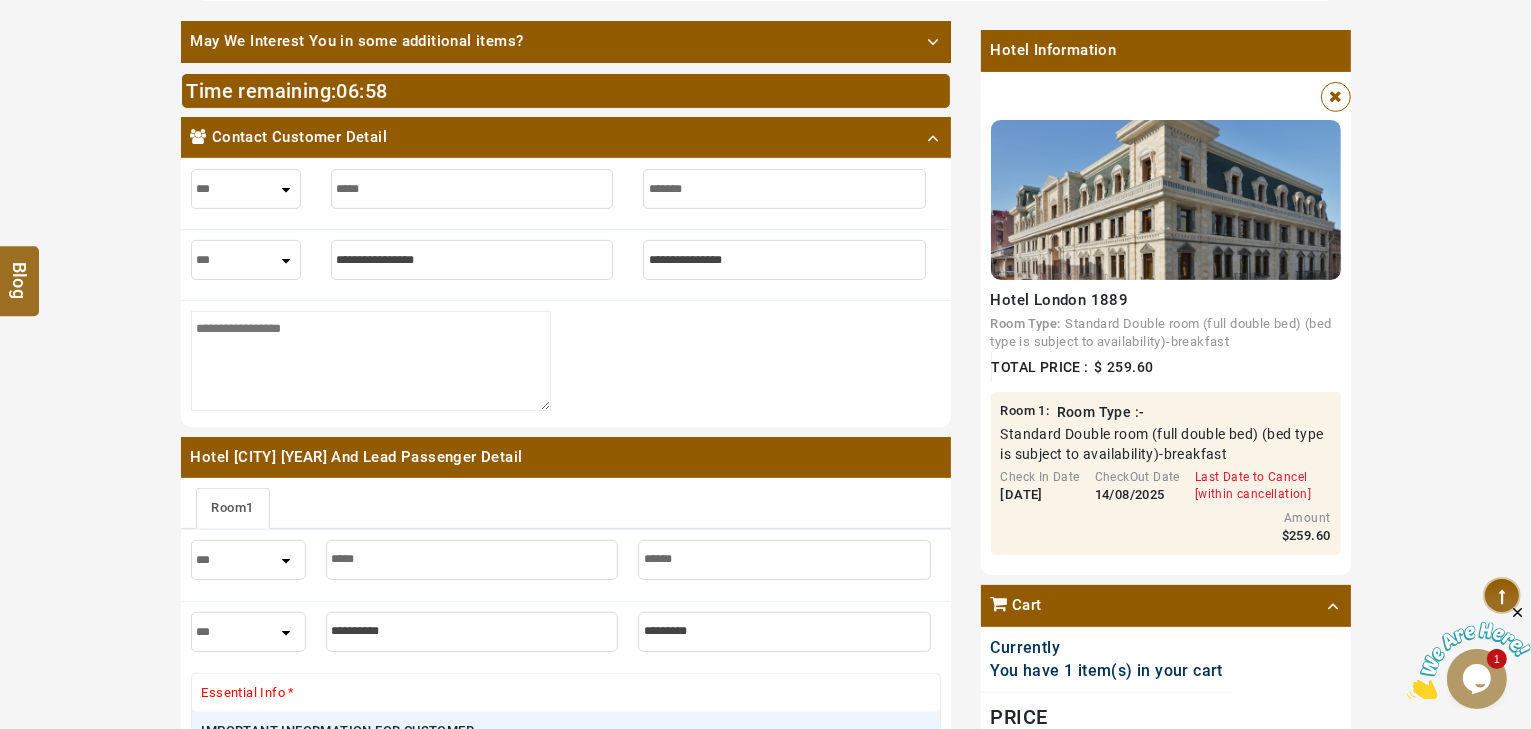 type on "*******" 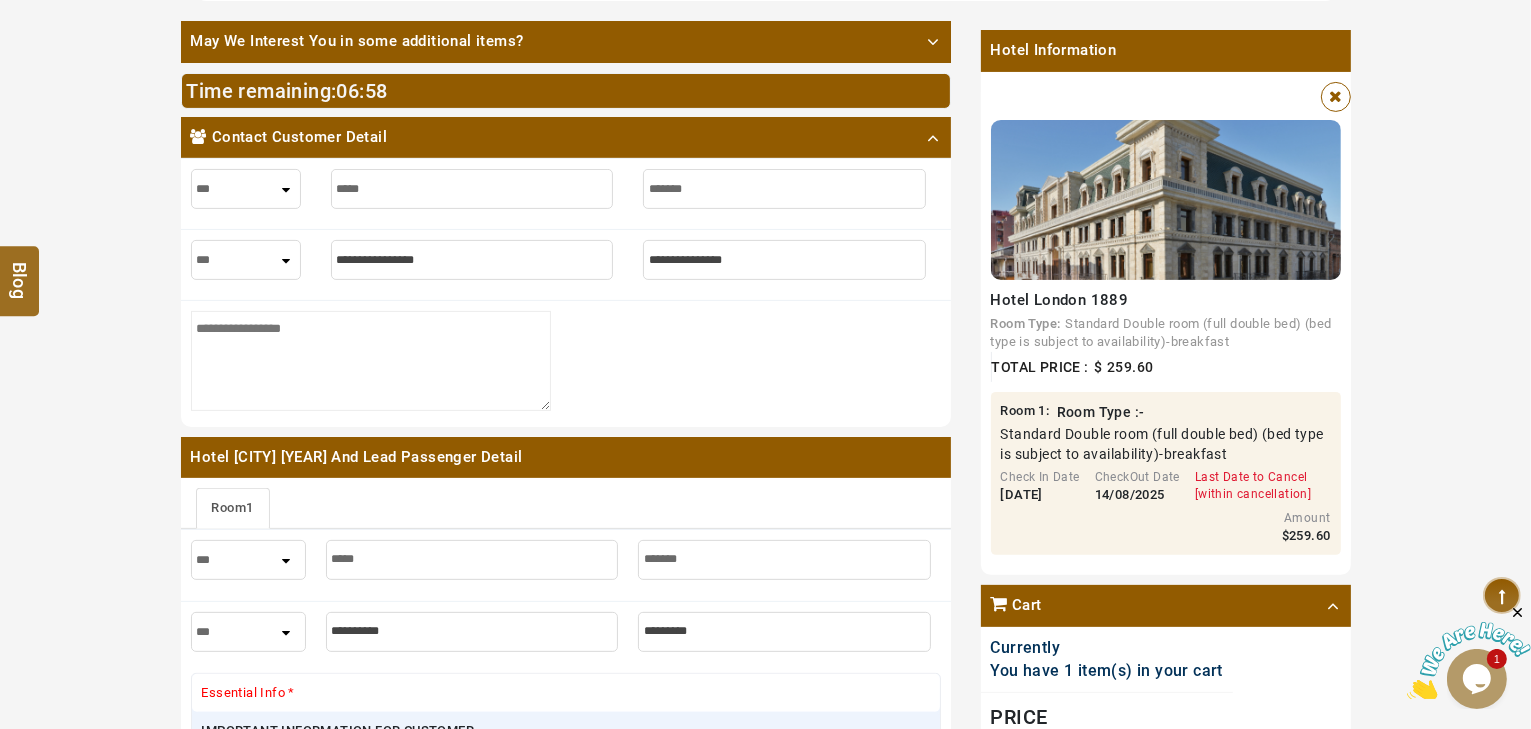 type on "********" 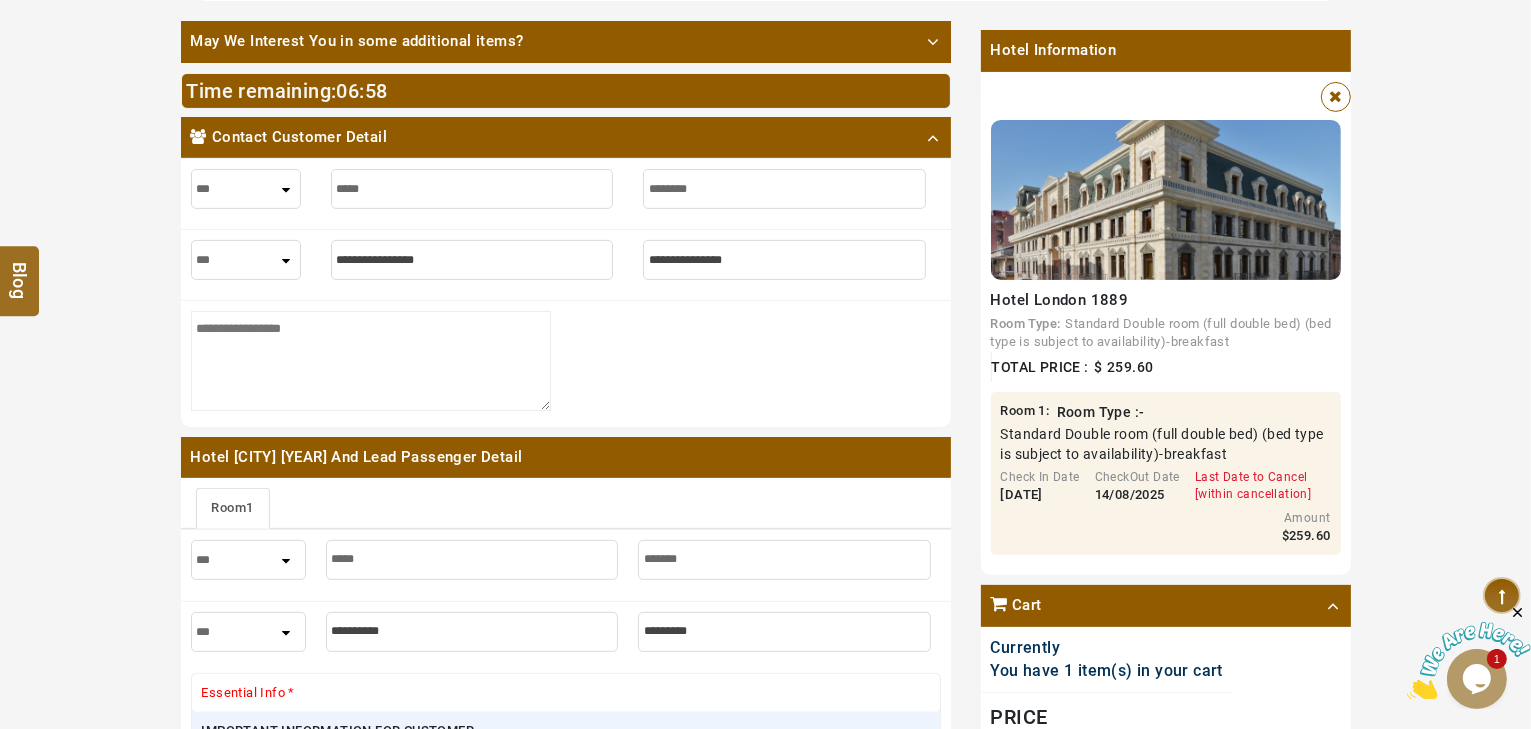 type on "********" 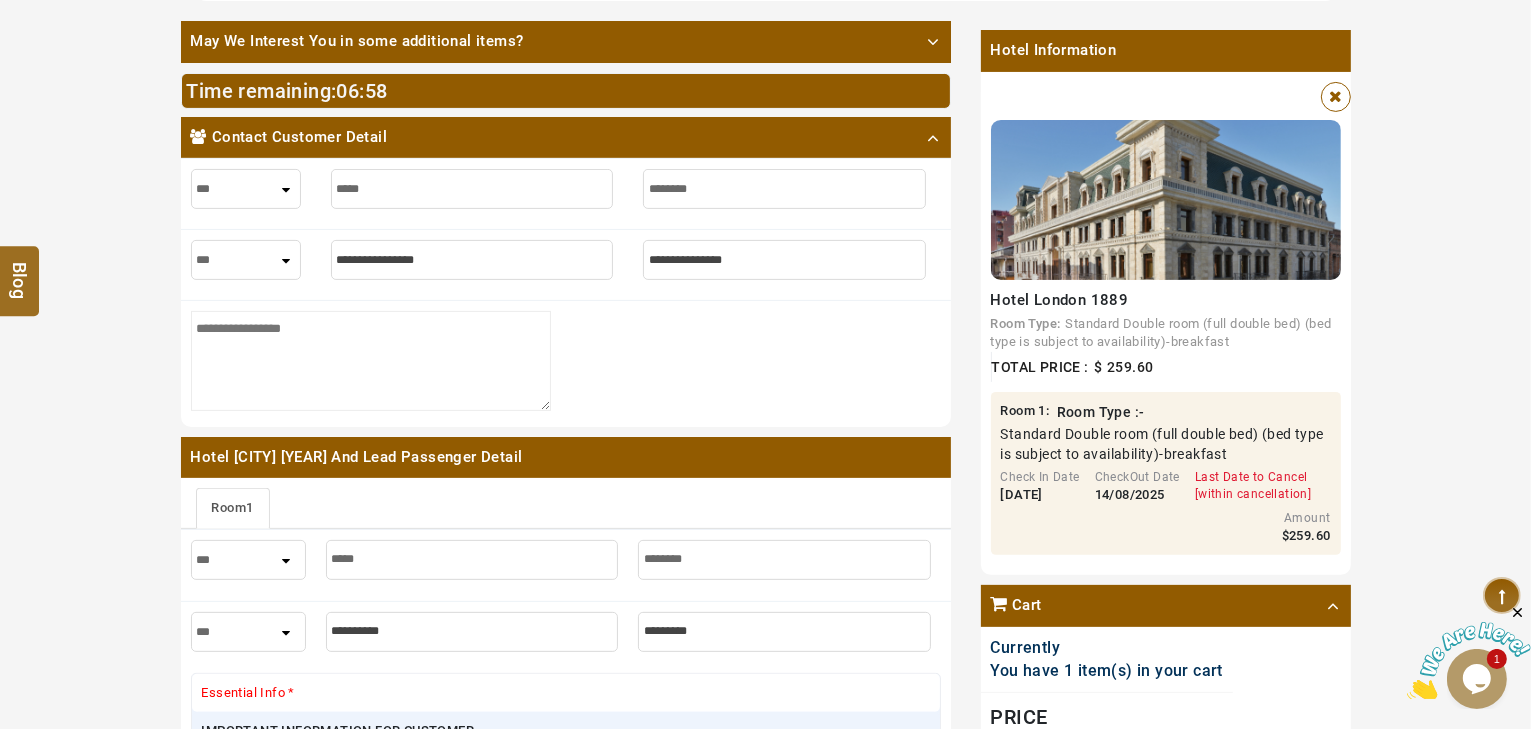type on "*********" 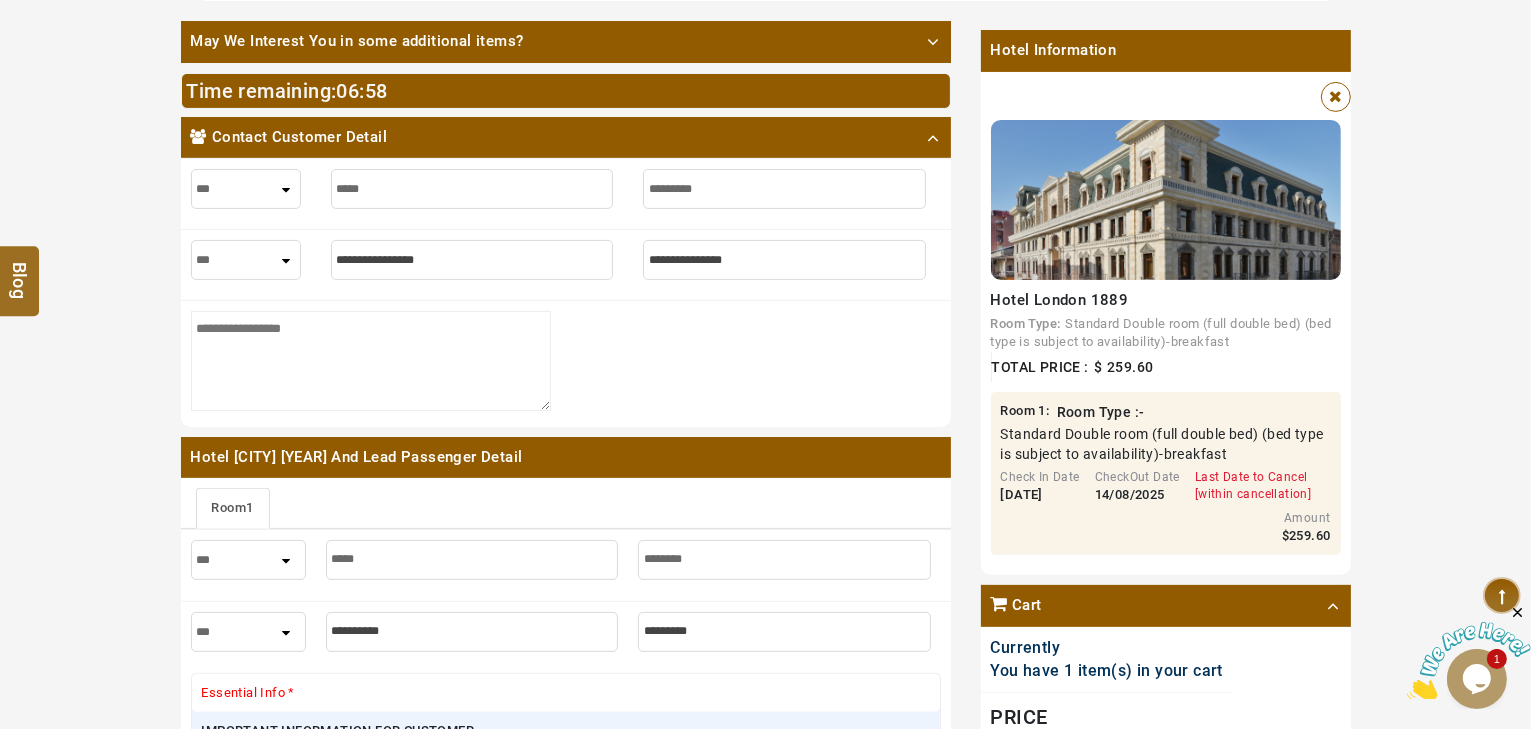 type on "*********" 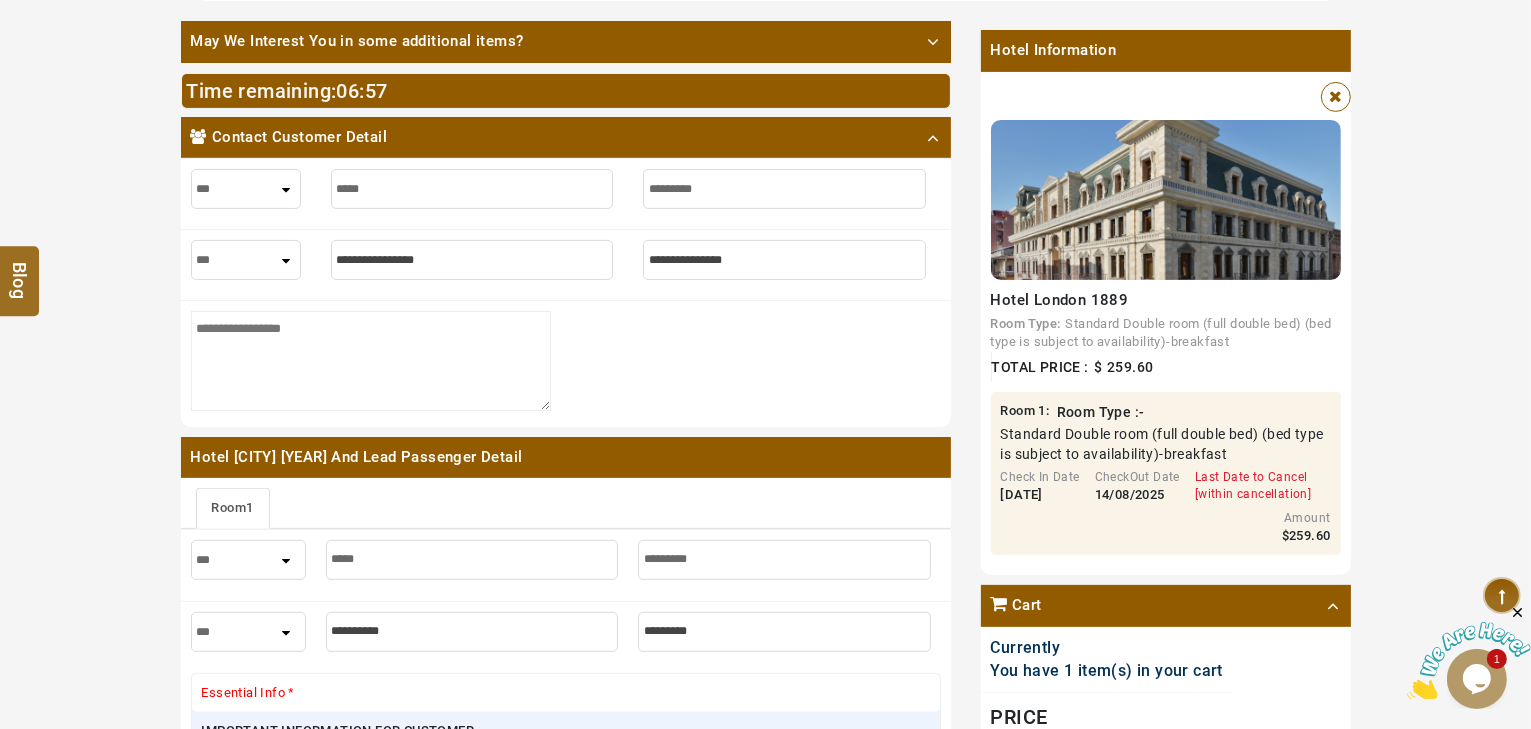 type on "*********" 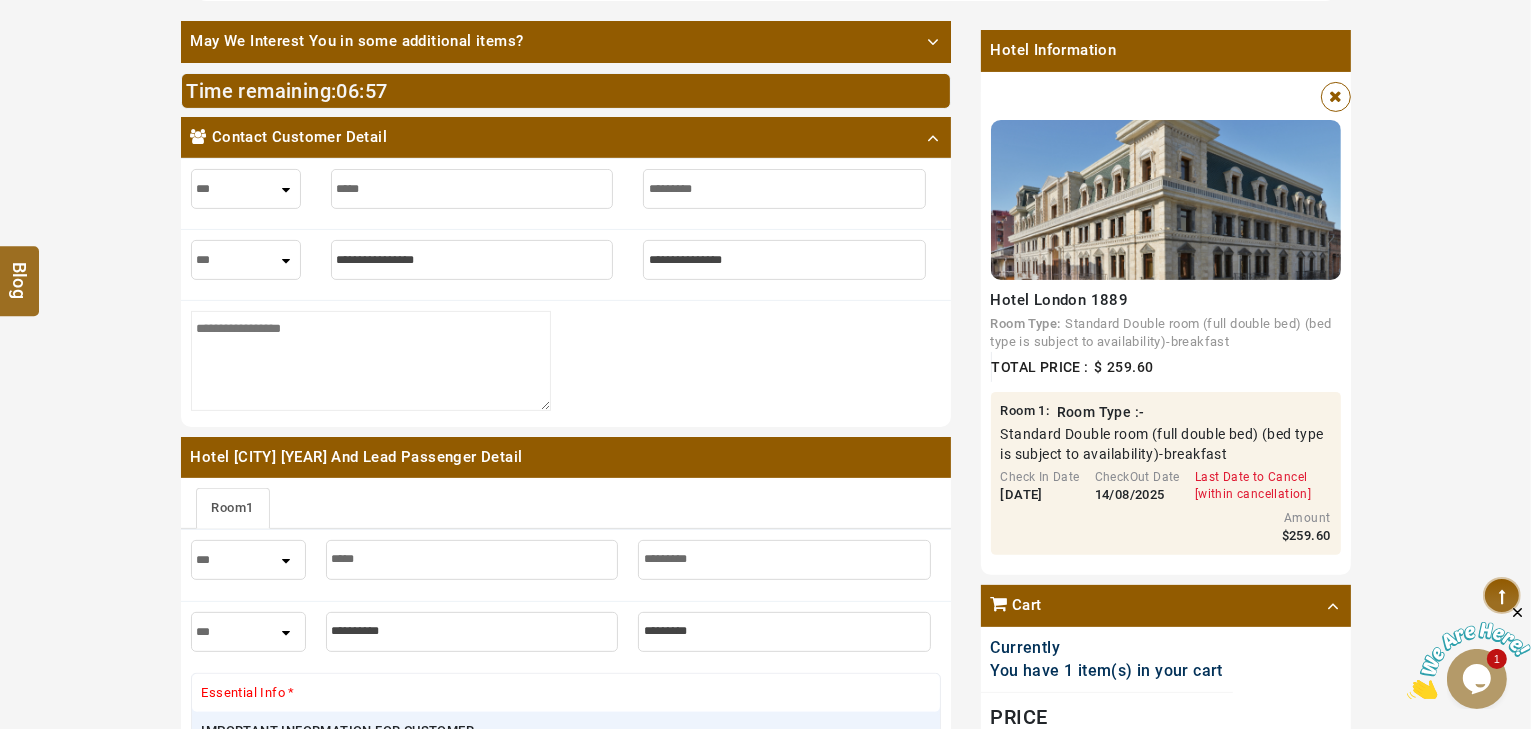 click on "*** **** ***" at bounding box center [246, 260] 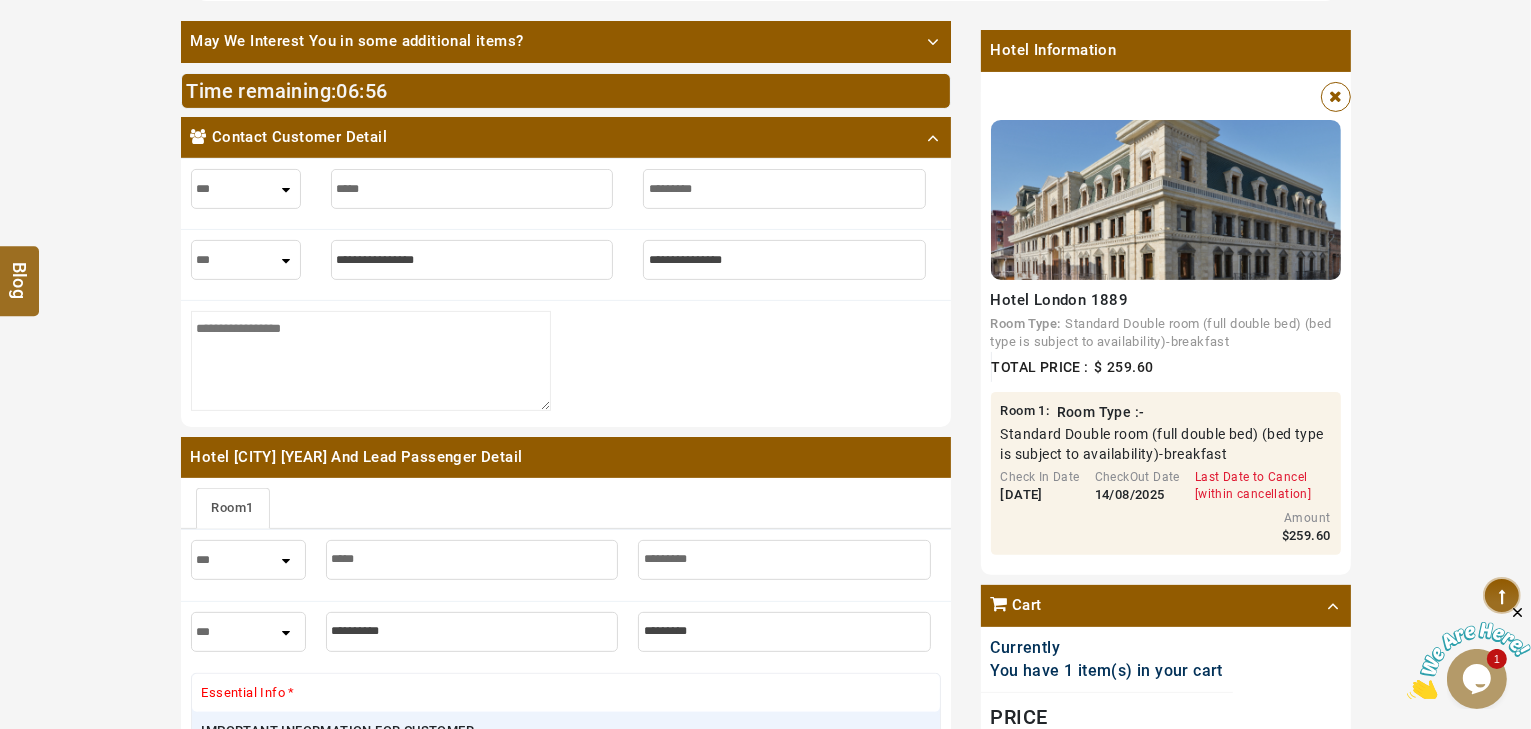 select on "****" 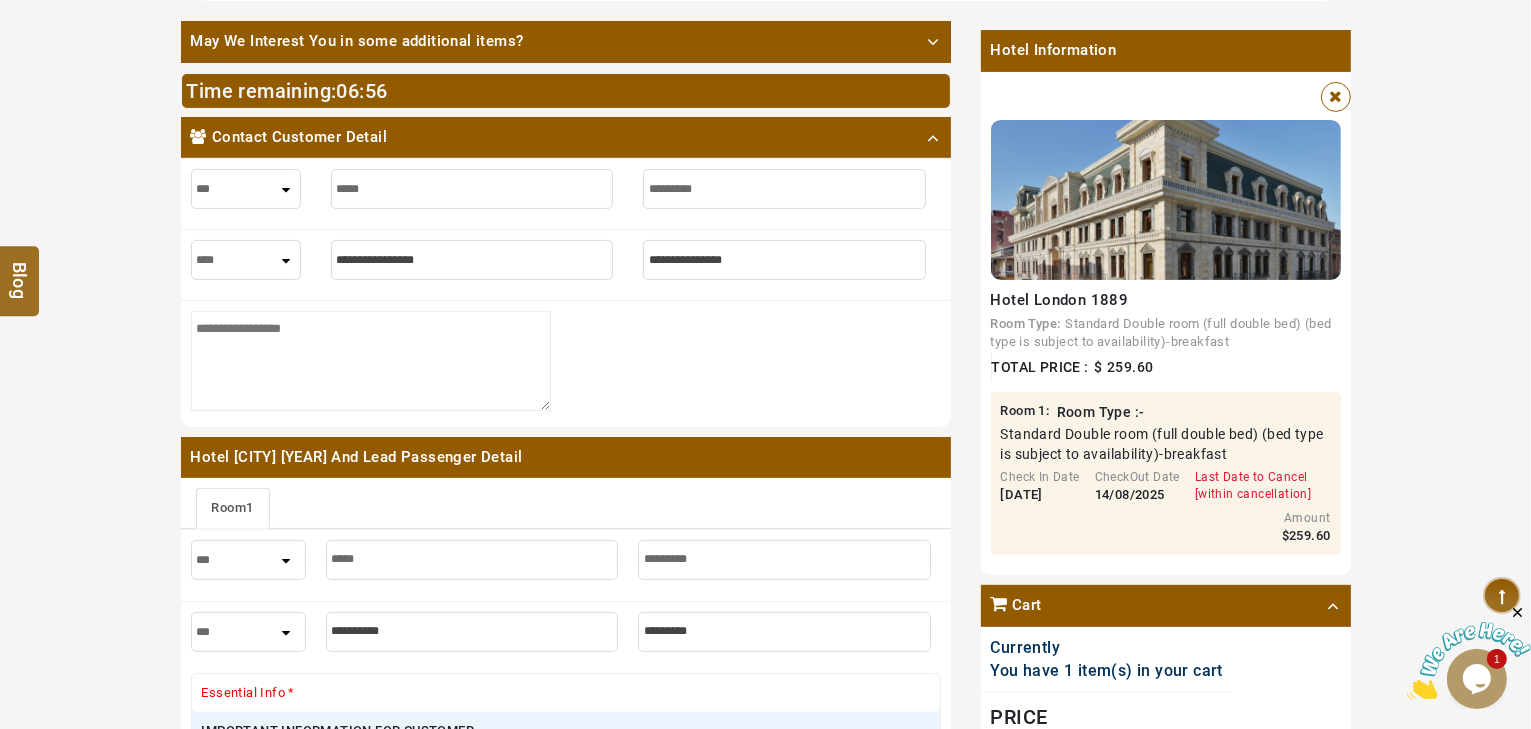 click on "*** **** ***" at bounding box center (246, 260) 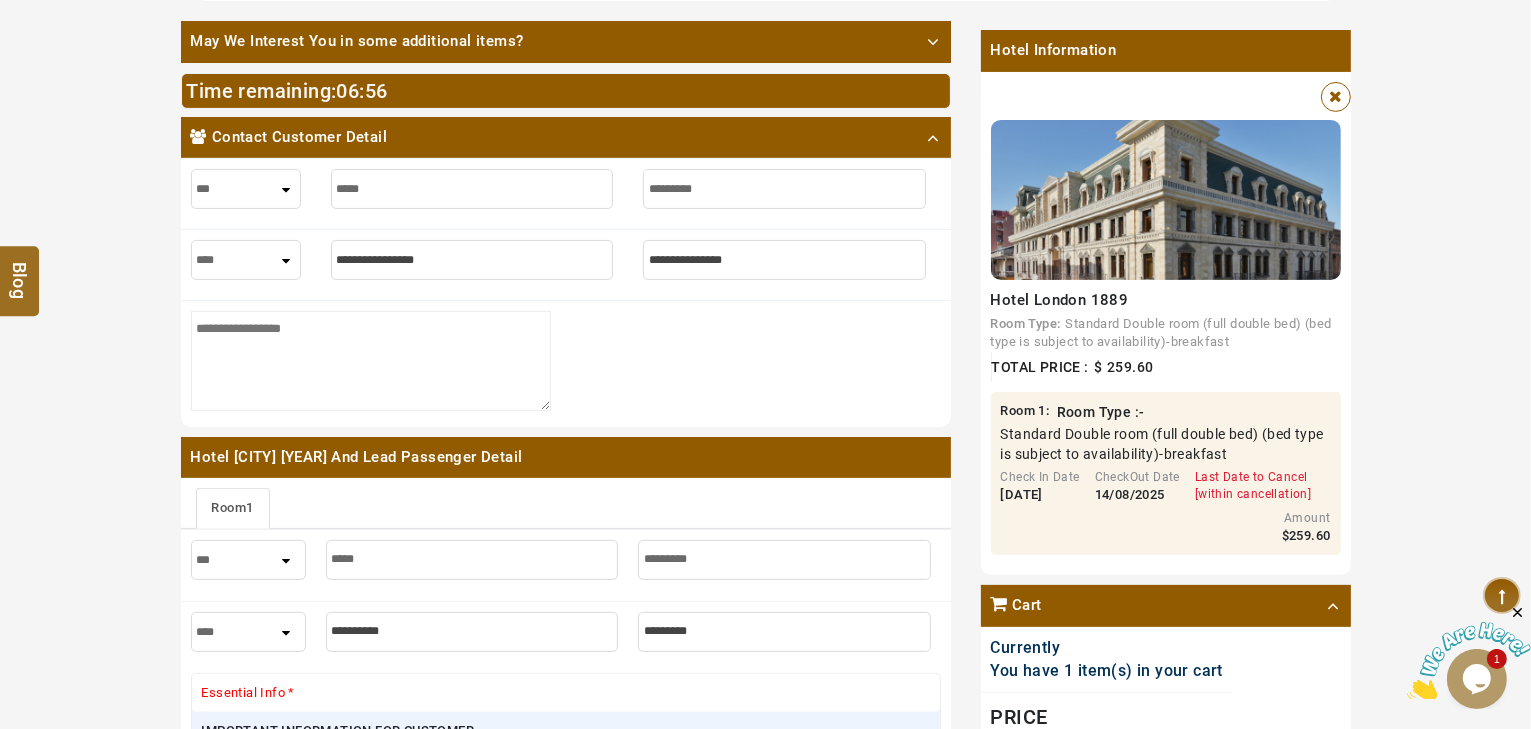 select on "****" 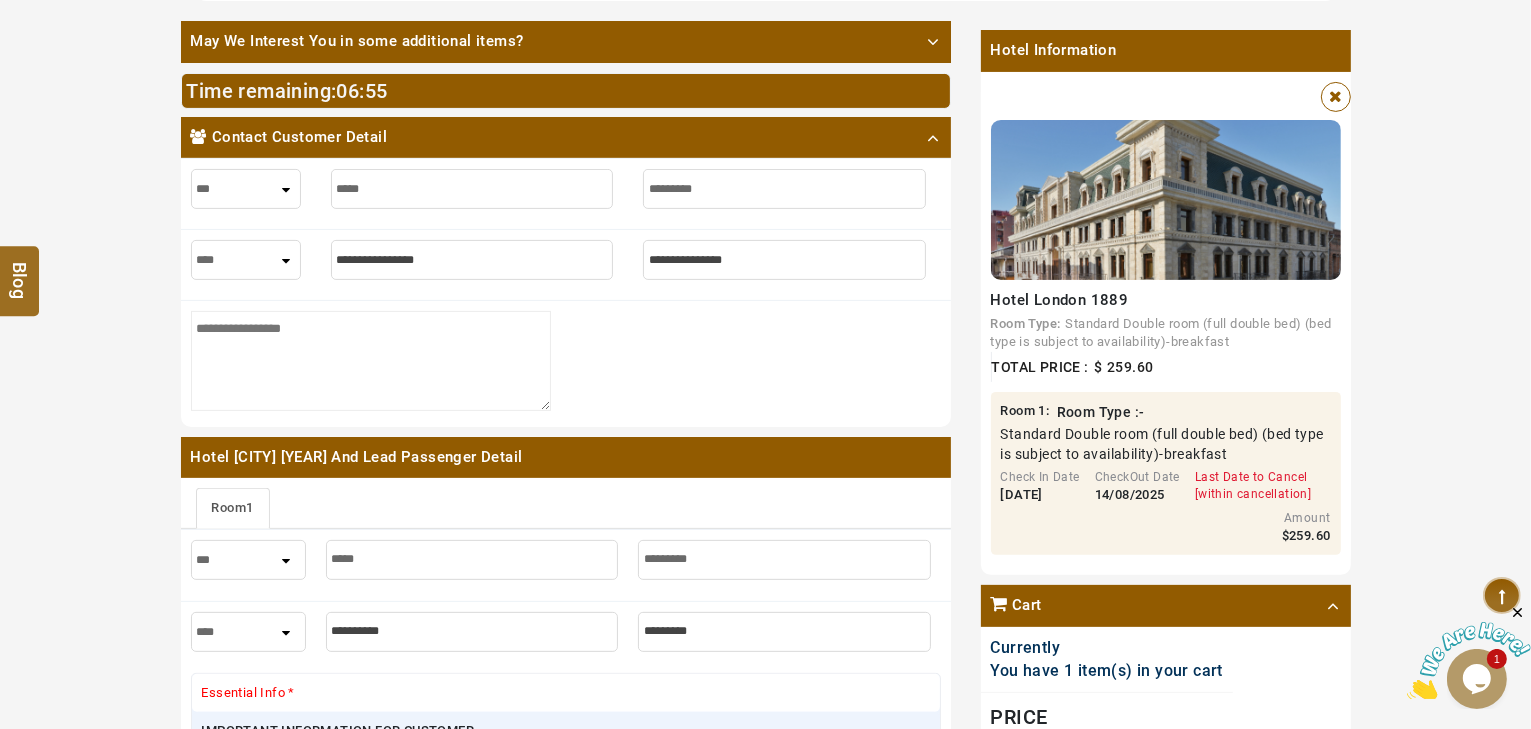 click at bounding box center [472, 260] 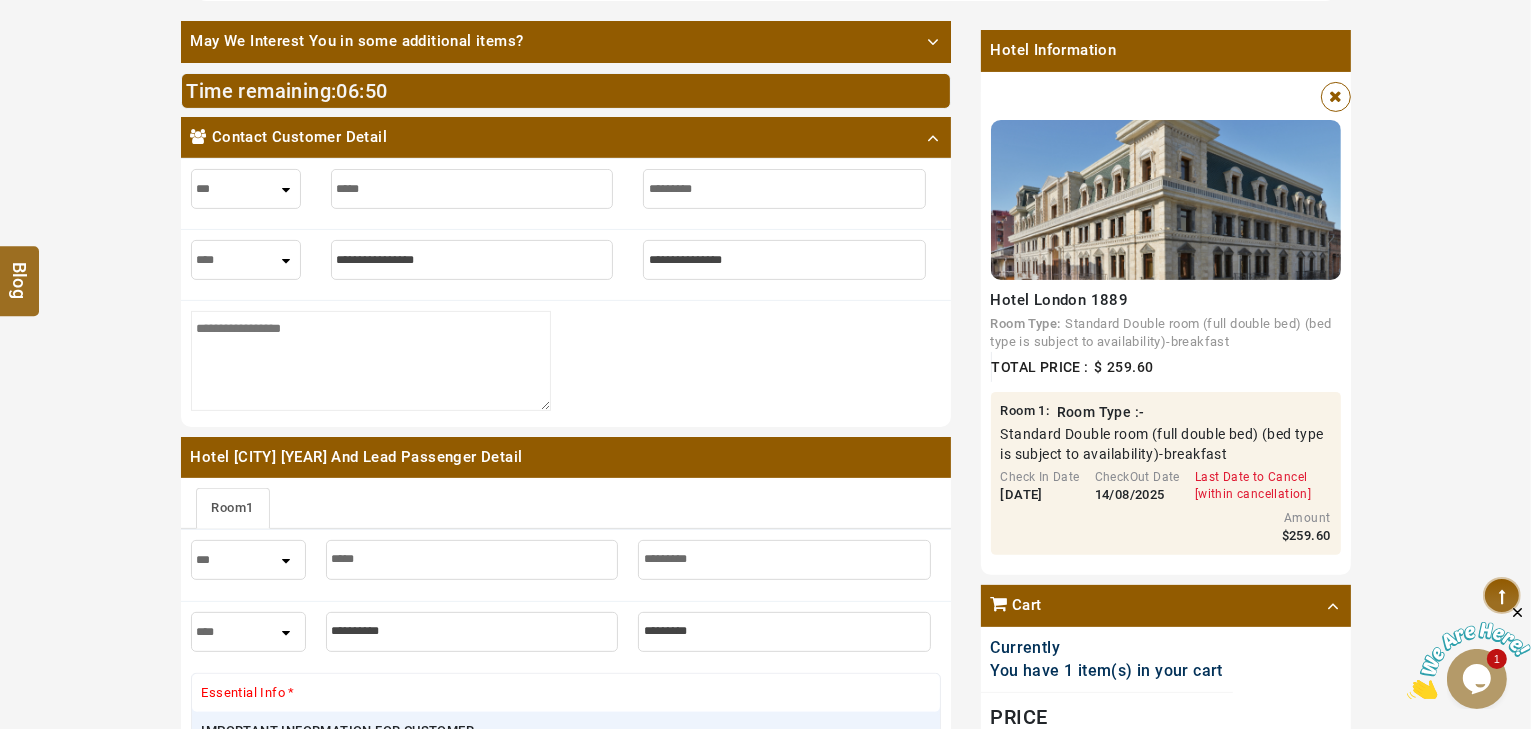 click at bounding box center (472, 260) 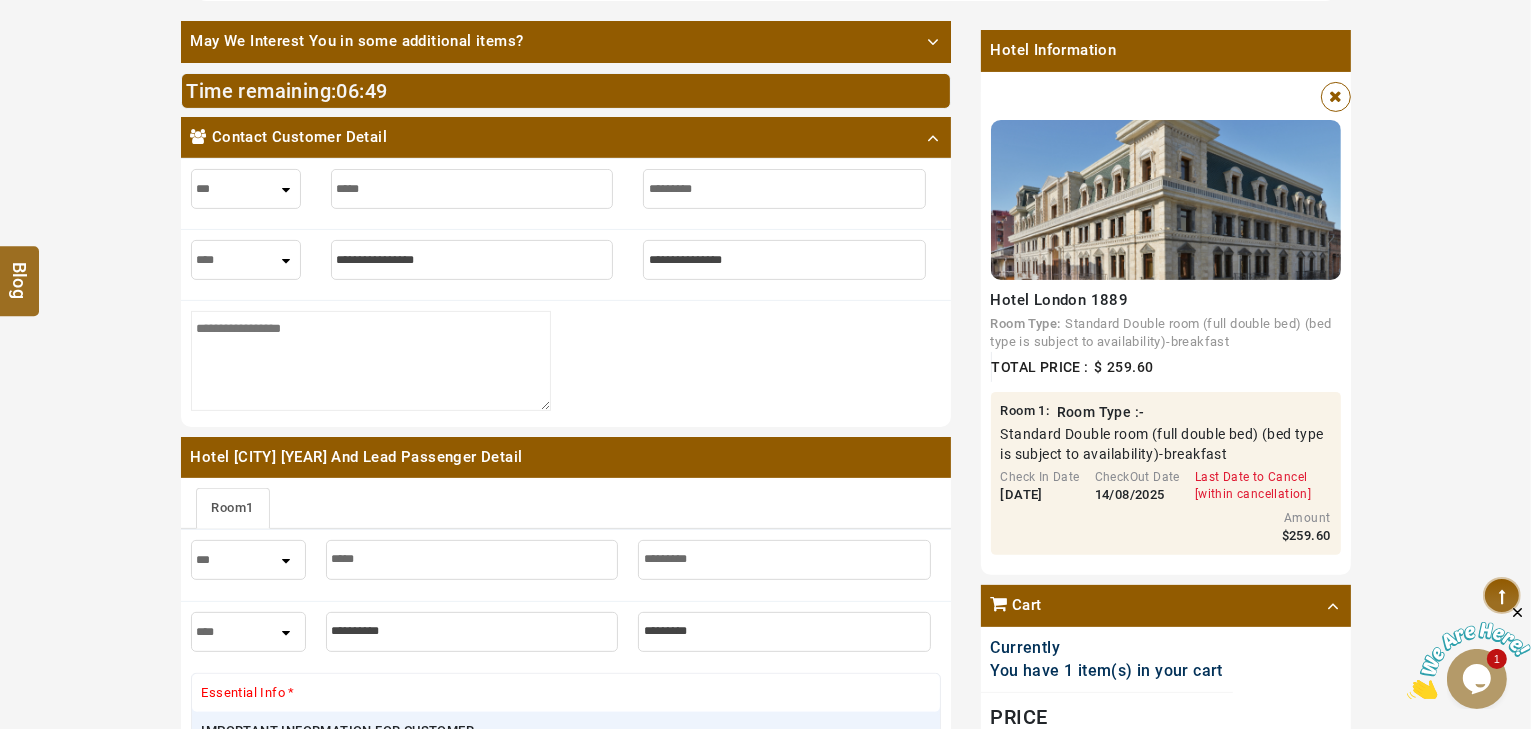 type on "*" 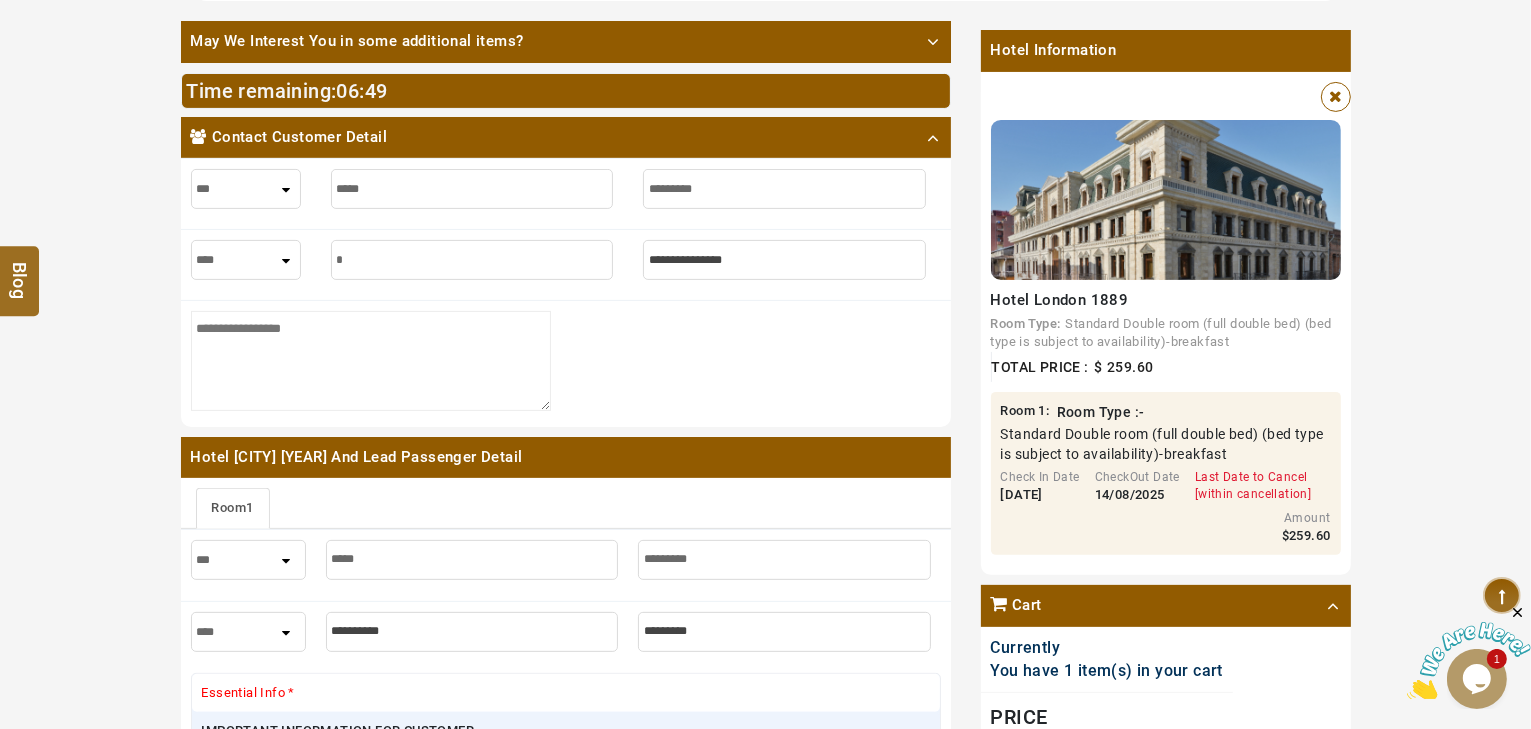 type on "*" 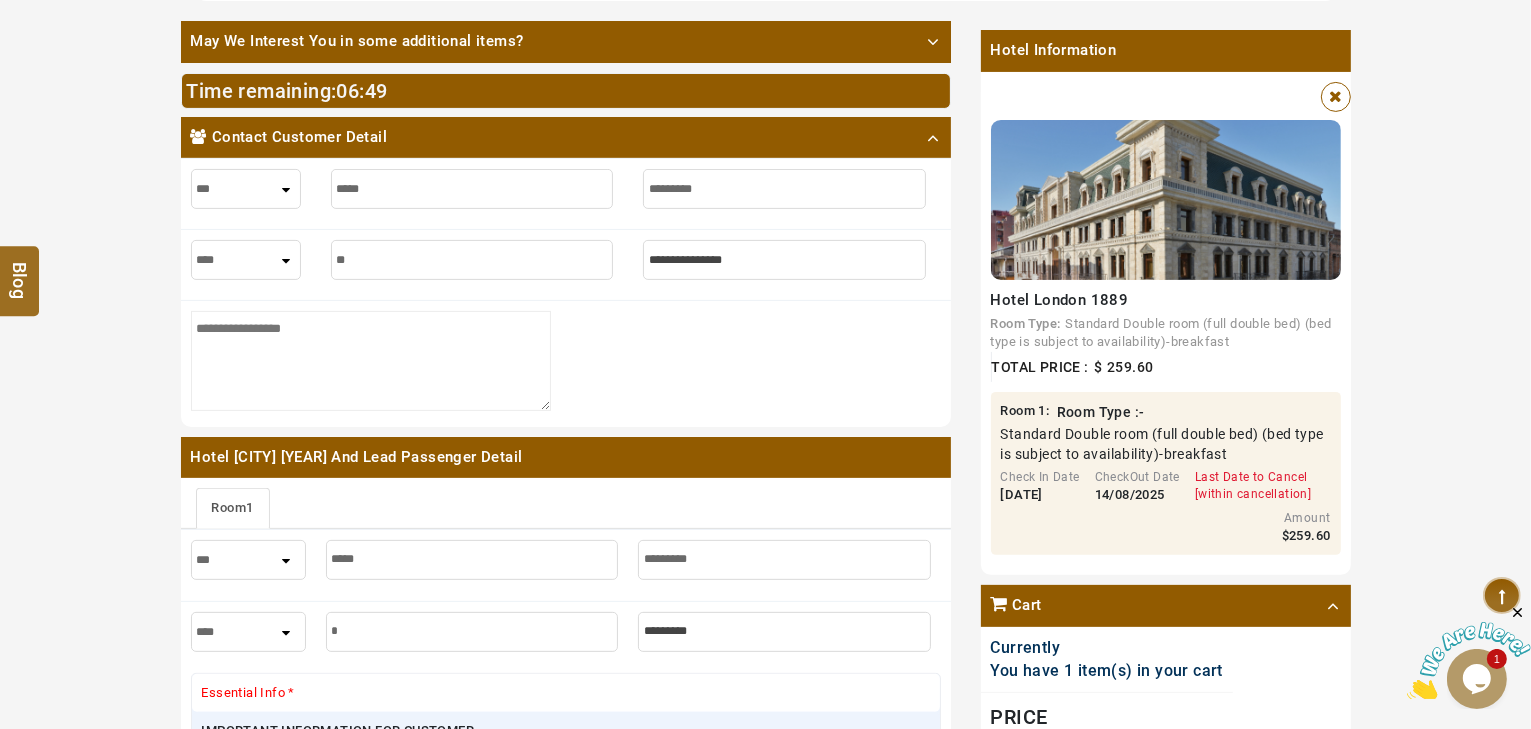 type on "***" 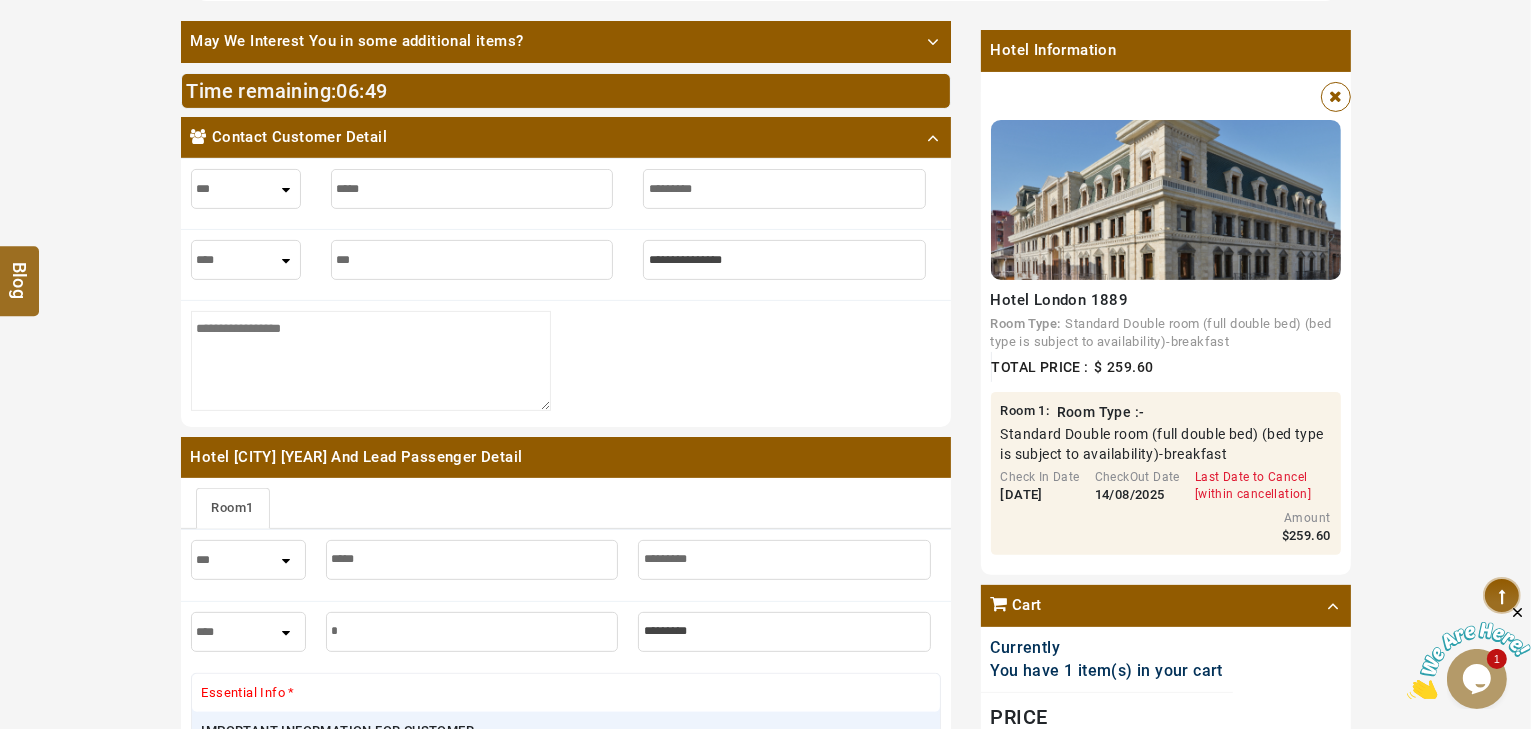 type on "***" 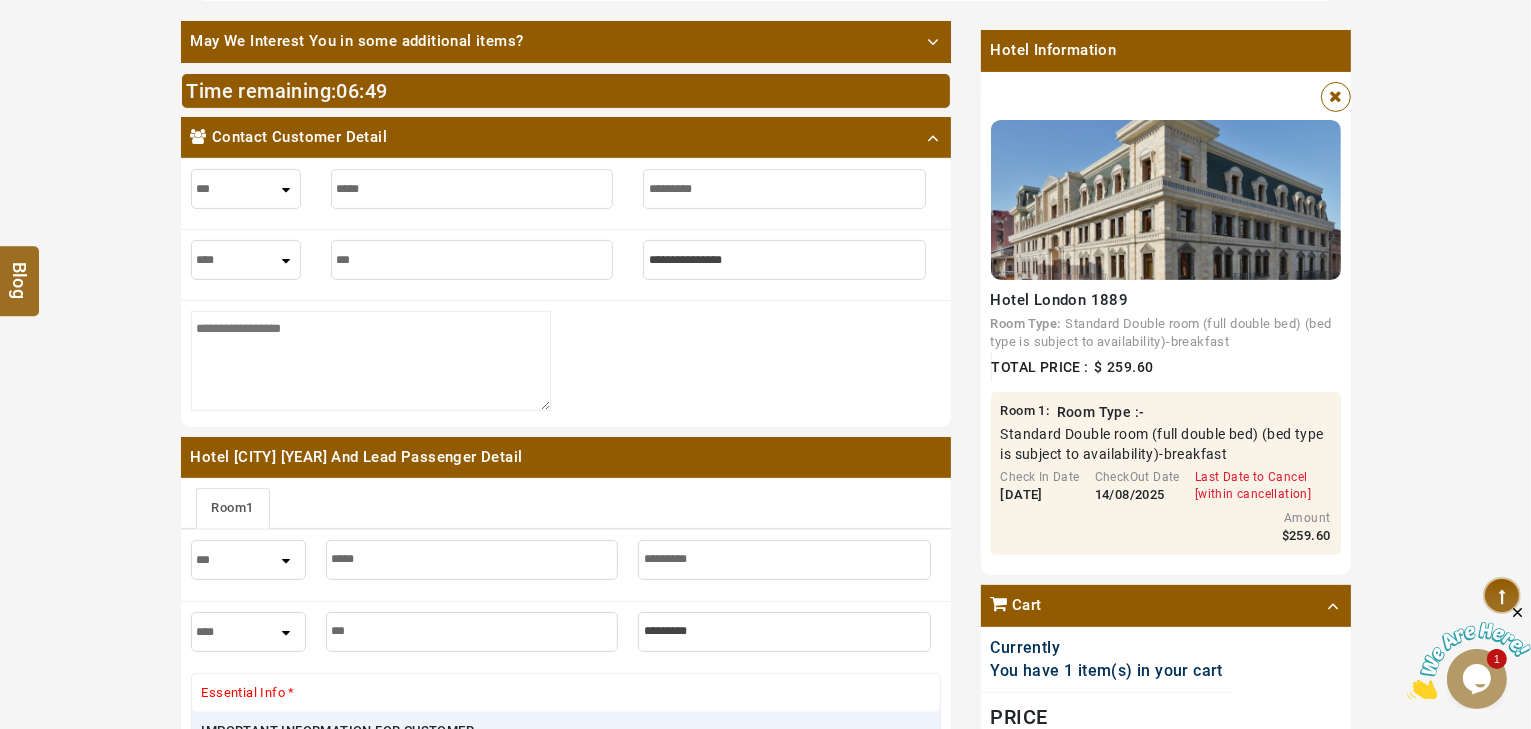 type on "****" 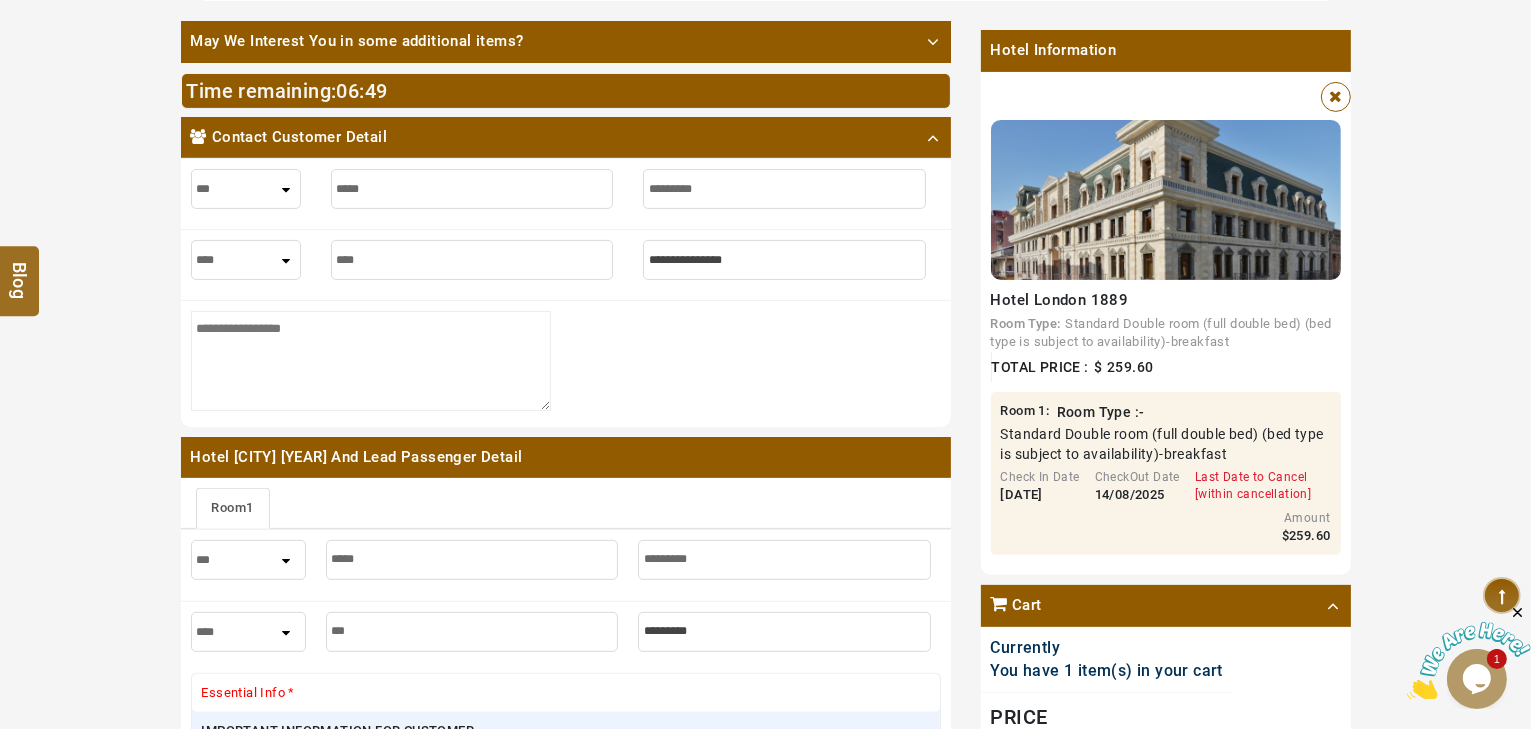 type on "****" 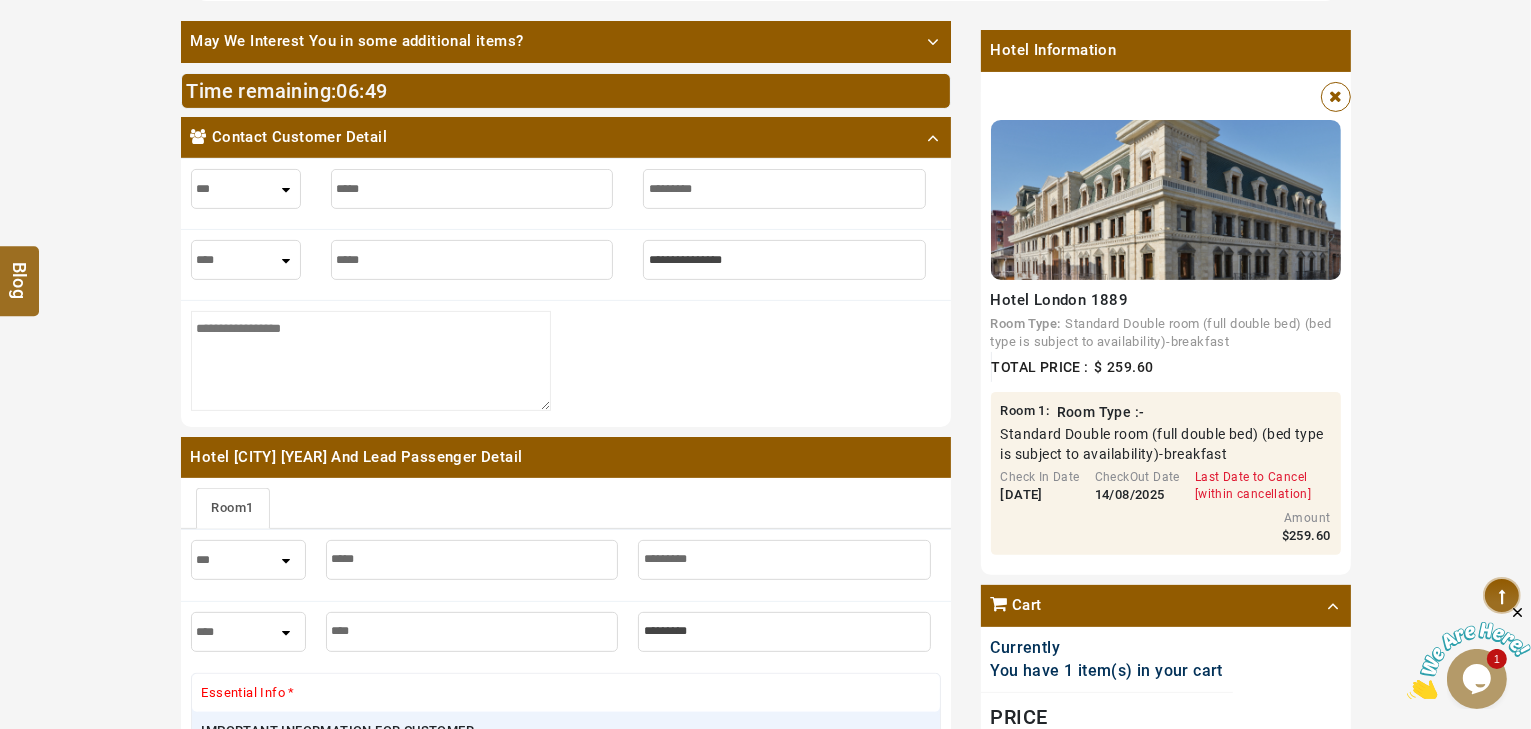 type on "******" 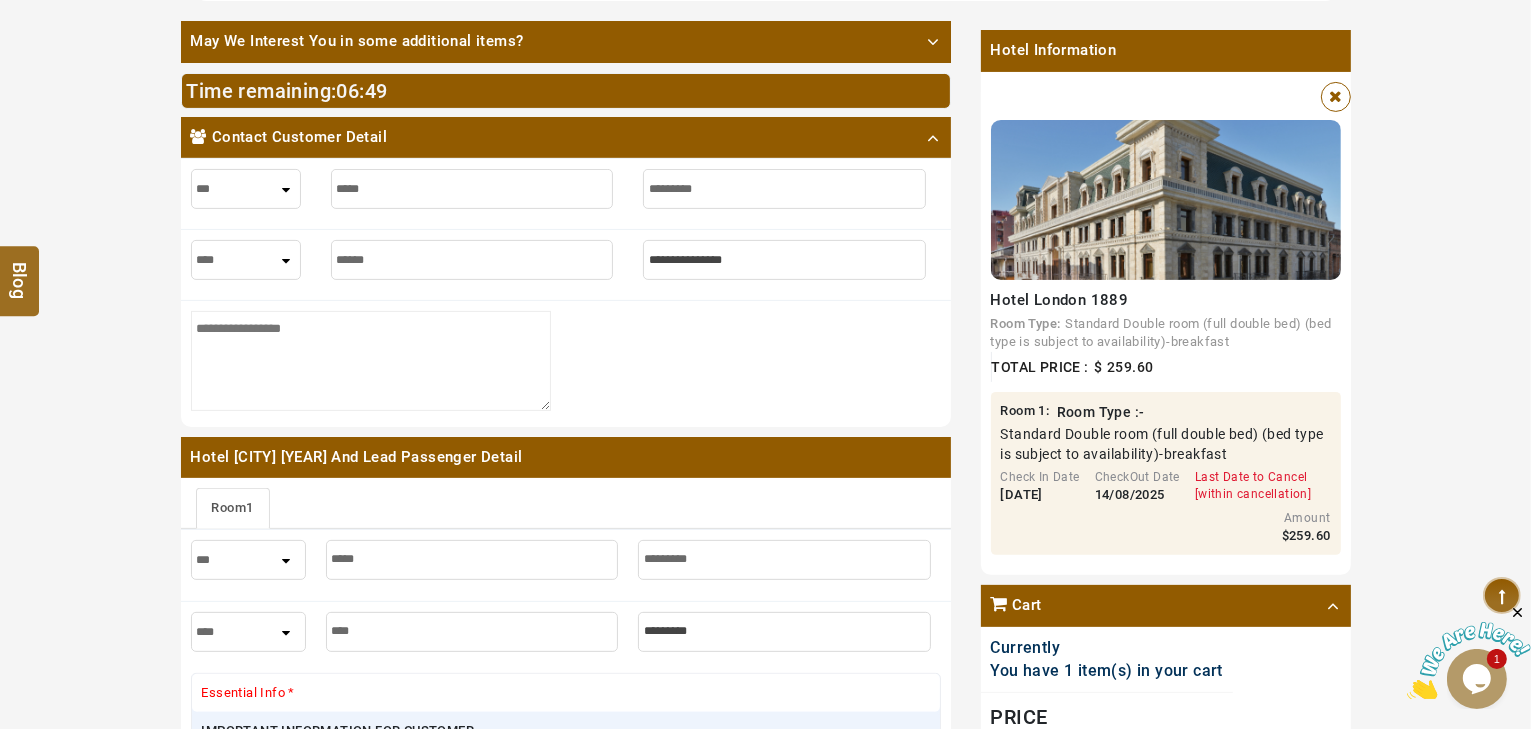 type on "******" 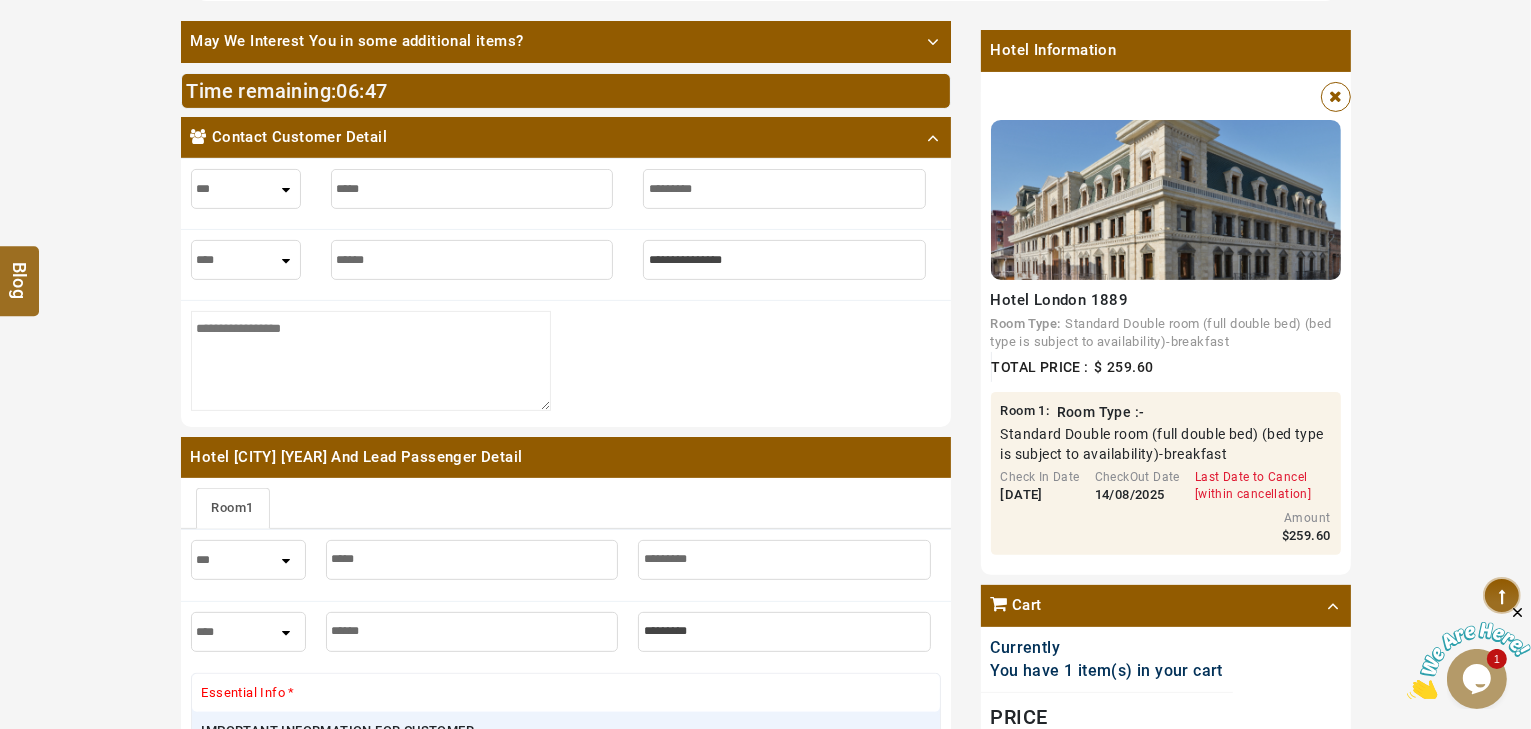 type on "*****" 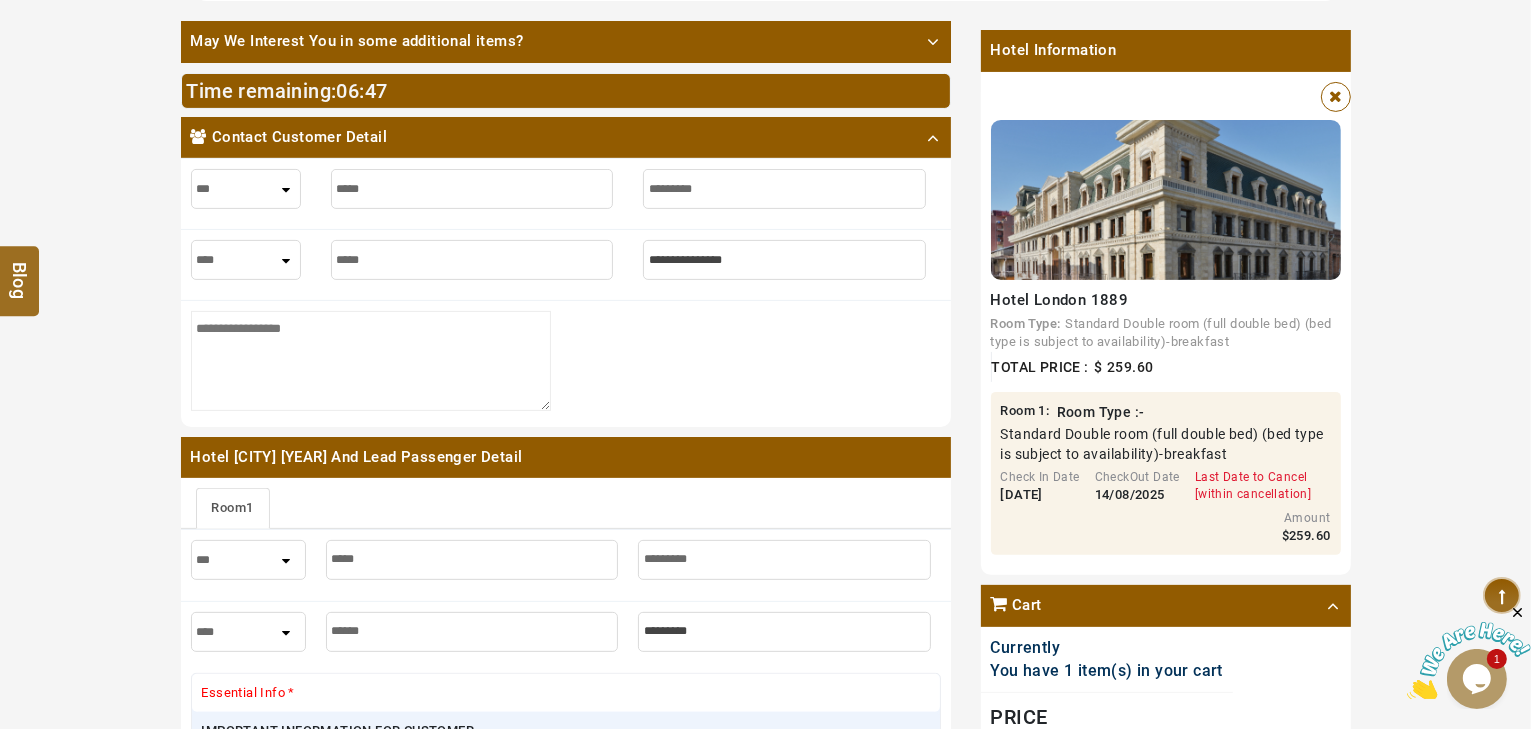 type on "*****" 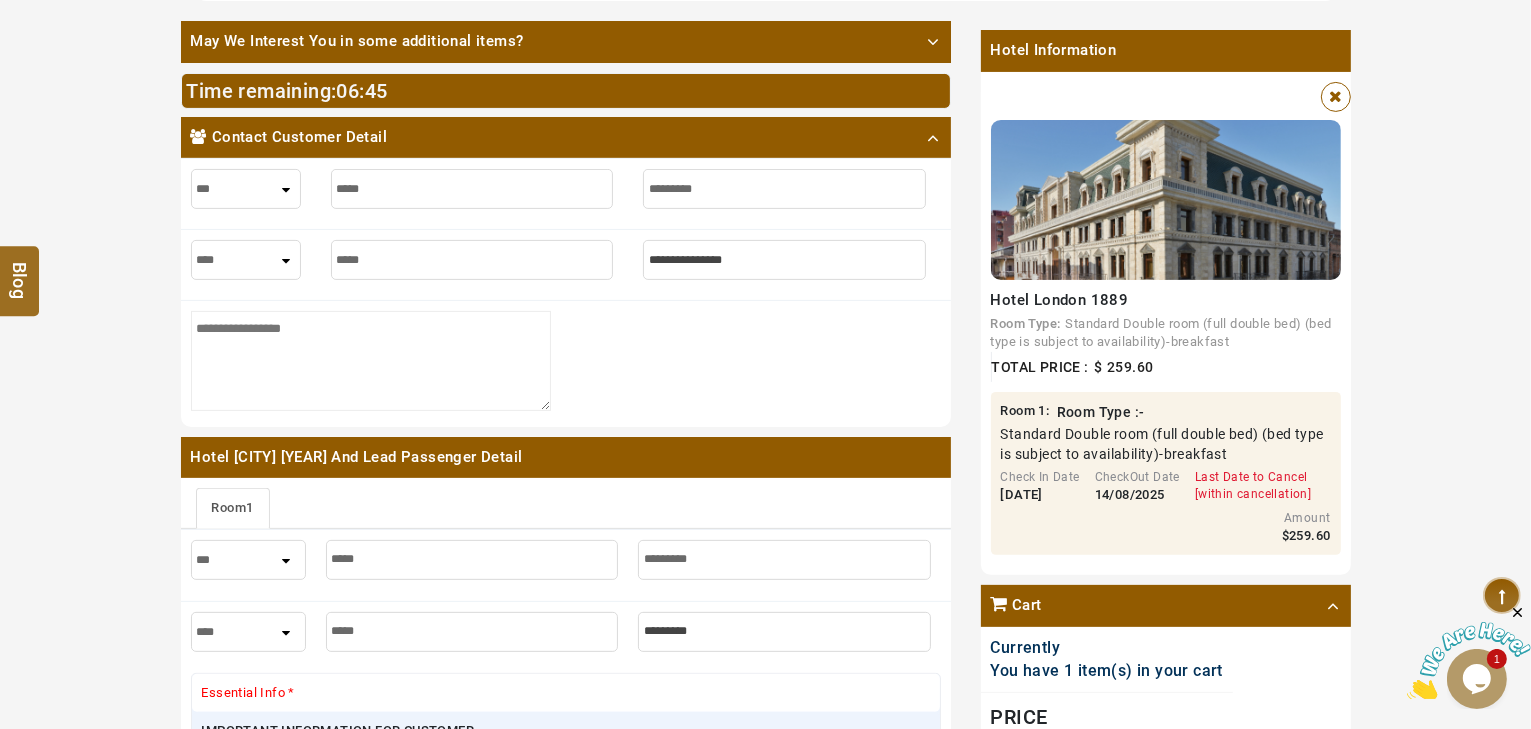 type on "*****" 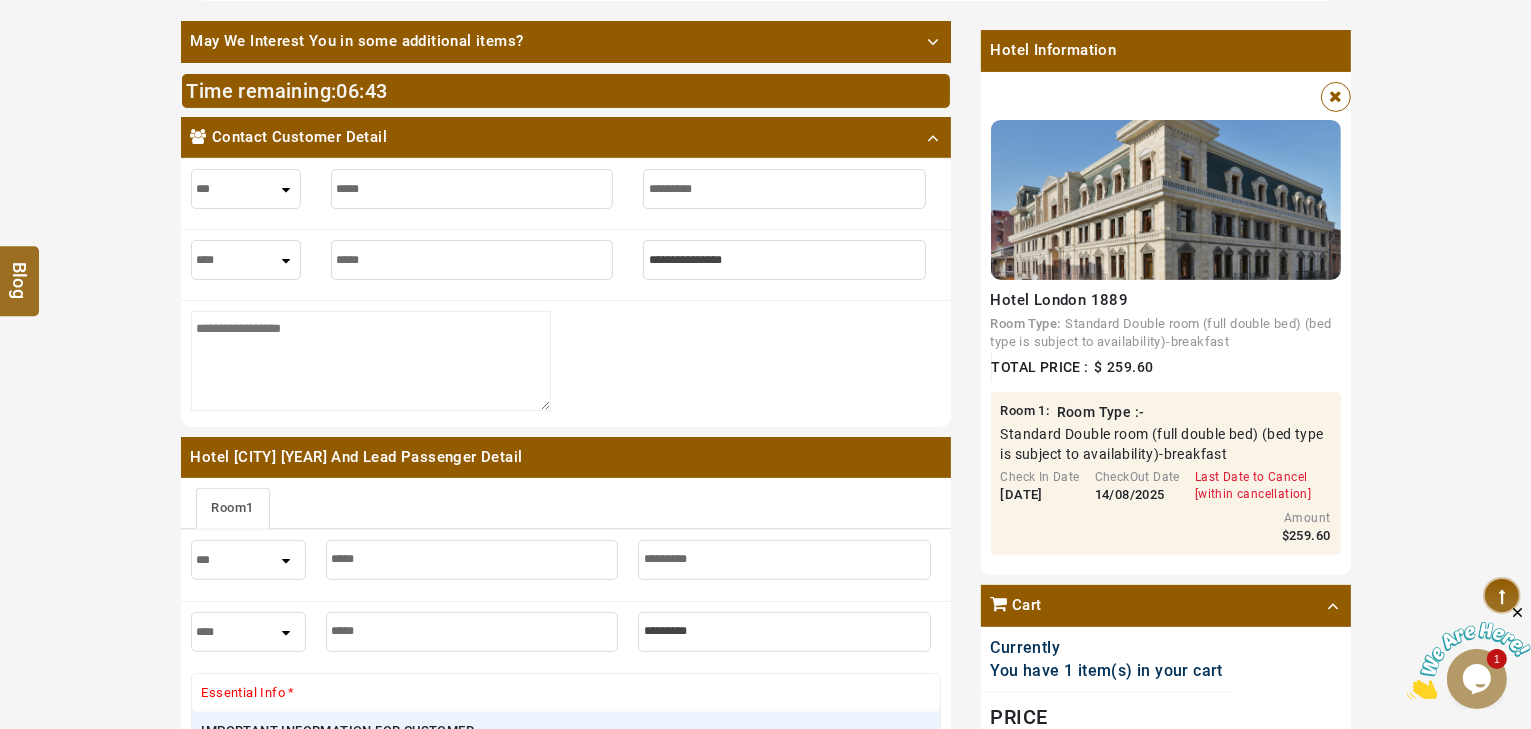 type on "*" 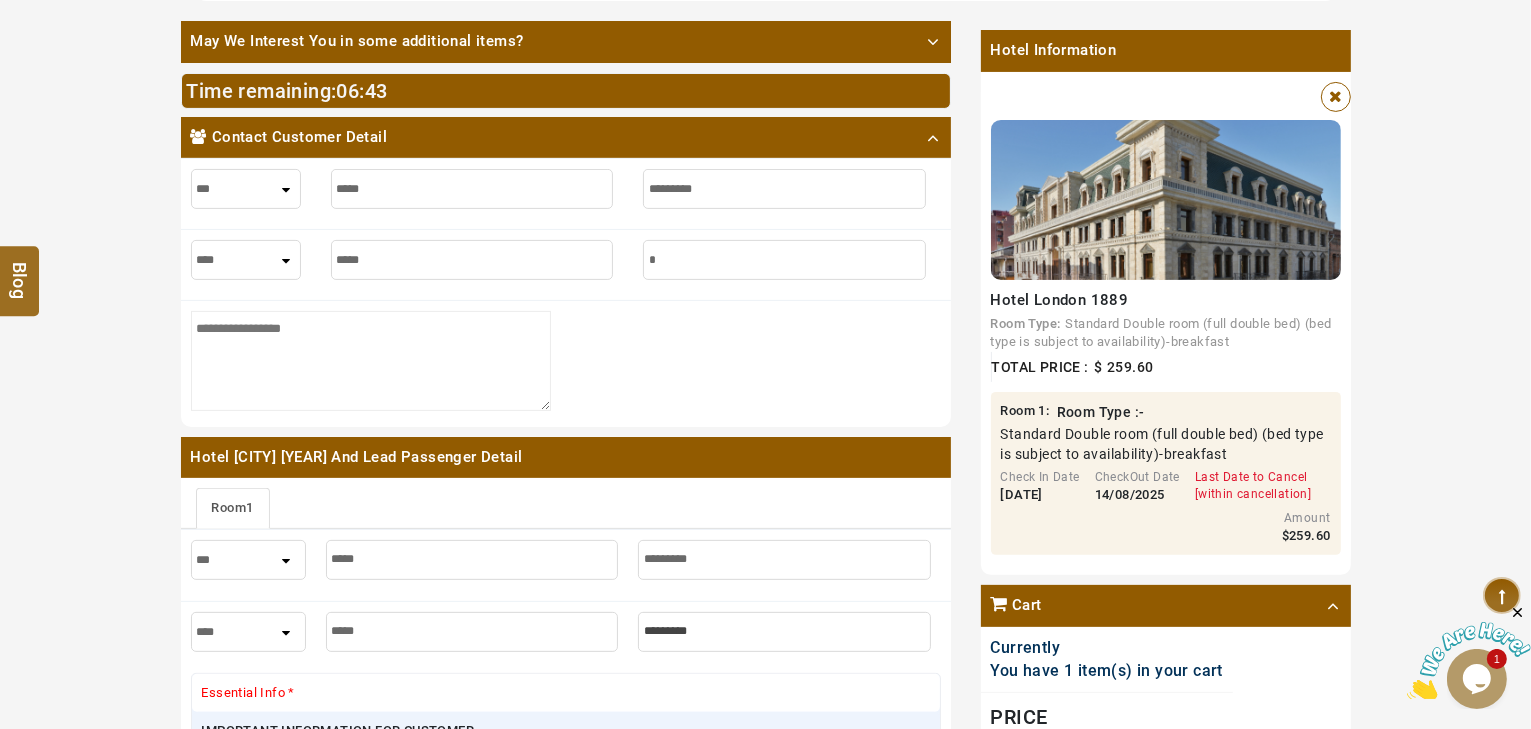 type on "*" 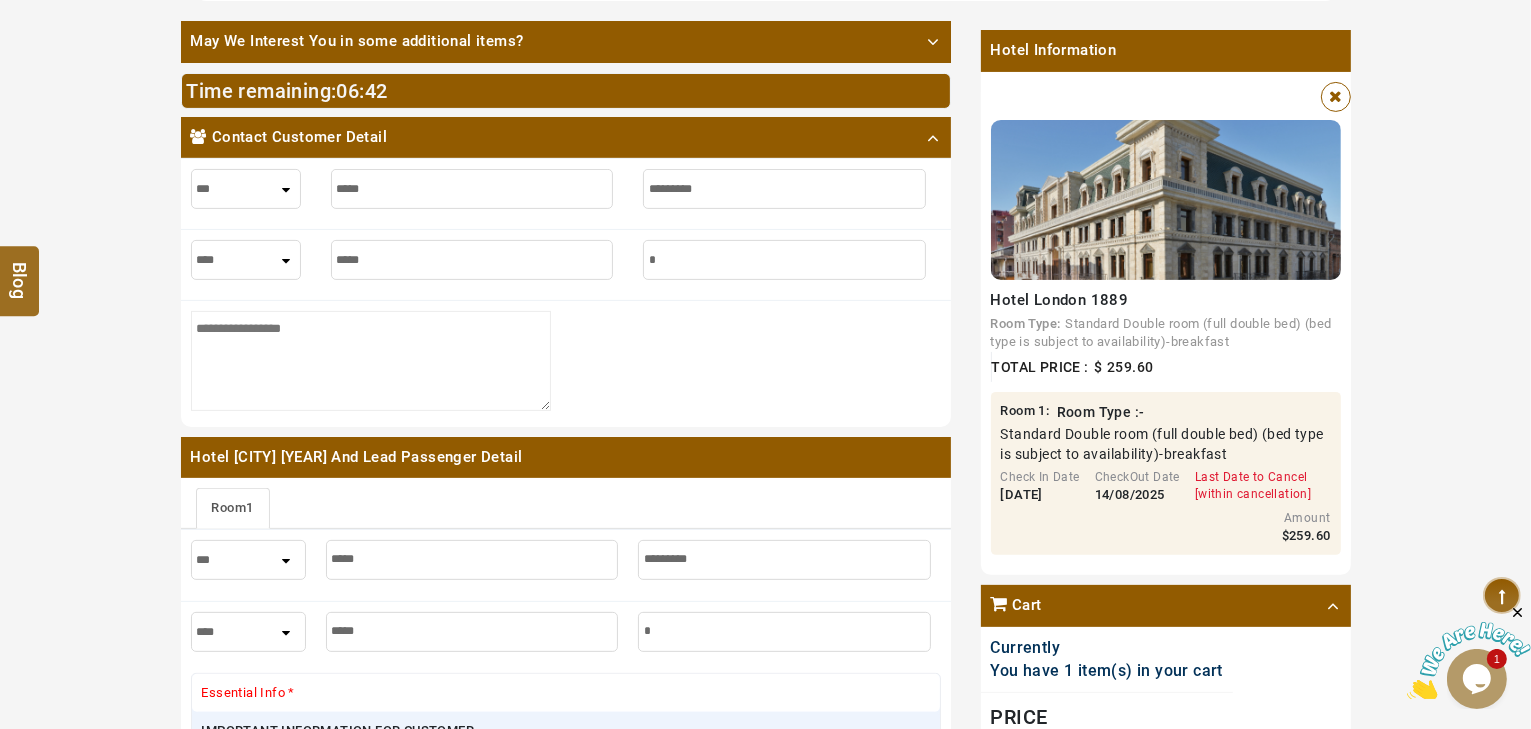 type on "**" 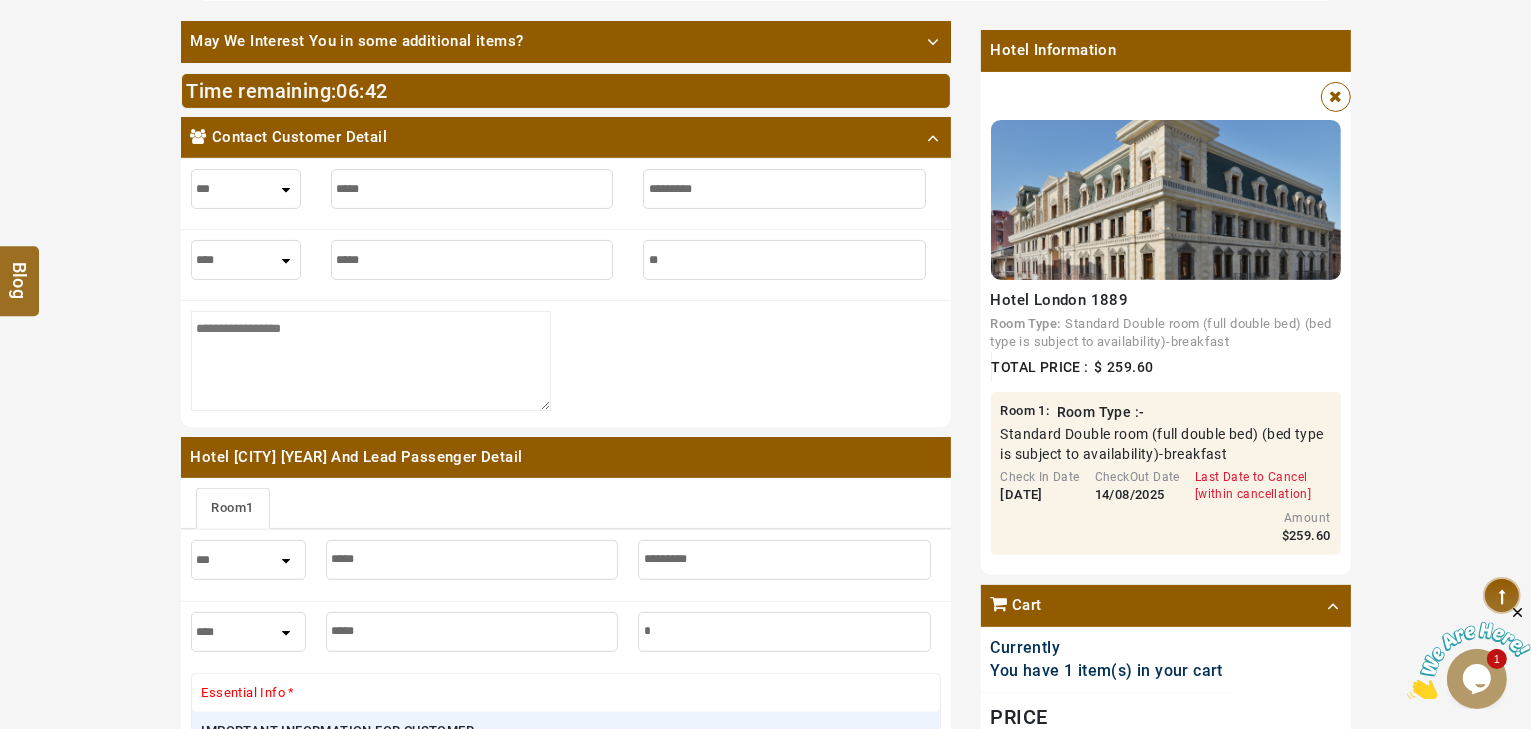 type on "**" 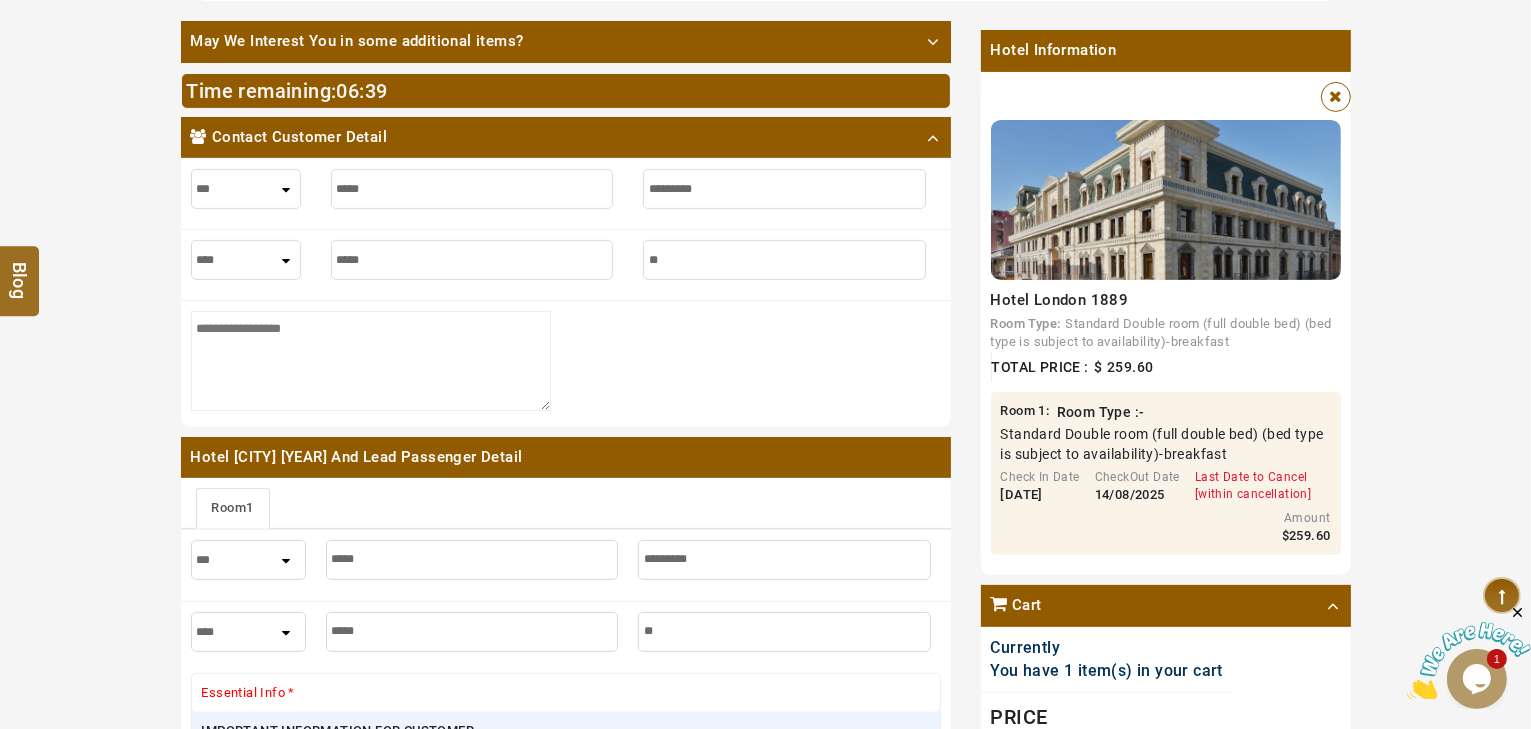 type on "***" 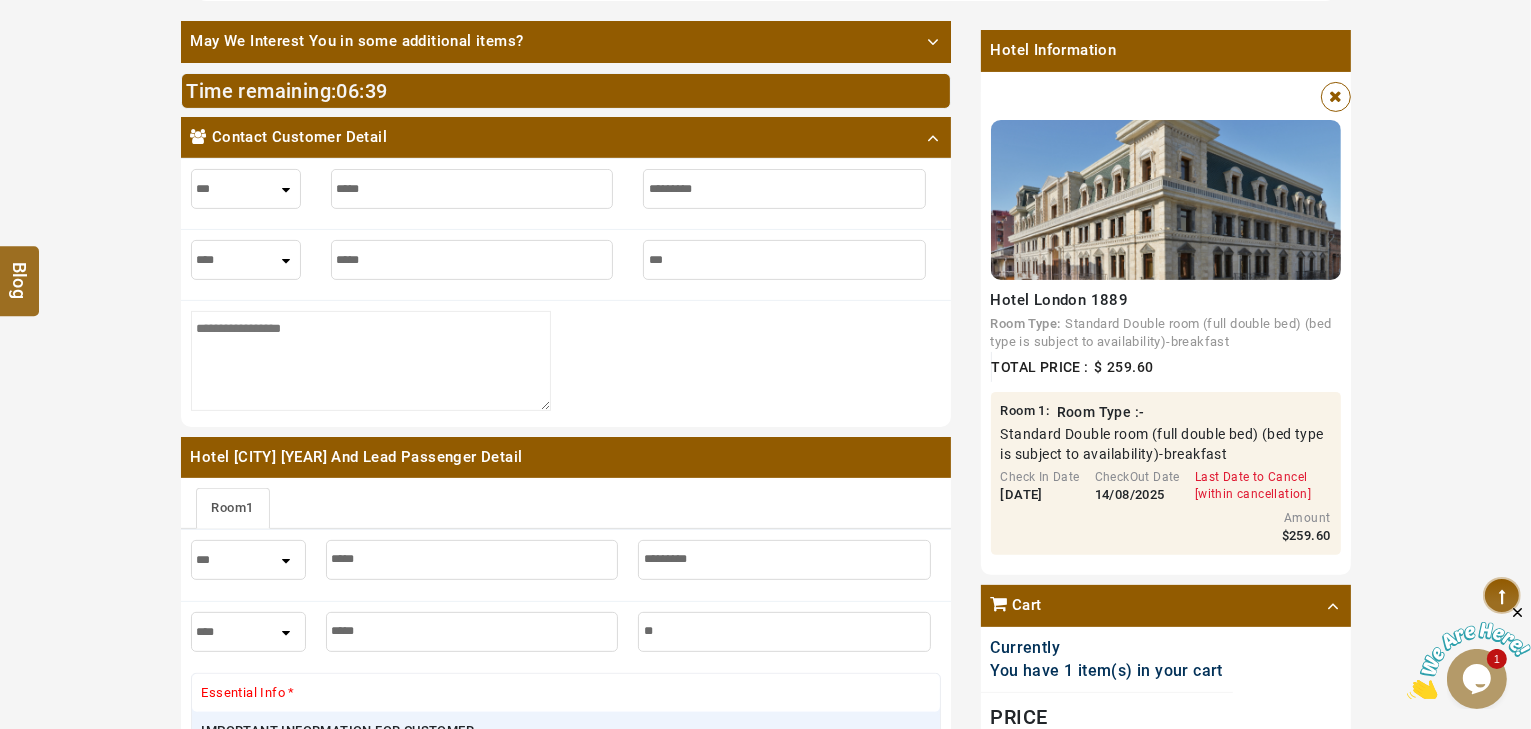 type on "***" 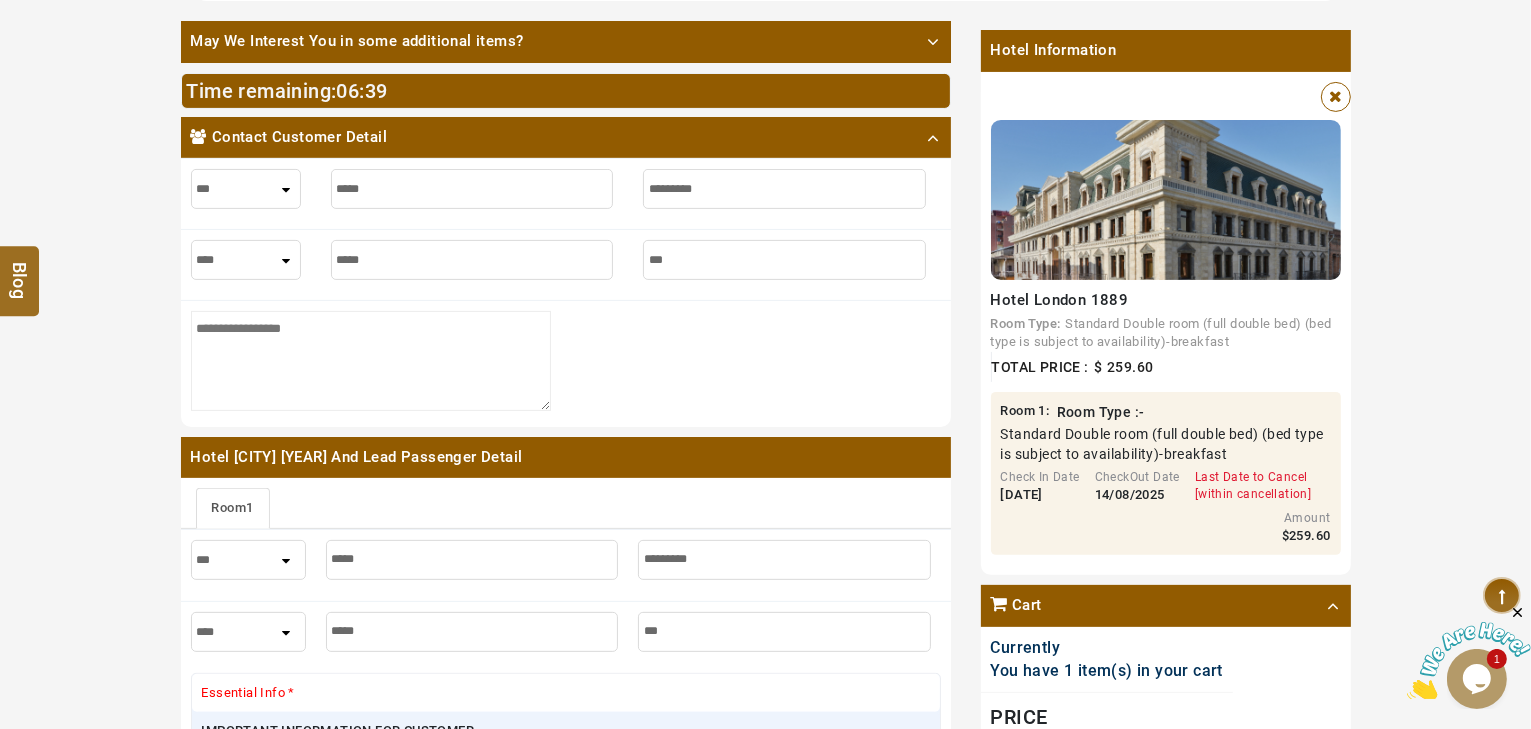 type on "****" 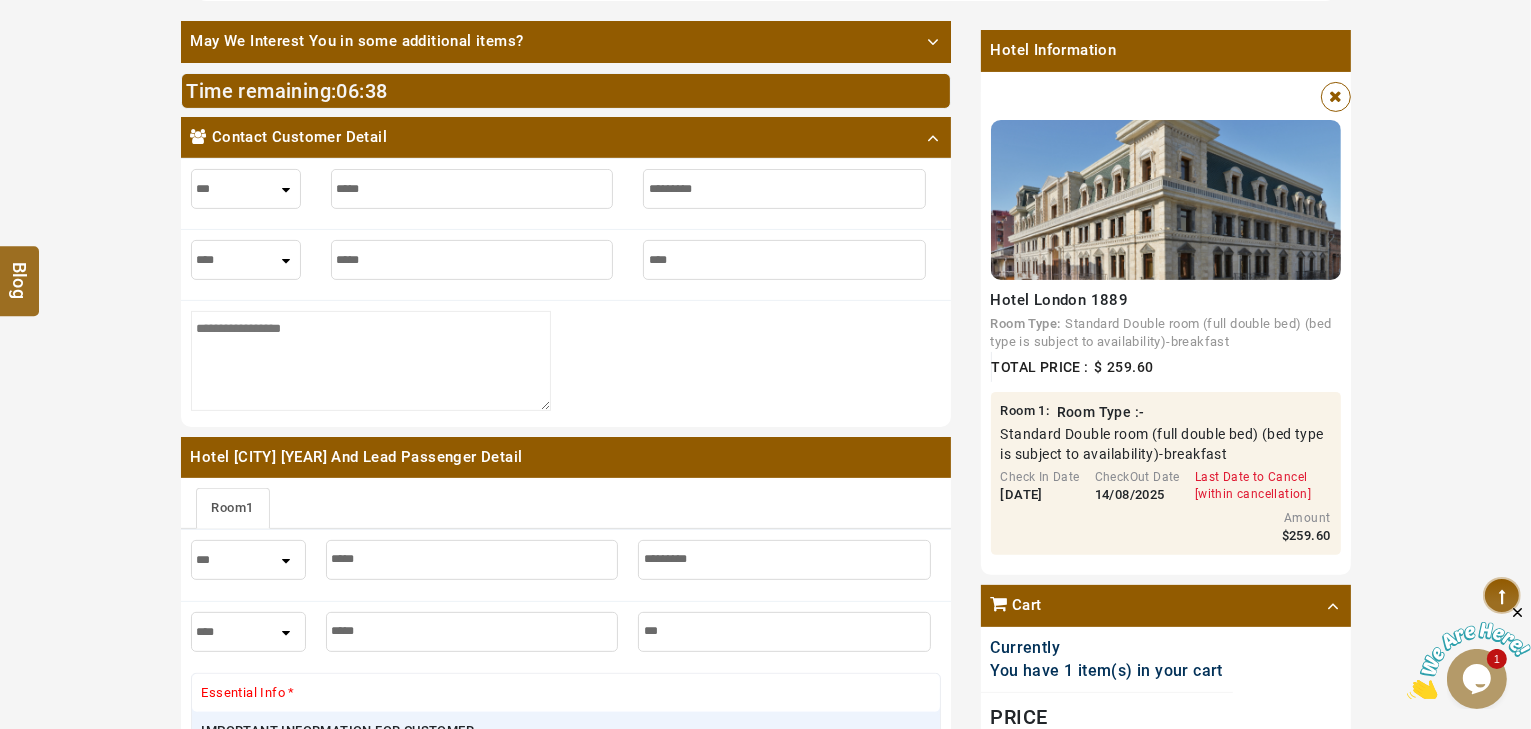 type on "****" 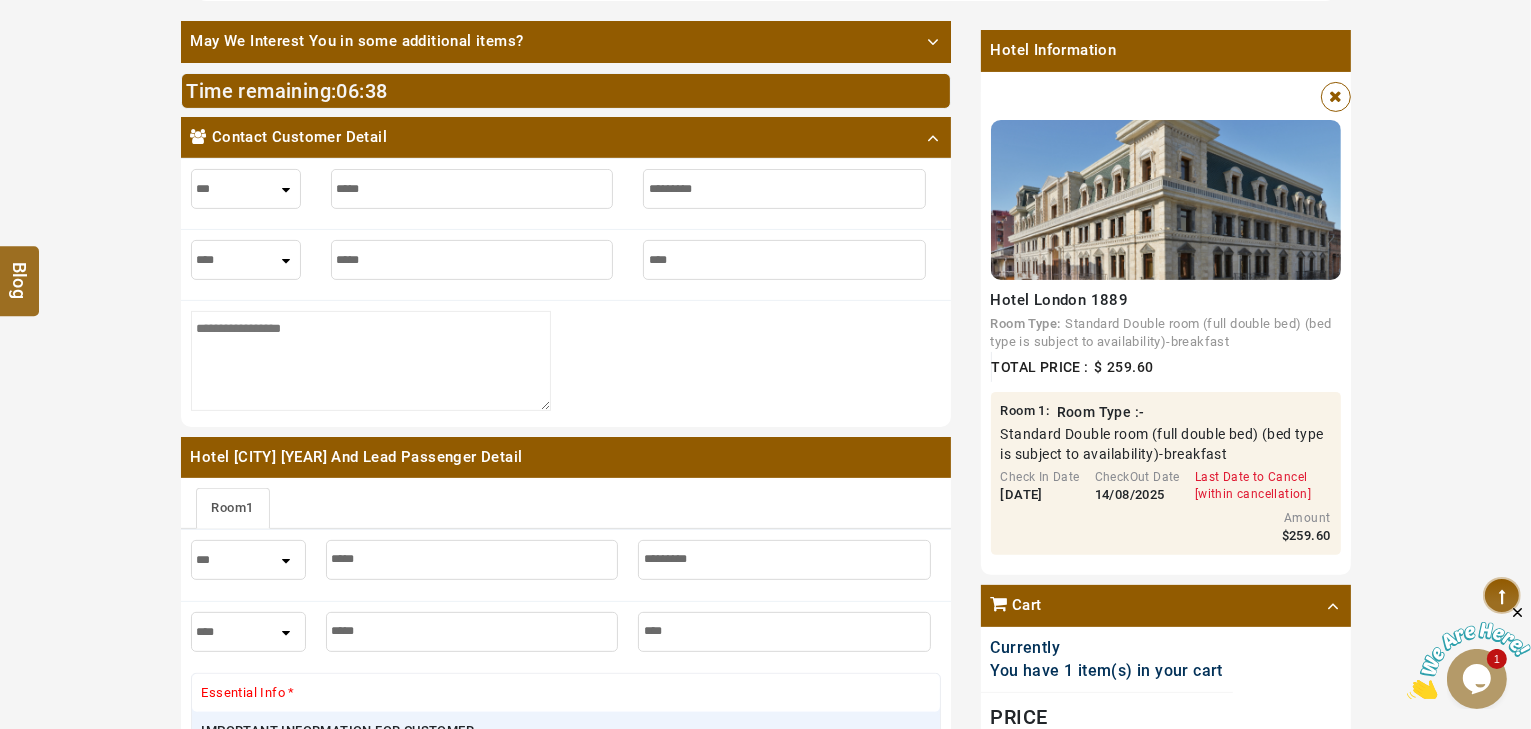 type on "*****" 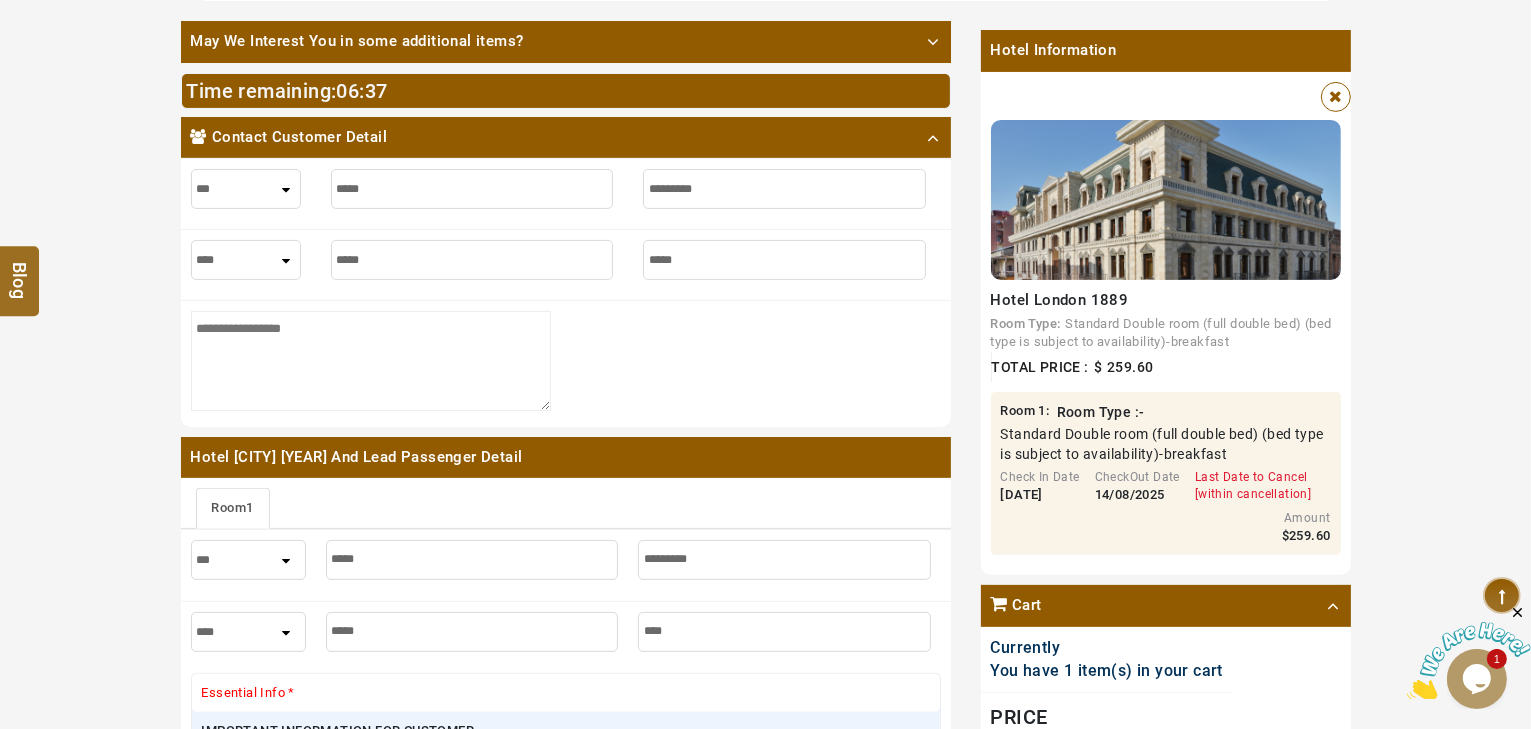 type on "*****" 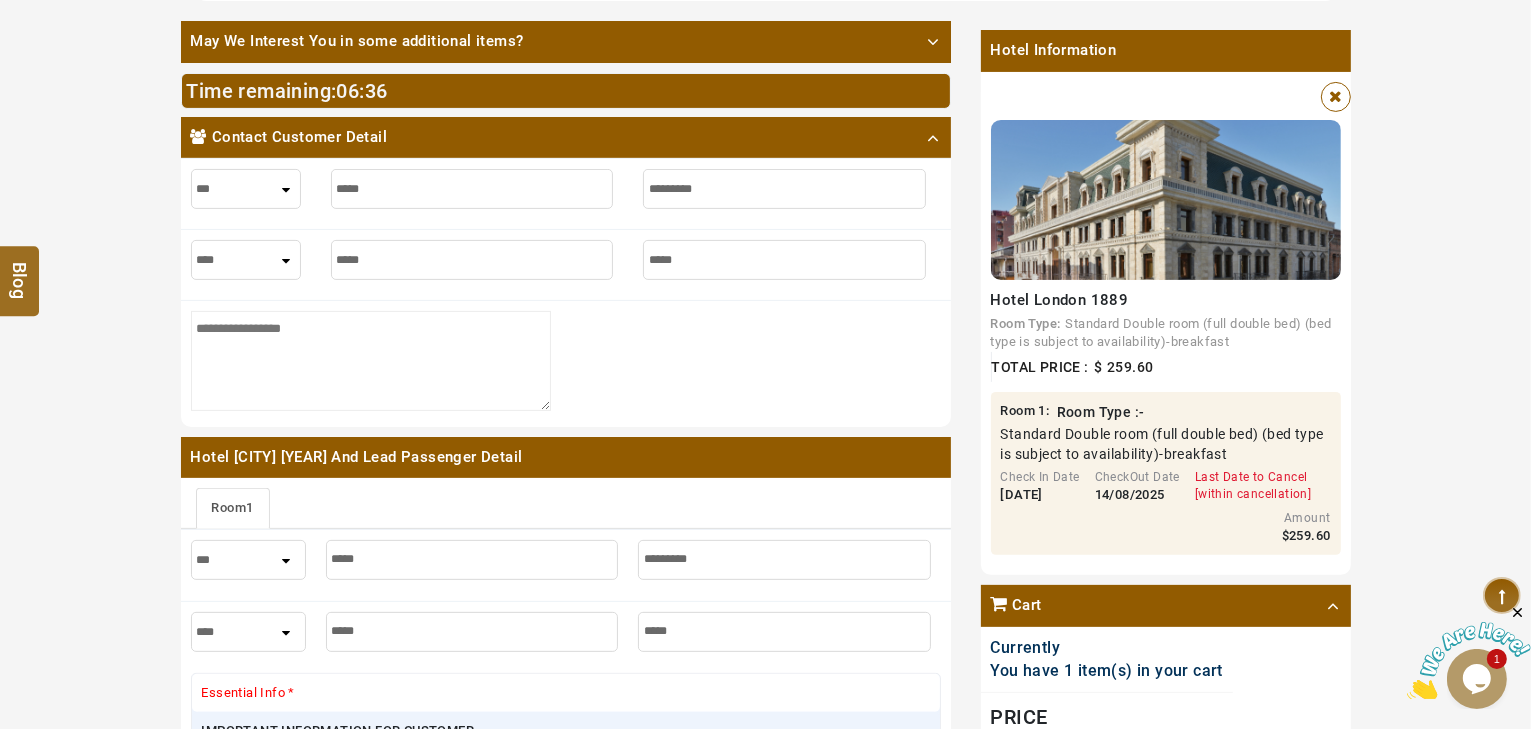 type on "******" 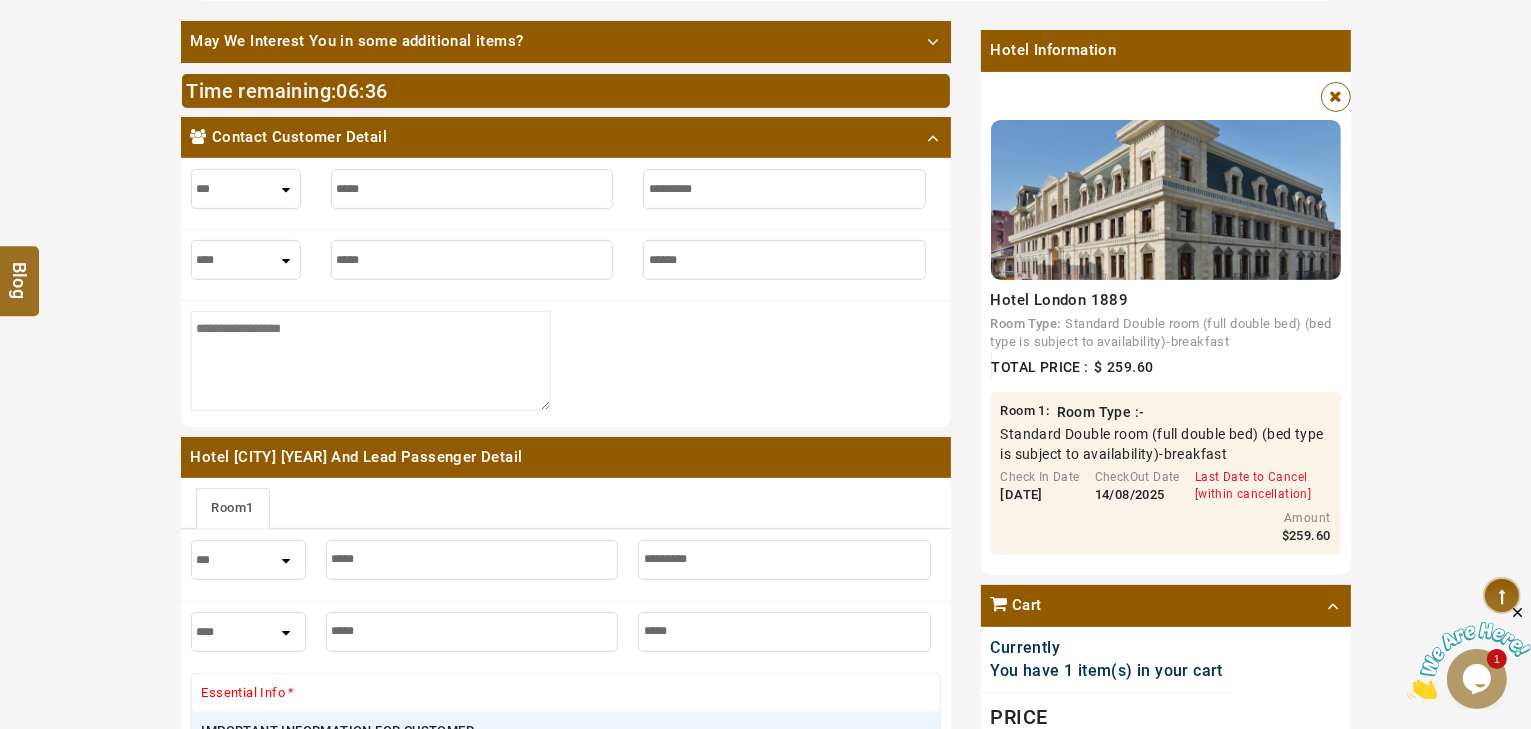 type on "******" 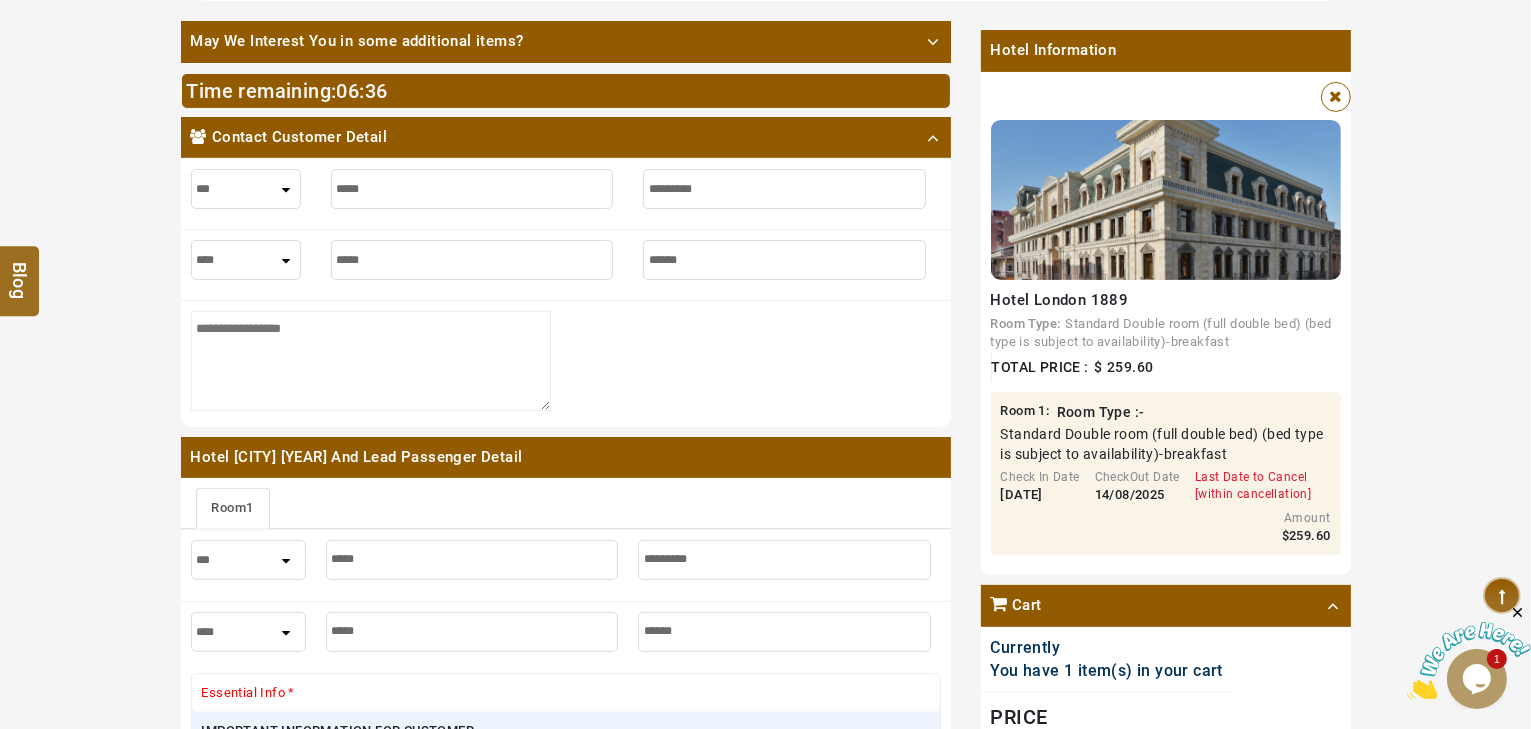 type on "*******" 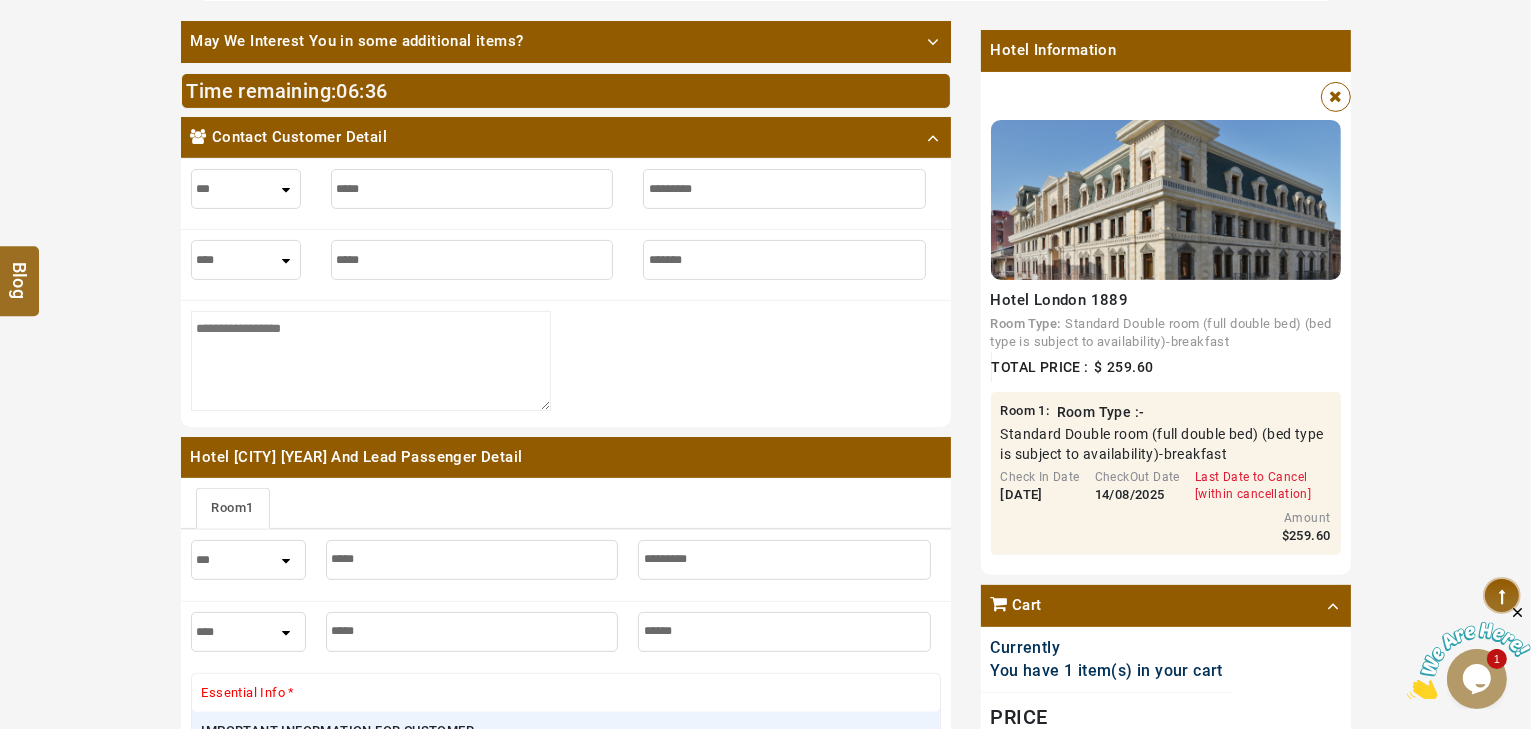 type on "*******" 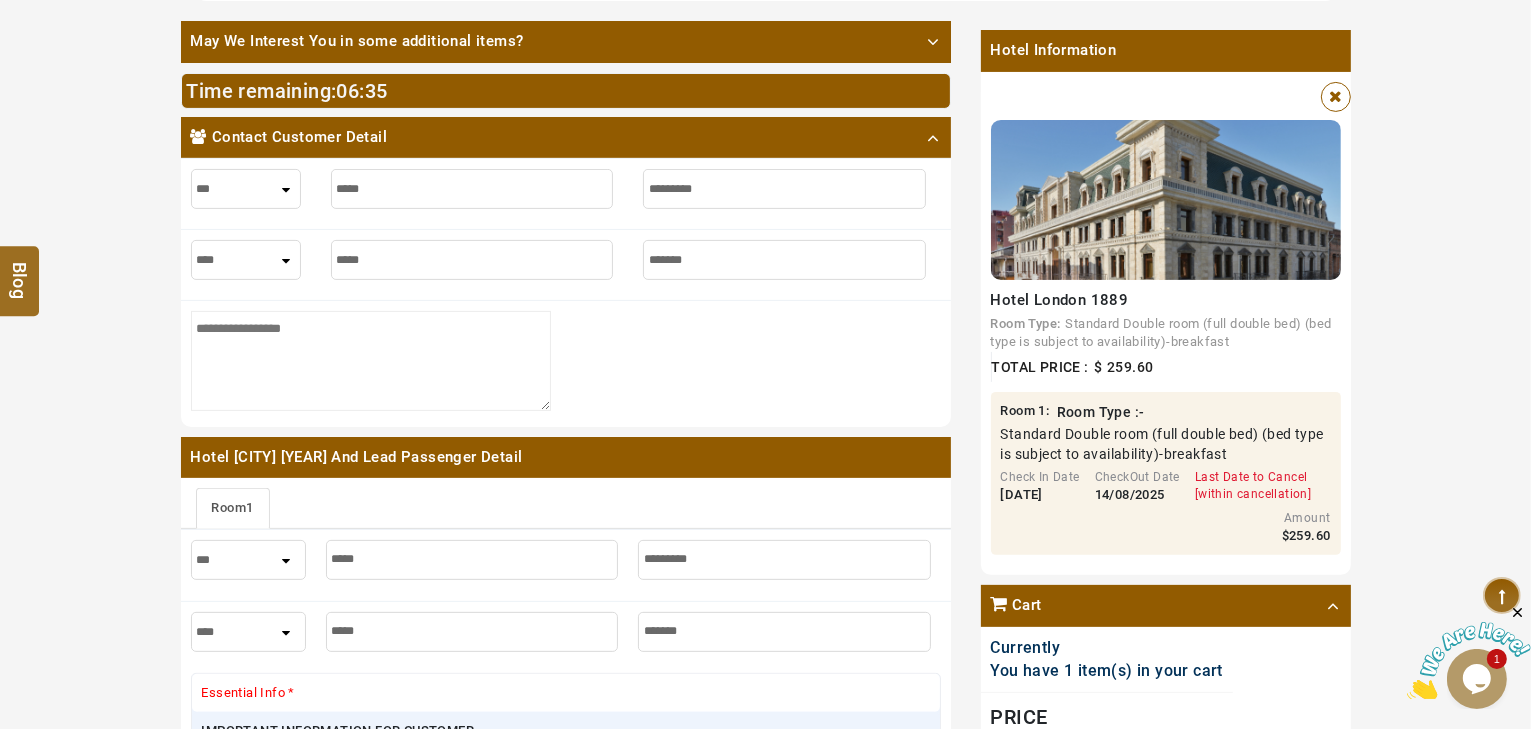 type on "********" 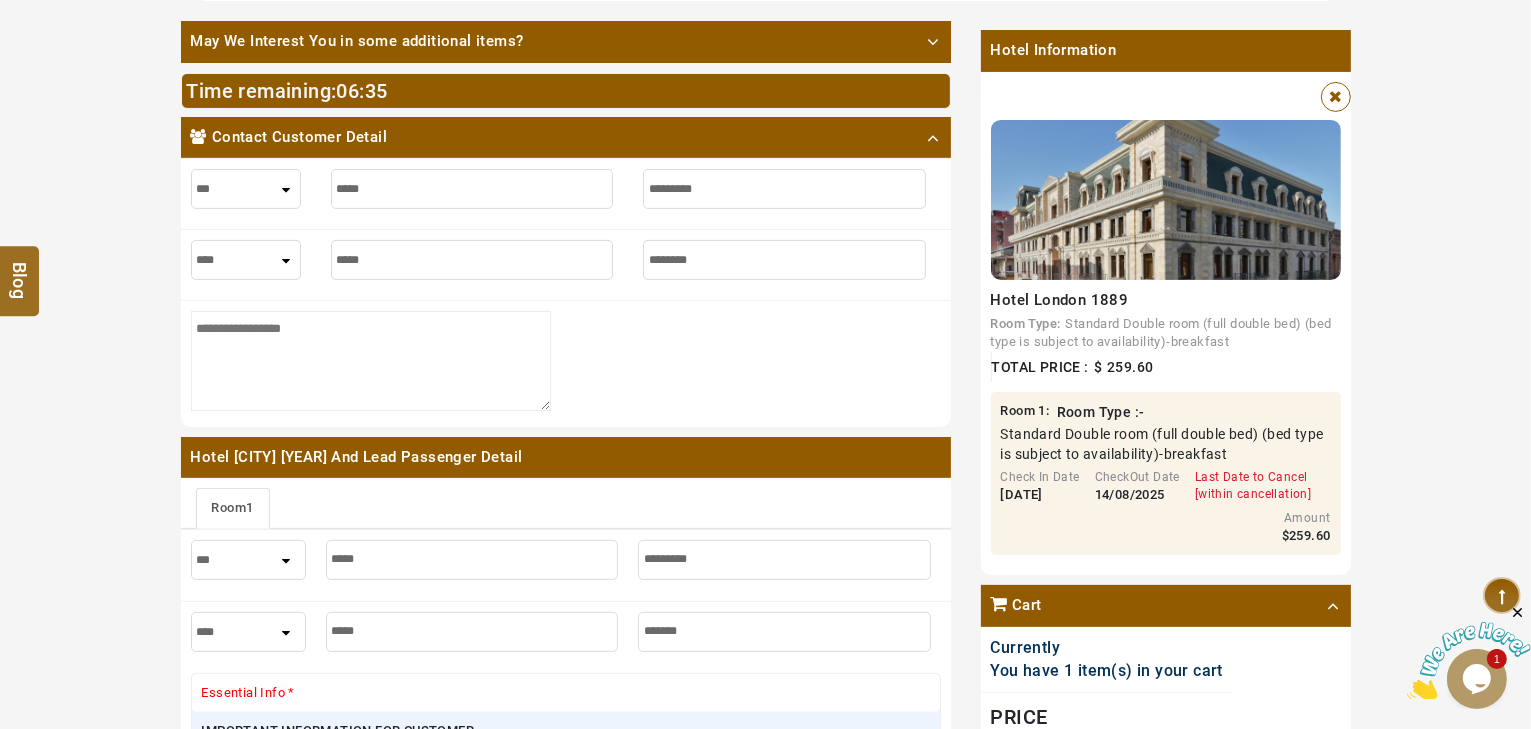 type on "********" 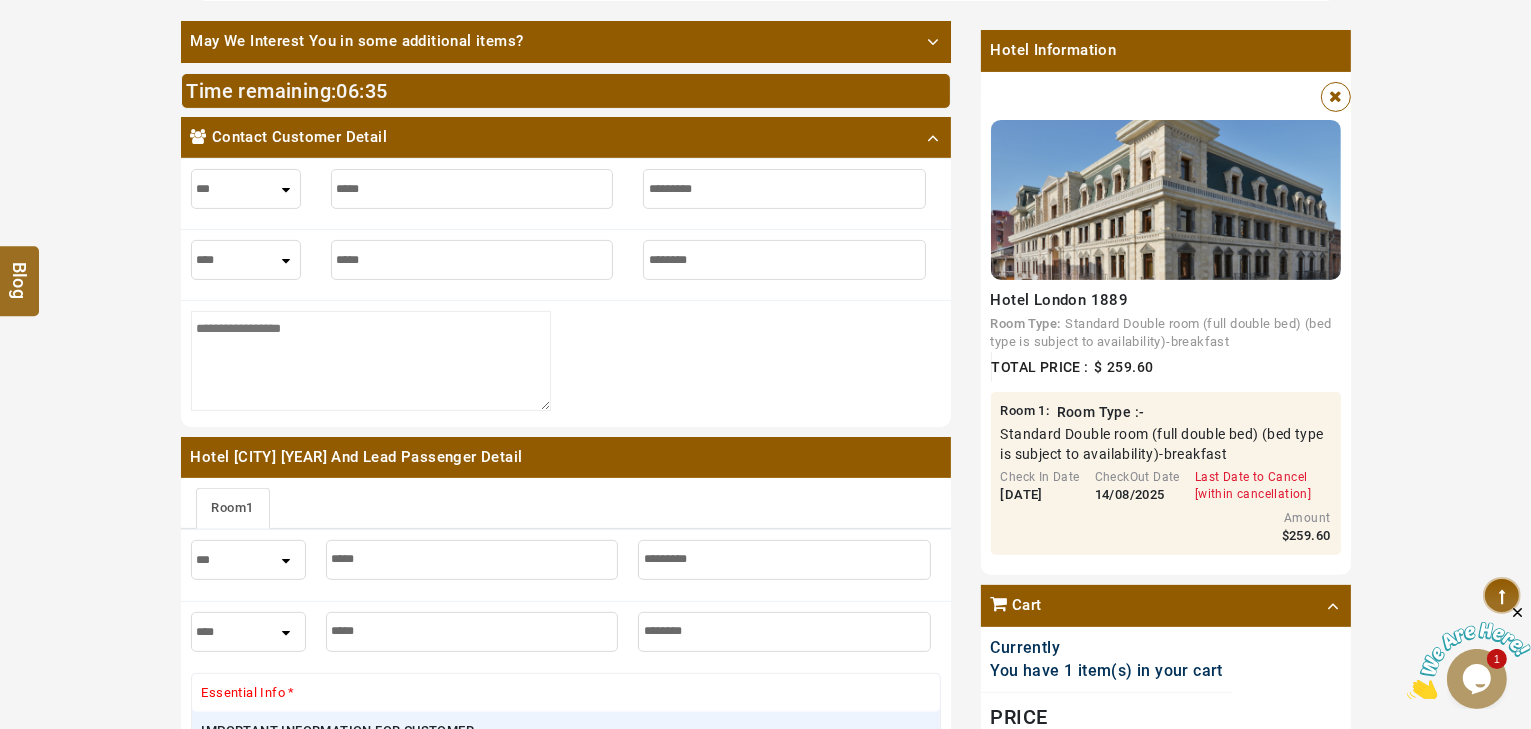 type on "*********" 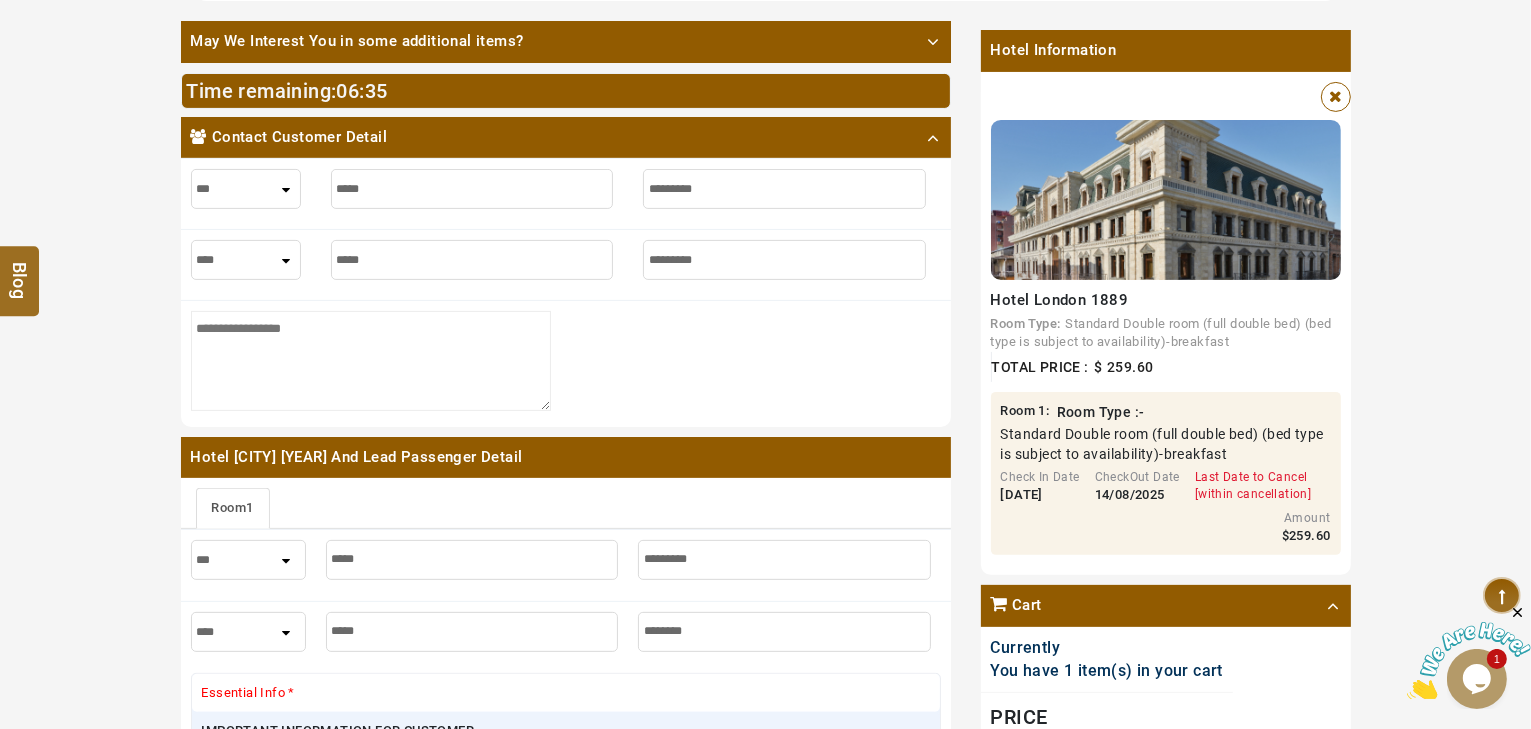 type on "*********" 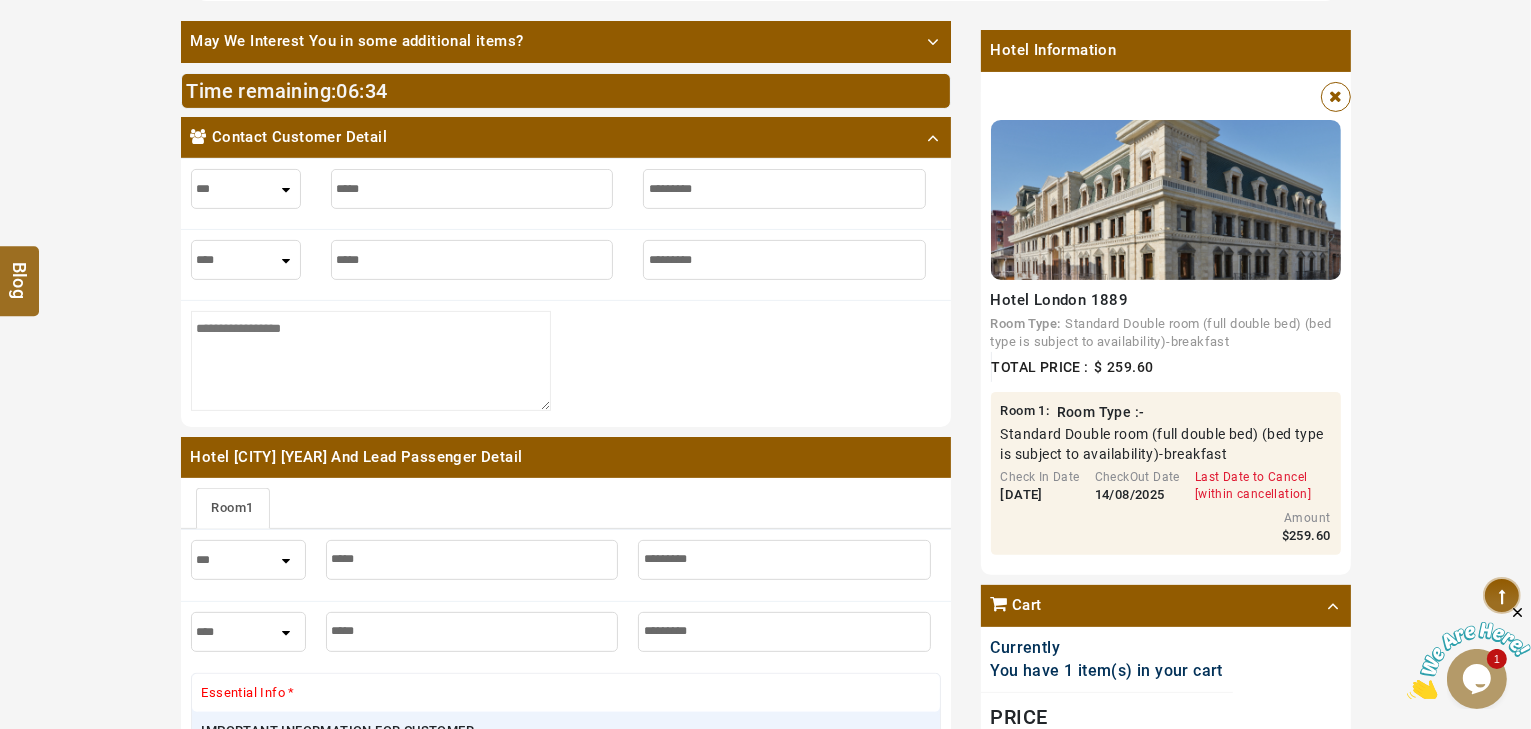 type on "*********" 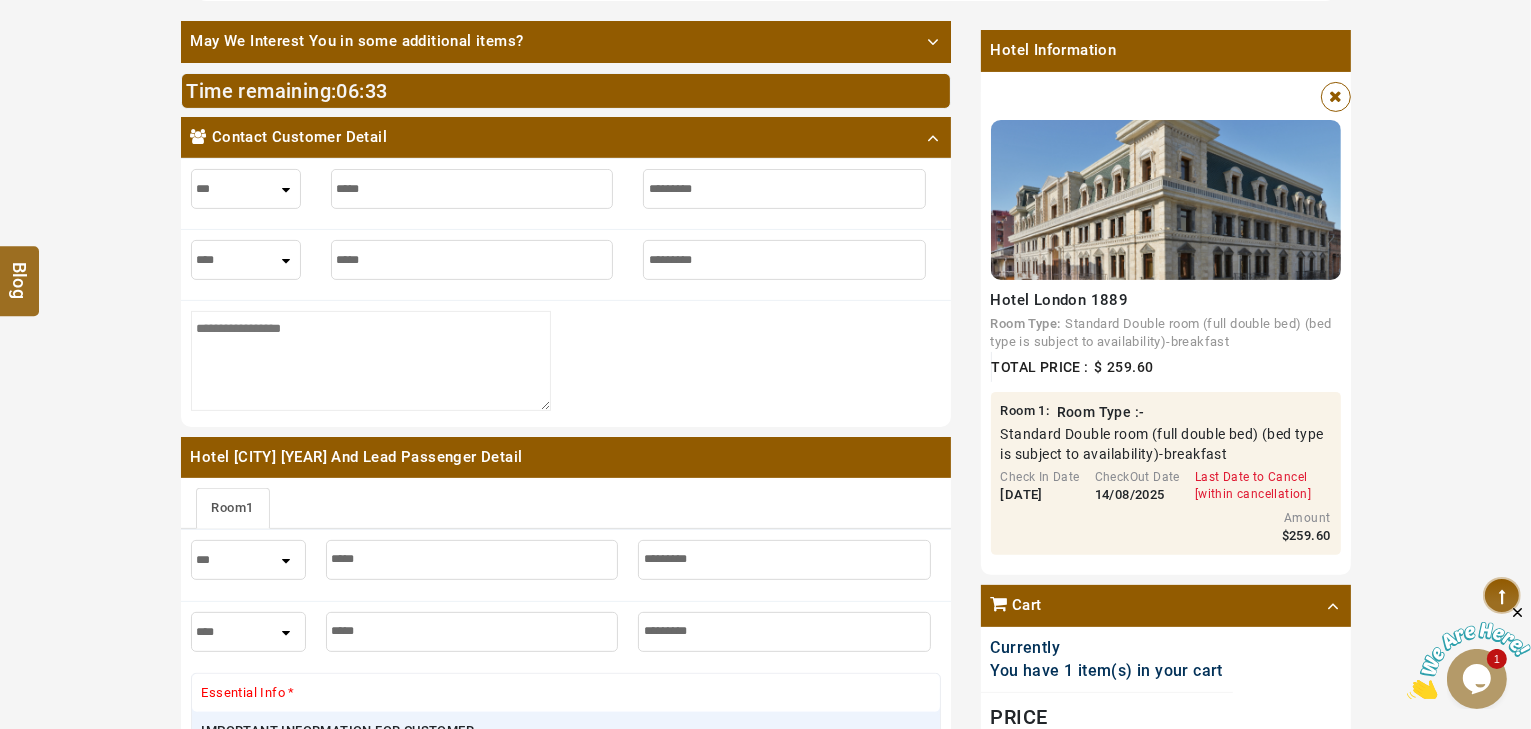click on "1 Added to Cart 2 Make Payment 3 Print and Voucher May We Interest You in some additional items? Add Optional Hotels Add Optional Transfer Add Optional Tours Add Optional Restaurants Time remaining: 06 : 33 Contact Customer Detail *** **** *** *** **** *** Hotel London 1889 And Lead Passenger Detail Room  1 *** **** *** *** **** *** Essential Info *   IMPORTANT INFORMATION FOR CUSTOMER Meals * Information about the type of meals included in the price is indicated in the rate details. Children and information about extra beds * Fee for an extra bed: 20.00 GEL per night. * The number of extra beds depends on the room category. You must take a look at the information about the size of the selected room. Special living conditions * Early check-in and/or late check-out is available for an additional fee. Cost: 80.00 GEL. Transfer * Transfer from/to airport available. Cost: 40.00 GEL one way.   Metapolicy **check_in_check_out * inclusion : not_included * price: 80 GEL  Metapolicy **cot * amount : 1 * price: 10 USD" at bounding box center (765, 975) 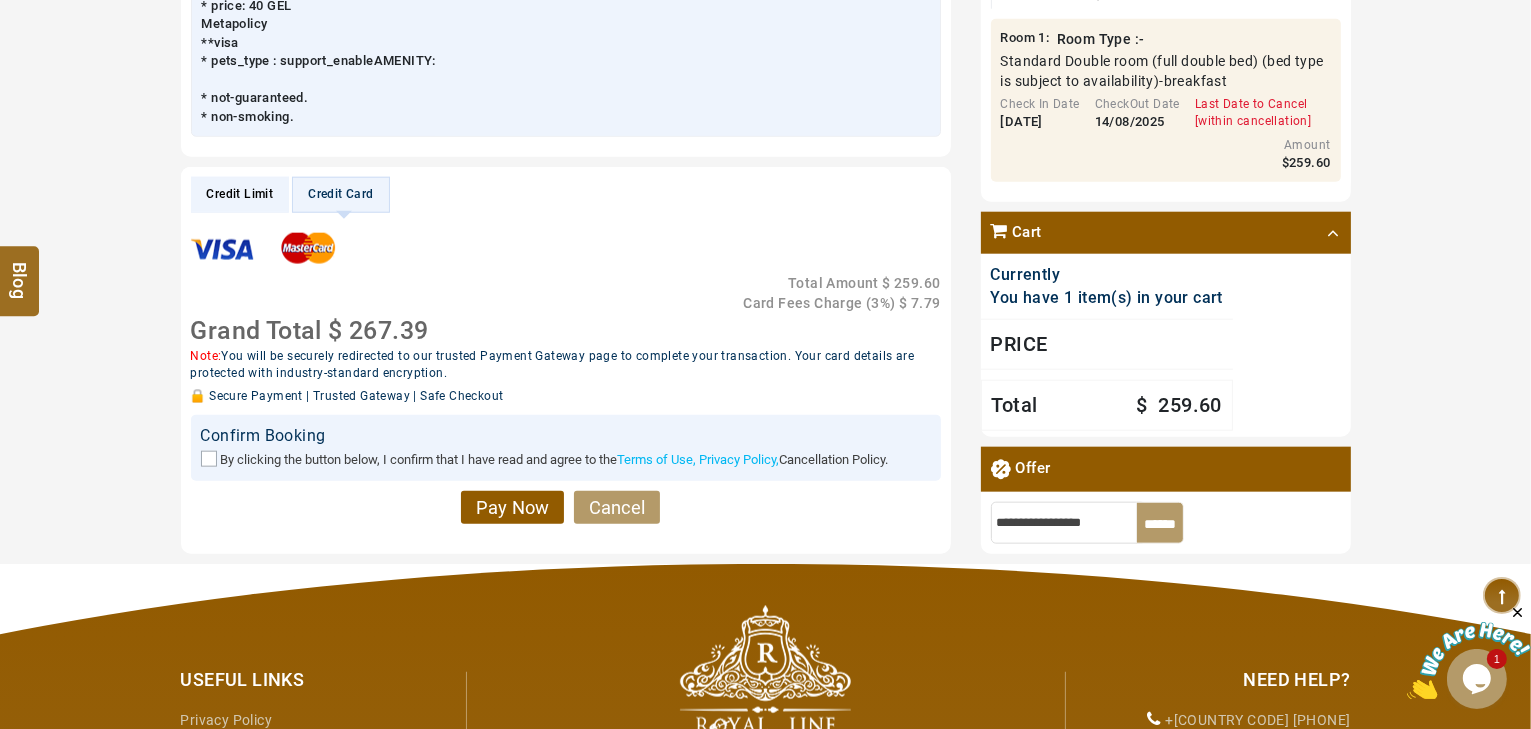 scroll, scrollTop: 2209, scrollLeft: 0, axis: vertical 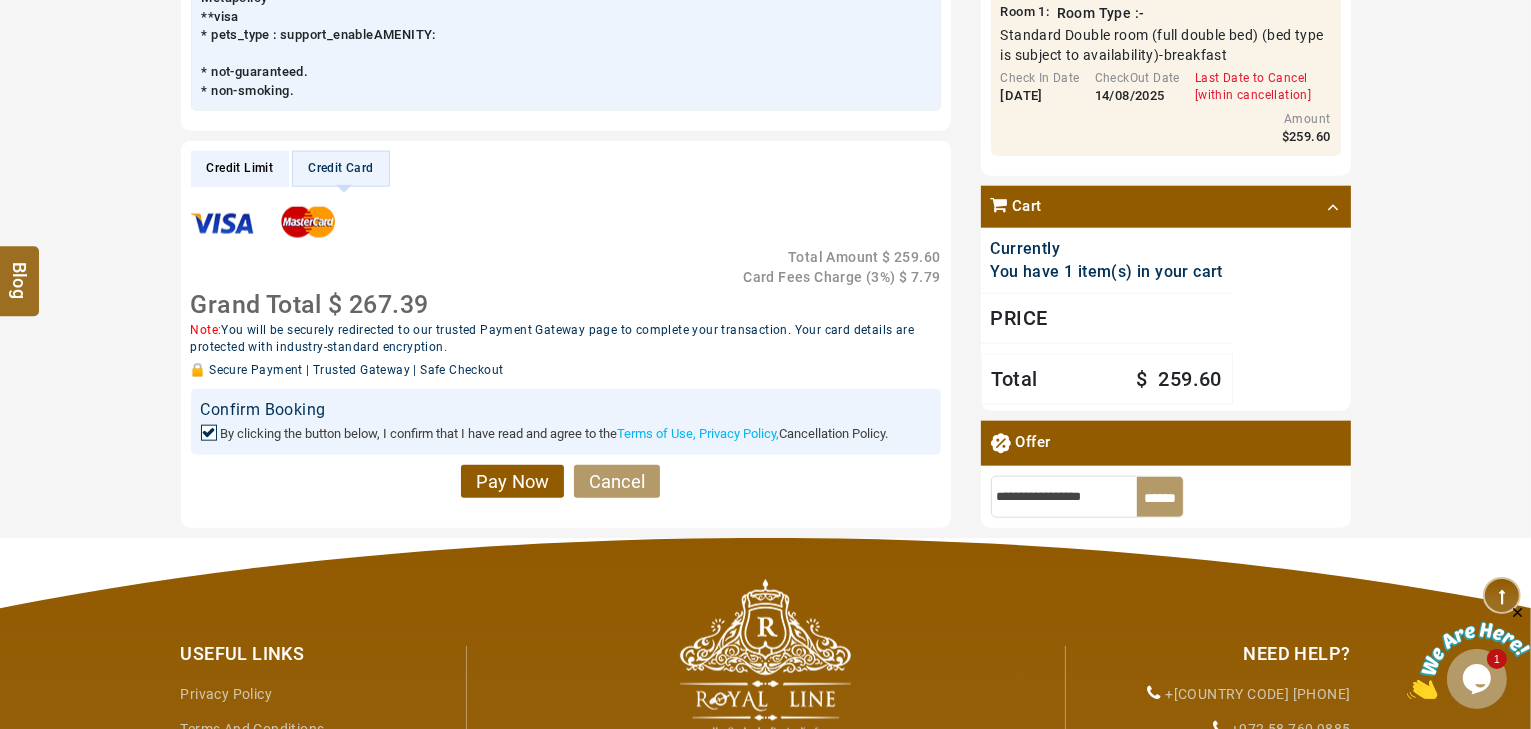 click on "Credit Limit" at bounding box center [240, 168] 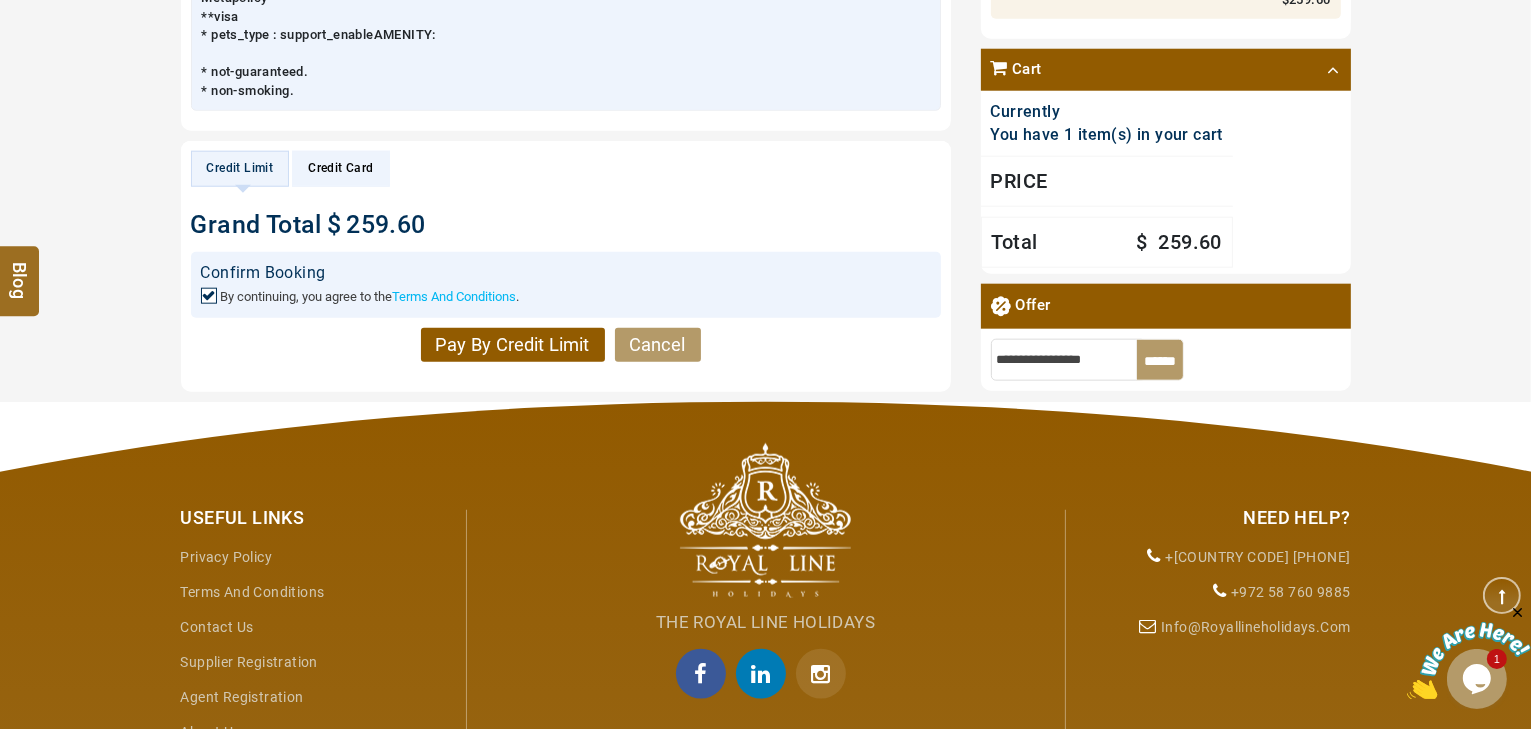 click on "Pay By Credit Limit" at bounding box center (513, 345) 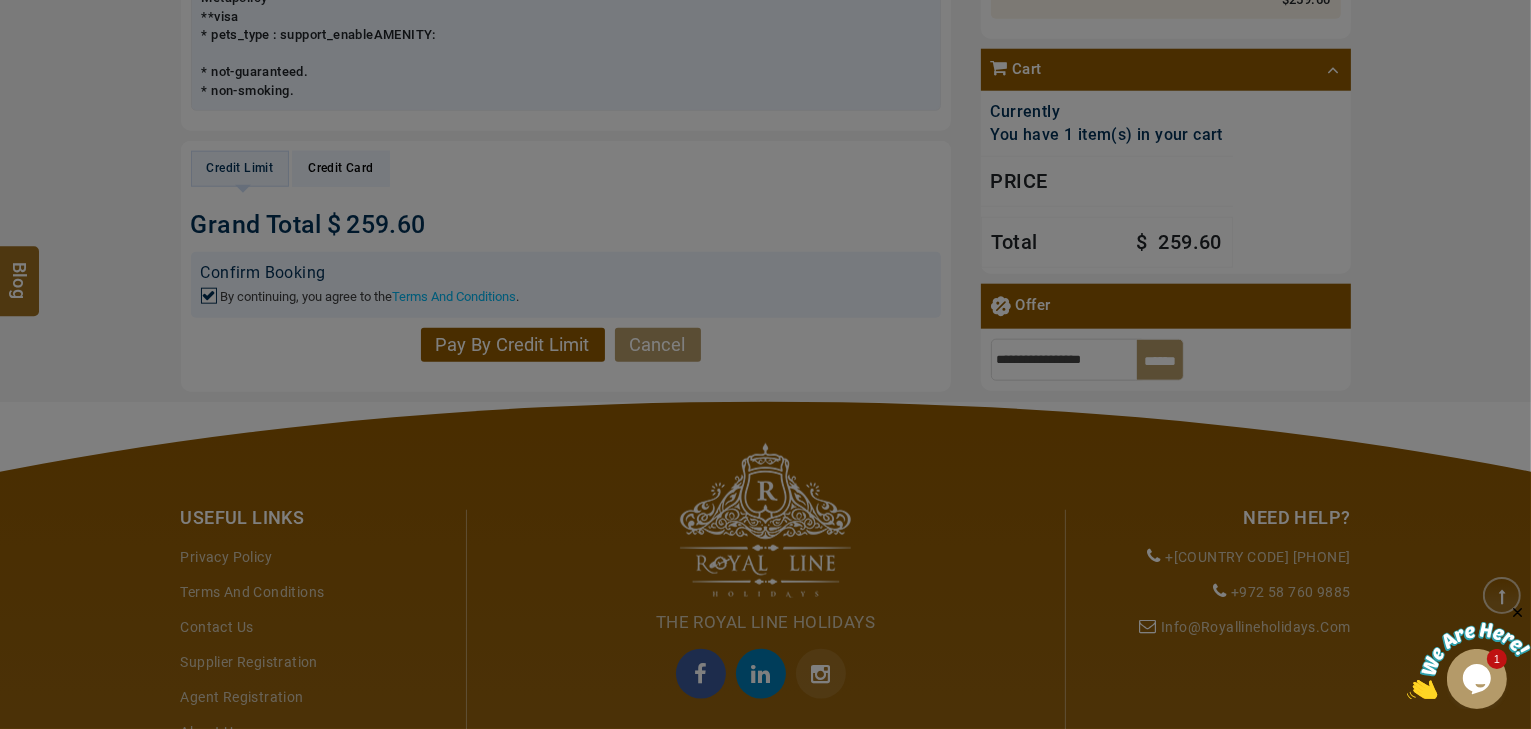 scroll, scrollTop: 1649, scrollLeft: 0, axis: vertical 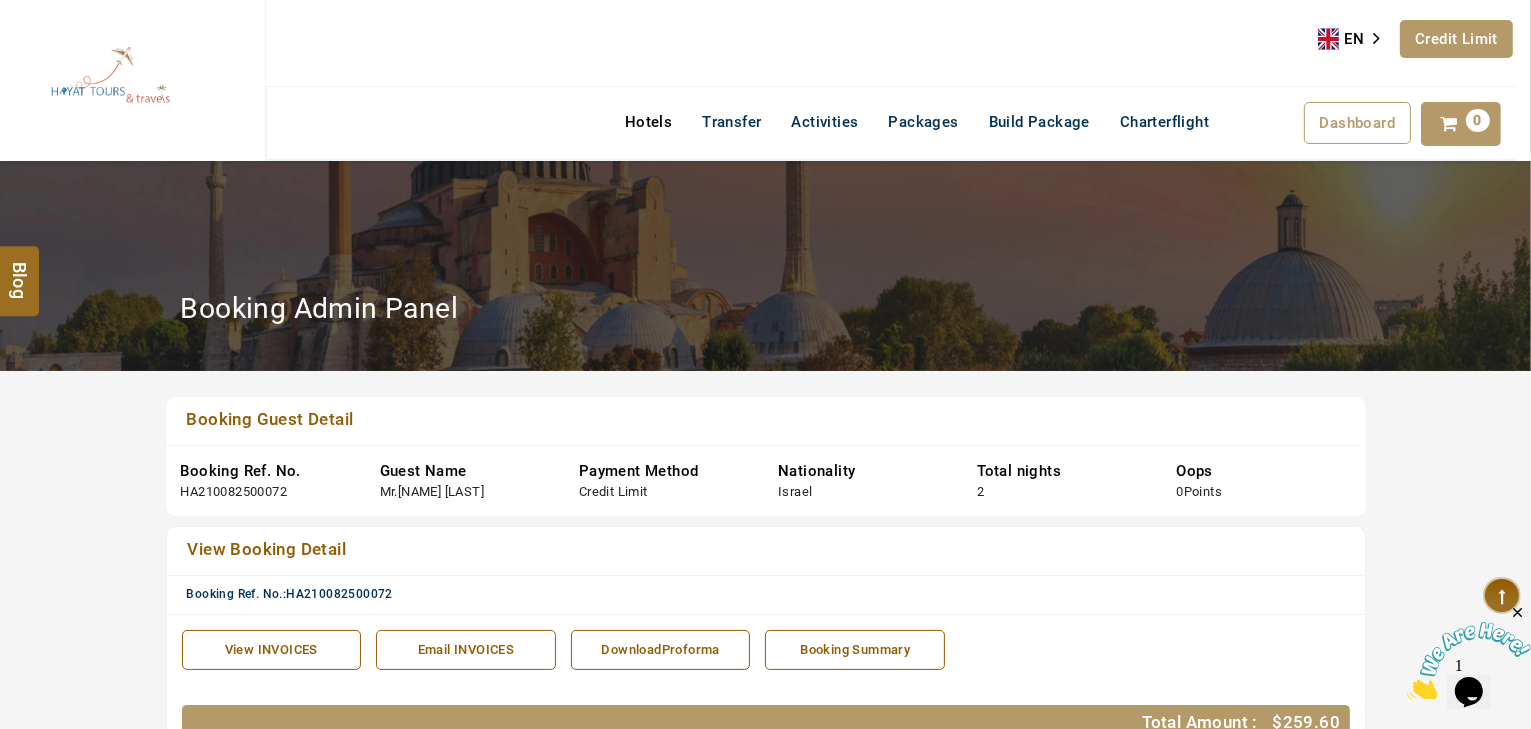 click on "Hotels" at bounding box center [648, 122] 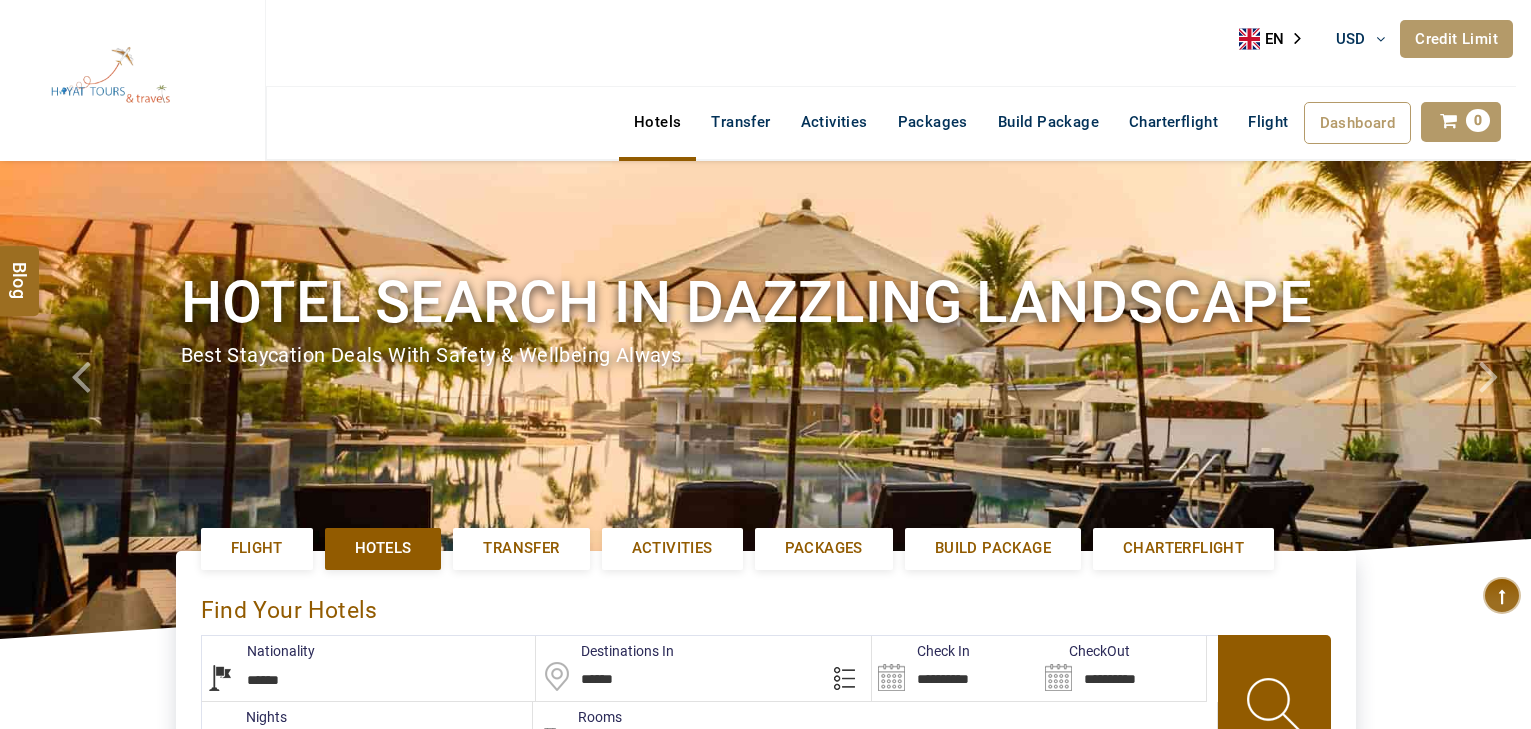 select on "******" 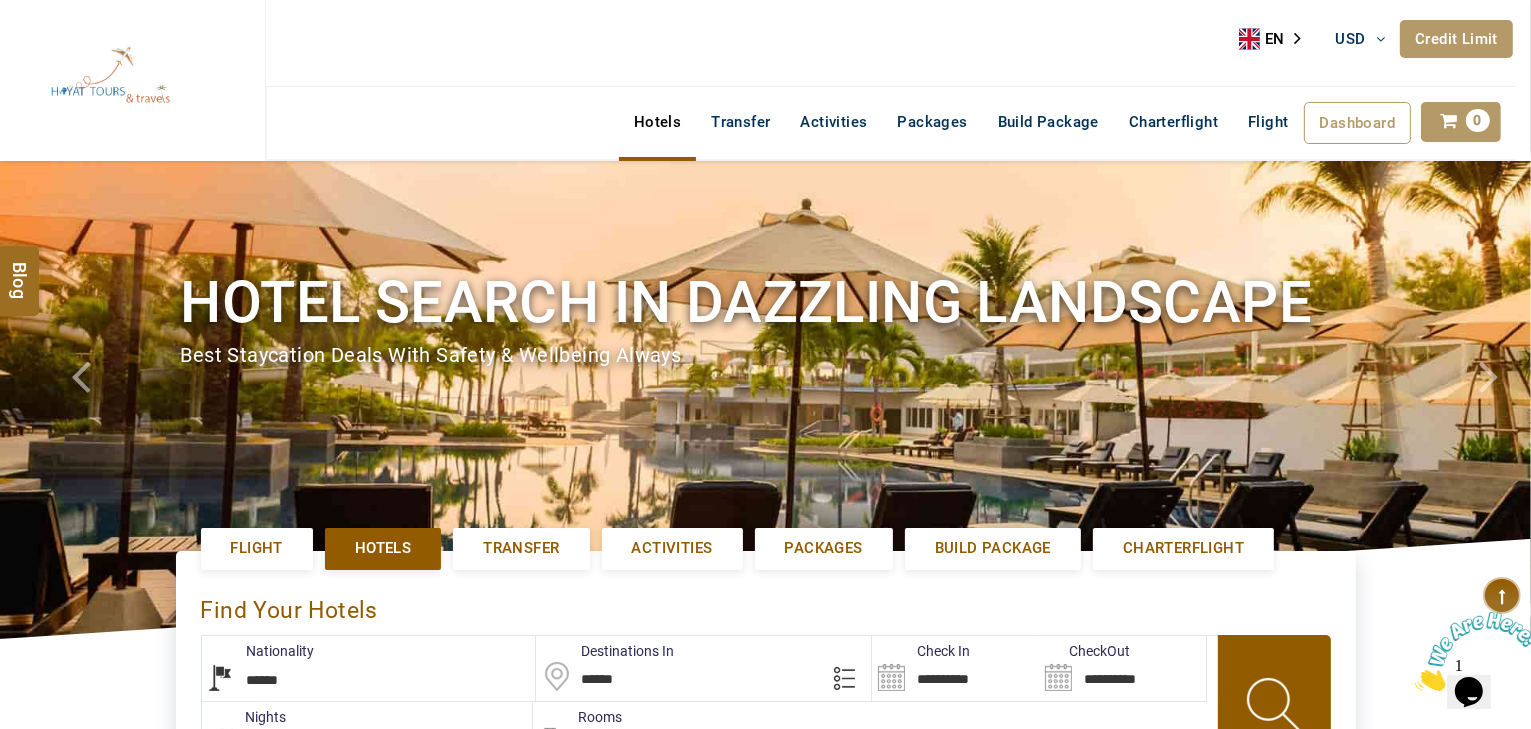 scroll, scrollTop: 0, scrollLeft: 0, axis: both 